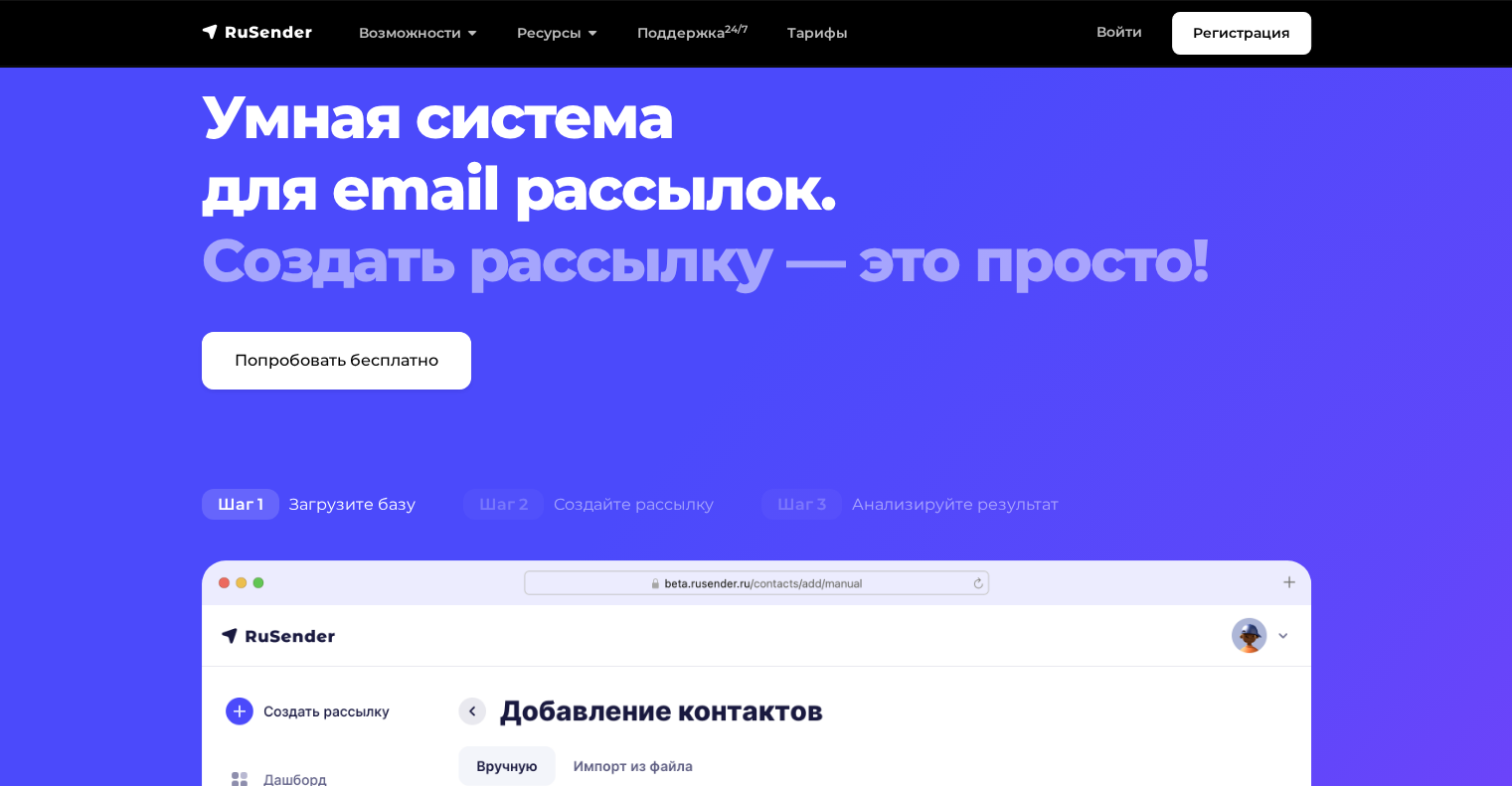 scroll, scrollTop: 0, scrollLeft: 0, axis: both 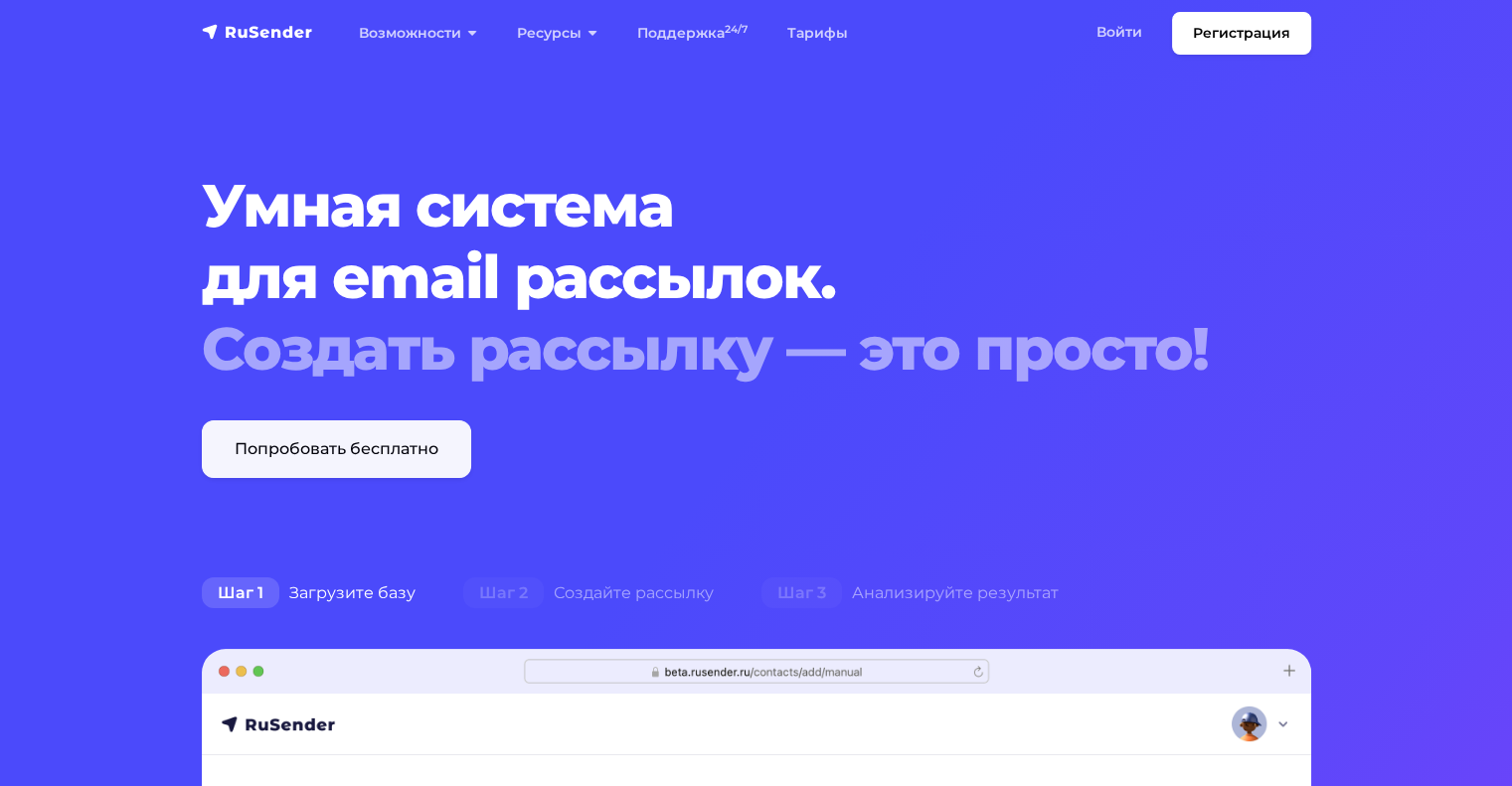 click on "Попробовать бесплатно" at bounding box center [336, 449] 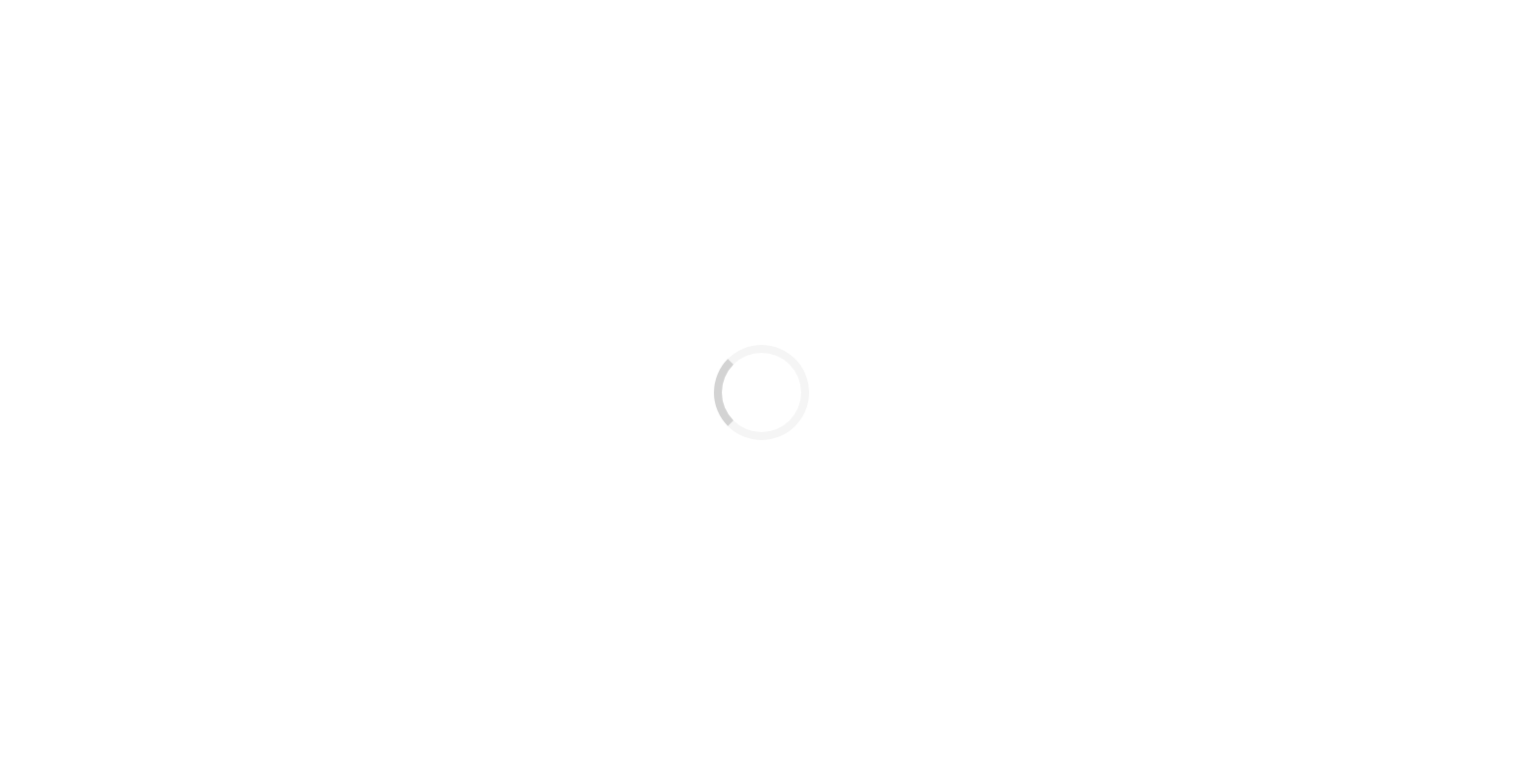 scroll, scrollTop: 0, scrollLeft: 0, axis: both 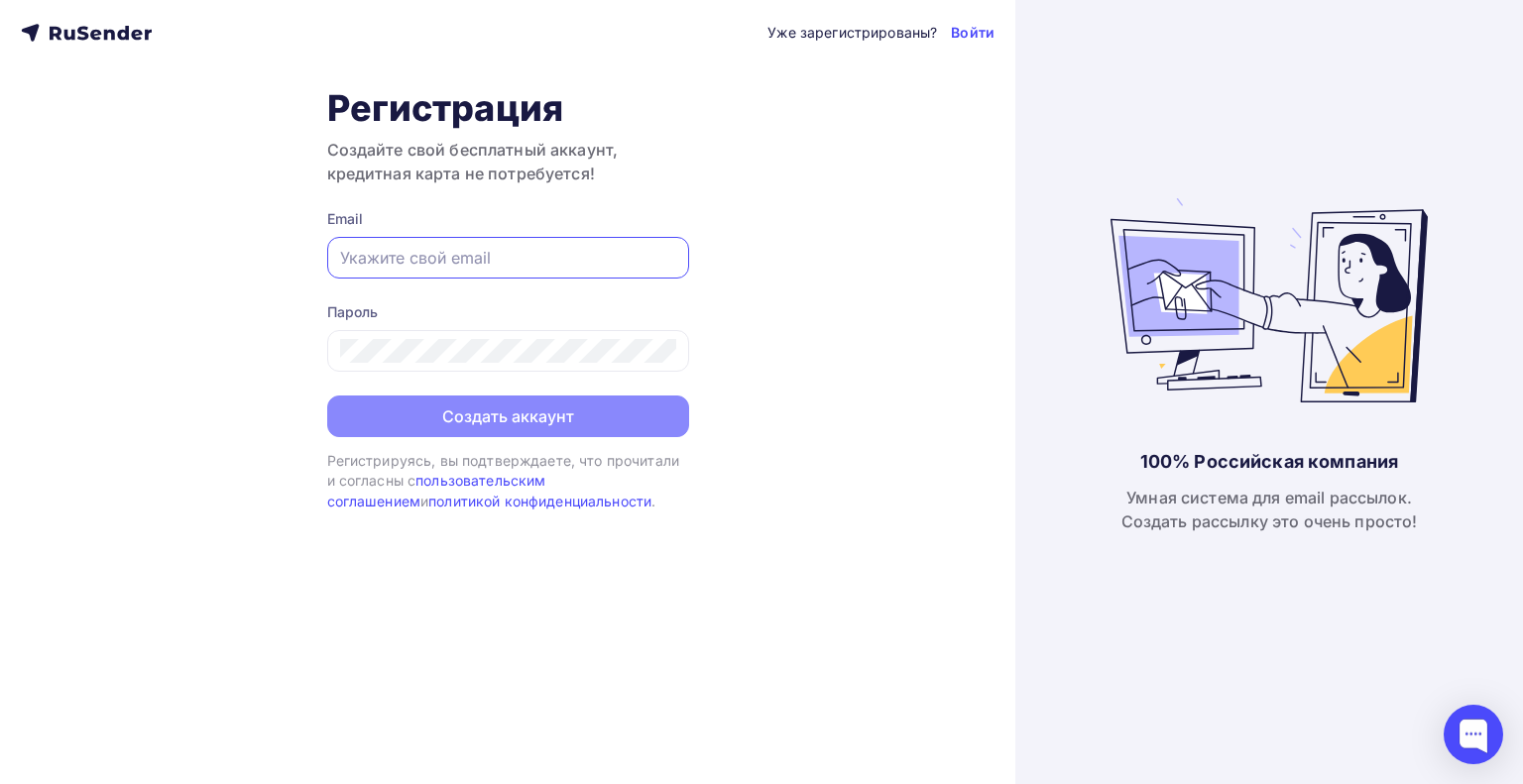 click at bounding box center [508, 258] 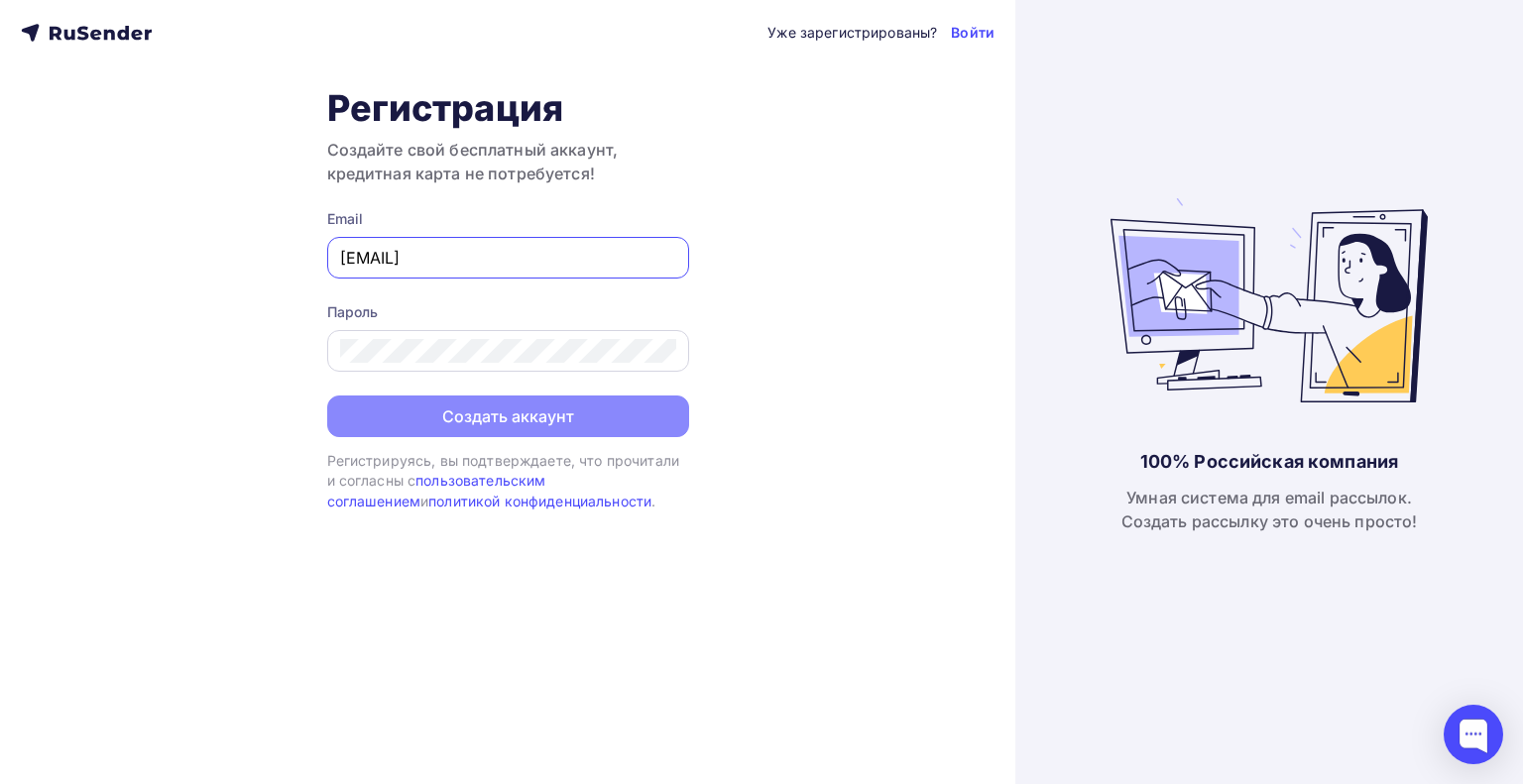 type on "vrn@l-compaund.ru" 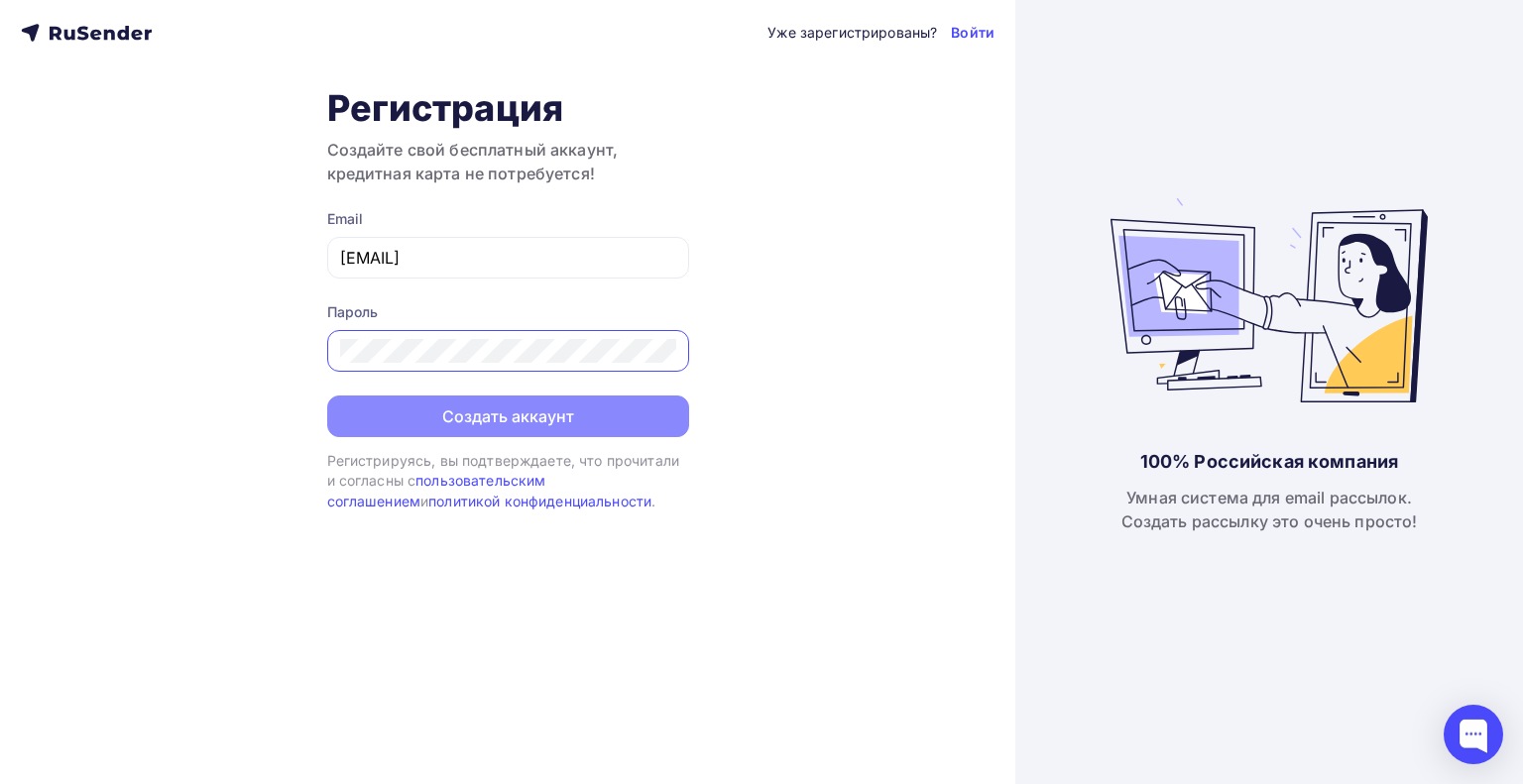 click on "Уже зарегистрированы?   Войти   Регистрация
Создайте свой бесплатный аккаунт, кредитная карта не потребуется!
Email
vrn@l-compaund.ru
Пароль
Создать аккаунт
Уже зарегистрированы?
Войти
Регистрируясь, вы подтверждаете, что прочитали и согласны с
пользовательским соглашением
и
политикой конфиденциальности ." at bounding box center [508, 392] 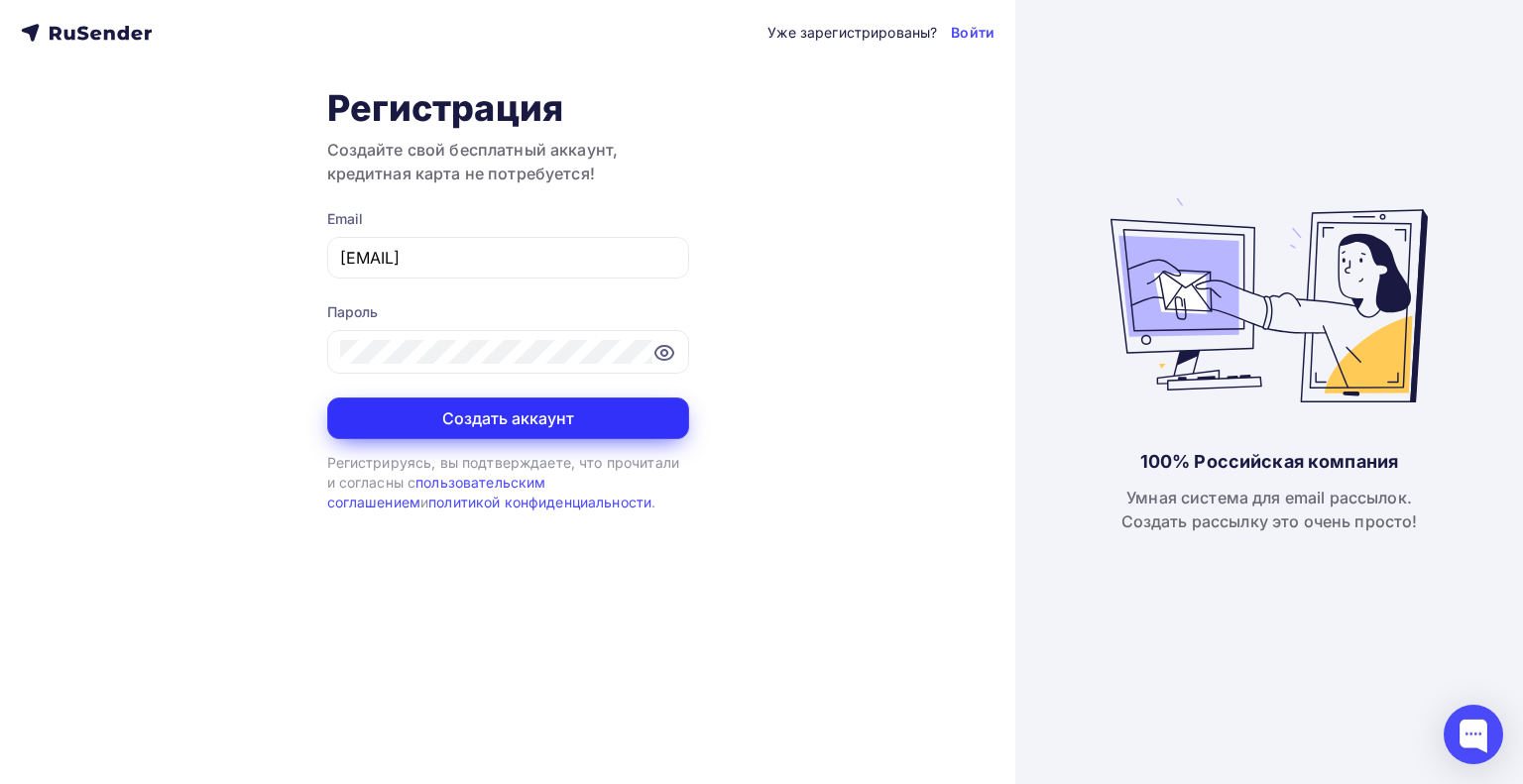 click on "Создать аккаунт" at bounding box center (508, 418) 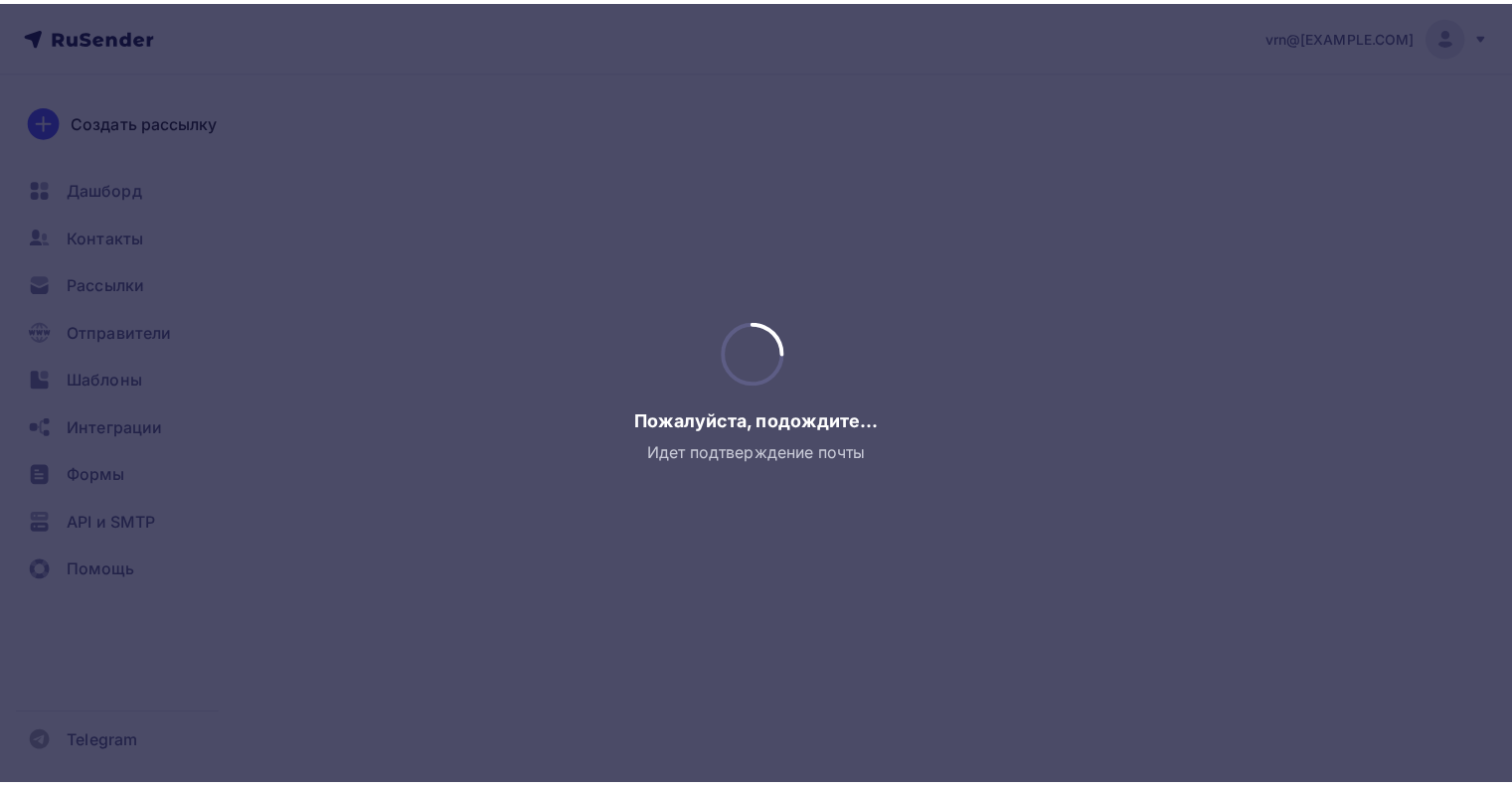 scroll, scrollTop: 0, scrollLeft: 0, axis: both 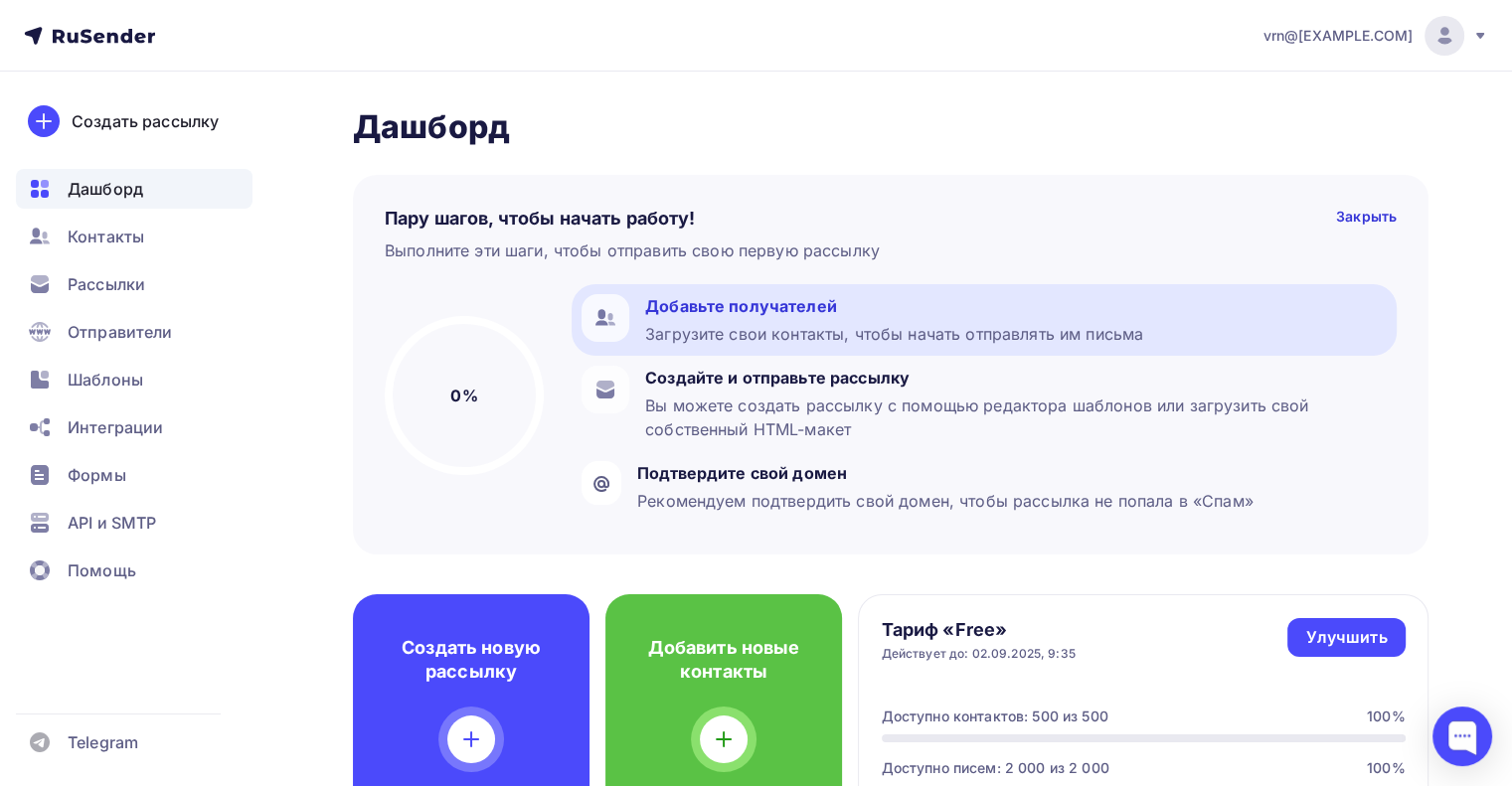 click on "Добавьте получателей" at bounding box center [894, 306] 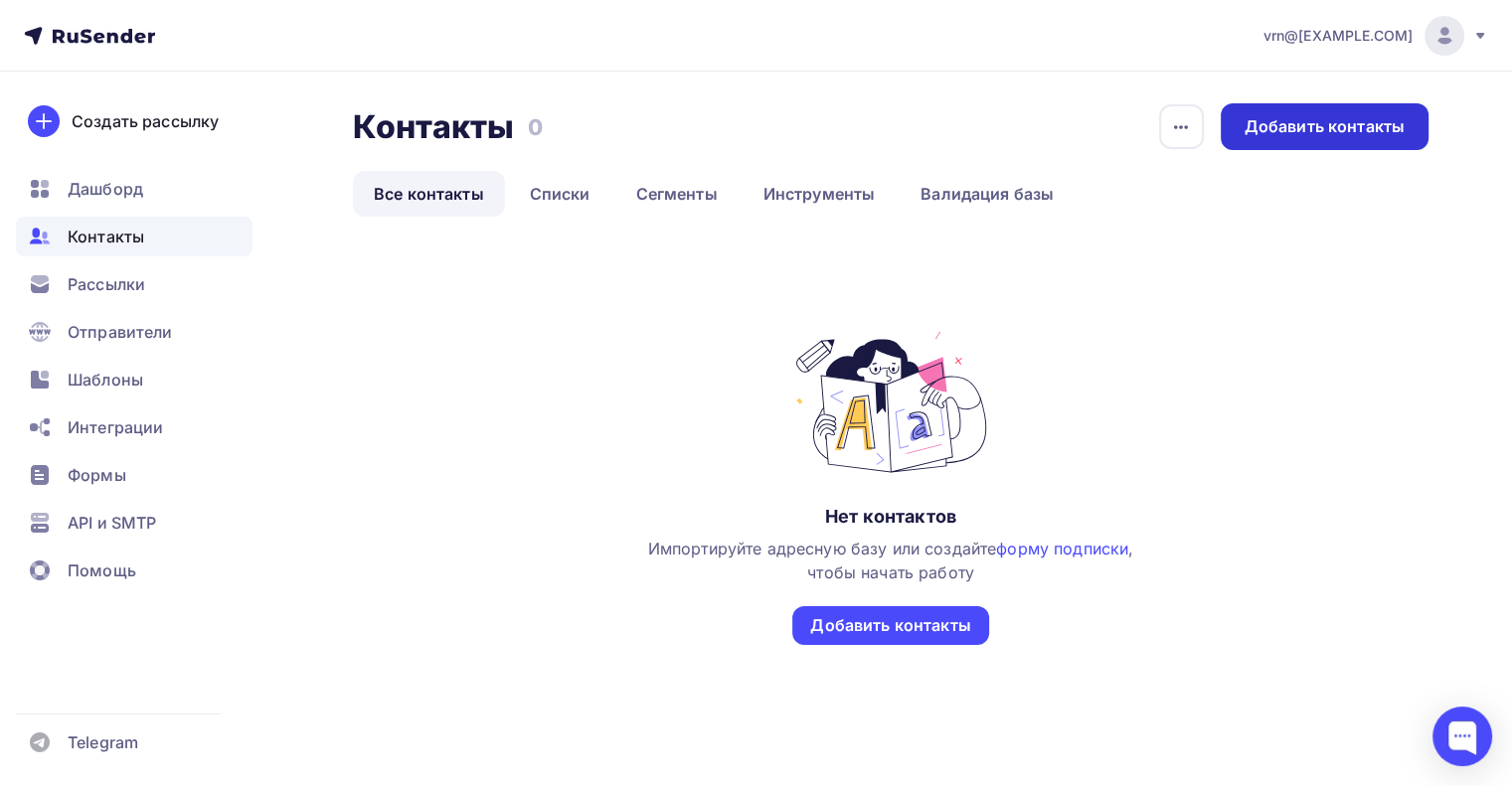 click on "Добавить контакты" at bounding box center [1324, 126] 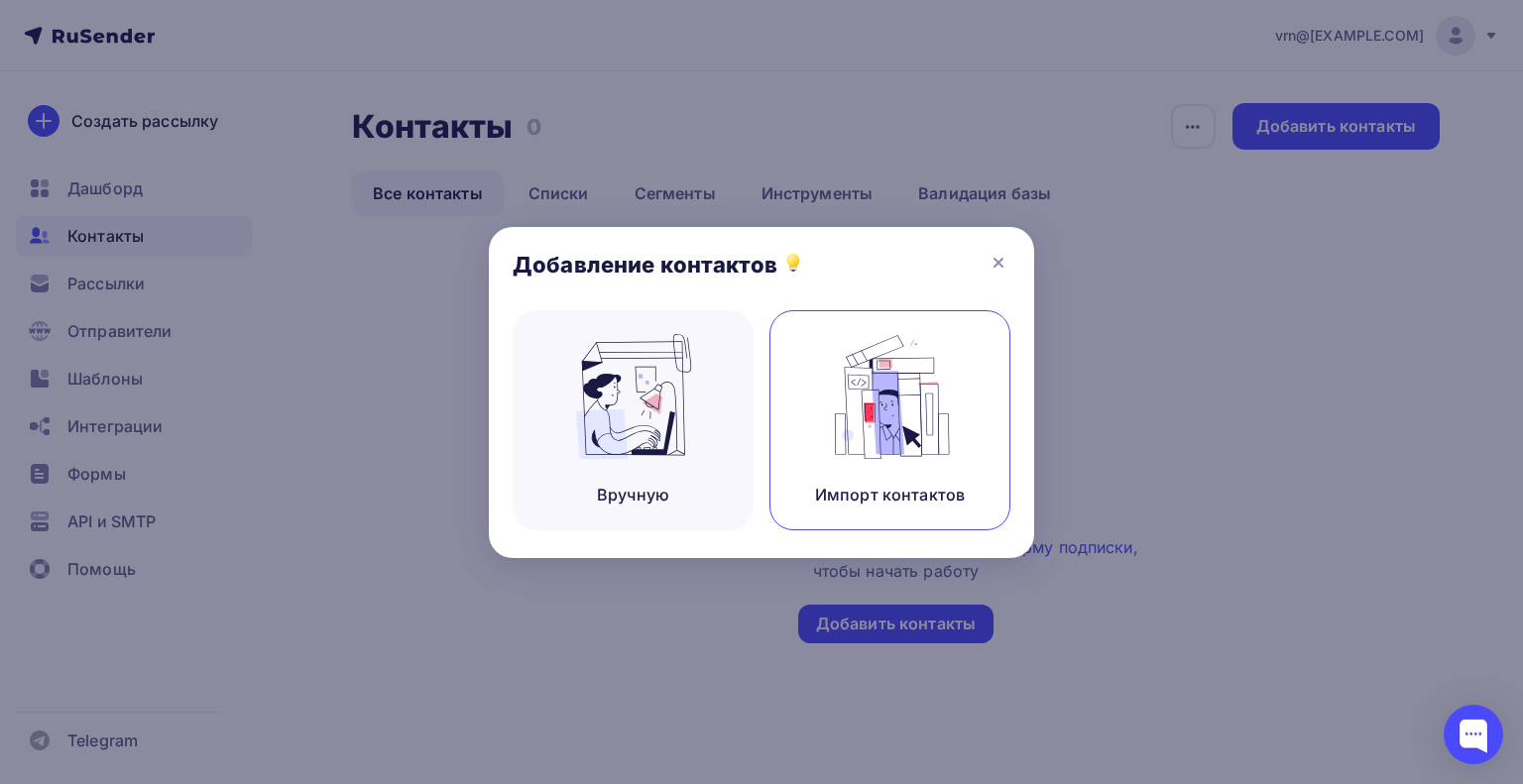 click at bounding box center [890, 396] 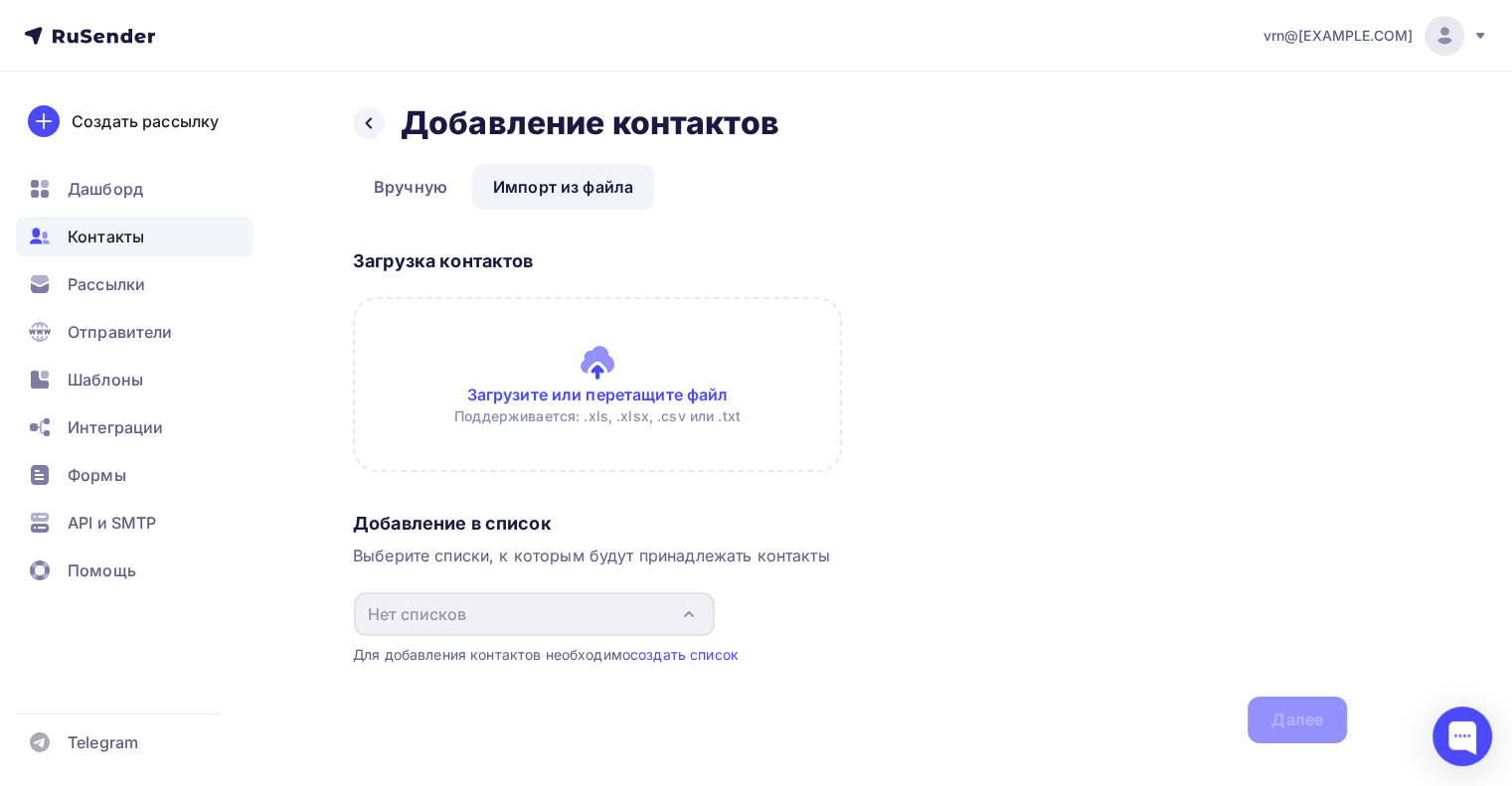 click at bounding box center (597, 385) 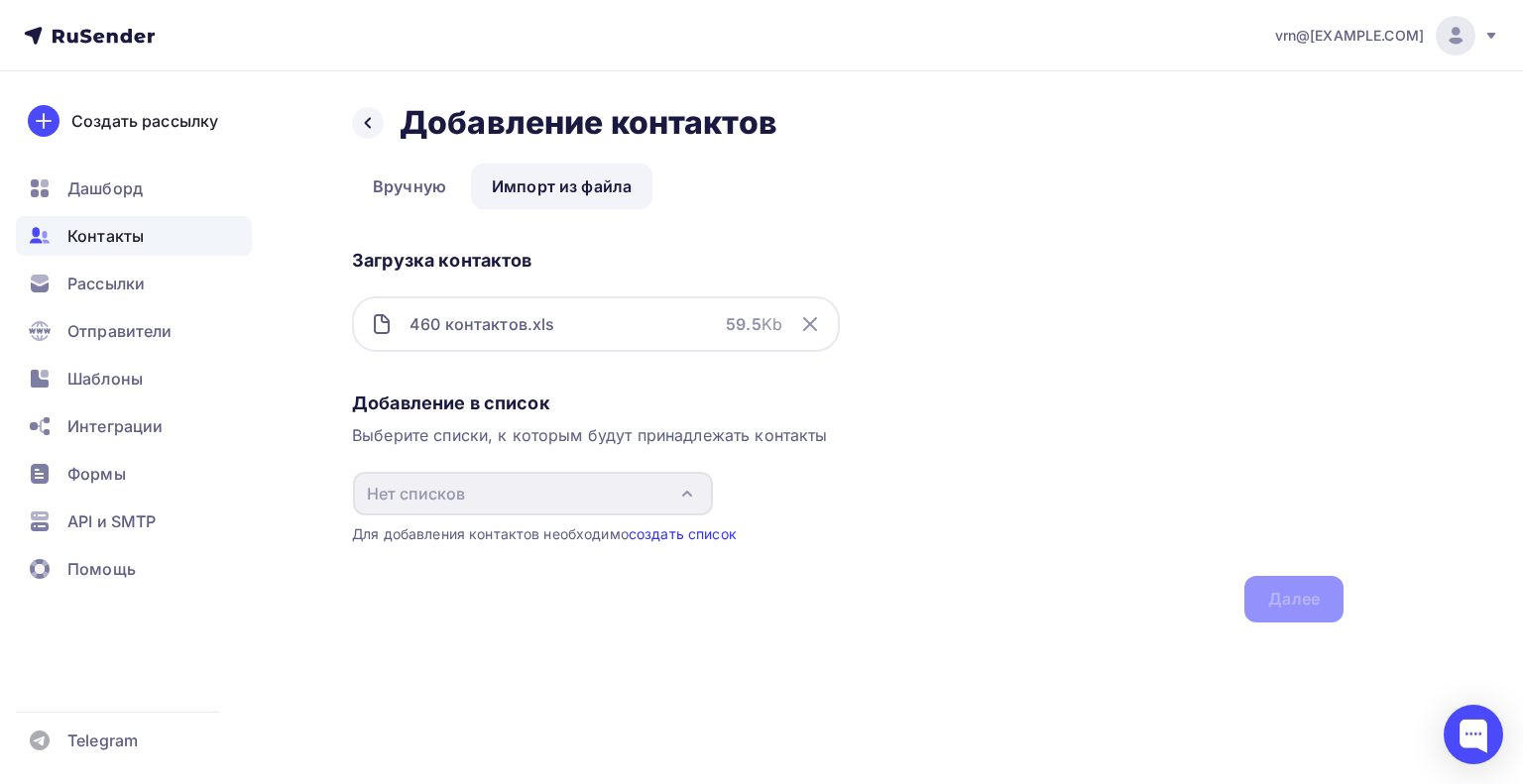 click on "создать список" at bounding box center [682, 533] 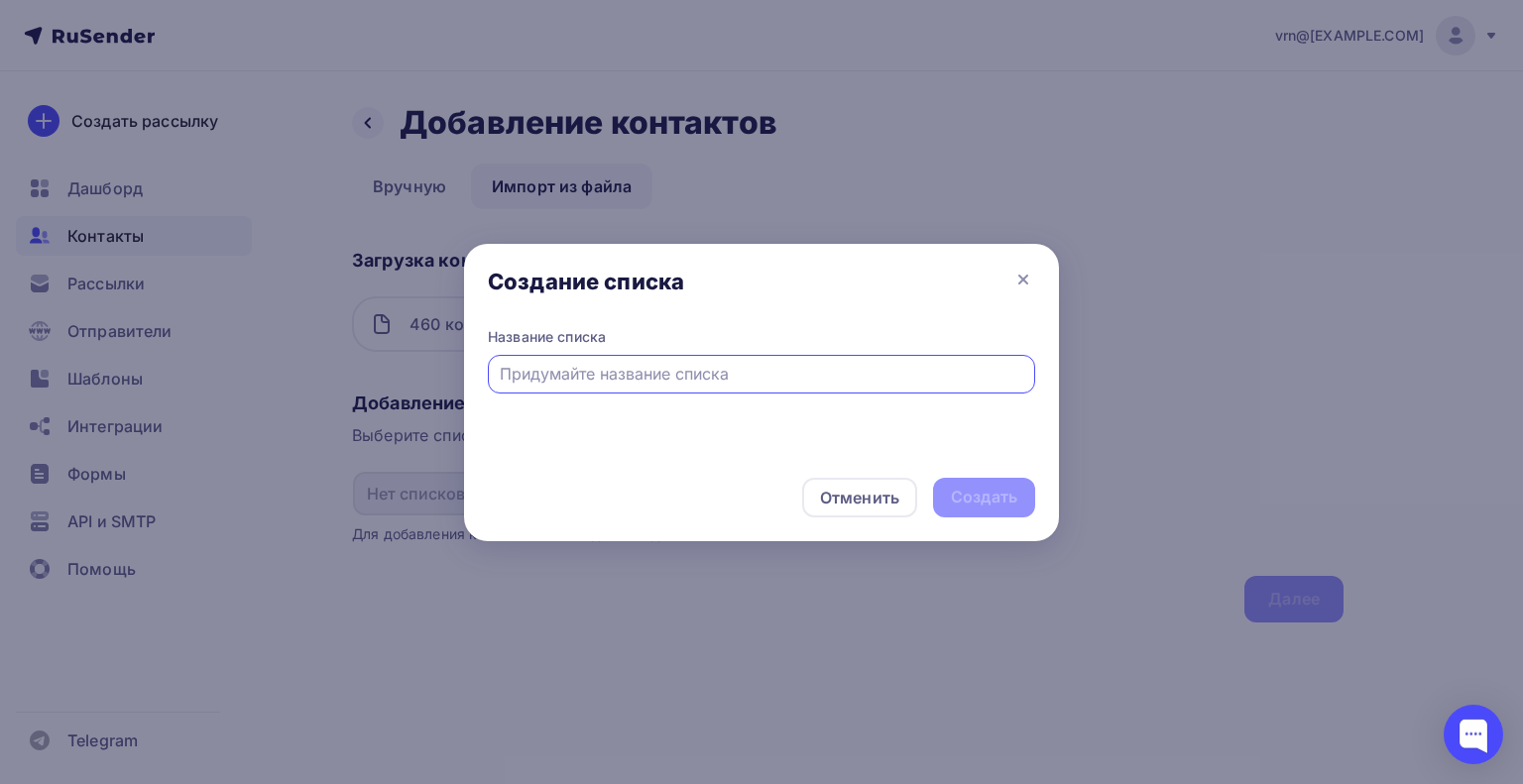 click at bounding box center (762, 374) 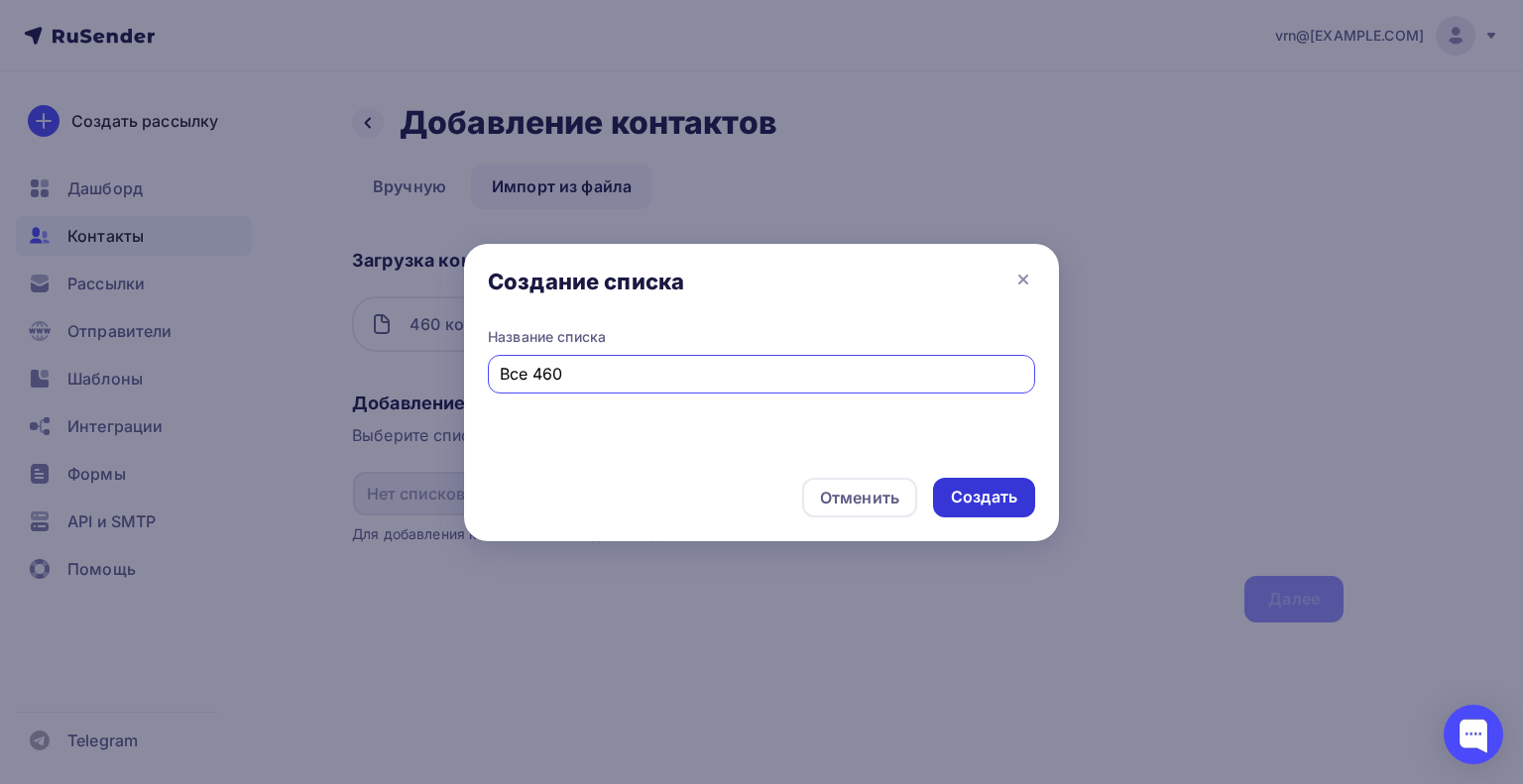 type on "Все 460" 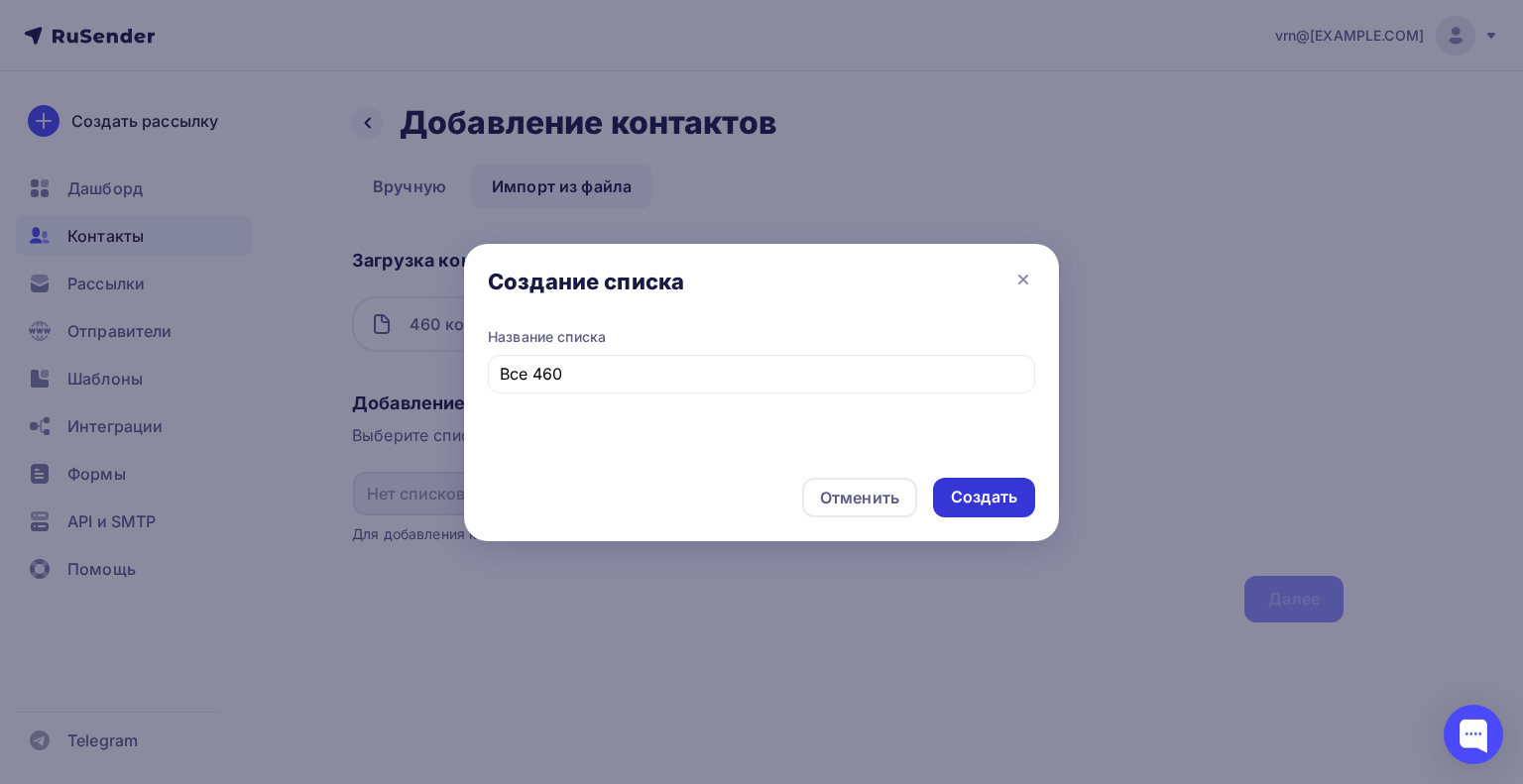 click on "Создать" at bounding box center [984, 497] 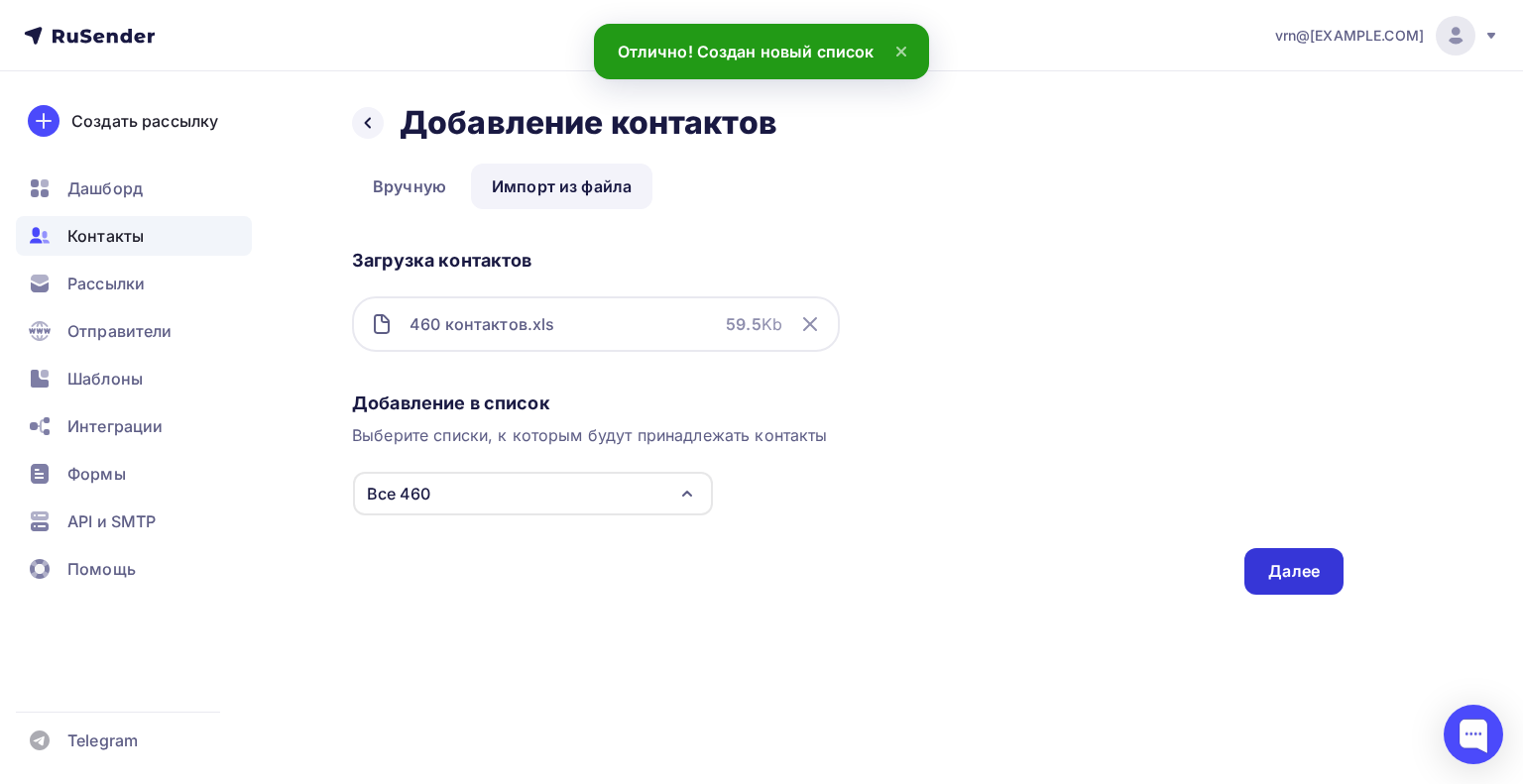 click on "Далее" at bounding box center (1294, 571) 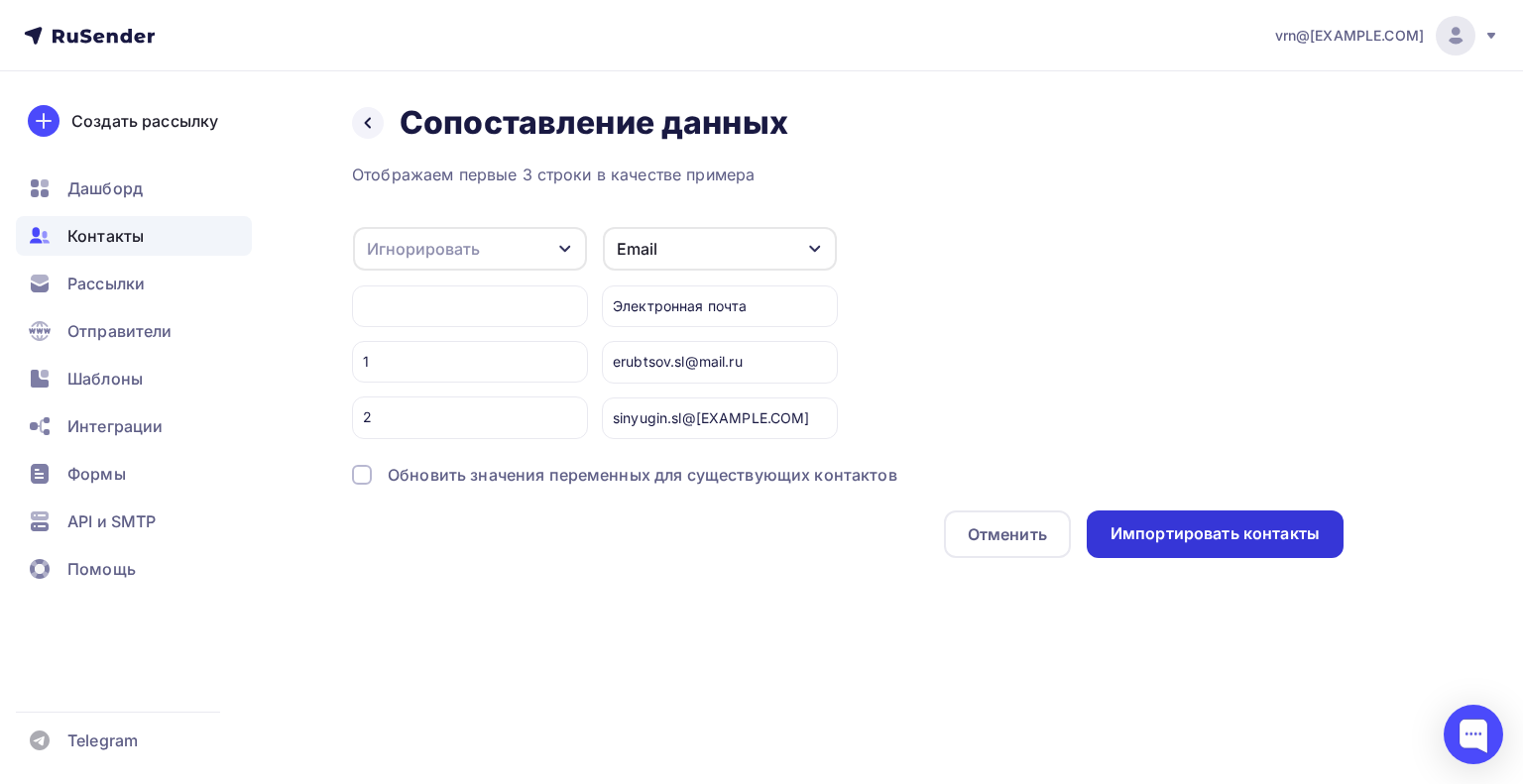 click on "Импортировать контакты" at bounding box center [1215, 533] 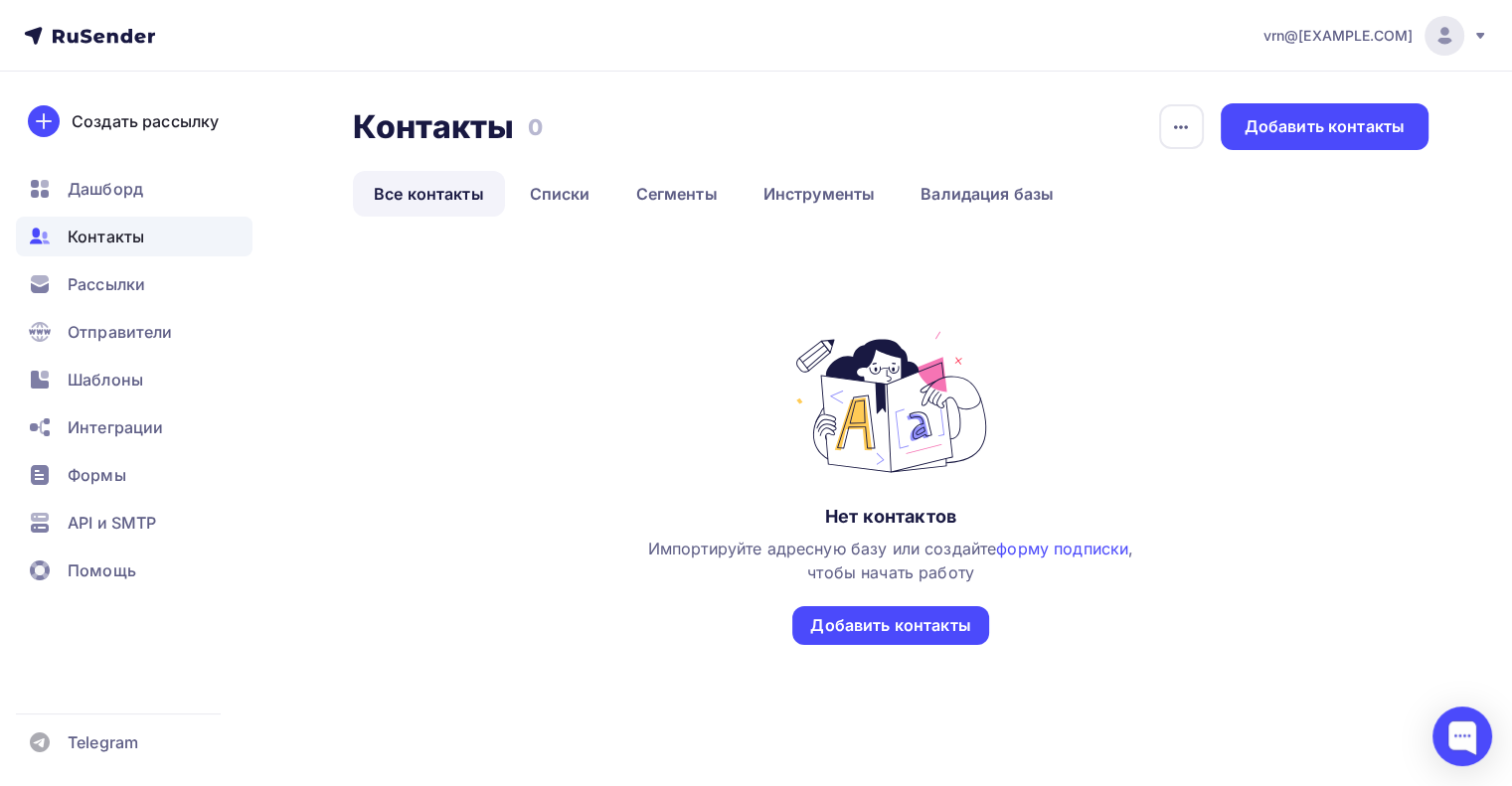 click on "Контакты" at bounding box center [105, 236] 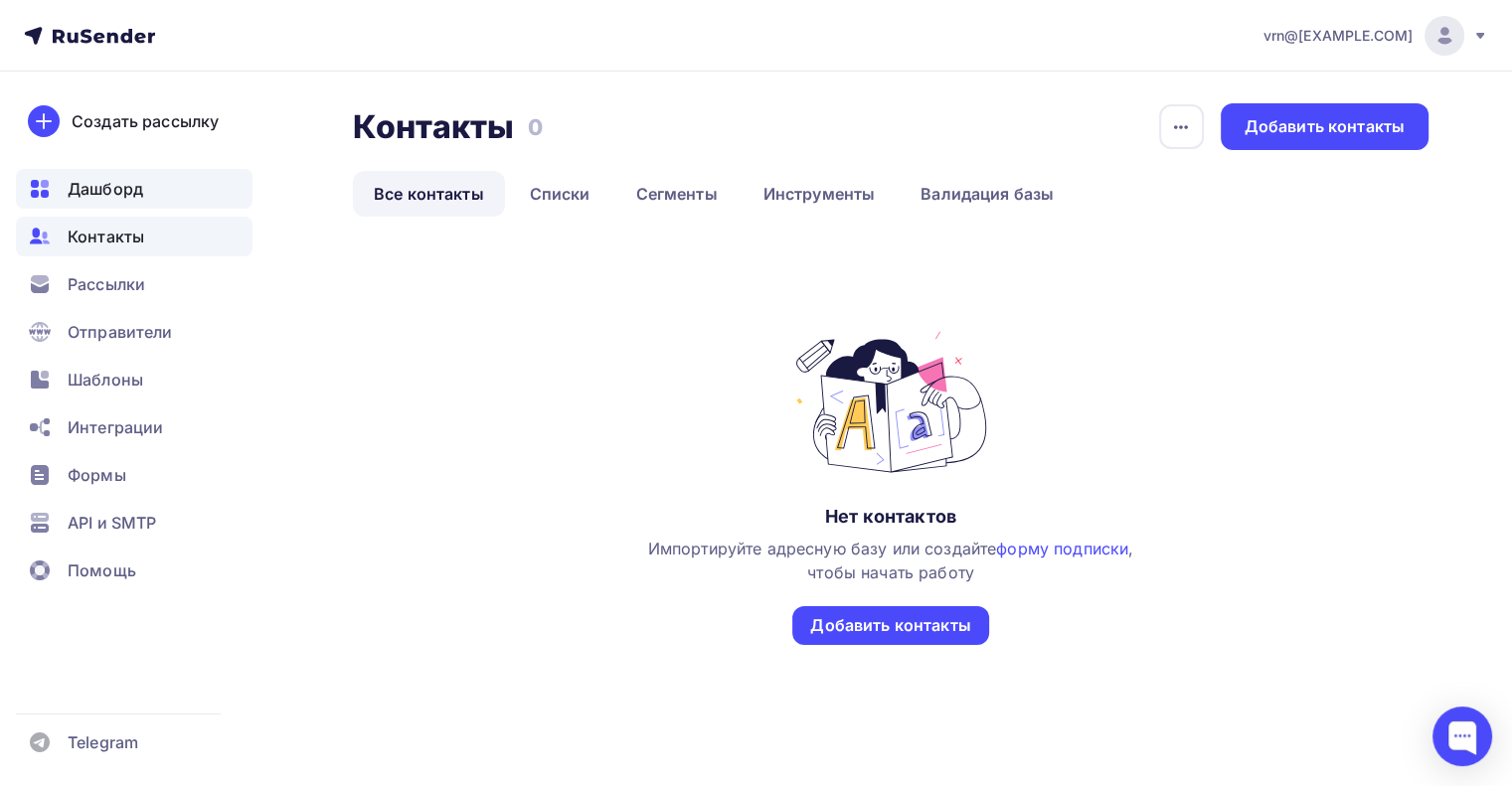 click on "Дашборд" at bounding box center (105, 189) 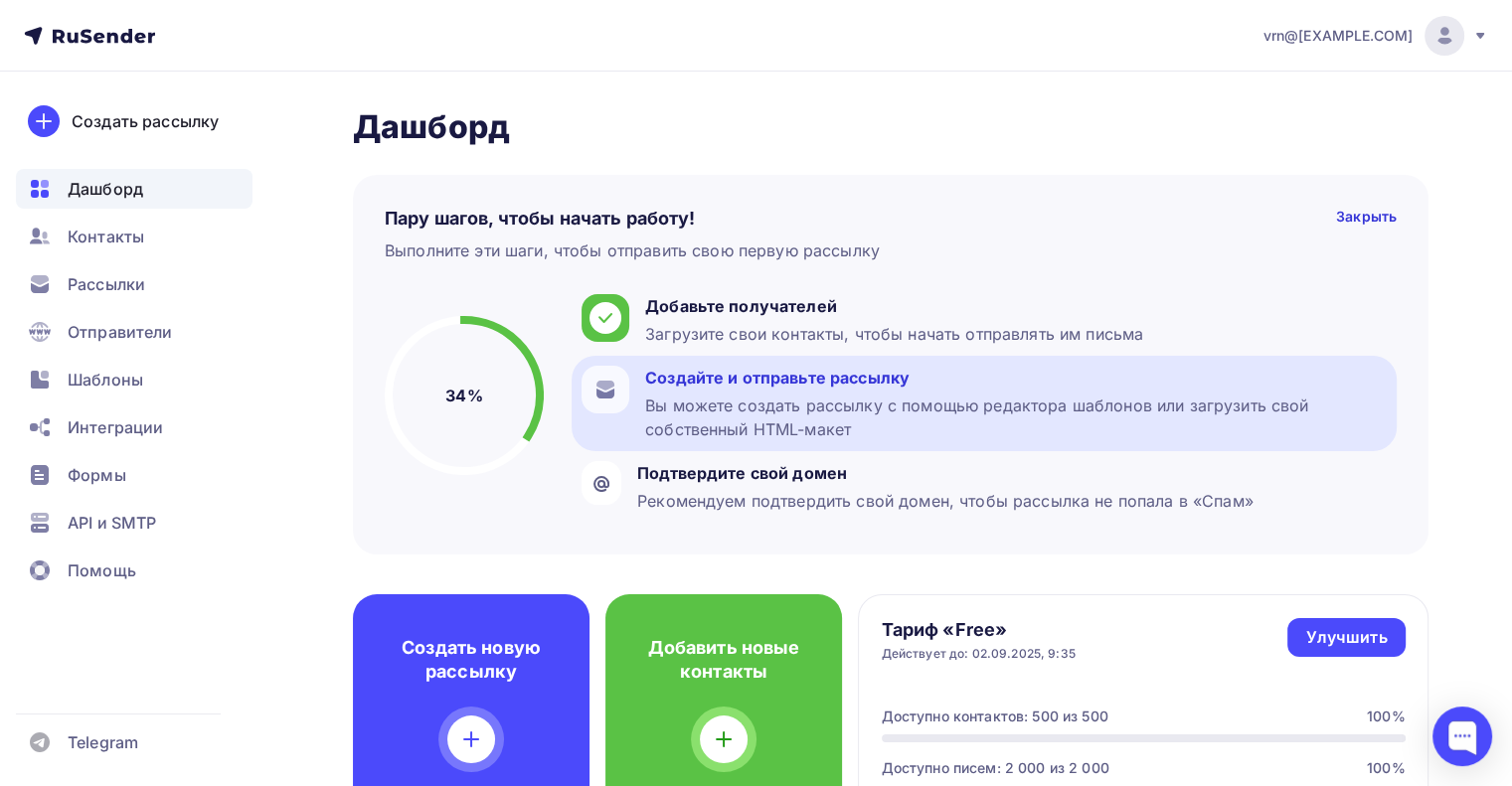 click on "Создайте и отправьте рассылку" at bounding box center [1016, 378] 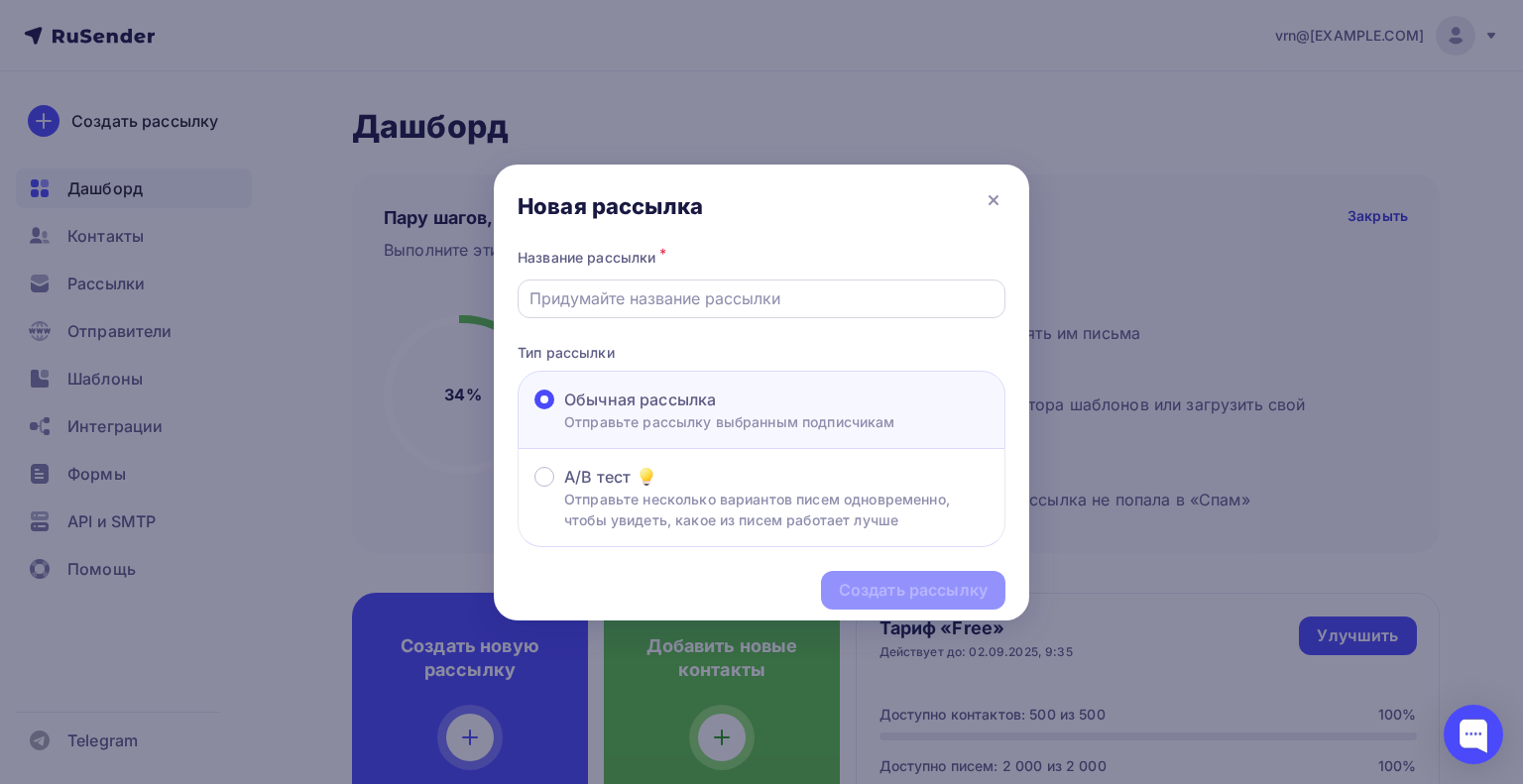 click at bounding box center [762, 298] 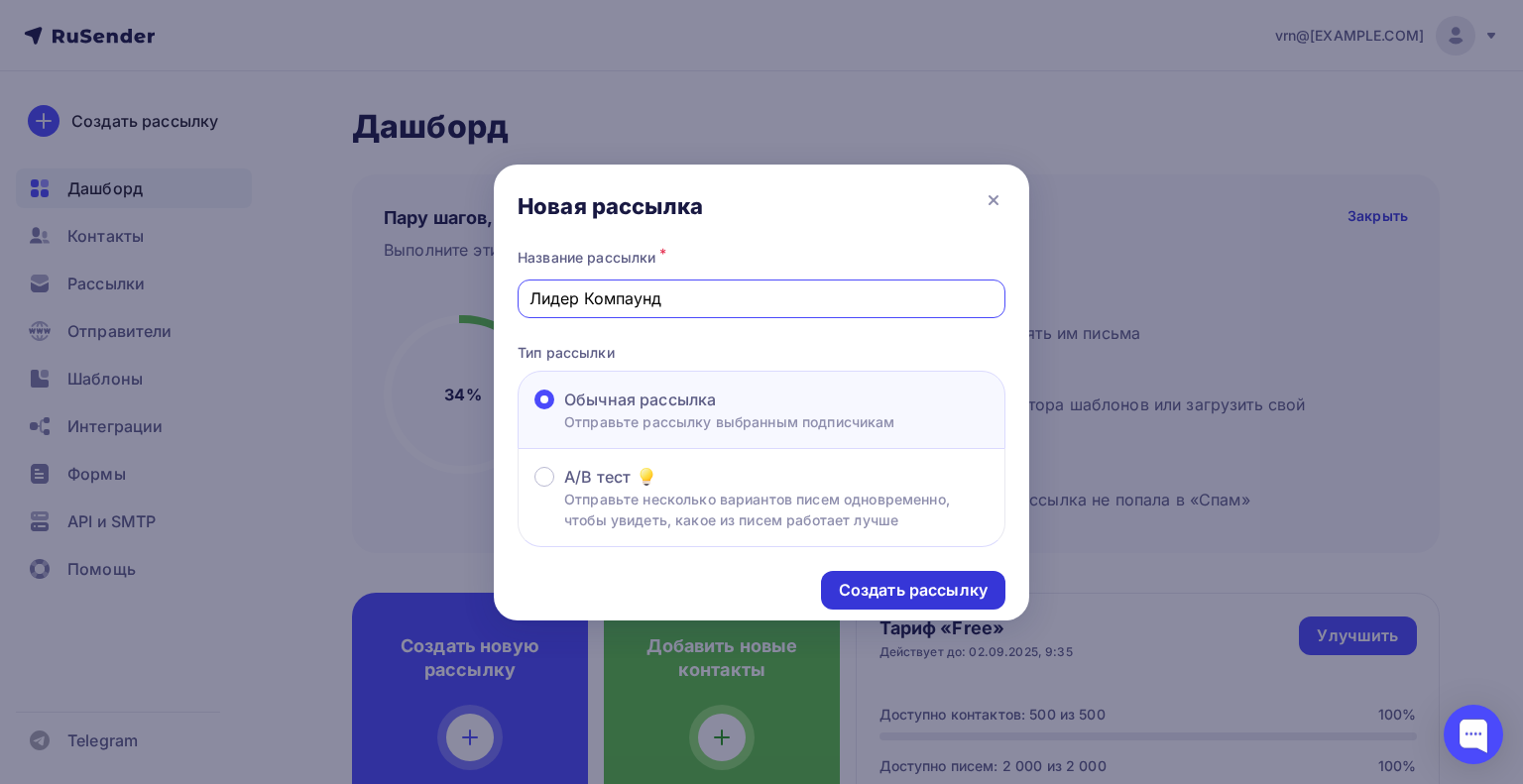type on "Лидер Компаунд" 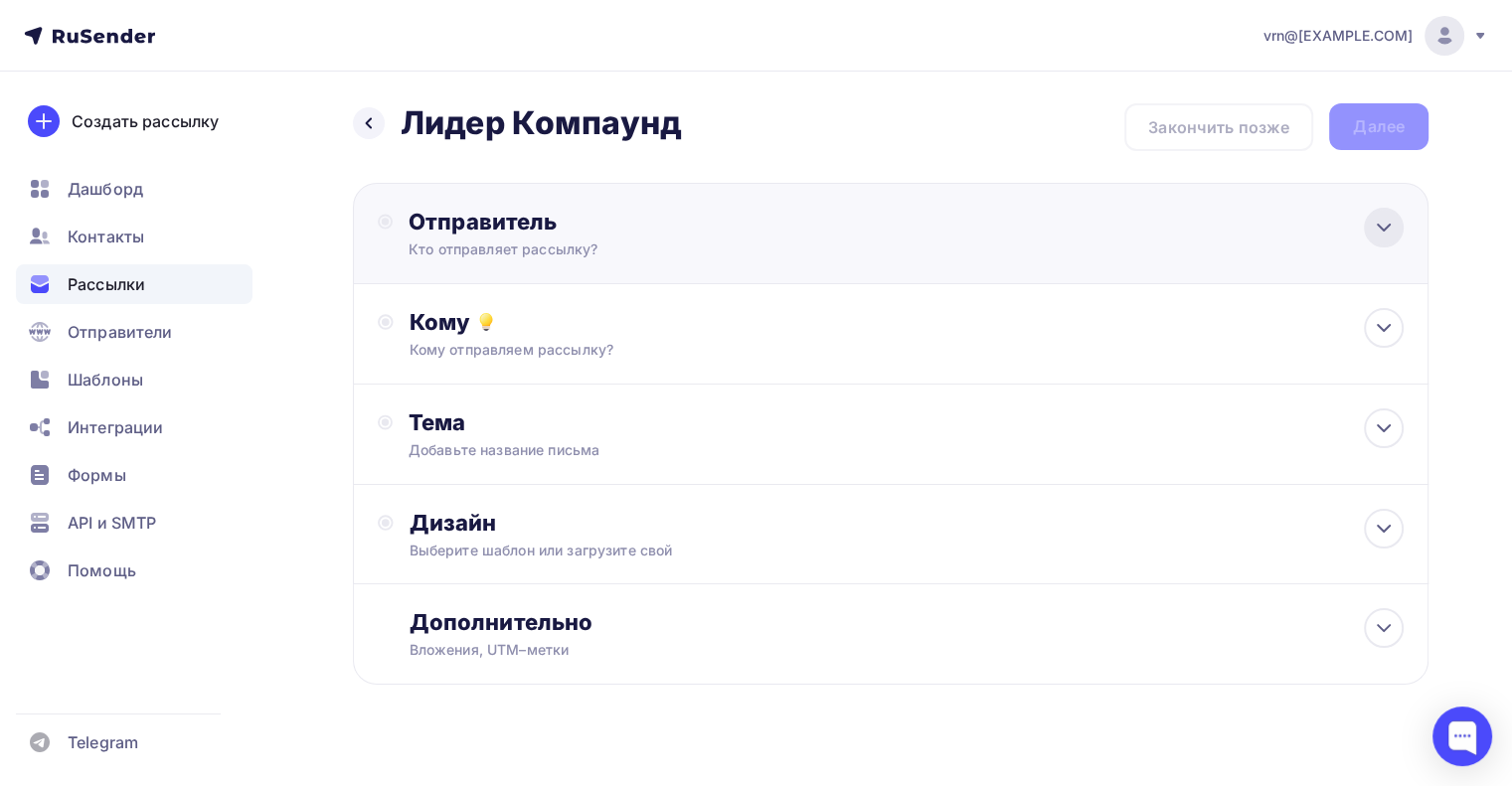 click 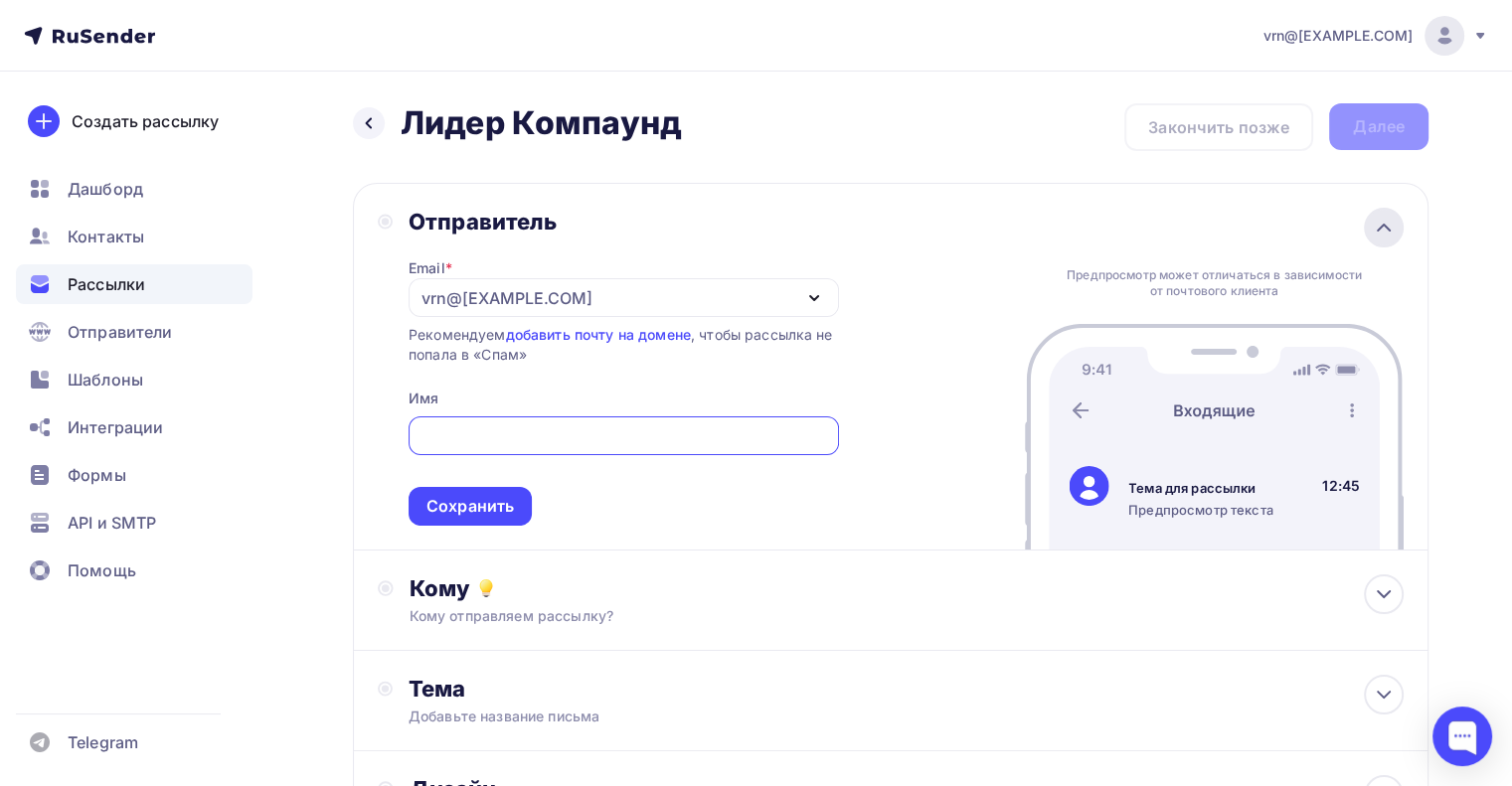 scroll, scrollTop: 0, scrollLeft: 0, axis: both 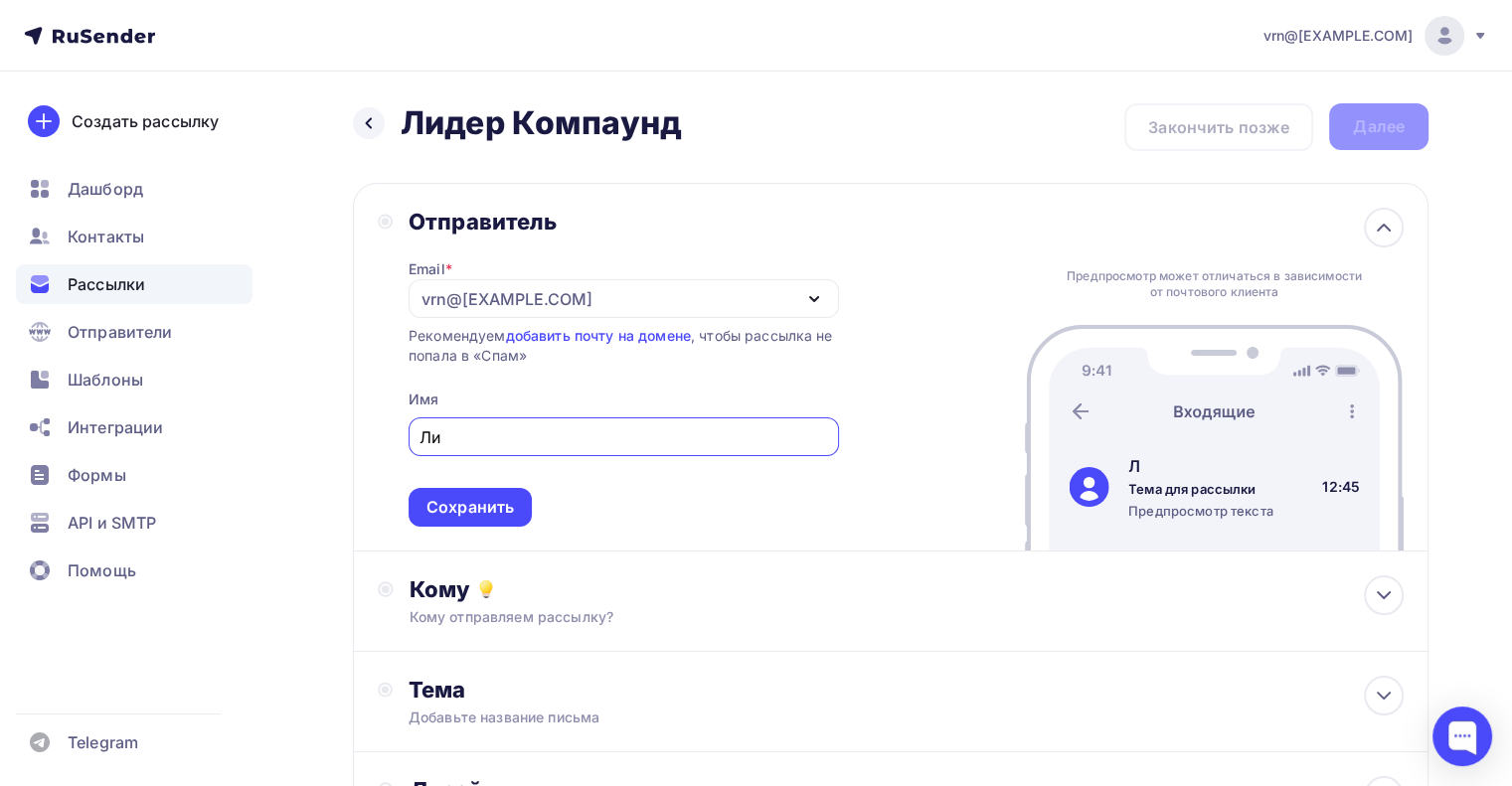 type on "Л" 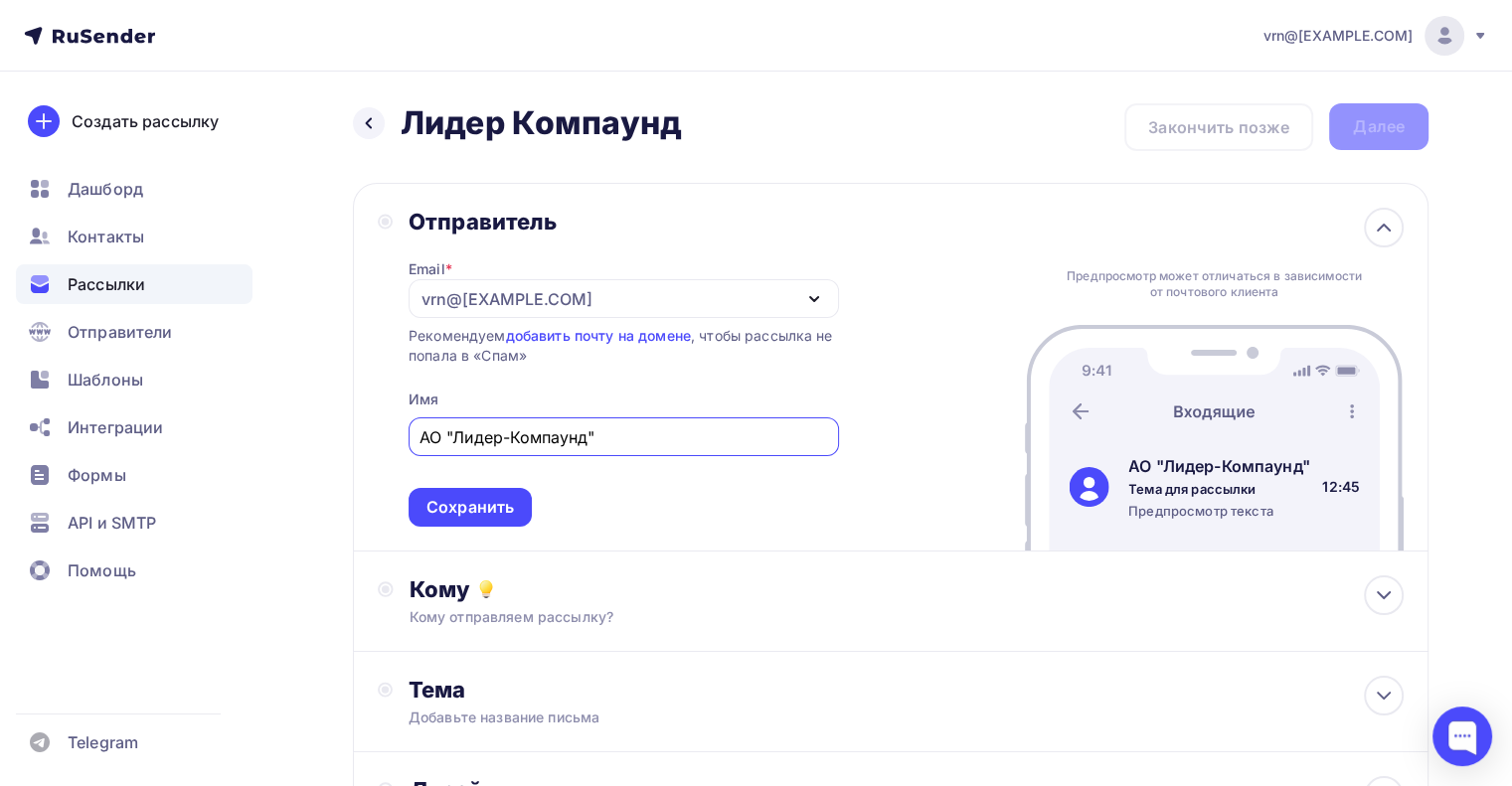 drag, startPoint x: 690, startPoint y: 428, endPoint x: 391, endPoint y: 435, distance: 299.0819 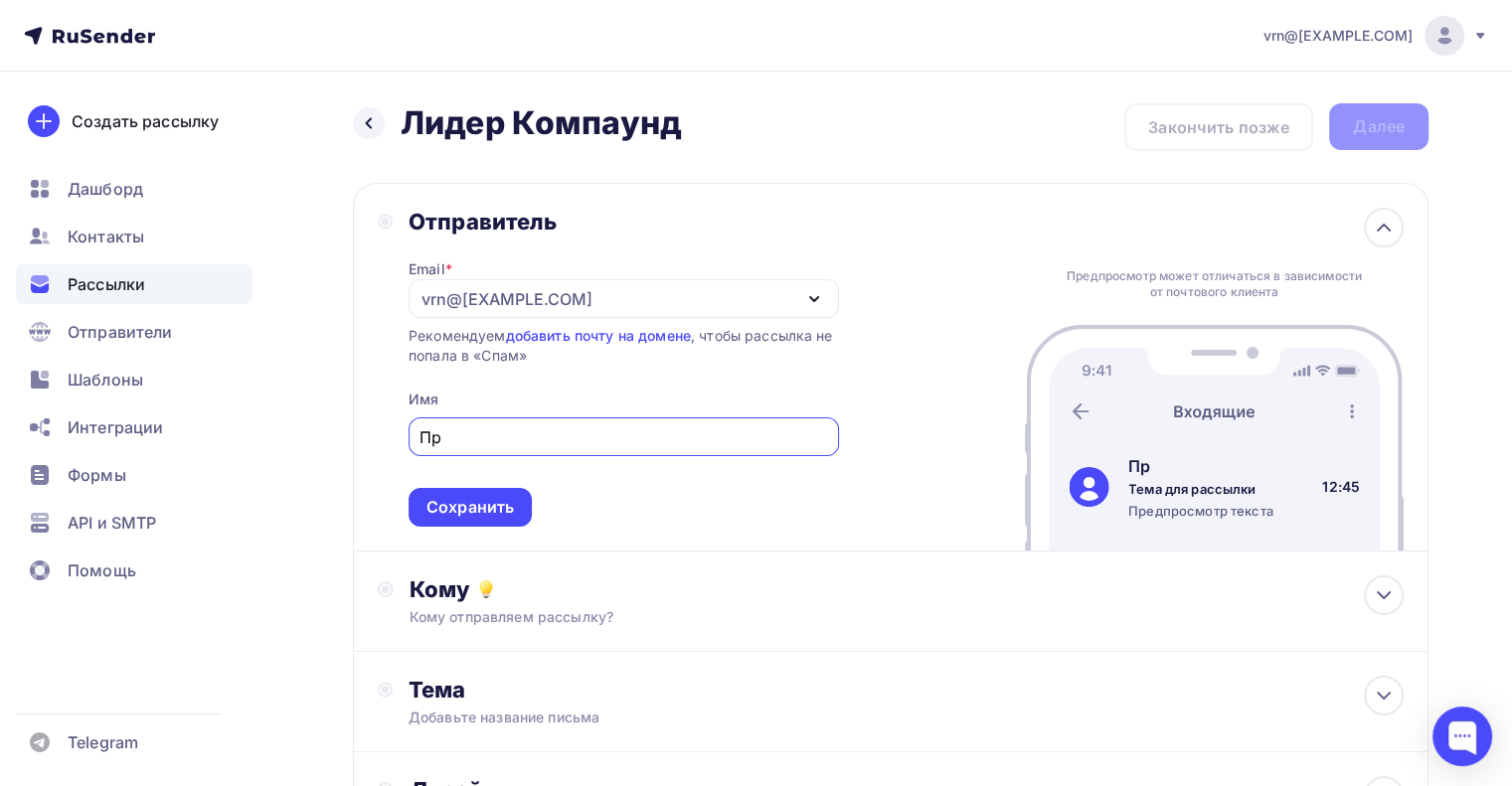 type on "П" 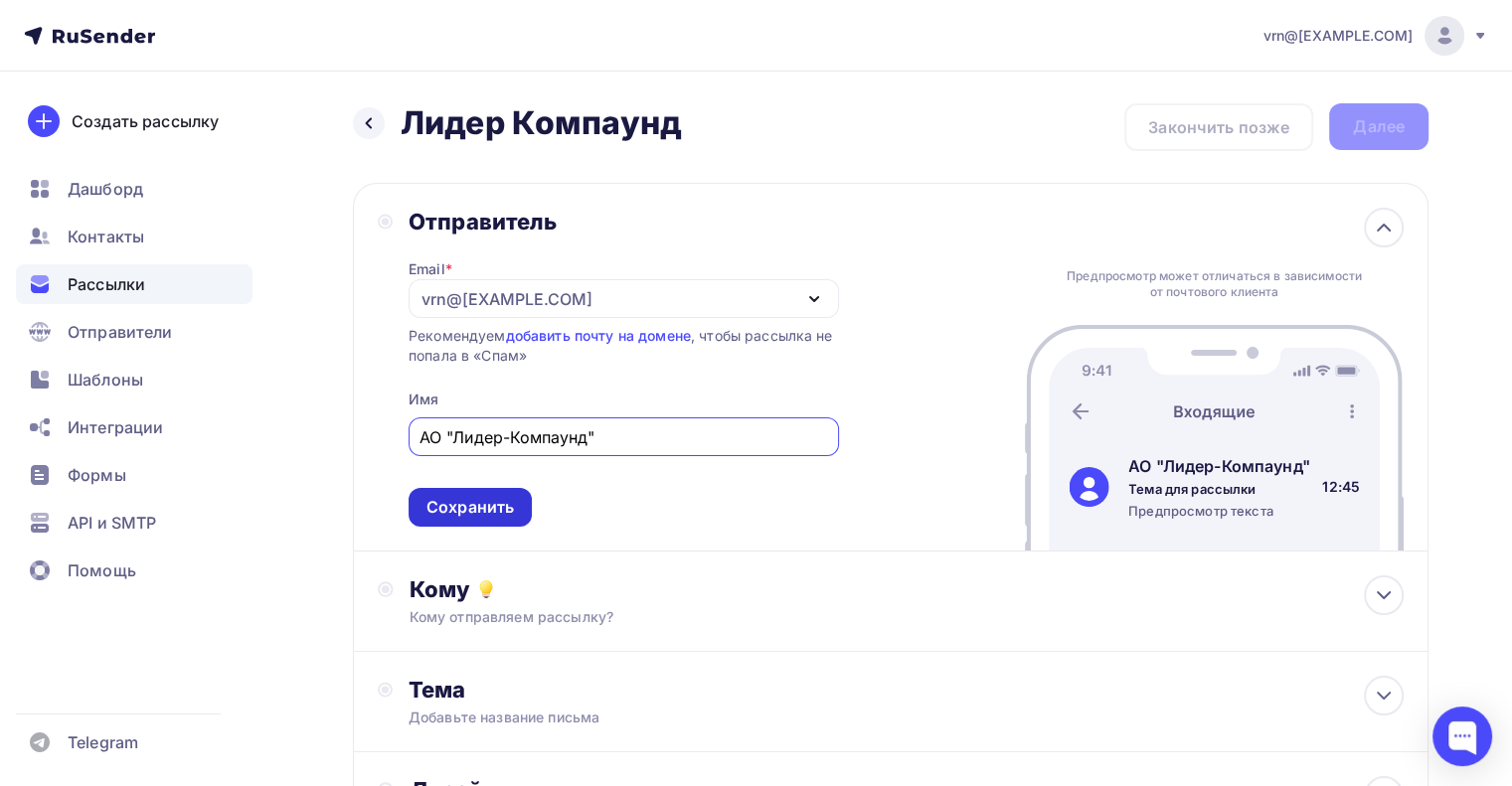 type on "АО "Лидер-Компаунд"" 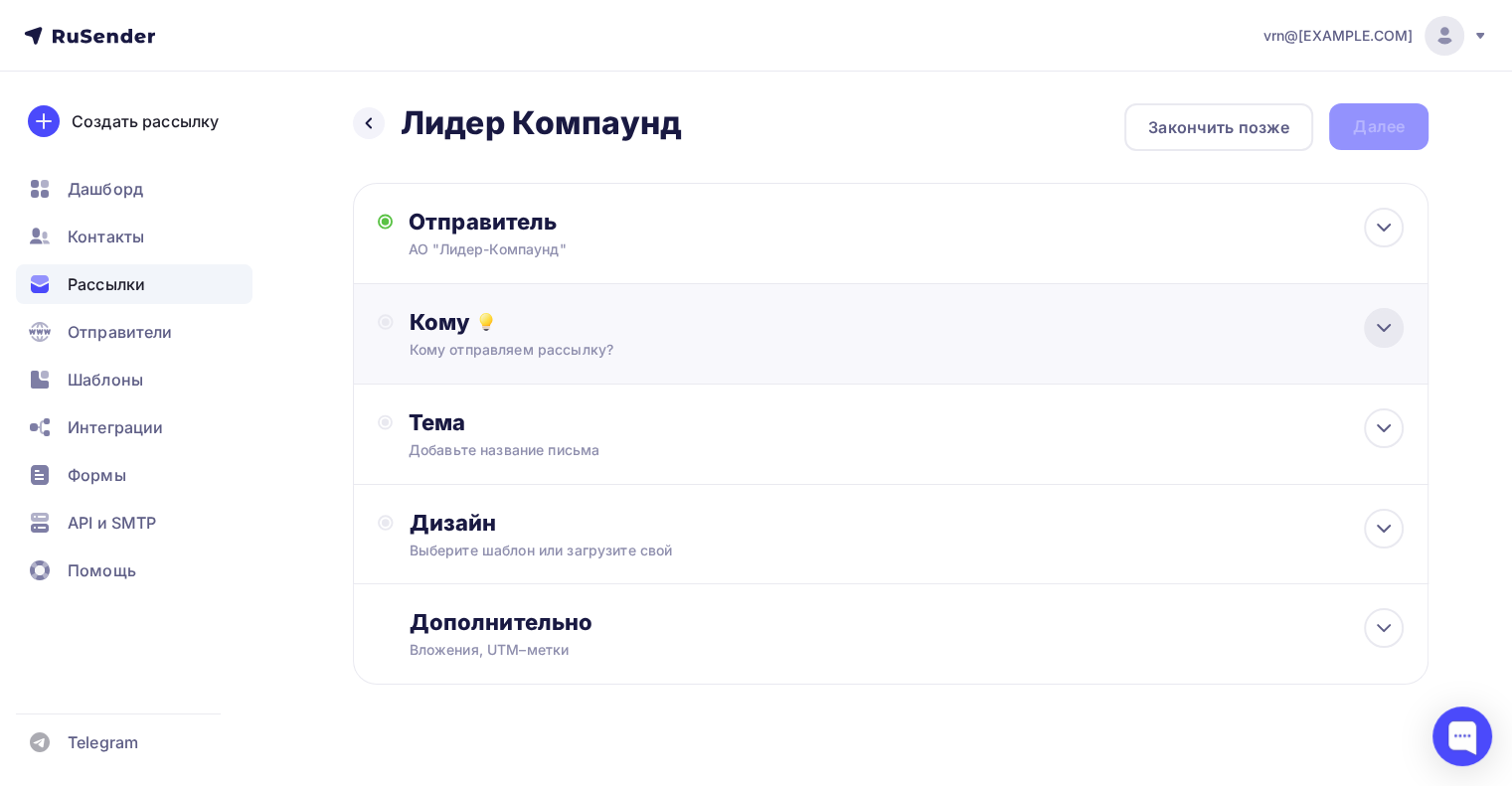 click 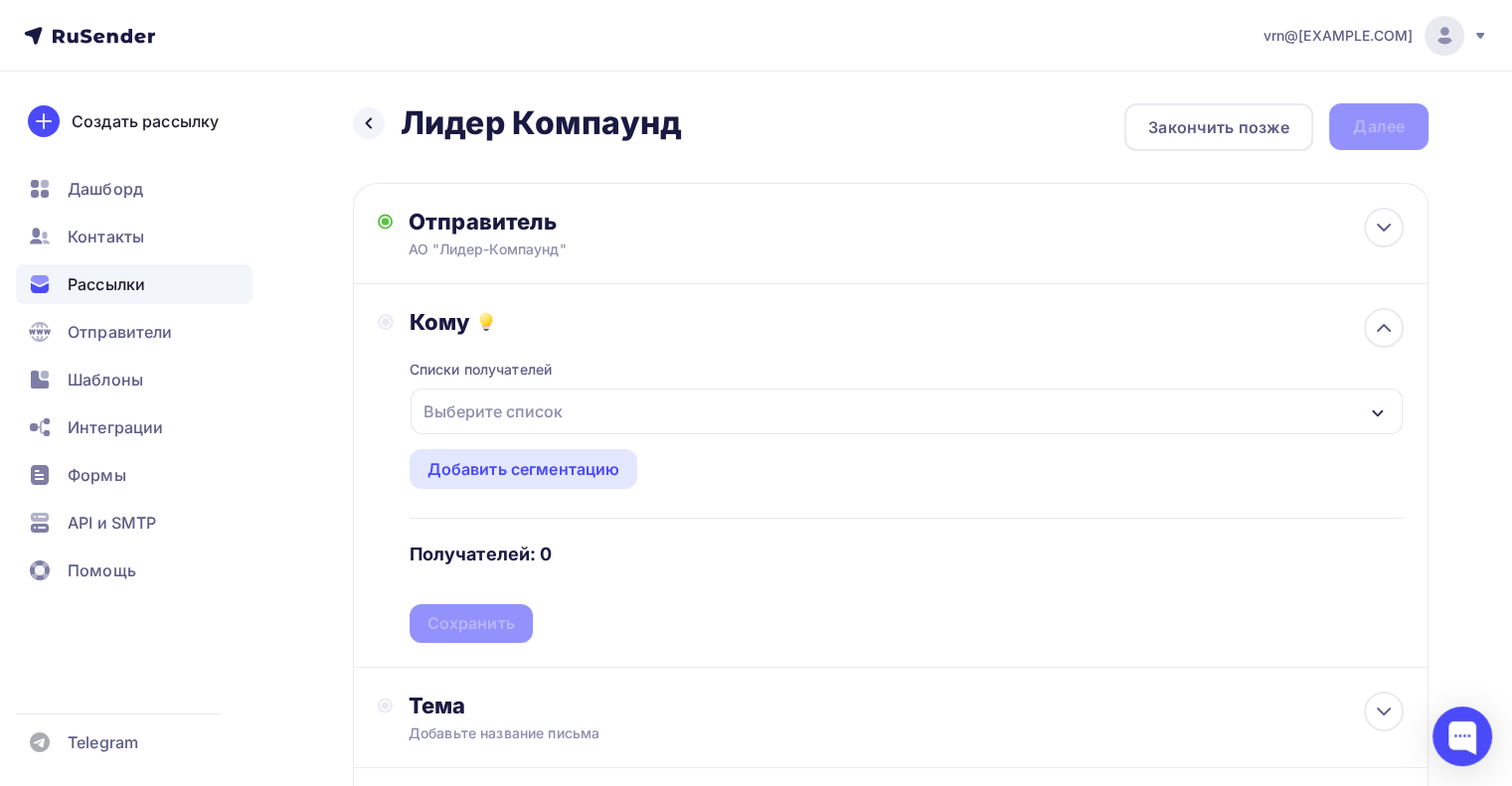 click 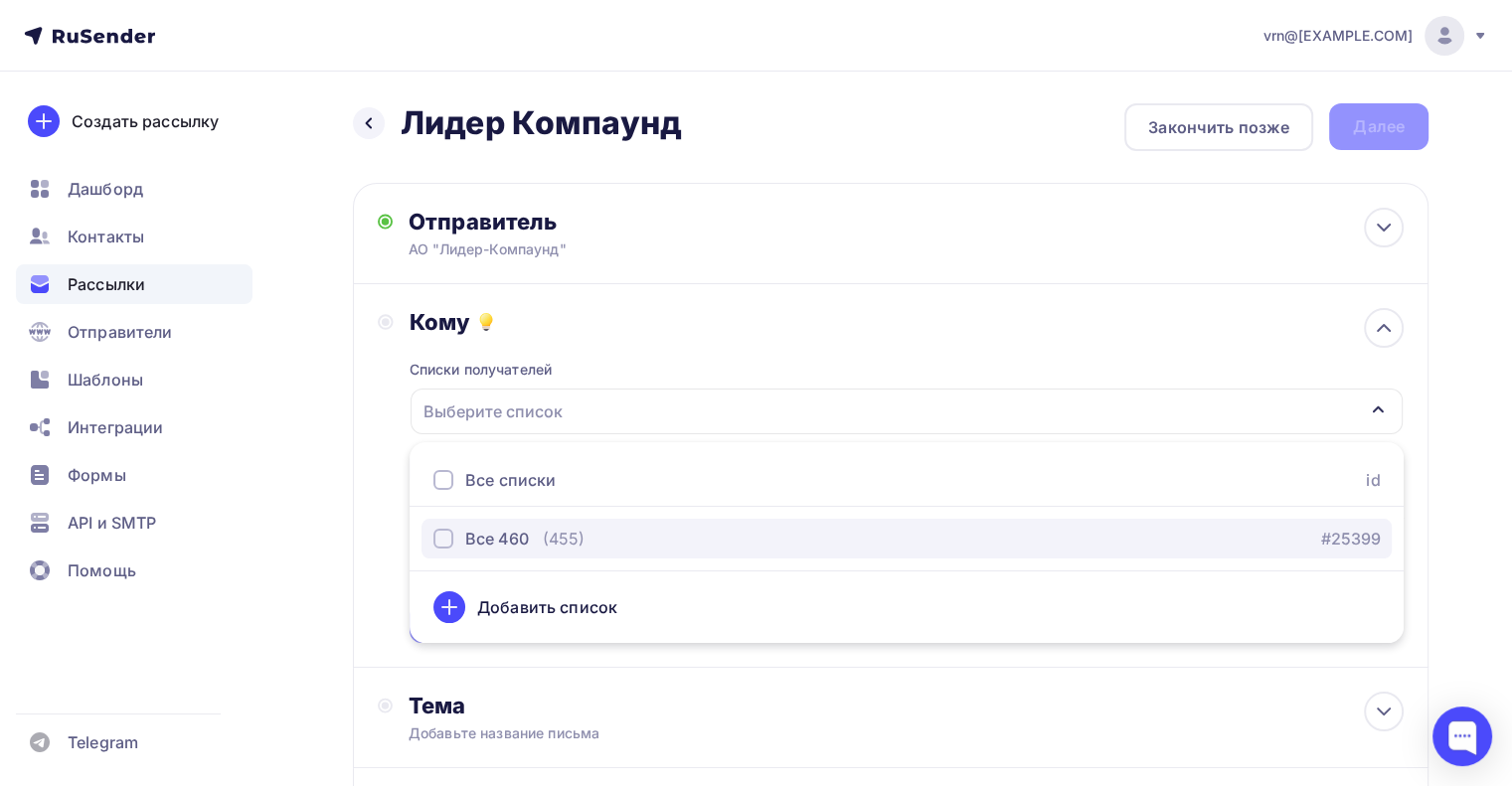 click on "Все 460" at bounding box center [497, 539] 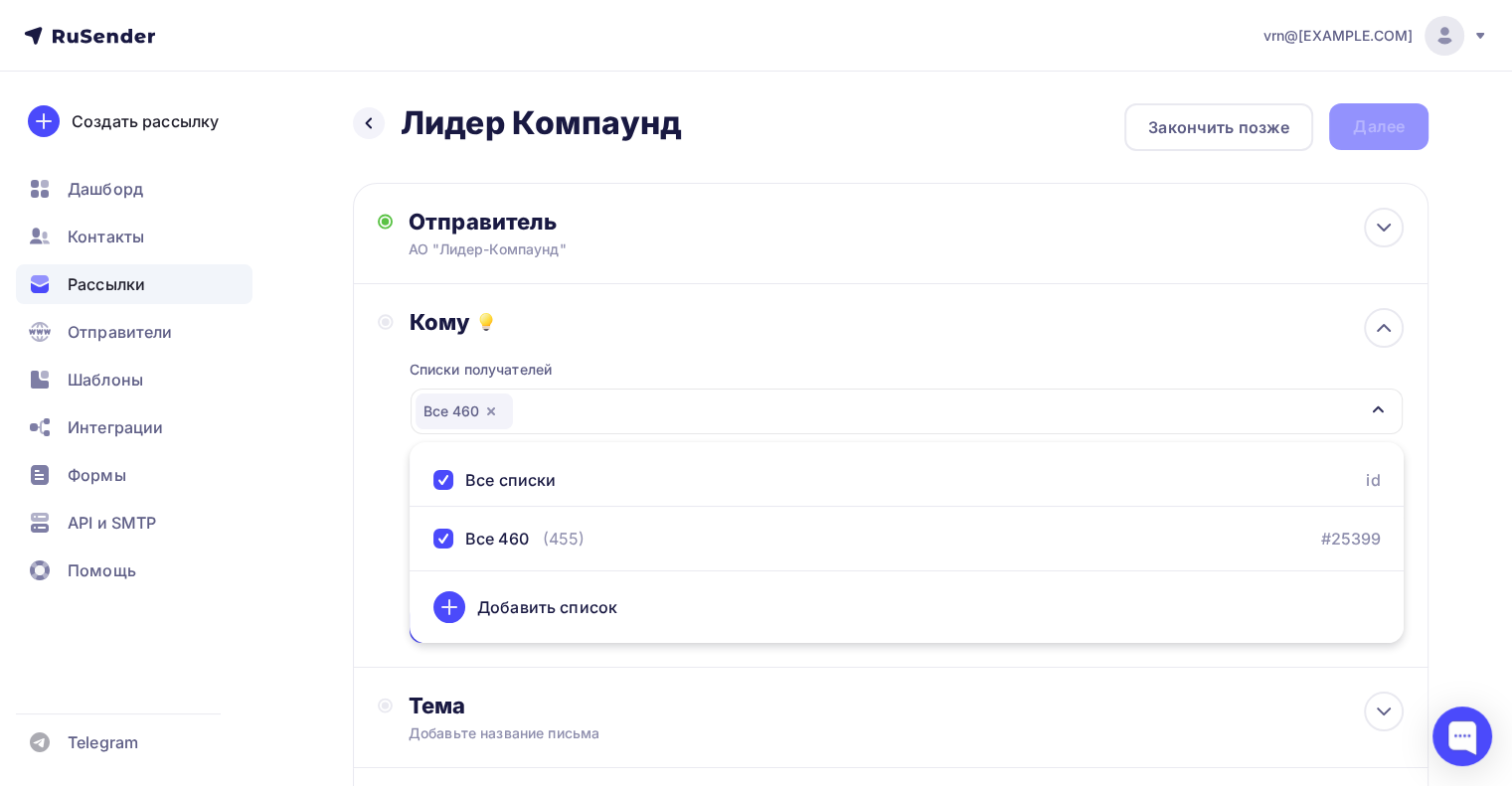 click on "Списки получателей
Все 460
Все списки
id
Все 460
(455)
#25399
Добавить список
Добавить сегментацию
Получателей:
455
Сохранить" at bounding box center [907, 489] 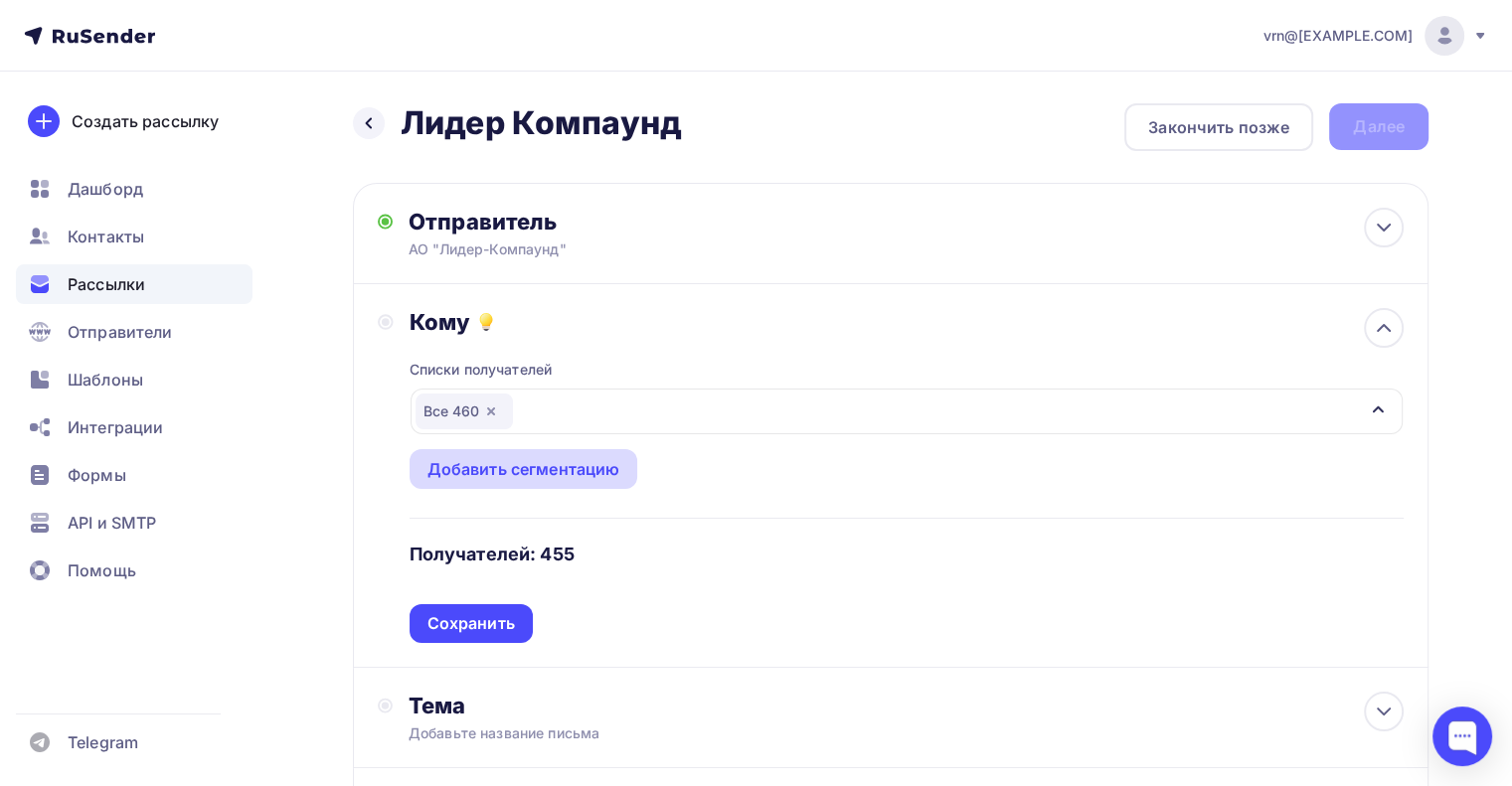 click on "Добавить сегментацию" at bounding box center (524, 469) 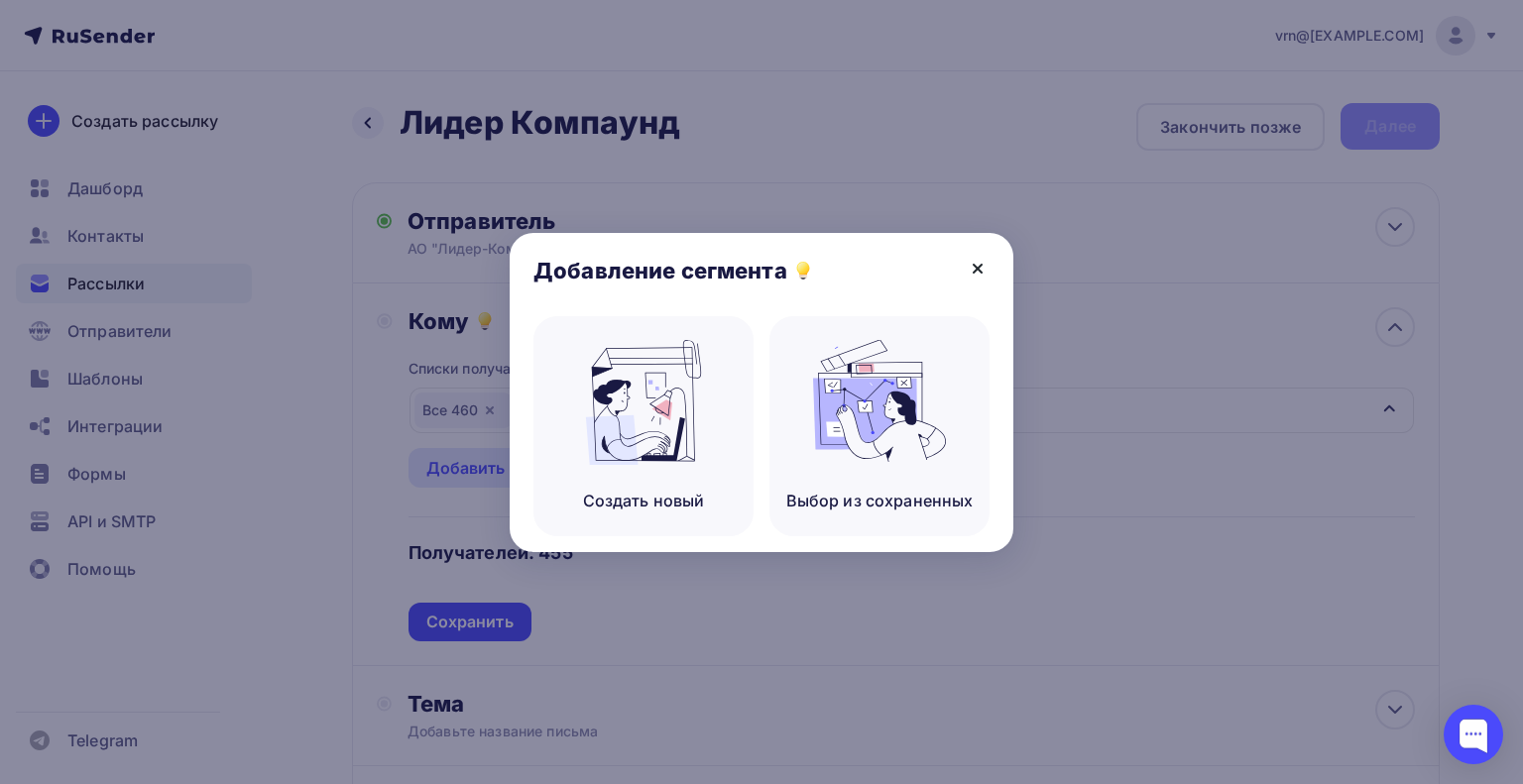 click 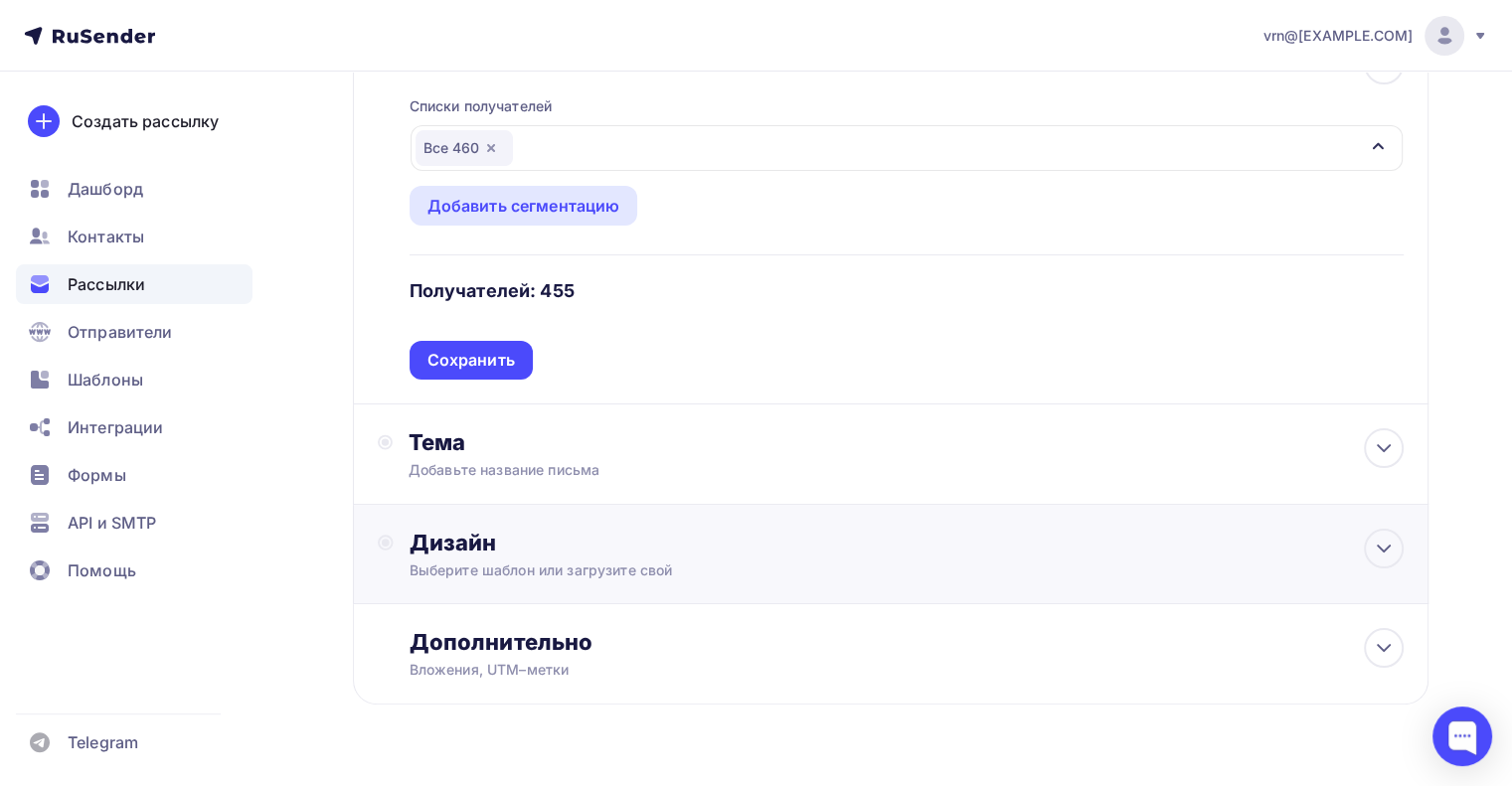 scroll, scrollTop: 298, scrollLeft: 0, axis: vertical 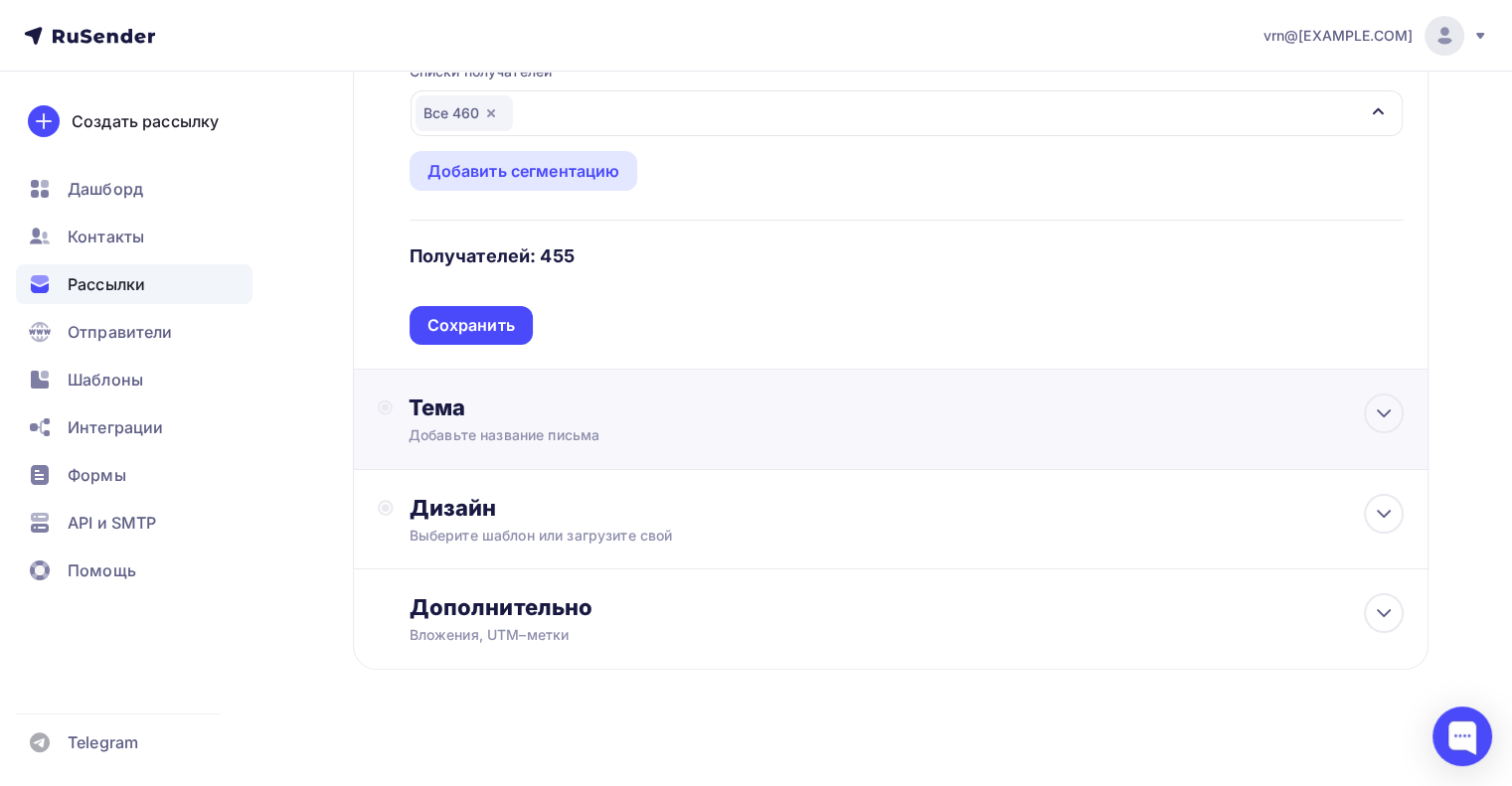 click on "Тема" at bounding box center (604, 407) 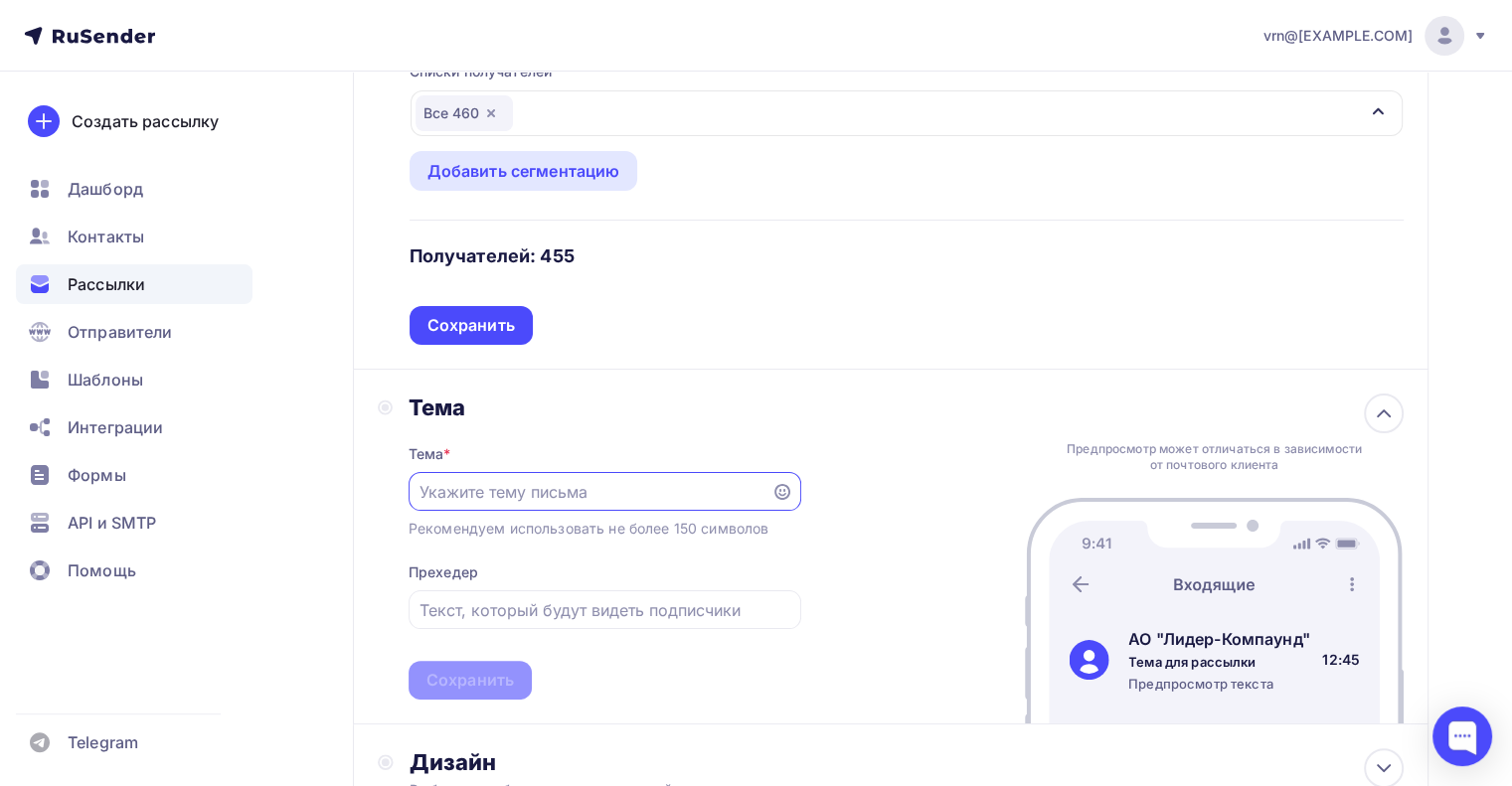 scroll, scrollTop: 0, scrollLeft: 0, axis: both 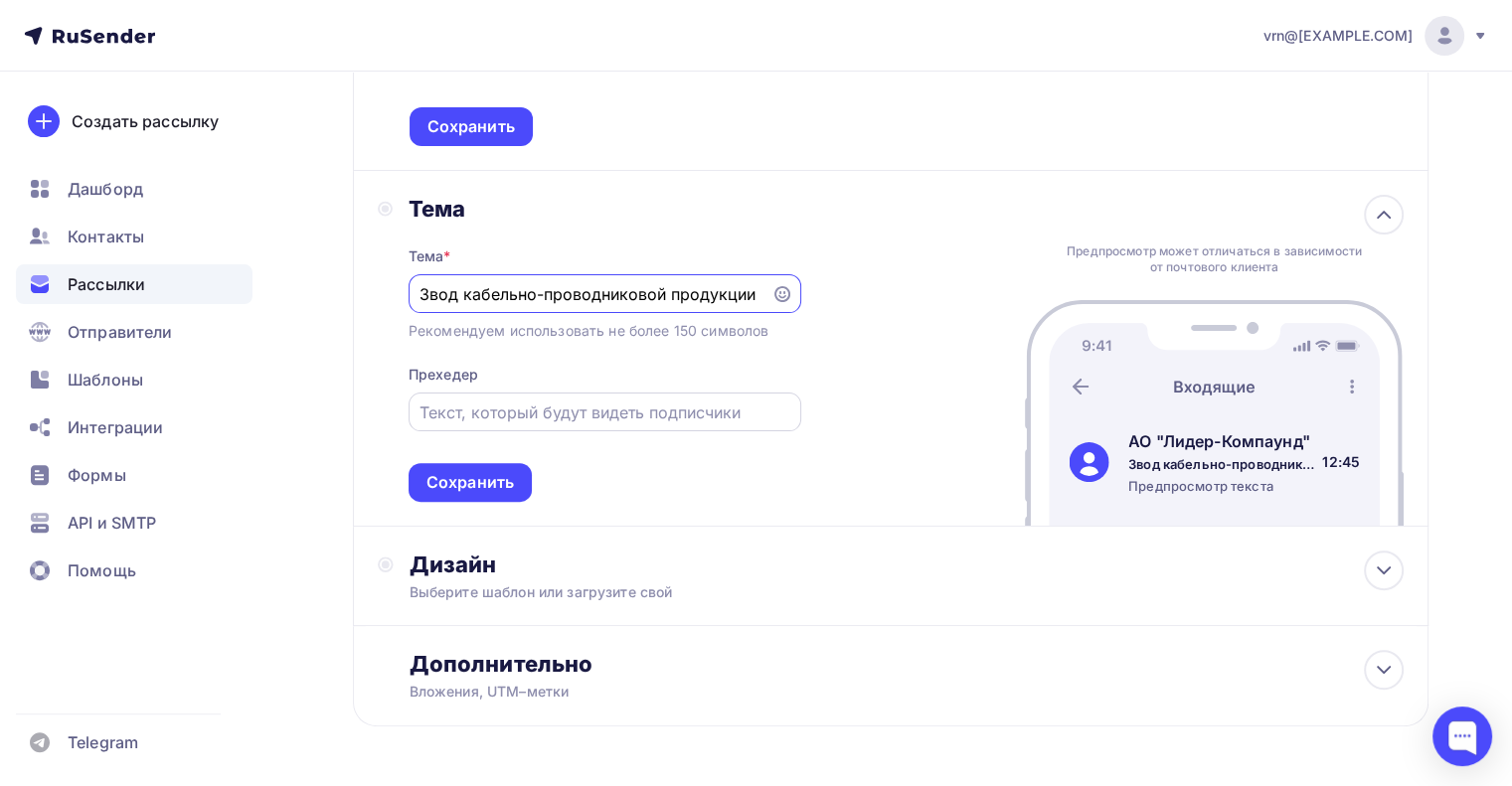 click at bounding box center [604, 412] 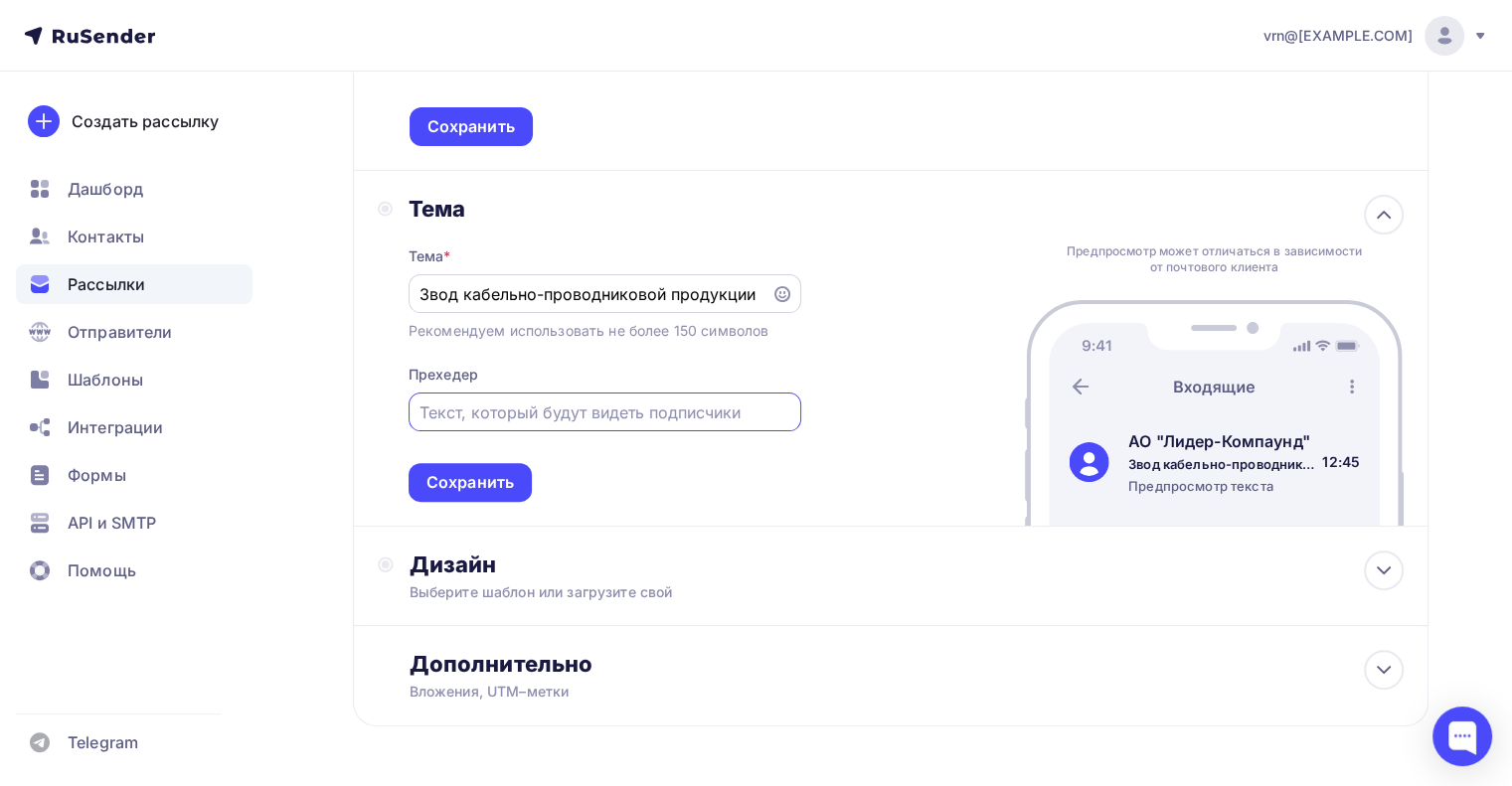 click on "Звод кабельно-проводниковой продукции" at bounding box center (589, 294) 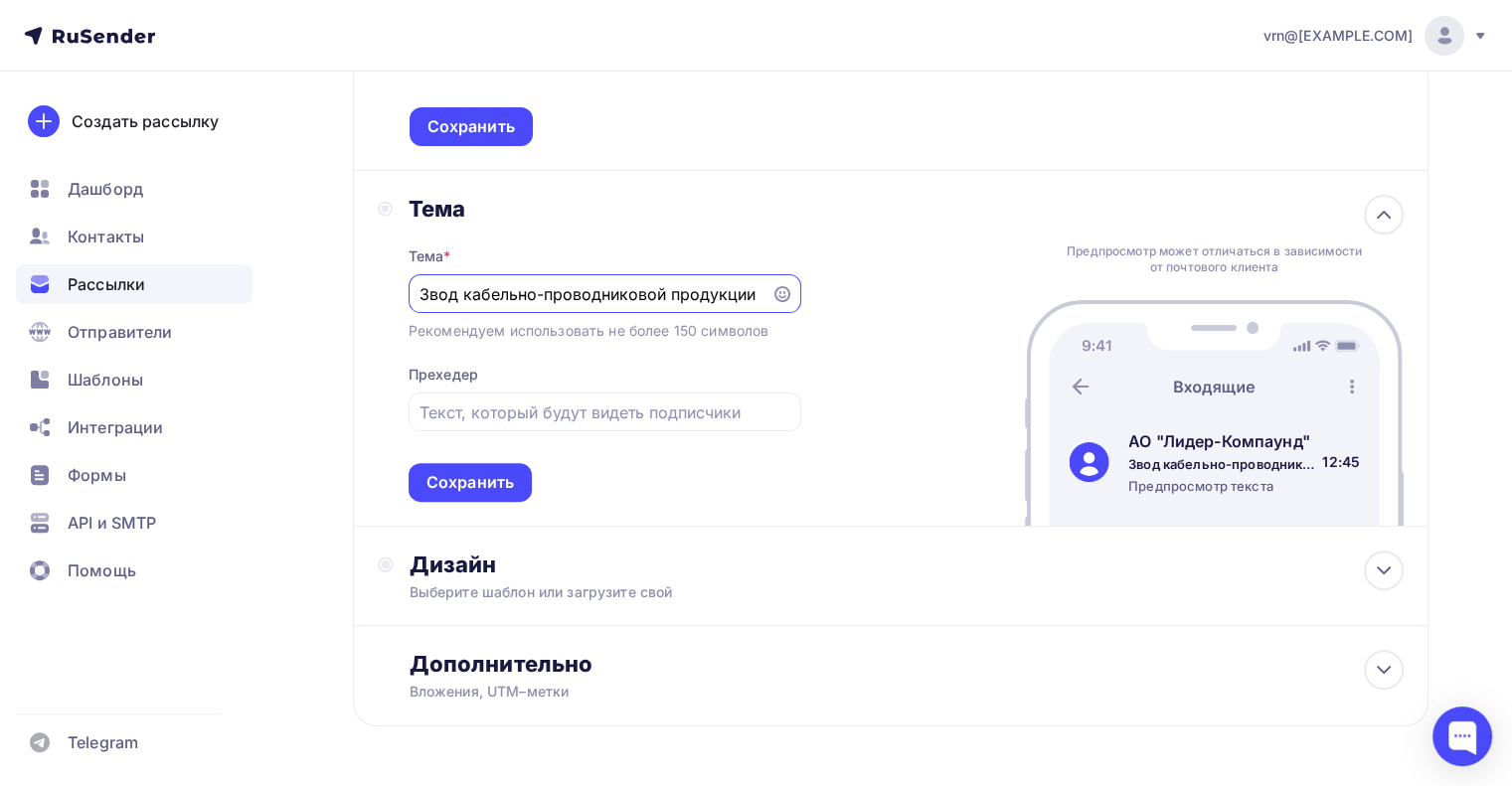 click on "Звод кабельно-проводниковой продукции" at bounding box center [589, 294] 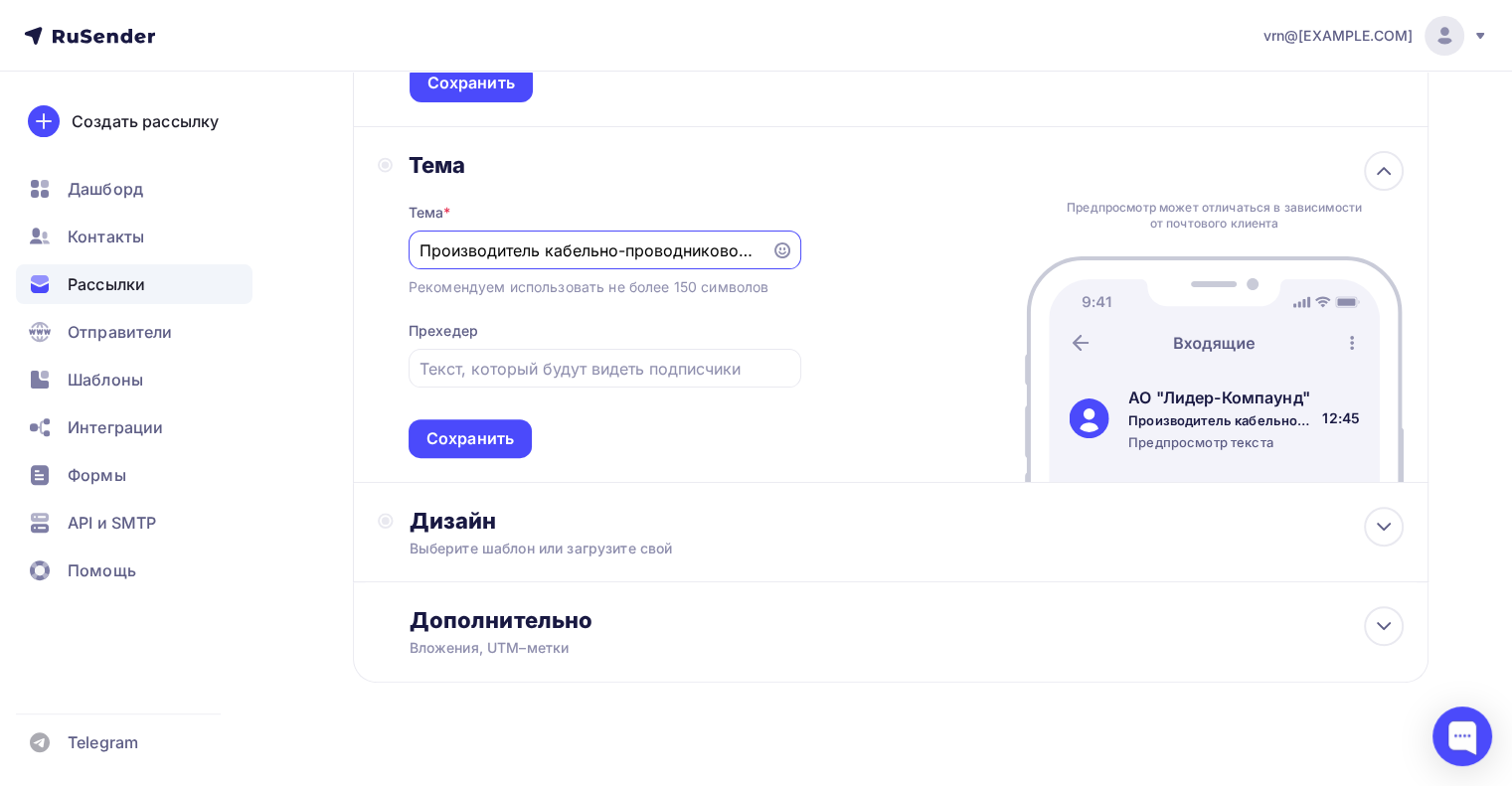 scroll, scrollTop: 561, scrollLeft: 0, axis: vertical 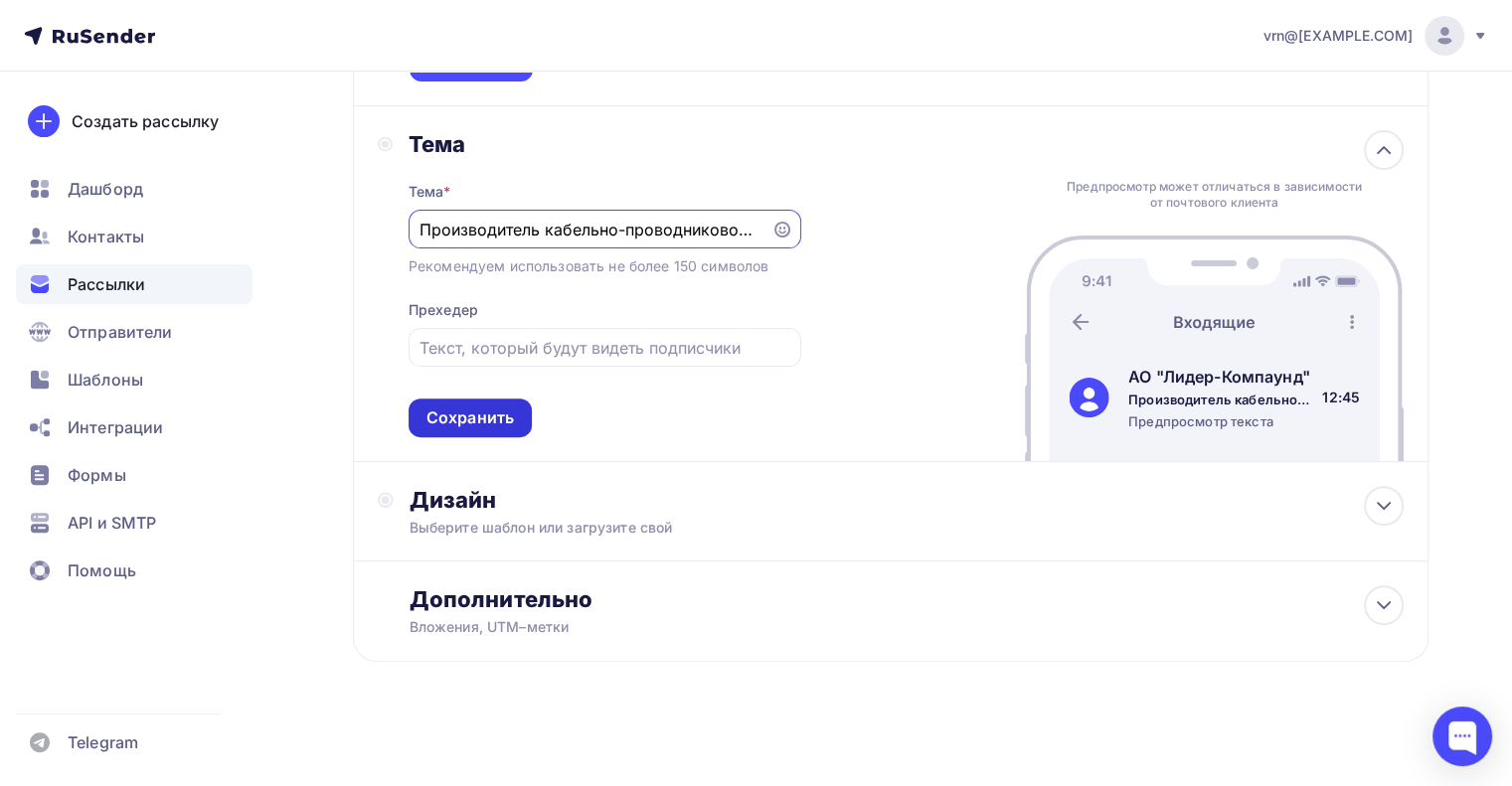 type on "Производитель кабельно-проводниковой продукции" 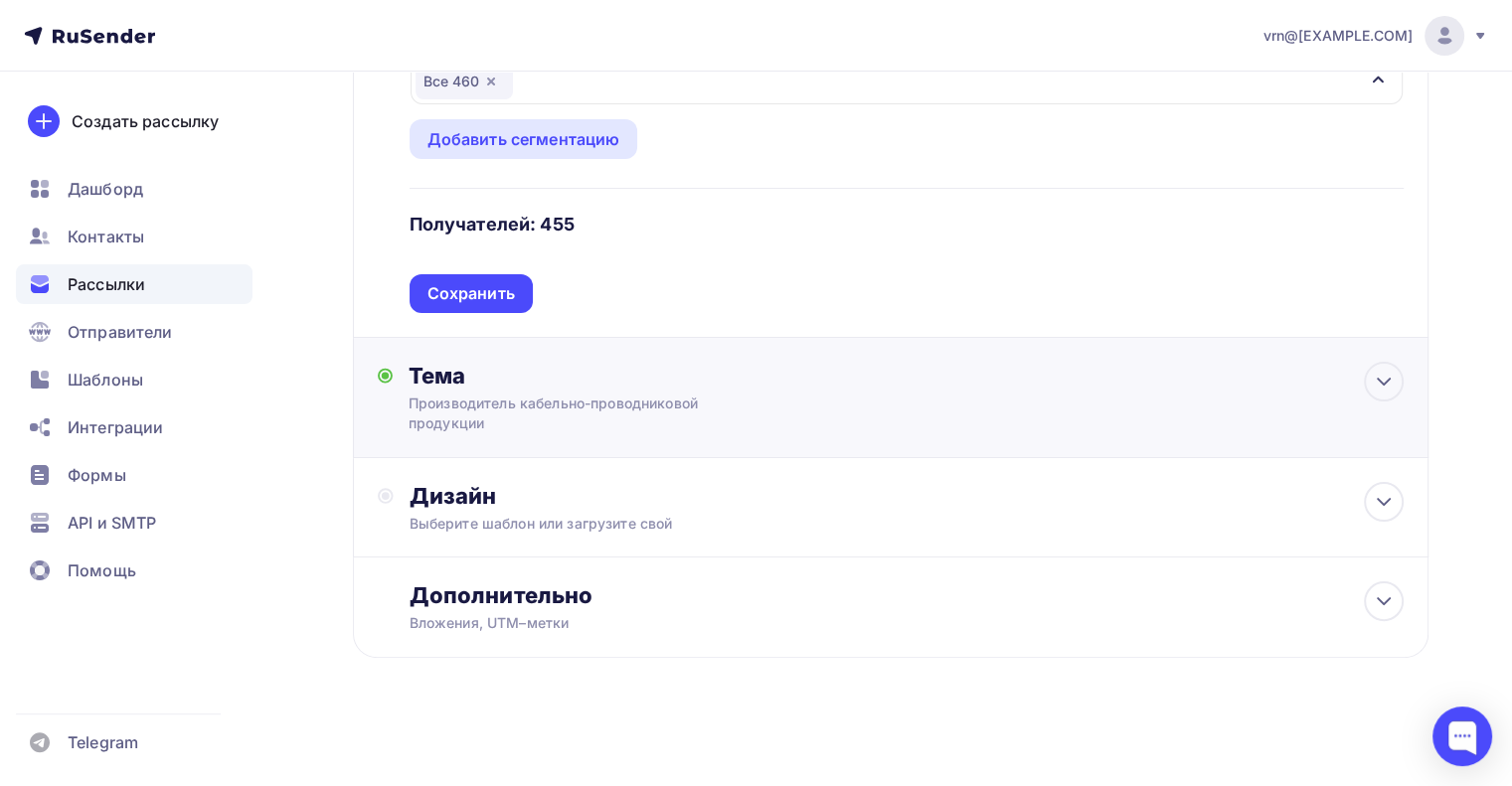 scroll, scrollTop: 327, scrollLeft: 0, axis: vertical 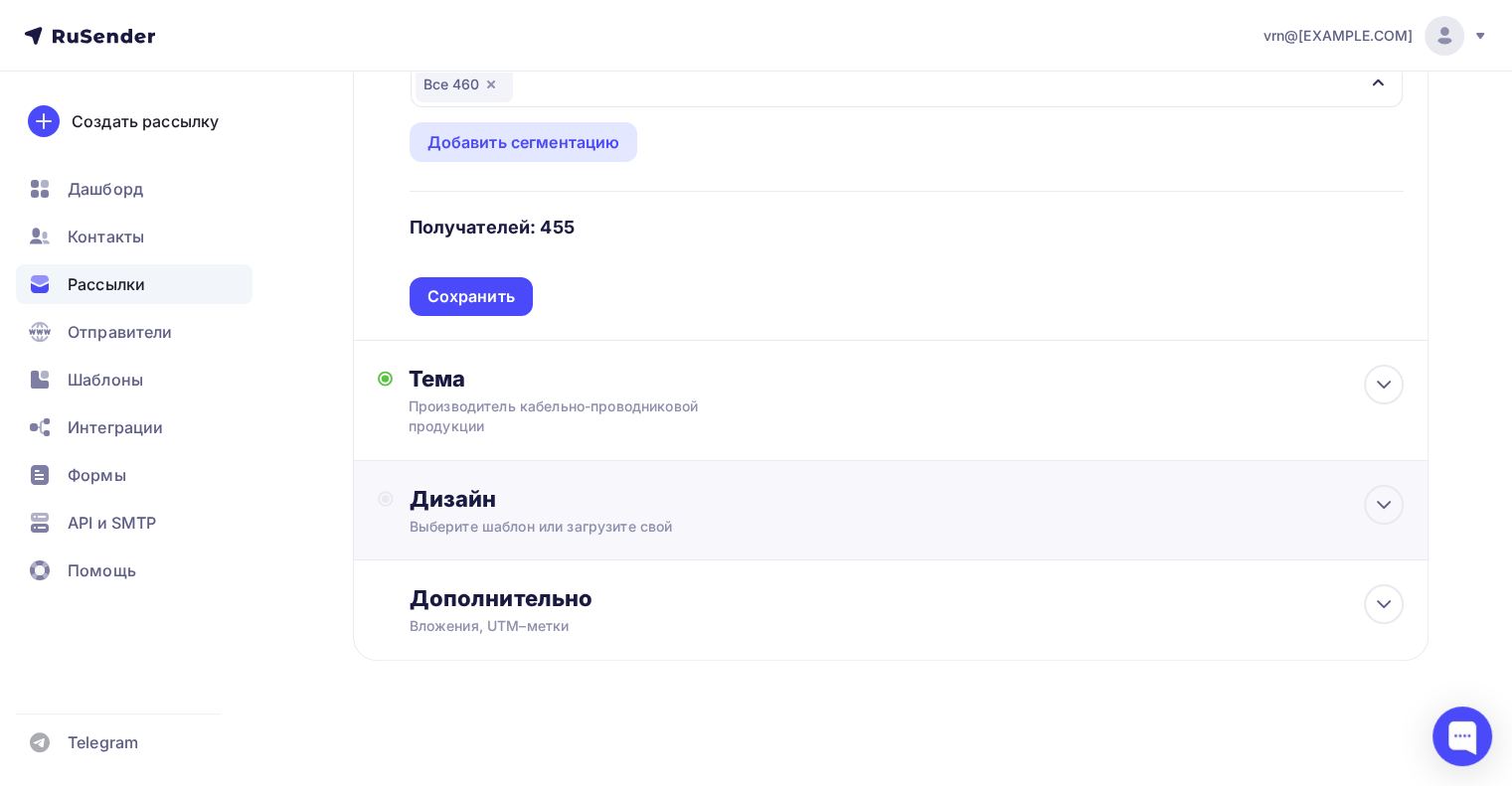 click on "Дизайн" at bounding box center (907, 499) 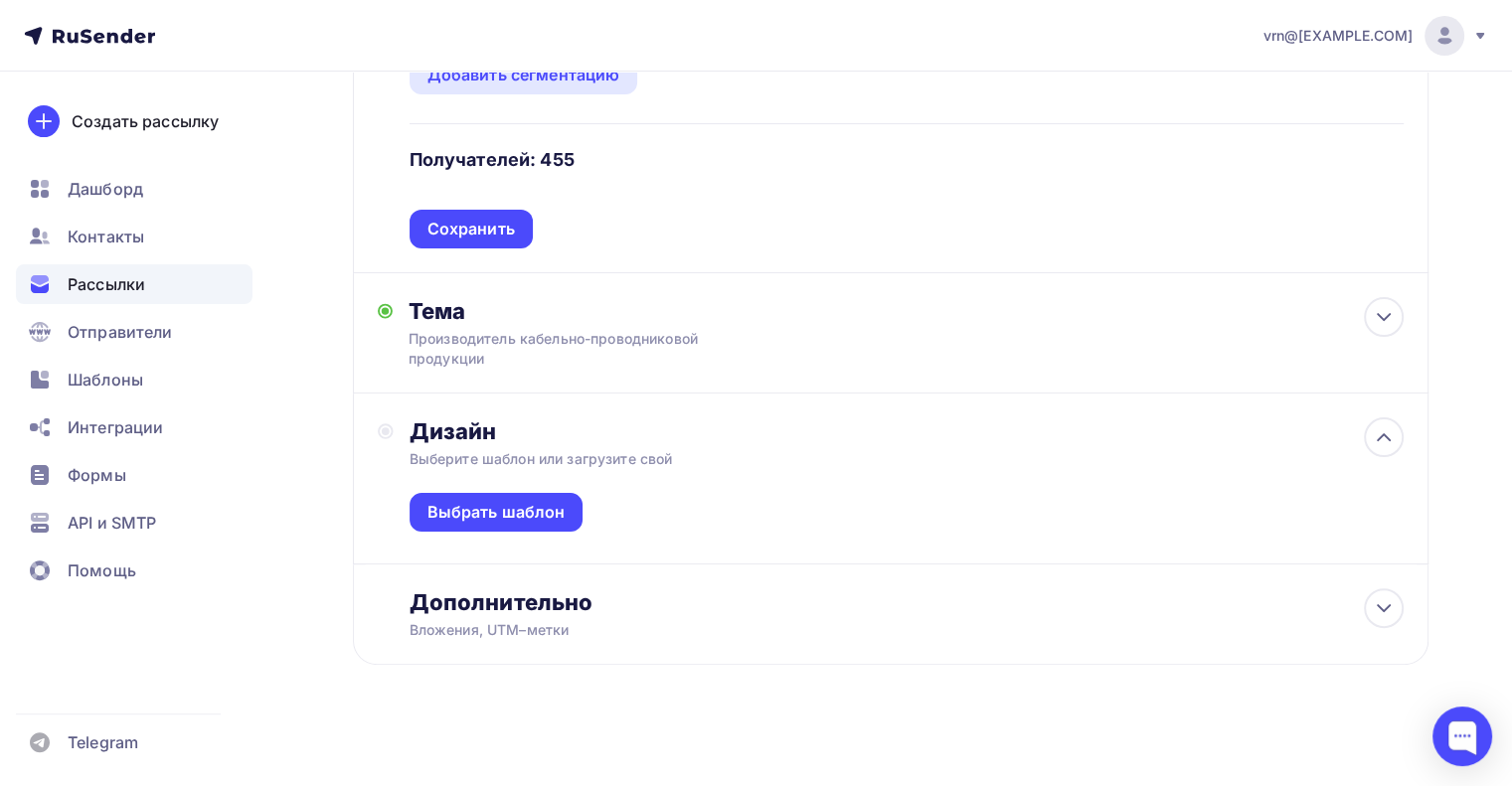 scroll, scrollTop: 397, scrollLeft: 0, axis: vertical 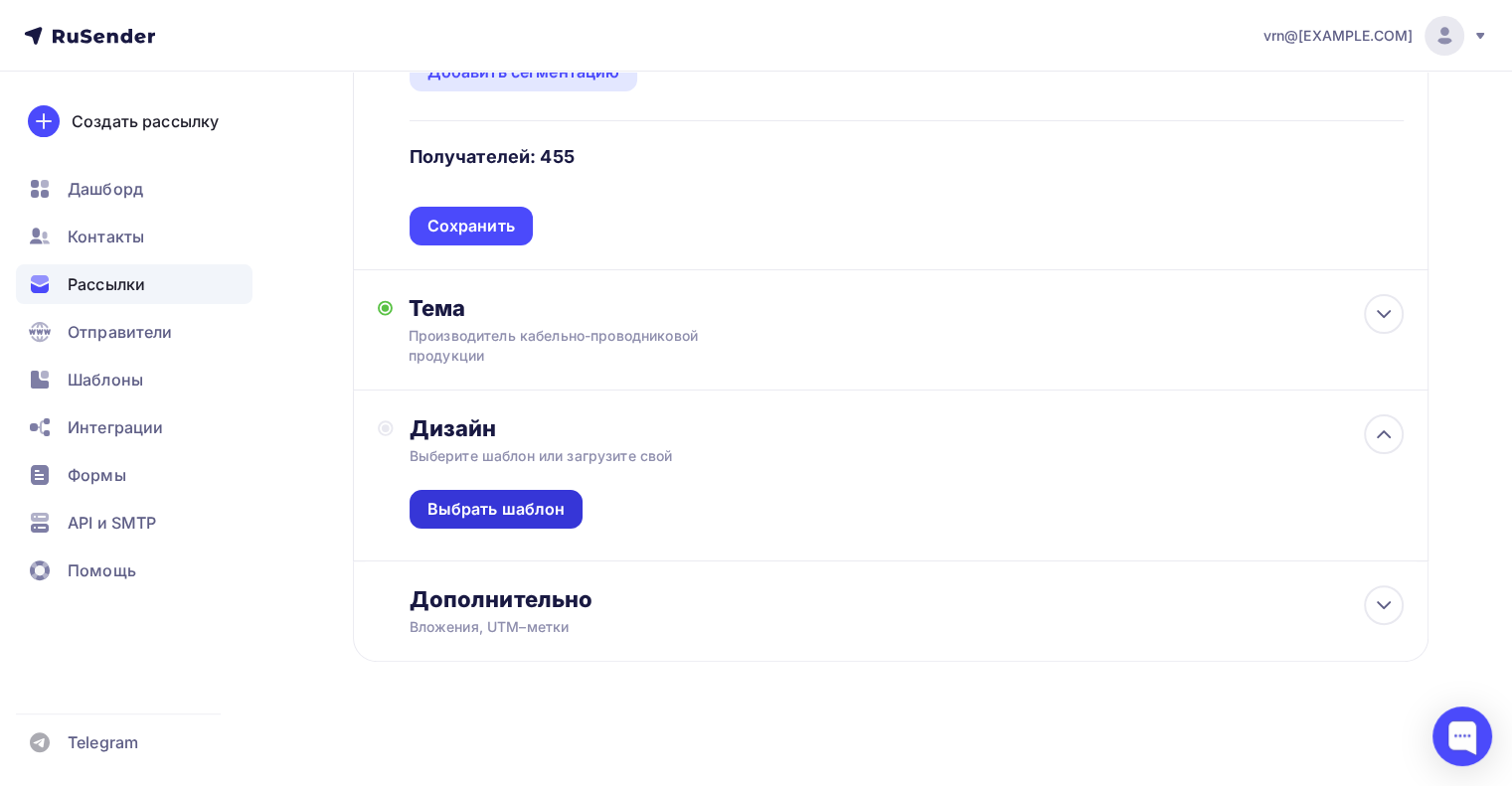 click on "Выбрать шаблон" at bounding box center [496, 509] 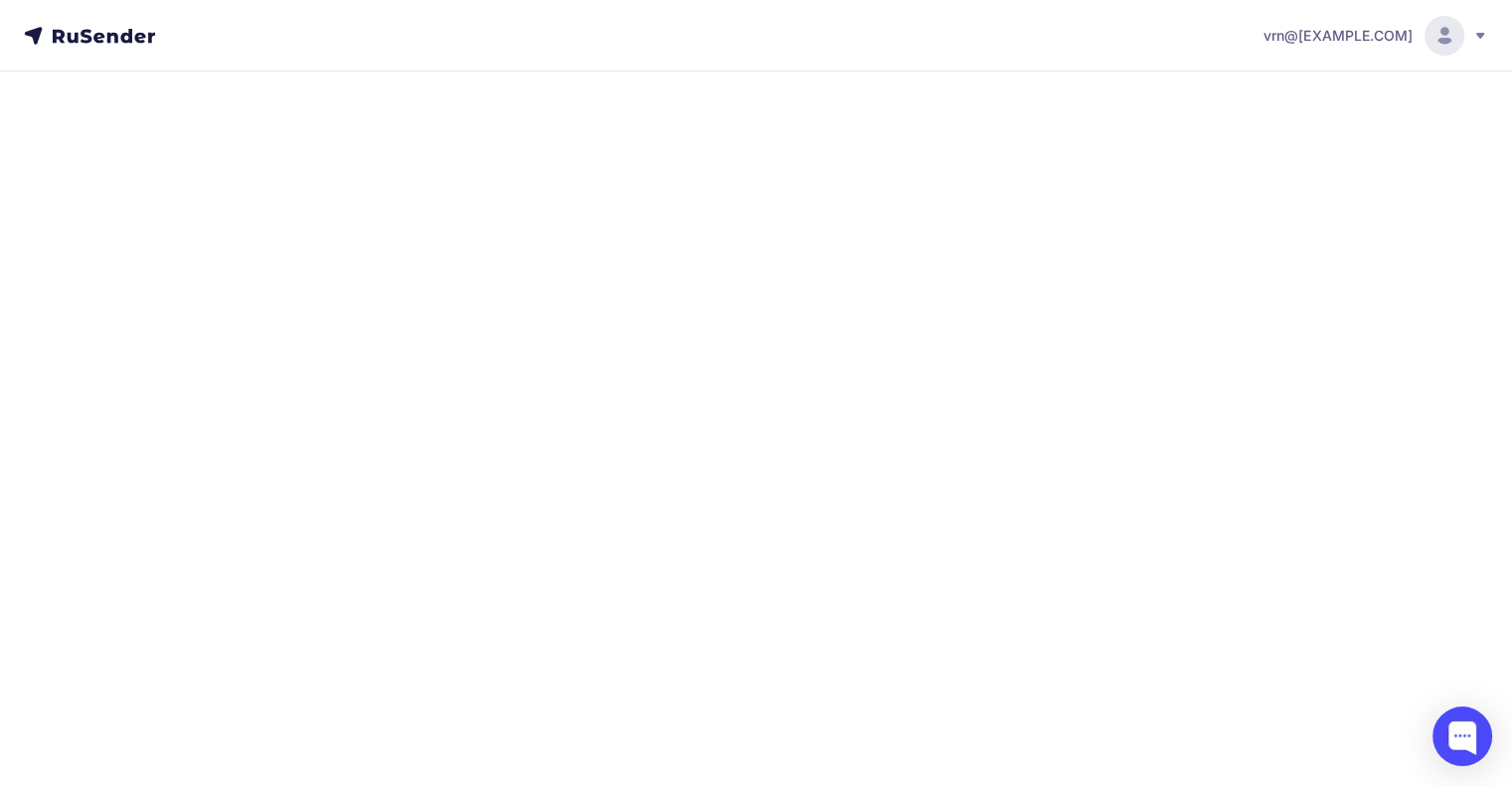 scroll, scrollTop: 0, scrollLeft: 0, axis: both 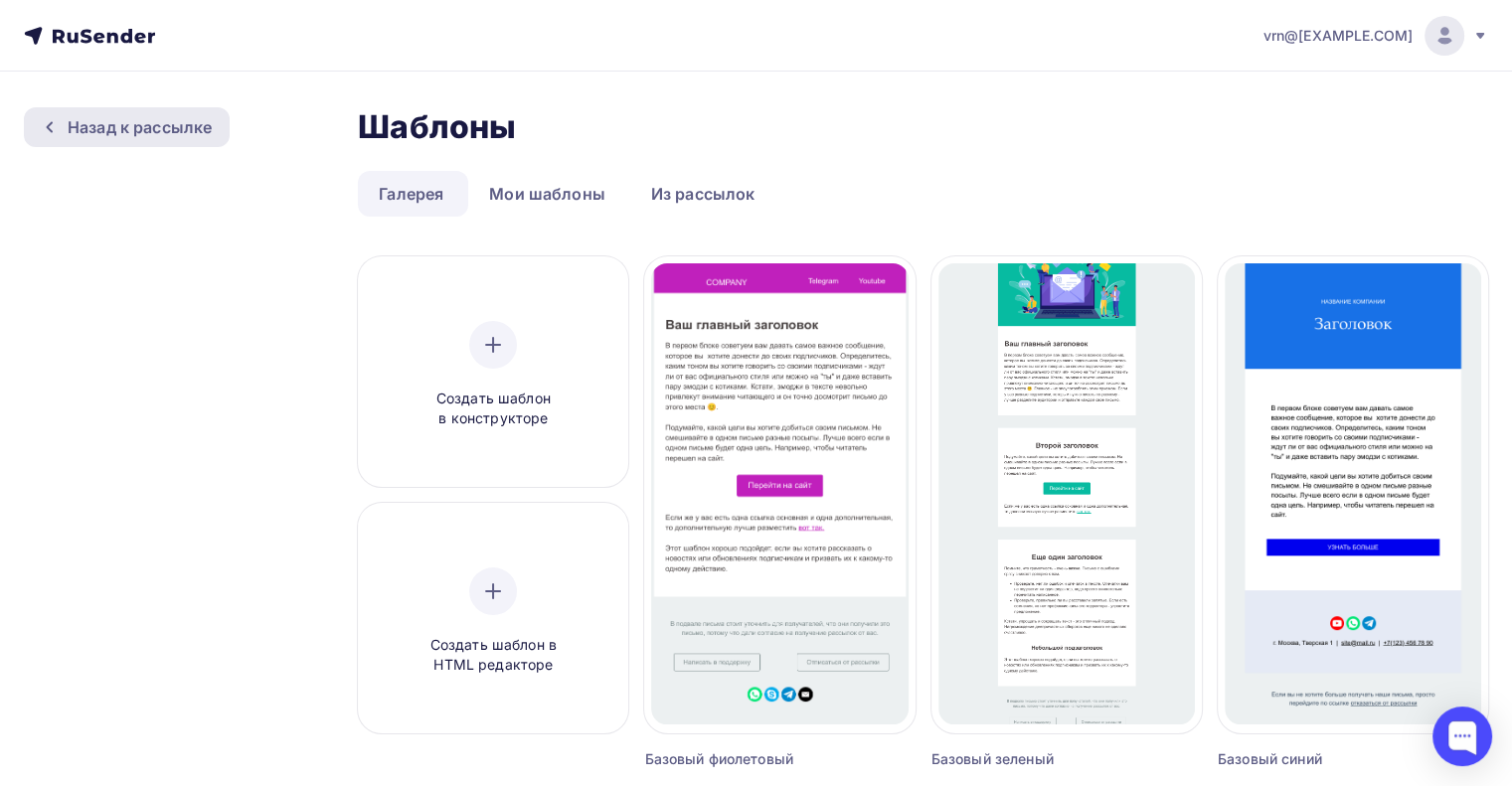 click on "Назад к рассылке" at bounding box center [139, 127] 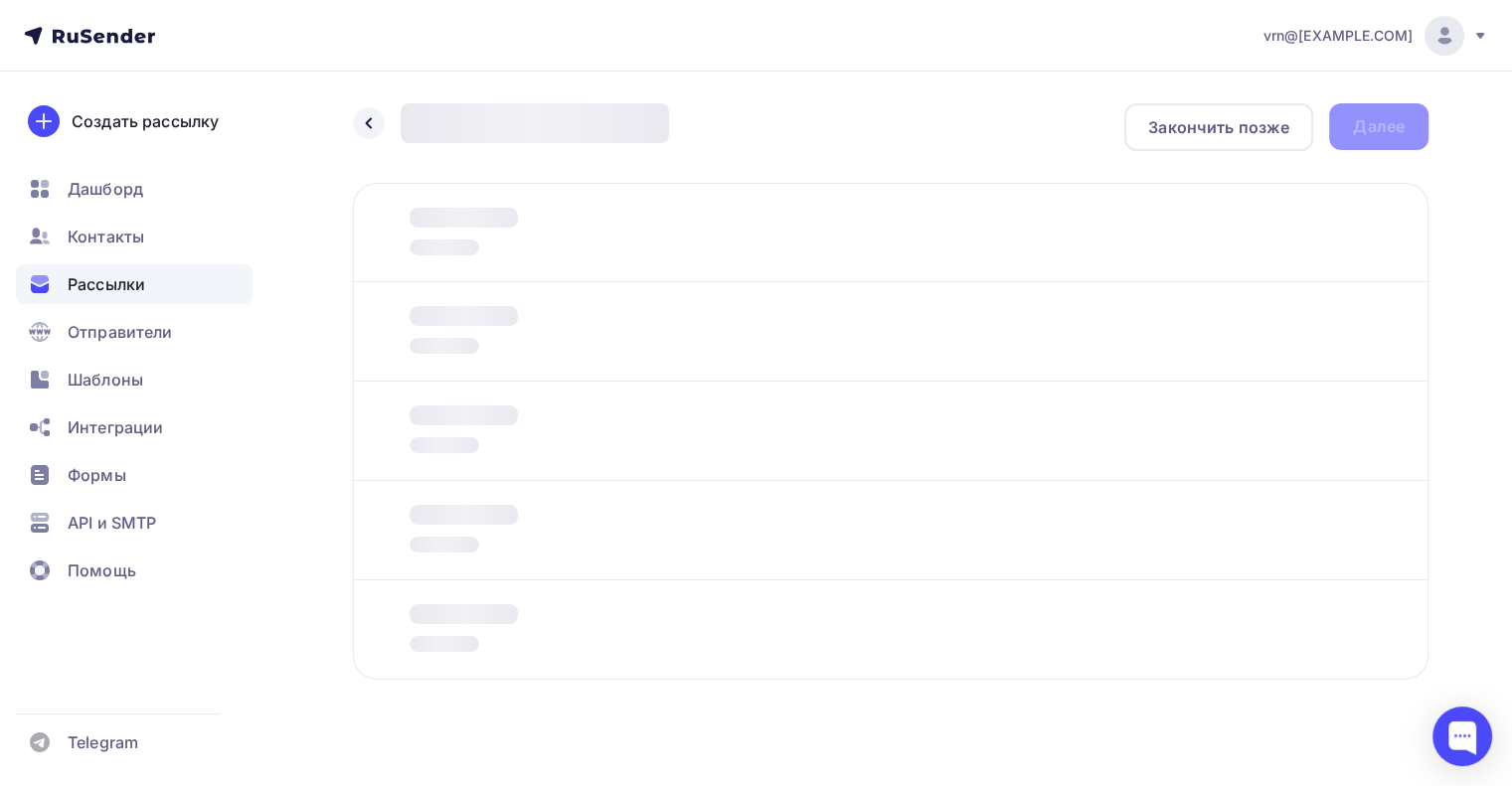 scroll, scrollTop: 20, scrollLeft: 0, axis: vertical 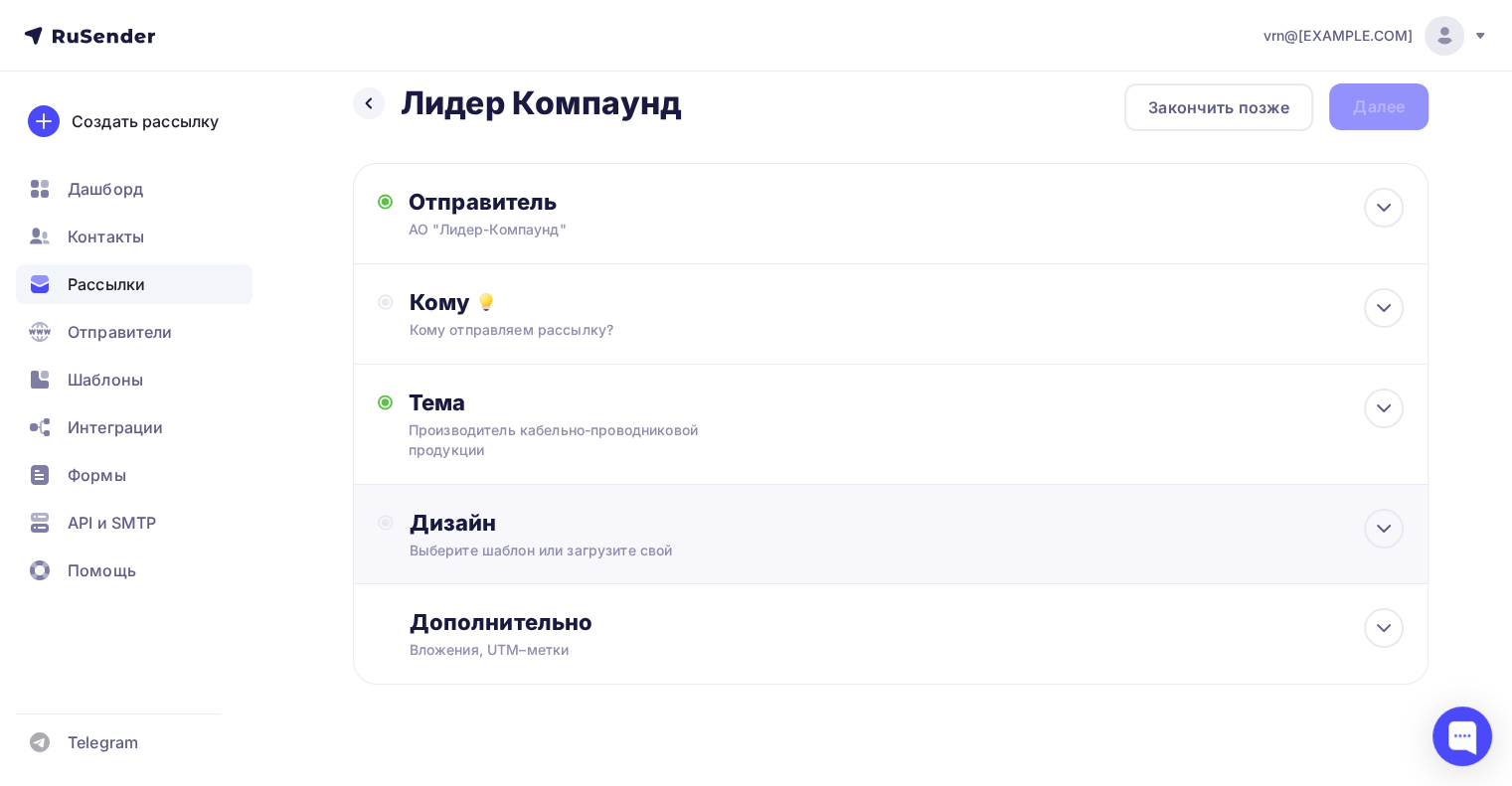 click on "Дизайн" at bounding box center (907, 523) 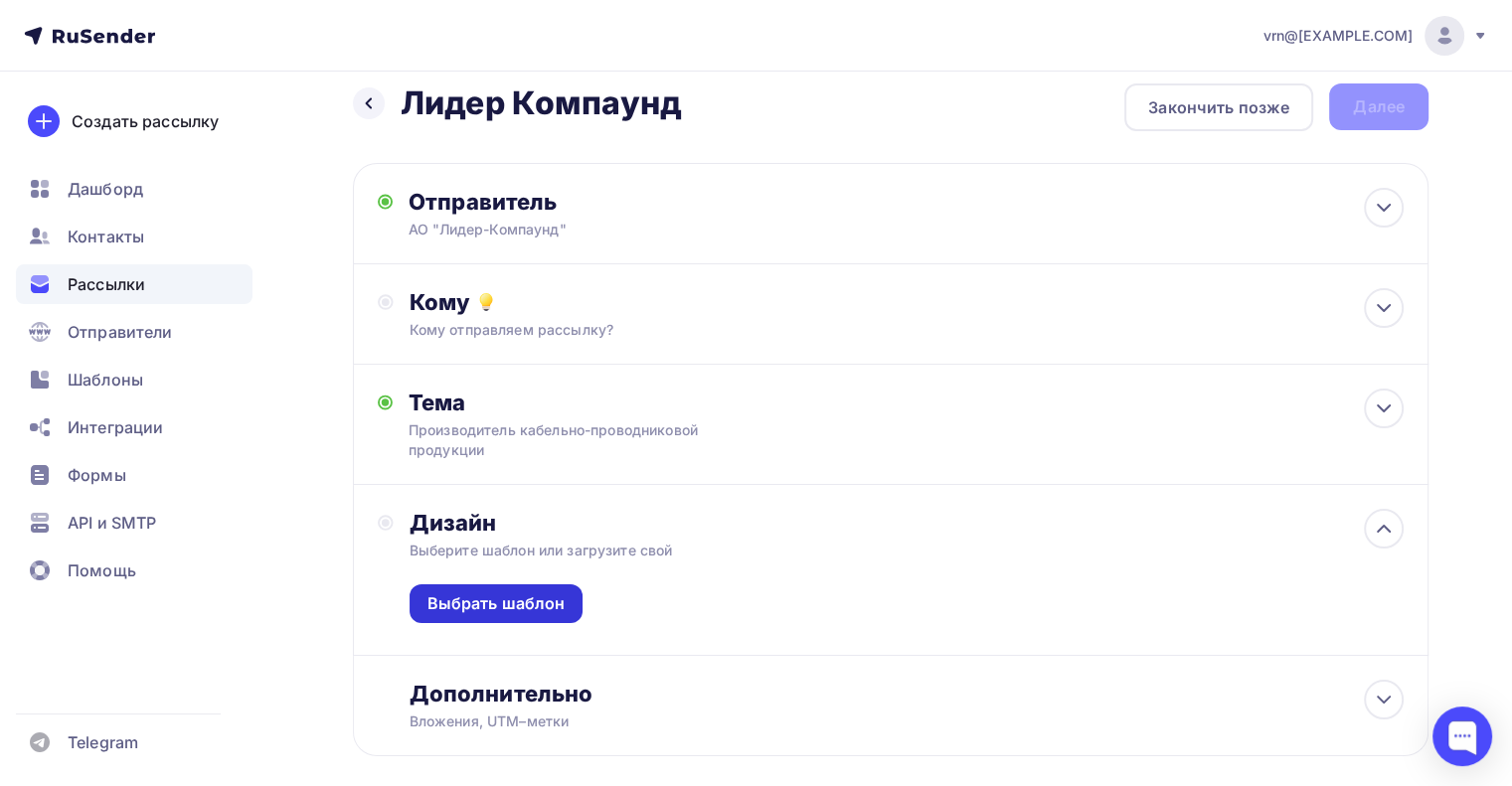 click on "Выбрать шаблон" at bounding box center [496, 603] 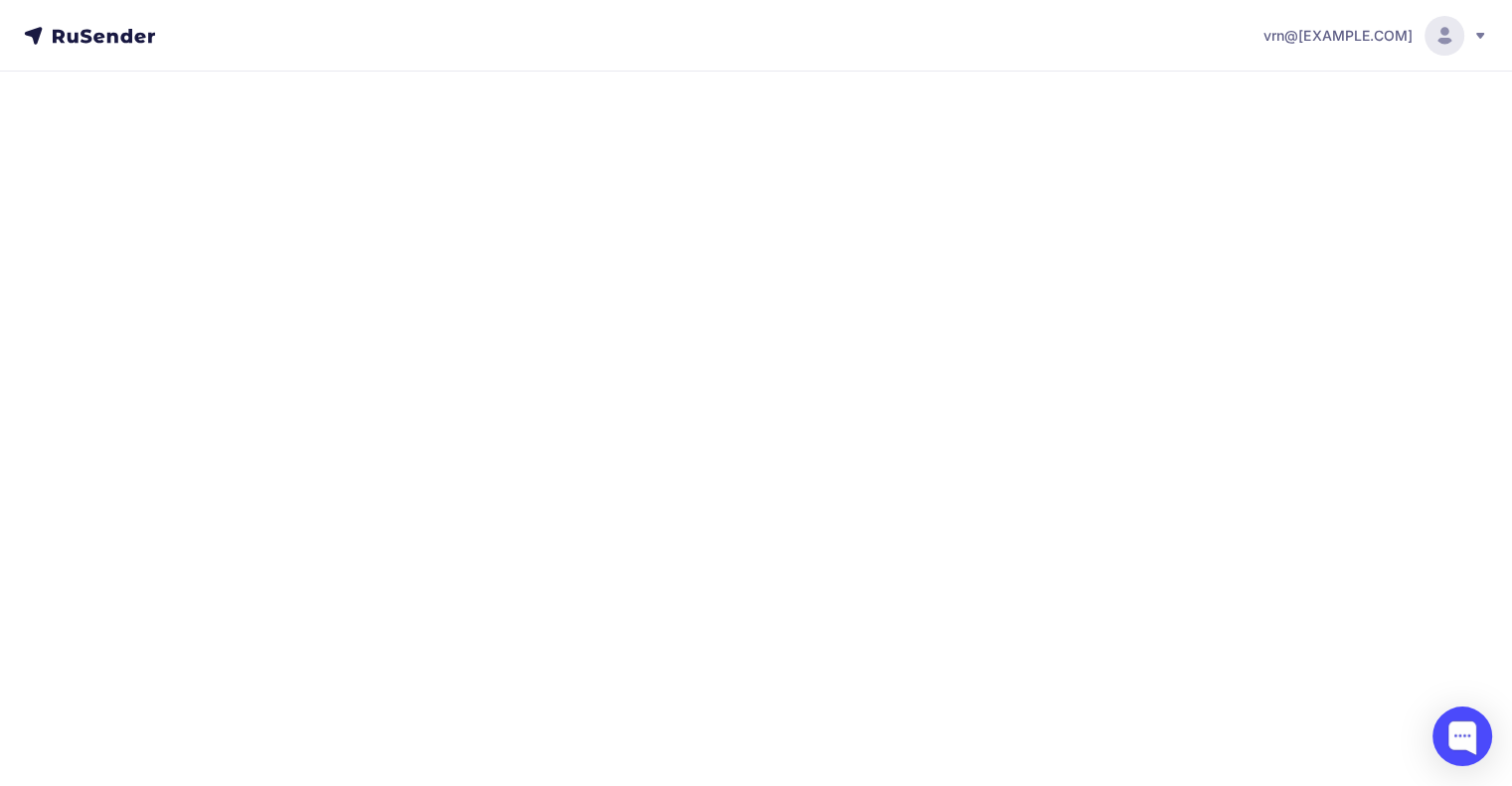 scroll, scrollTop: 0, scrollLeft: 0, axis: both 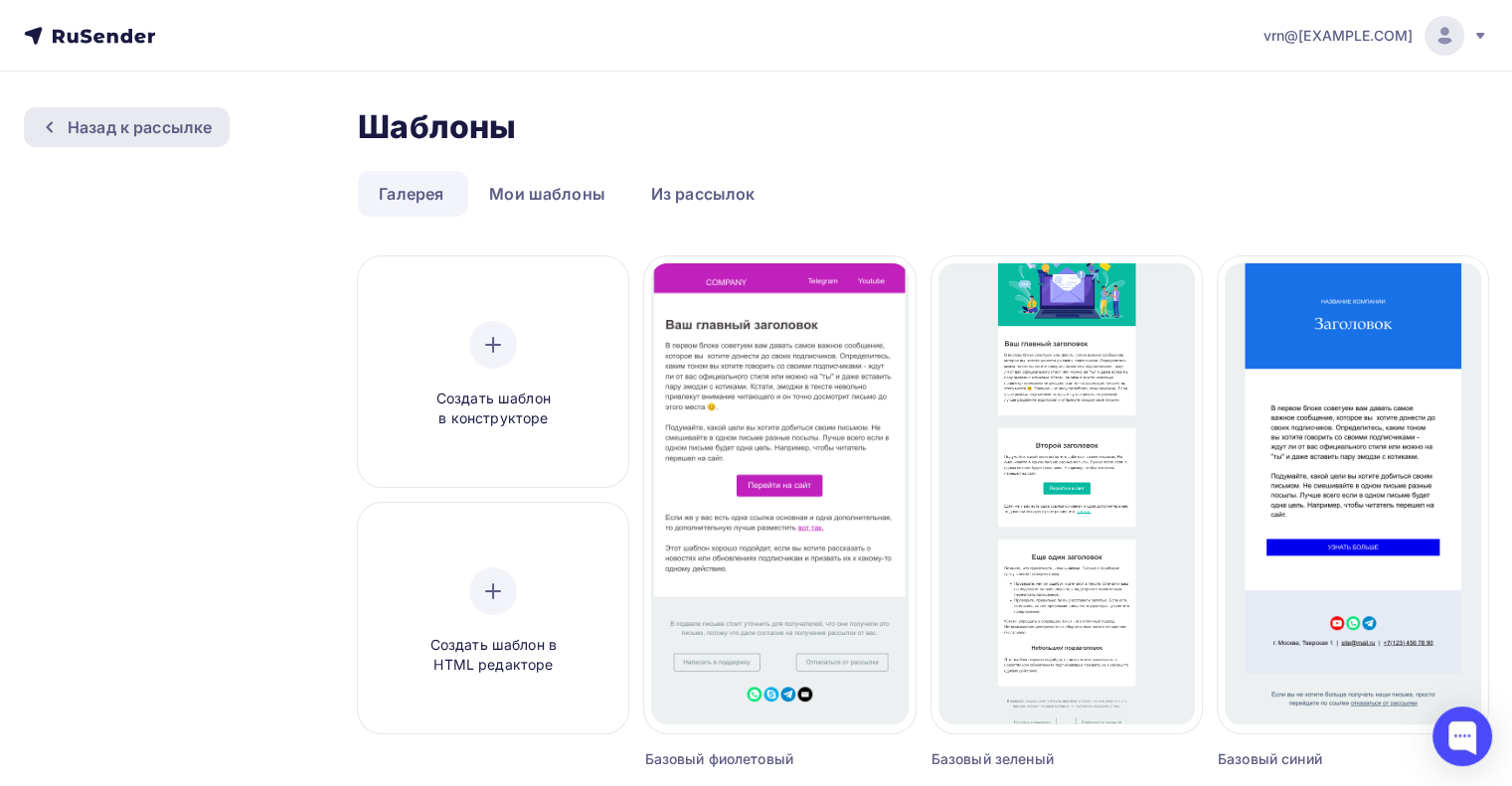 click on "Назад к рассылке" at bounding box center [139, 127] 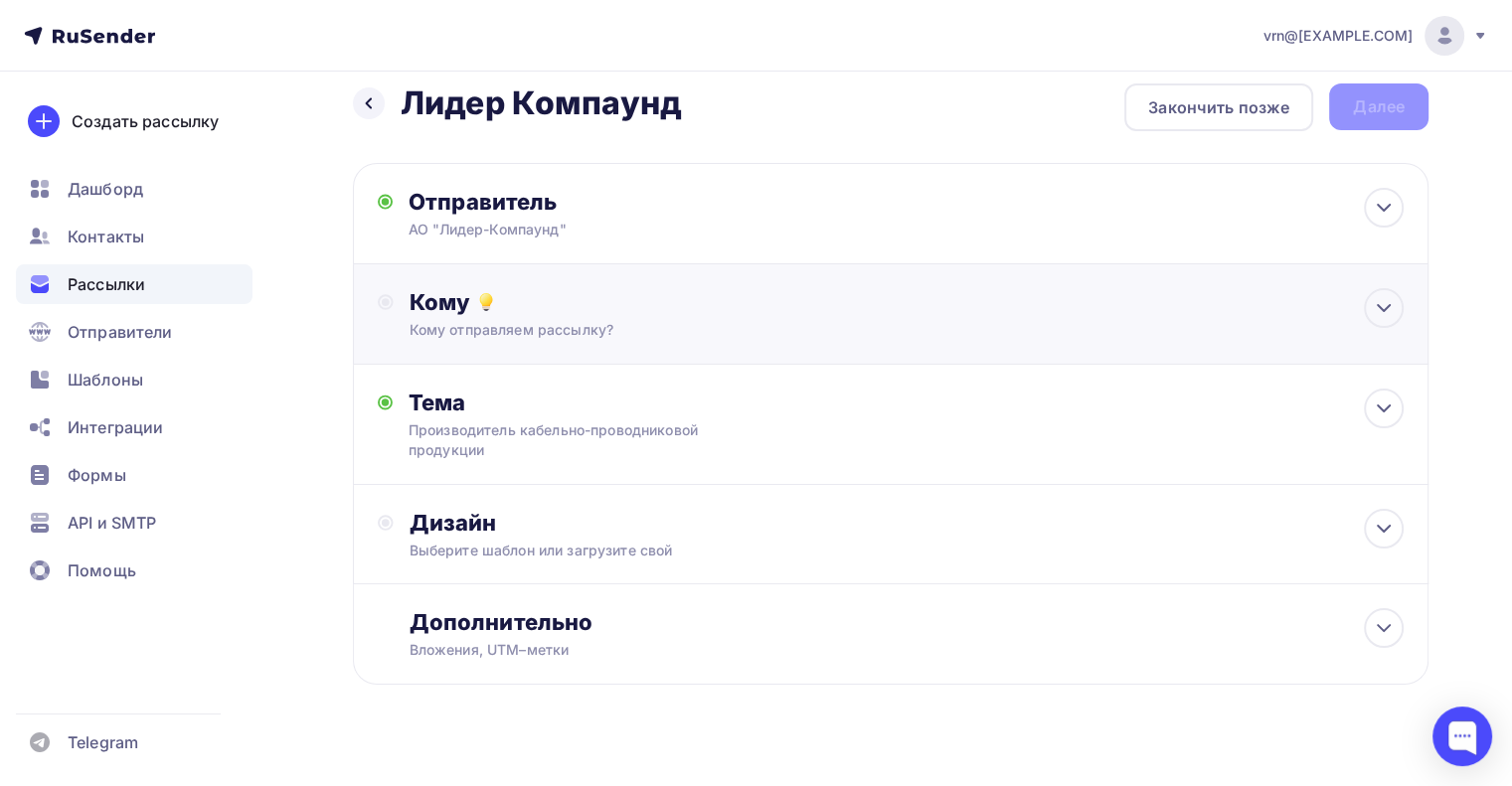 click on "Кому" at bounding box center [907, 302] 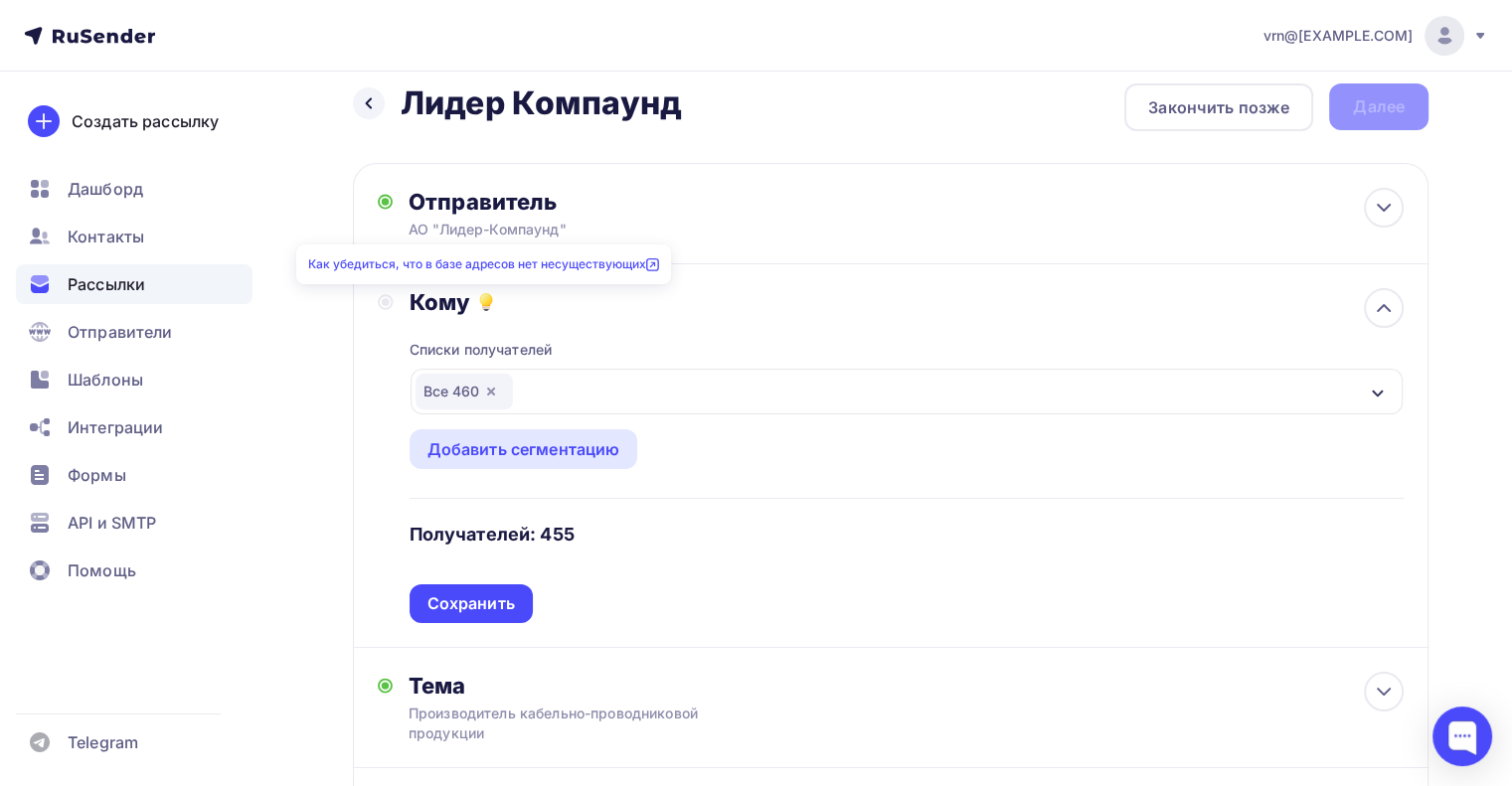 click 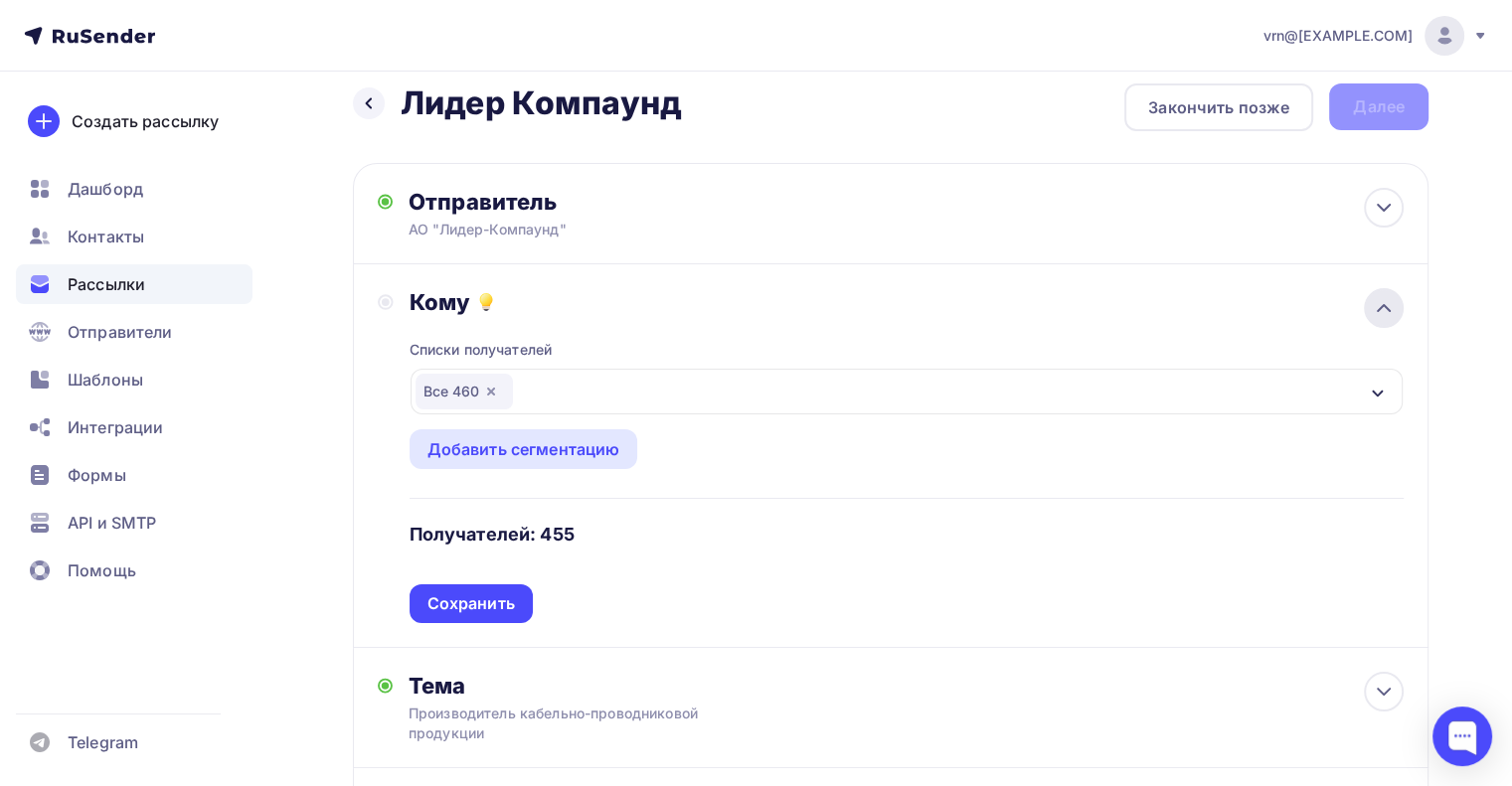 click 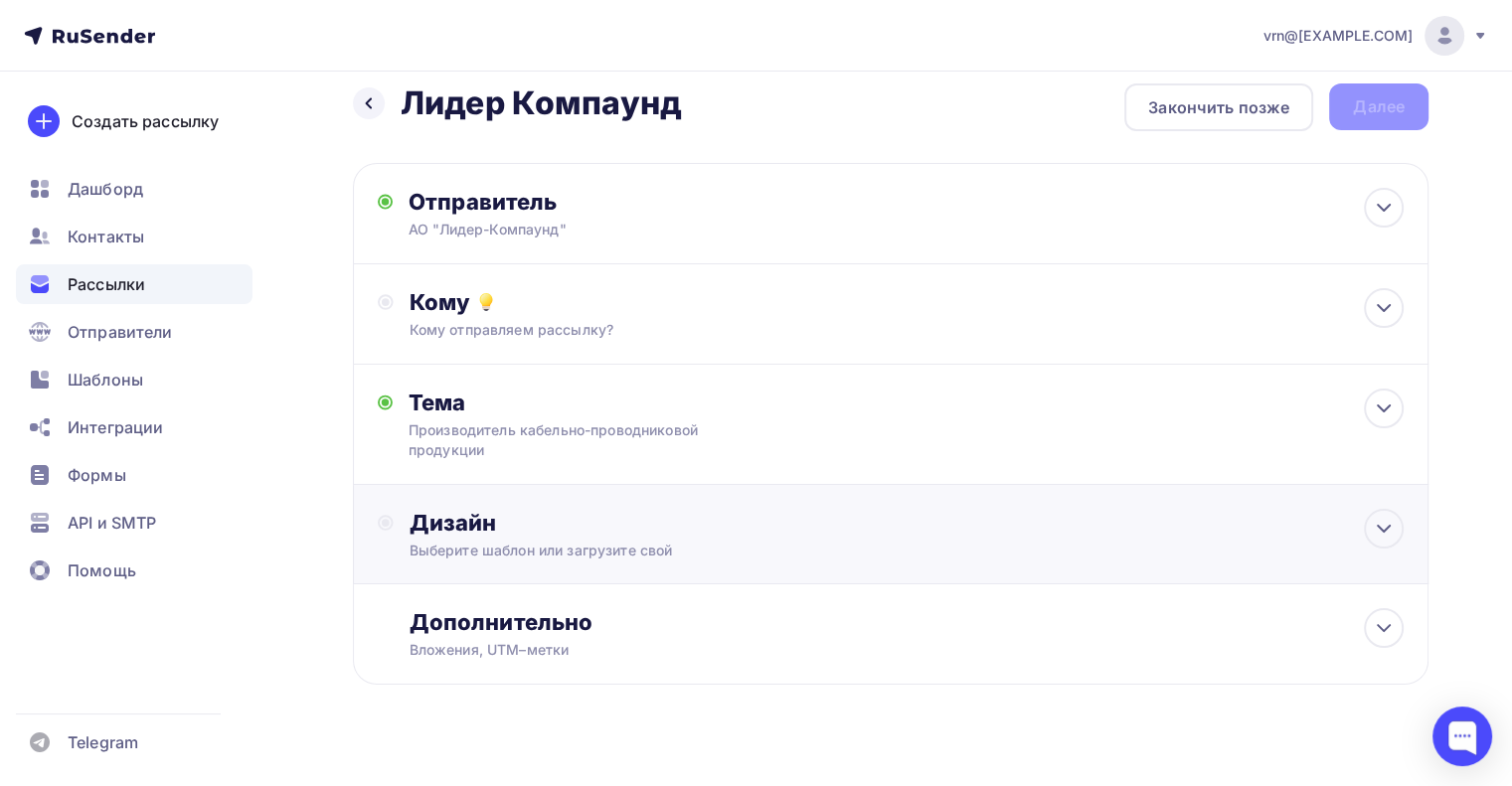 click on "Дизайн" at bounding box center (907, 523) 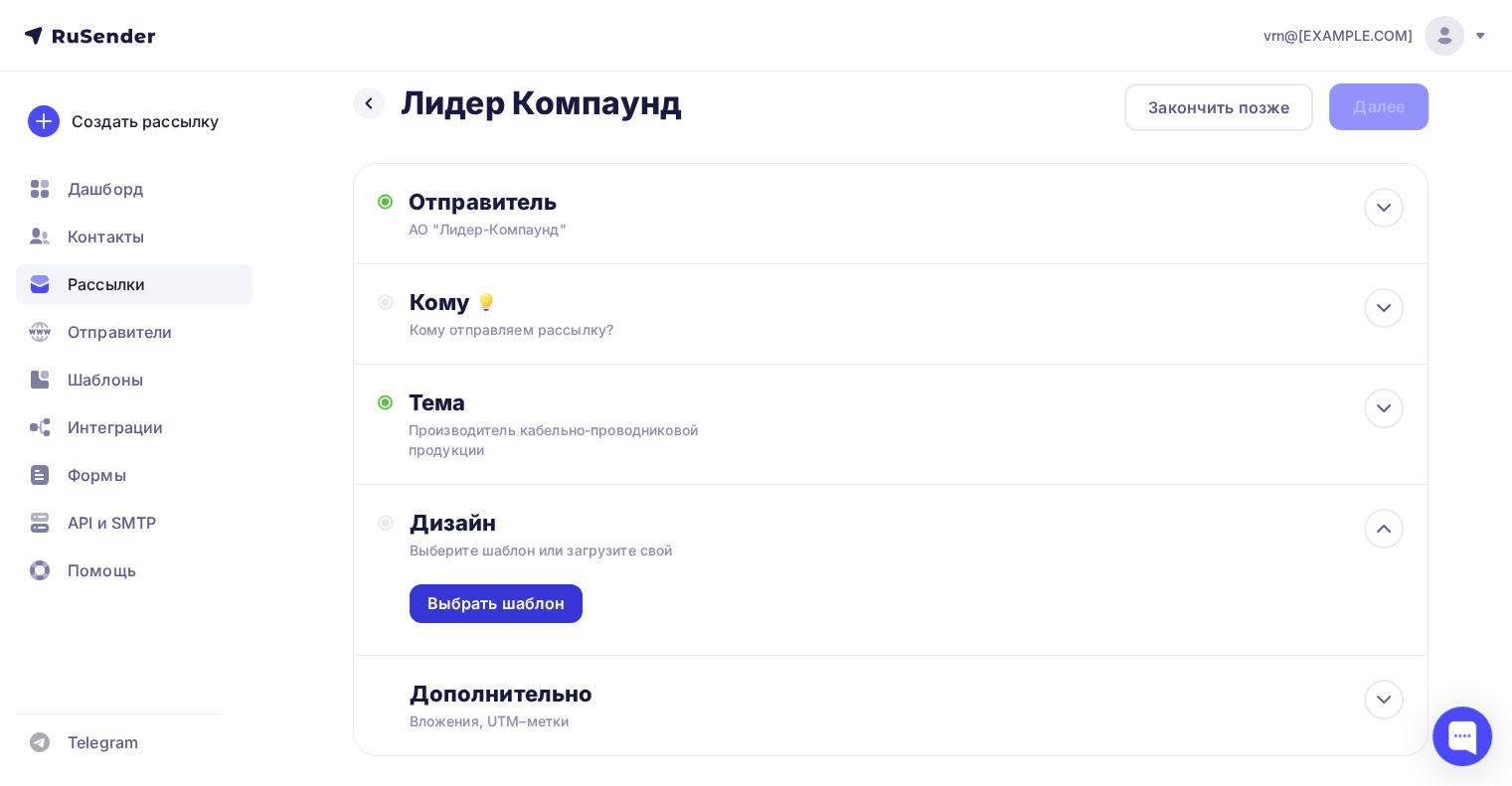 click on "Выбрать шаблон" at bounding box center [496, 603] 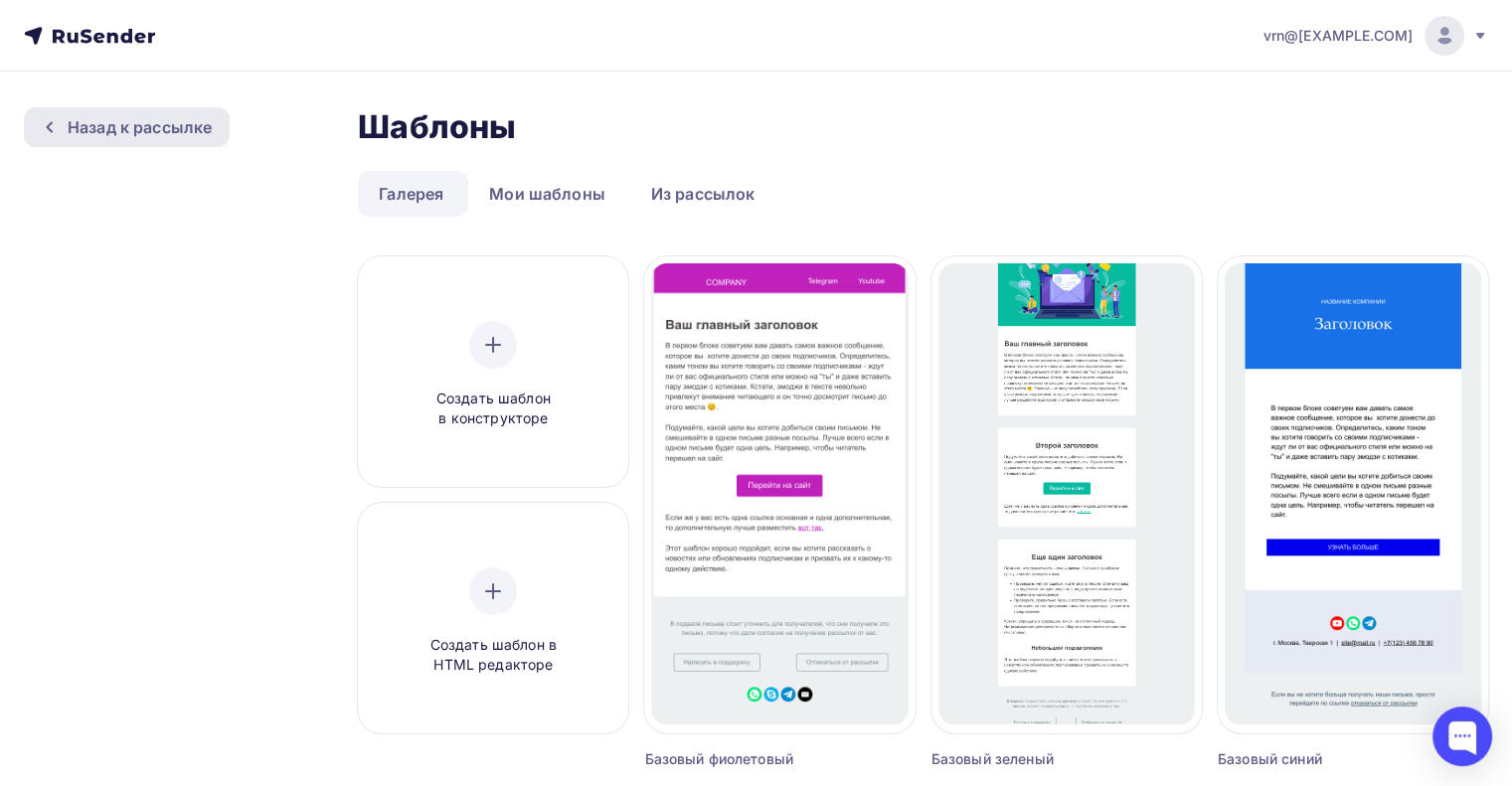 click on "Назад к рассылке" at bounding box center [126, 127] 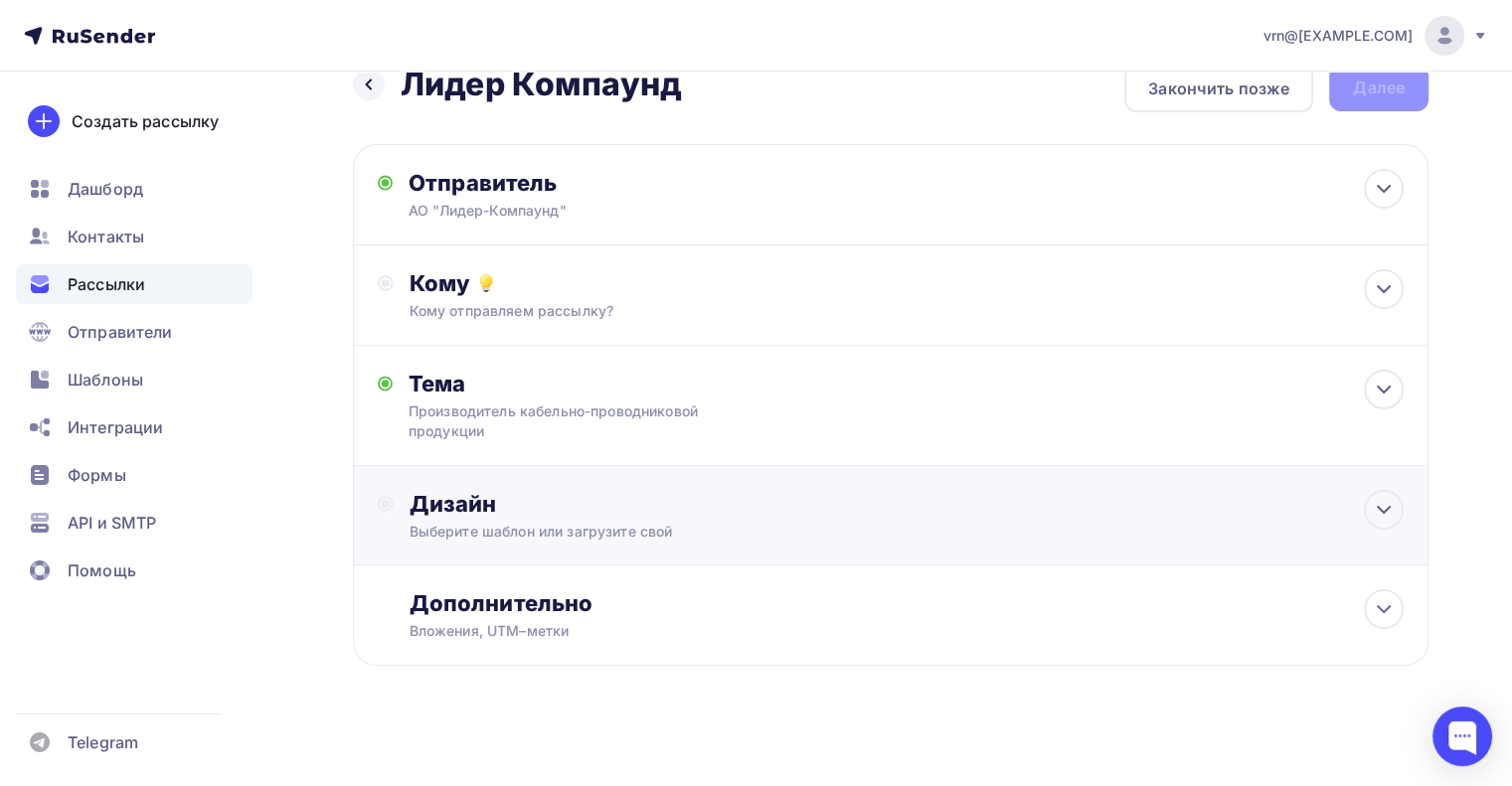 scroll, scrollTop: 44, scrollLeft: 0, axis: vertical 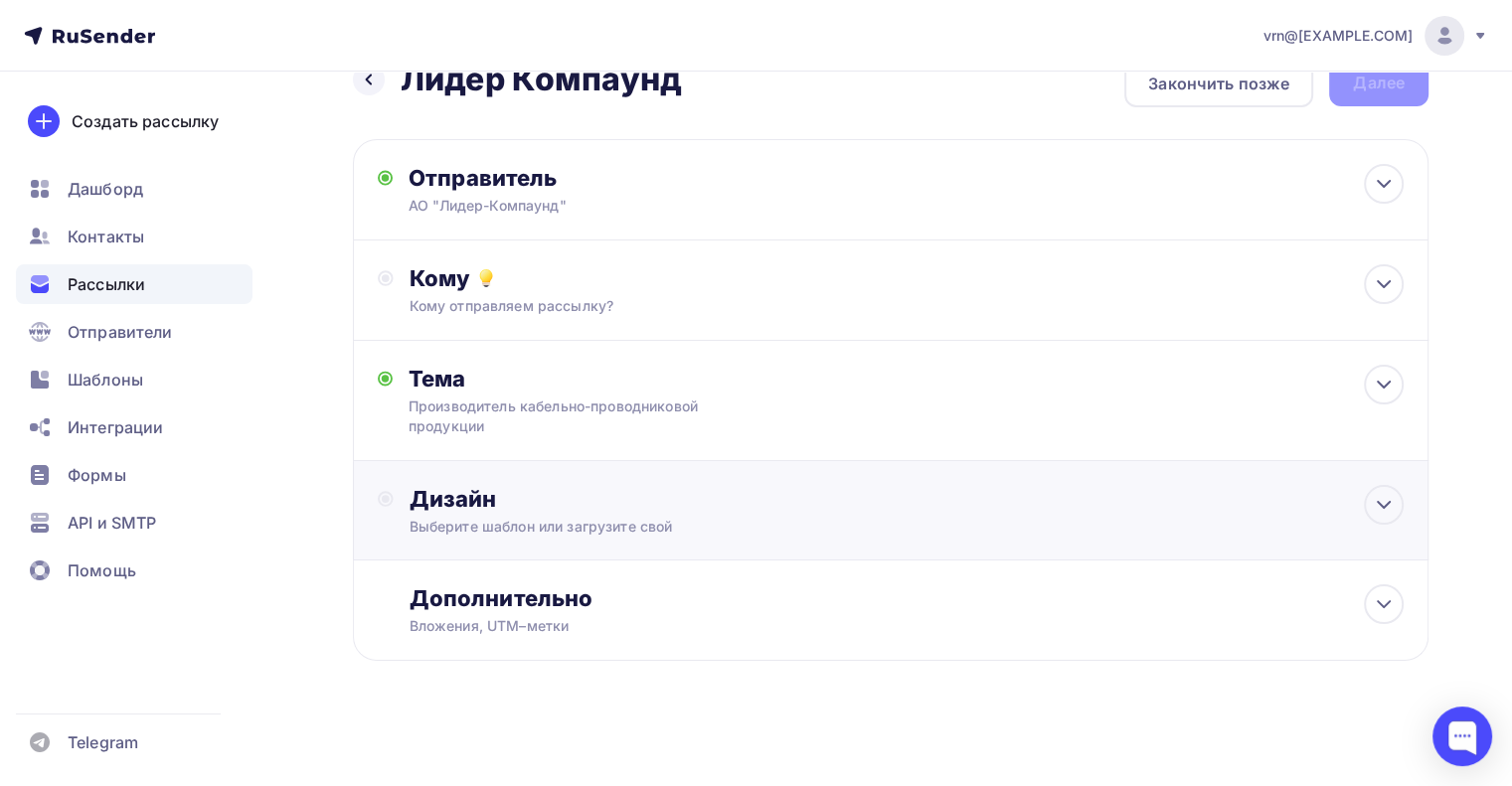 click on "Дизайн" at bounding box center (907, 499) 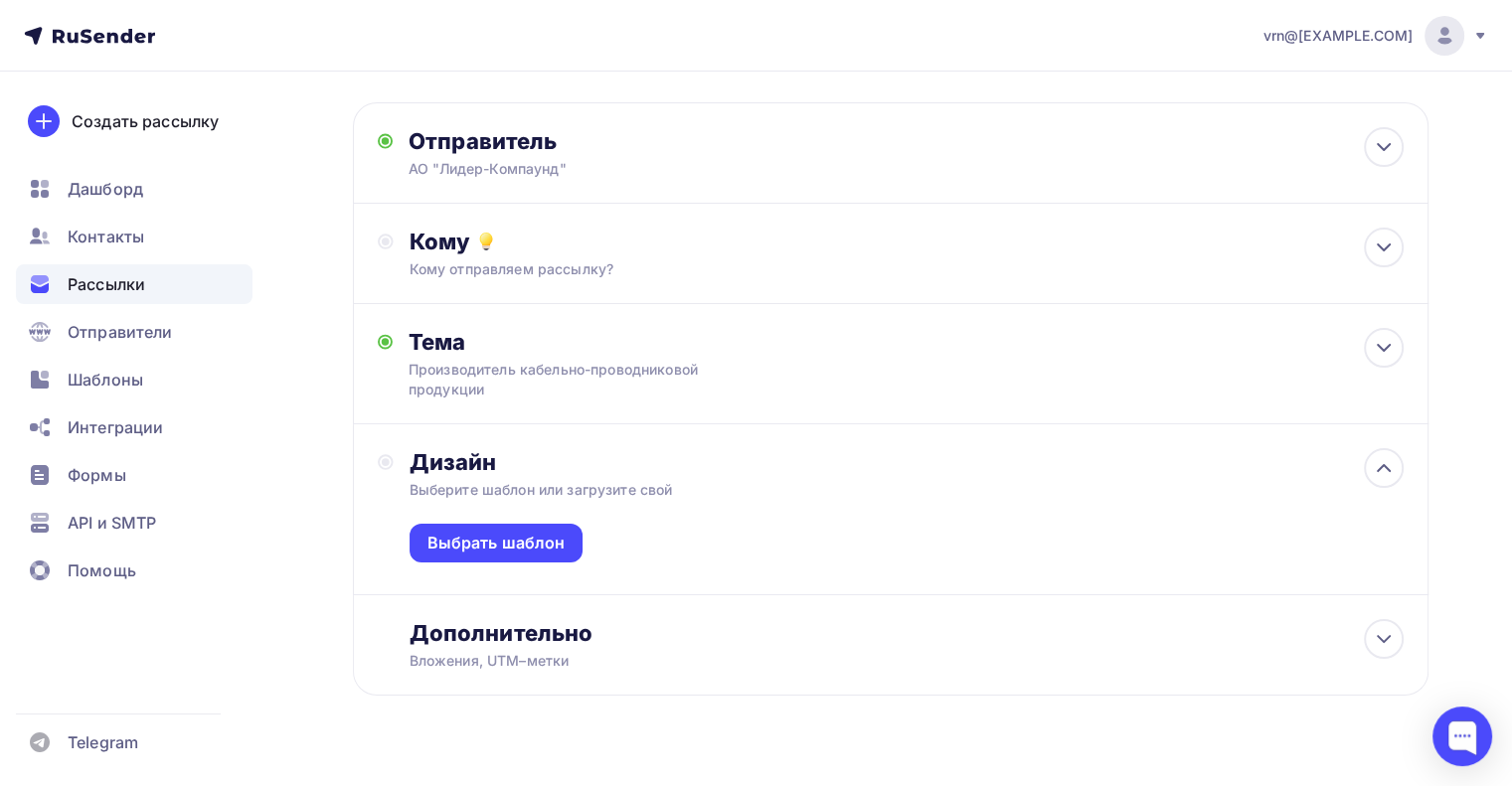 scroll, scrollTop: 115, scrollLeft: 0, axis: vertical 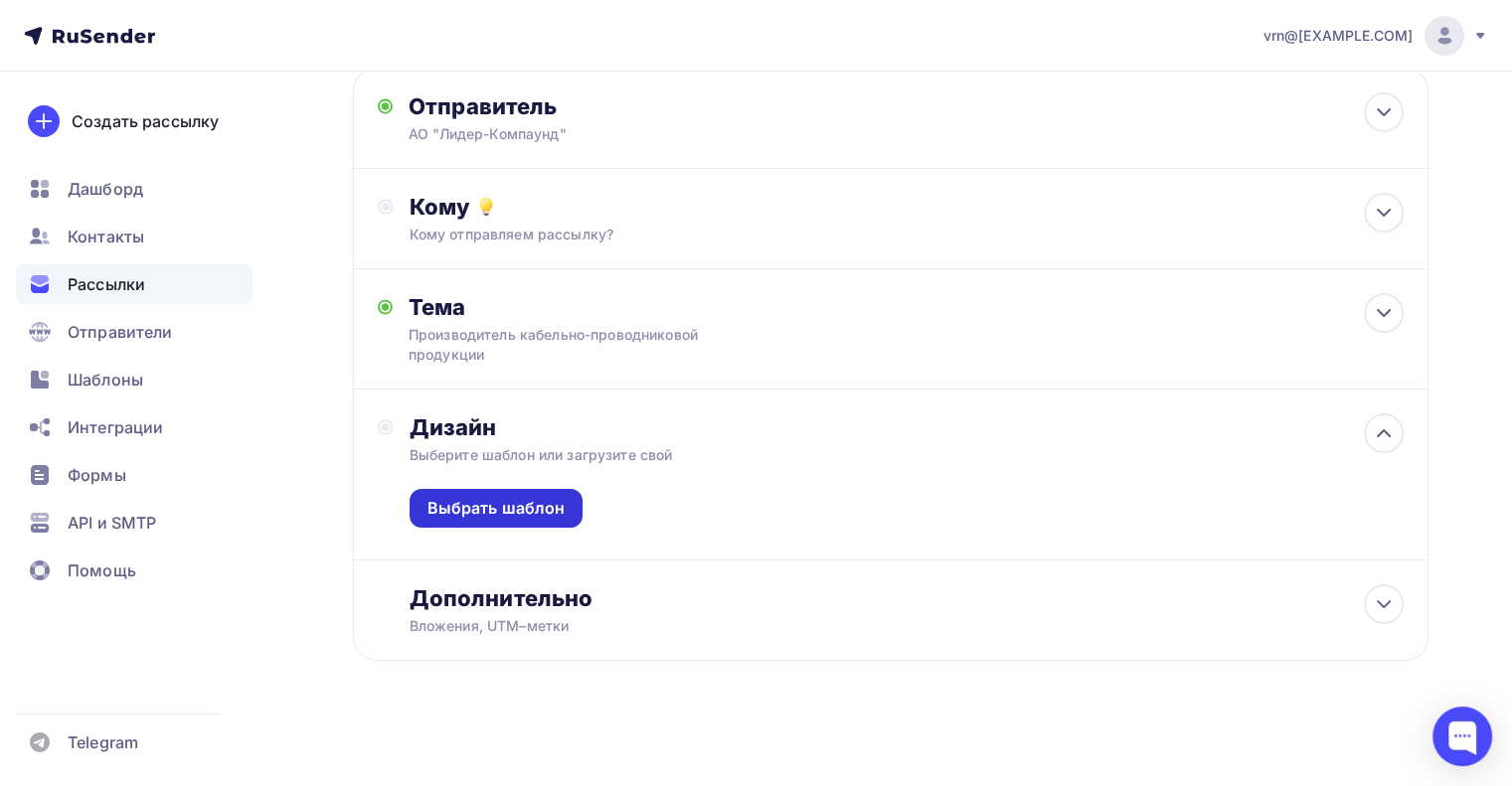 click on "Выбрать шаблон" at bounding box center [496, 508] 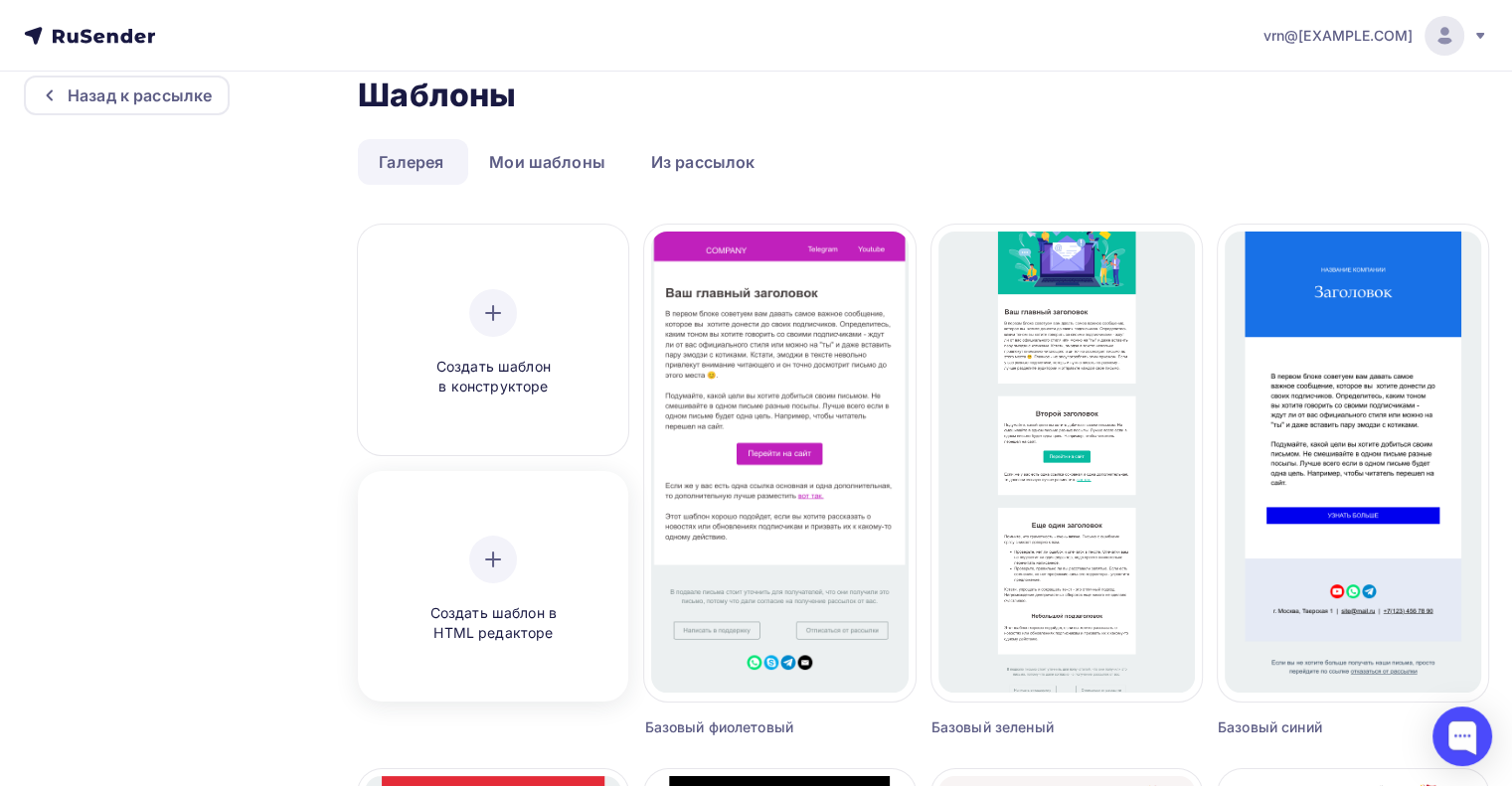 scroll, scrollTop: 0, scrollLeft: 0, axis: both 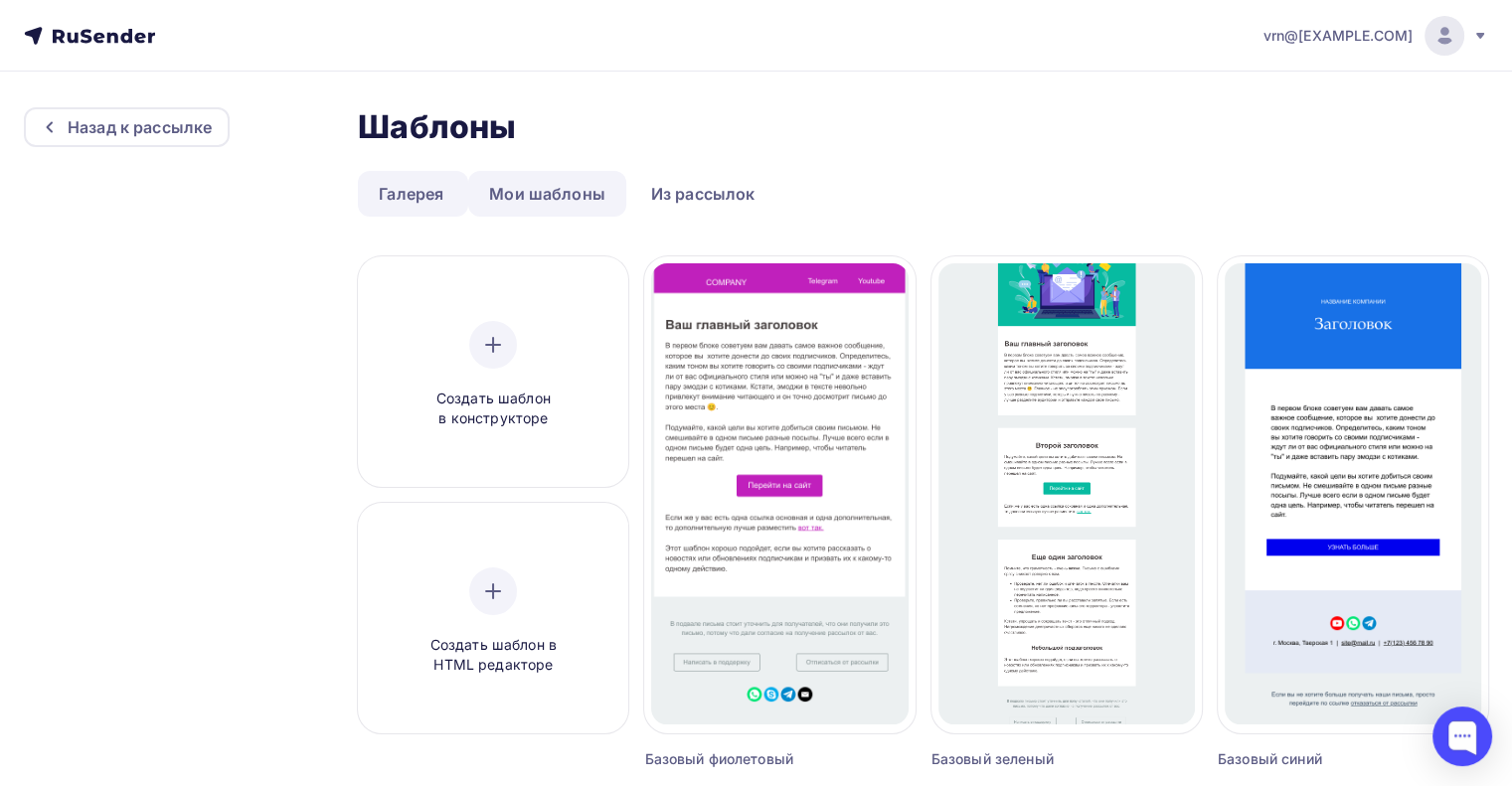 click on "Мои шаблоны" at bounding box center (547, 194) 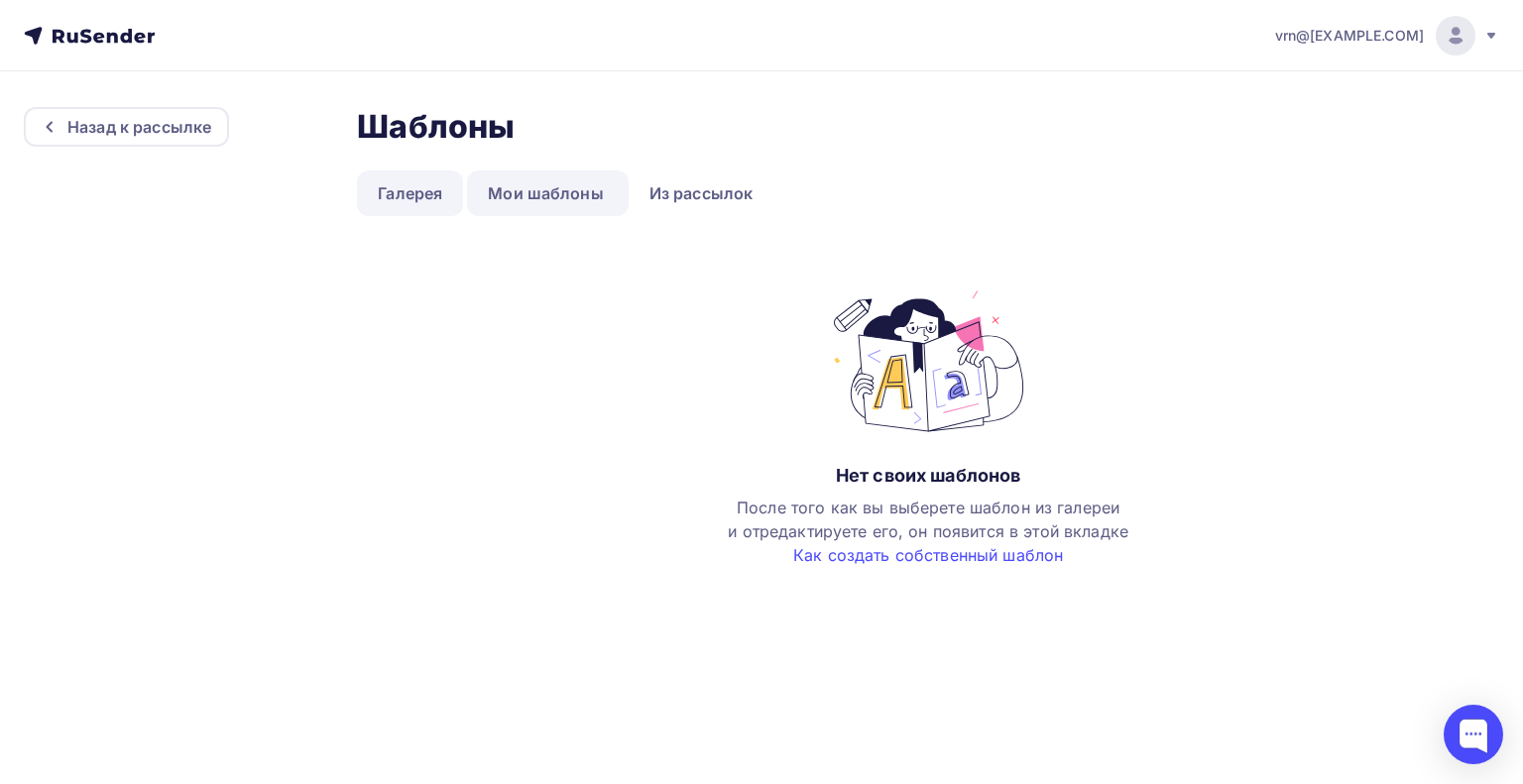 click on "Галерея" at bounding box center [410, 193] 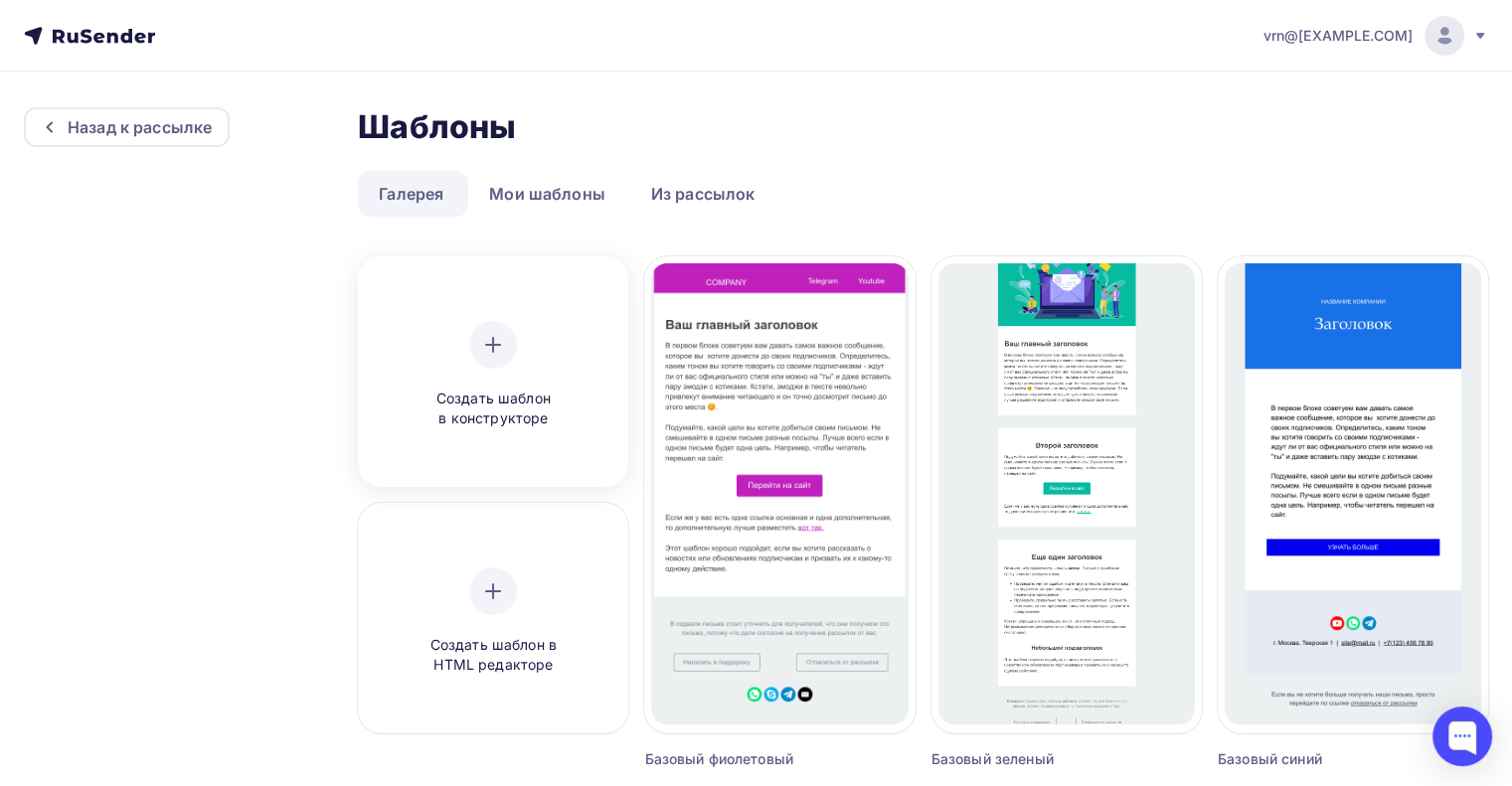 click at bounding box center (493, 345) 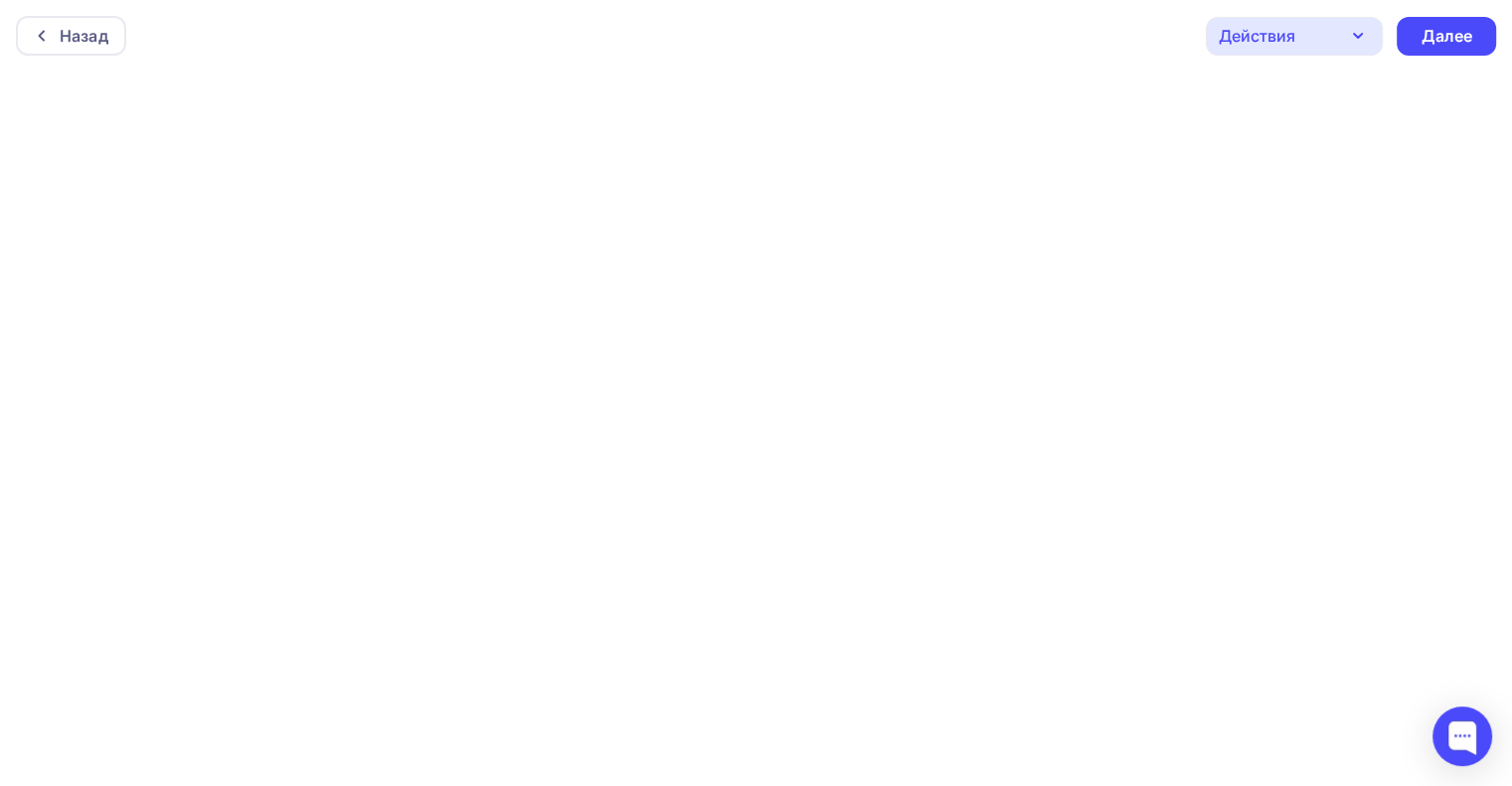 click 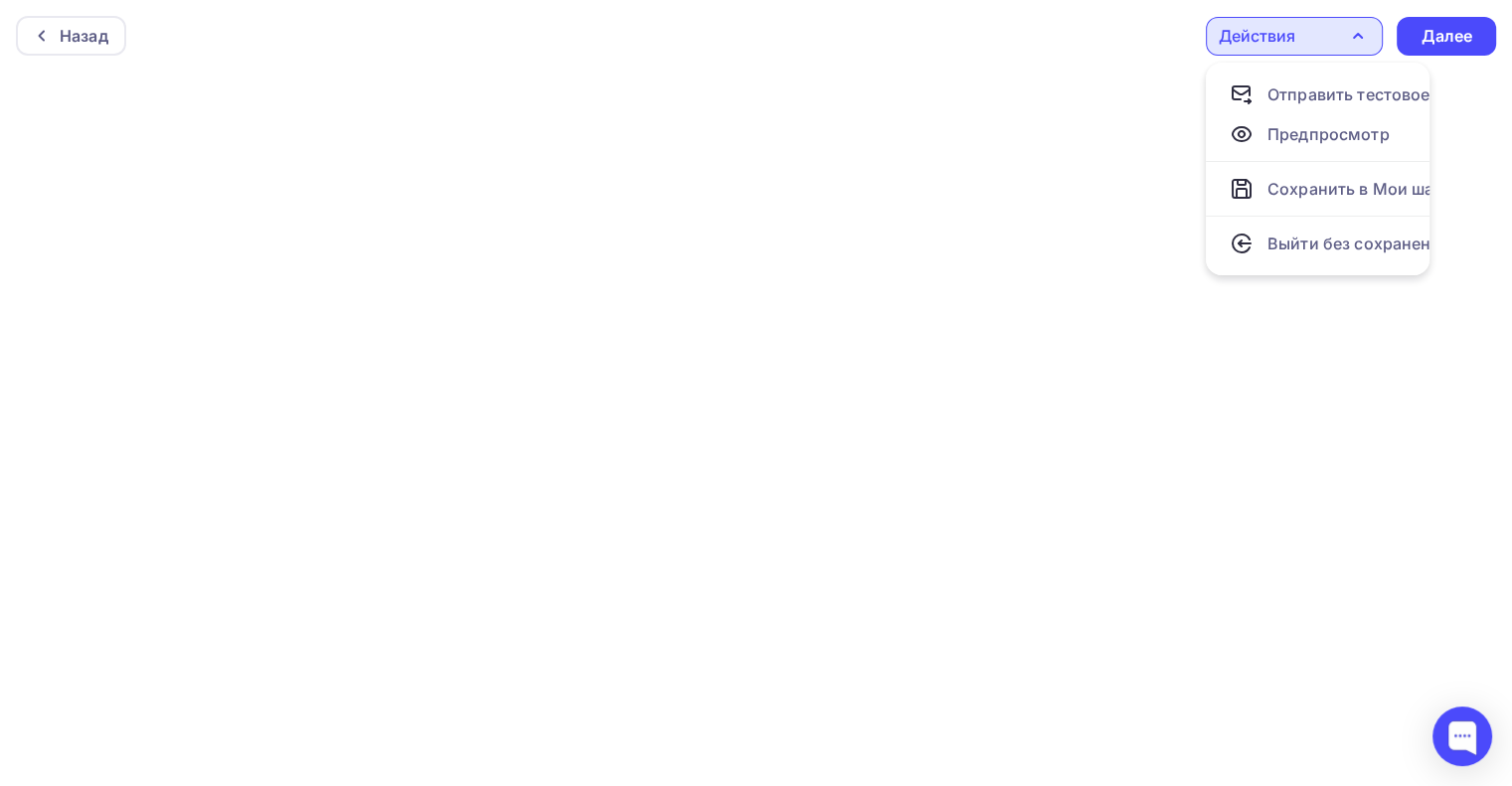 click 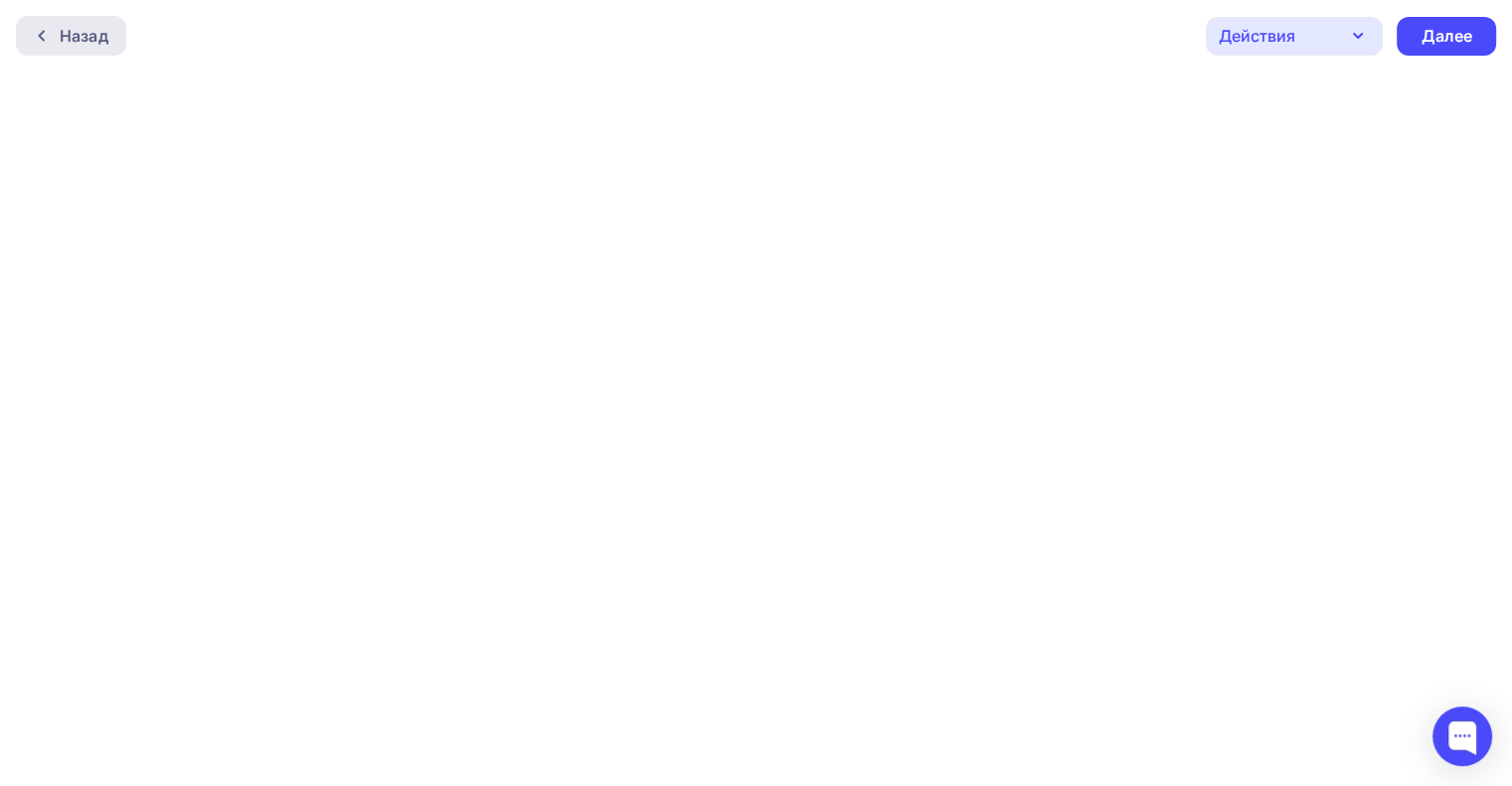 click on "Назад" at bounding box center [84, 36] 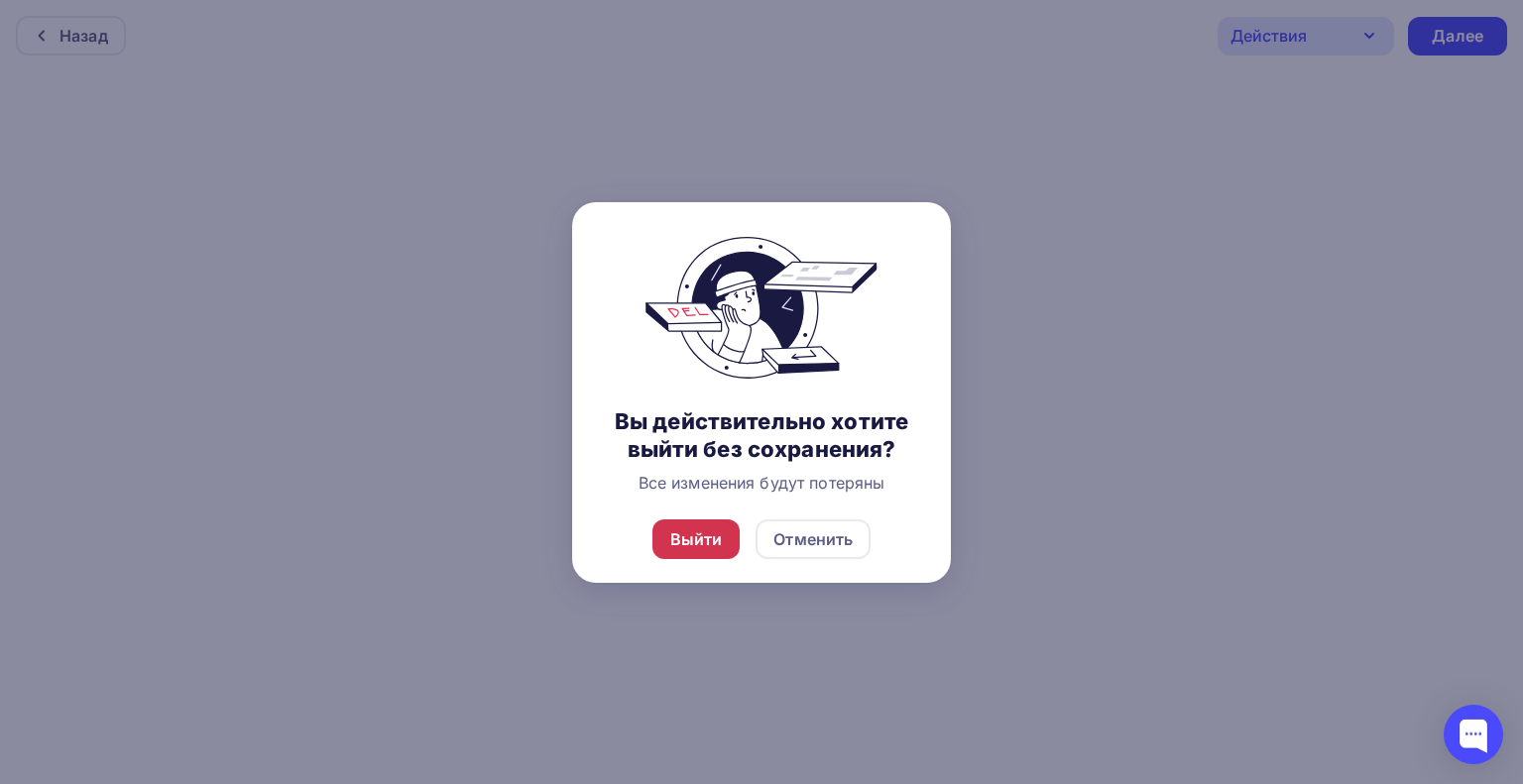 click on "Выйти" at bounding box center [696, 539] 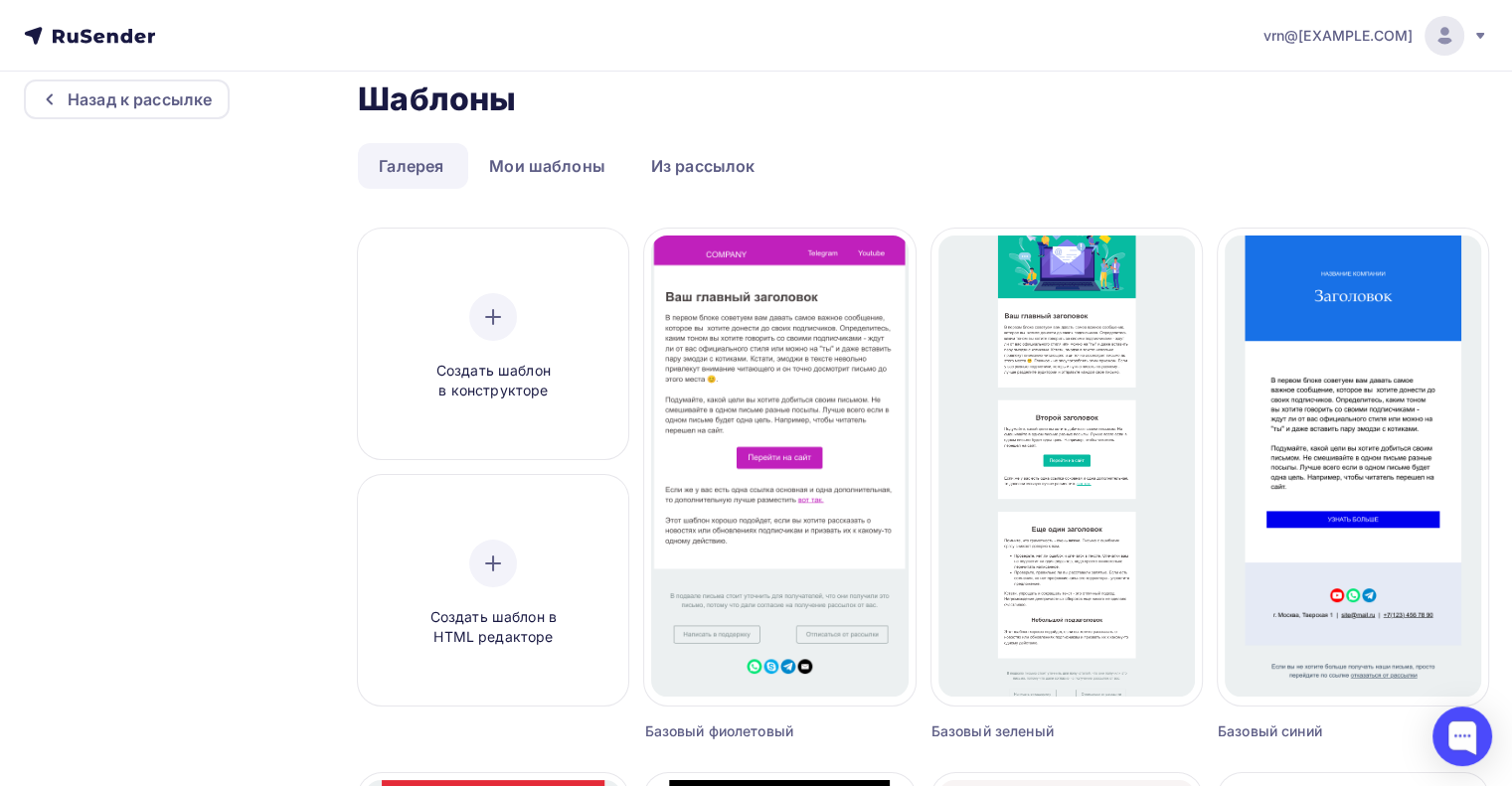 scroll, scrollTop: 0, scrollLeft: 0, axis: both 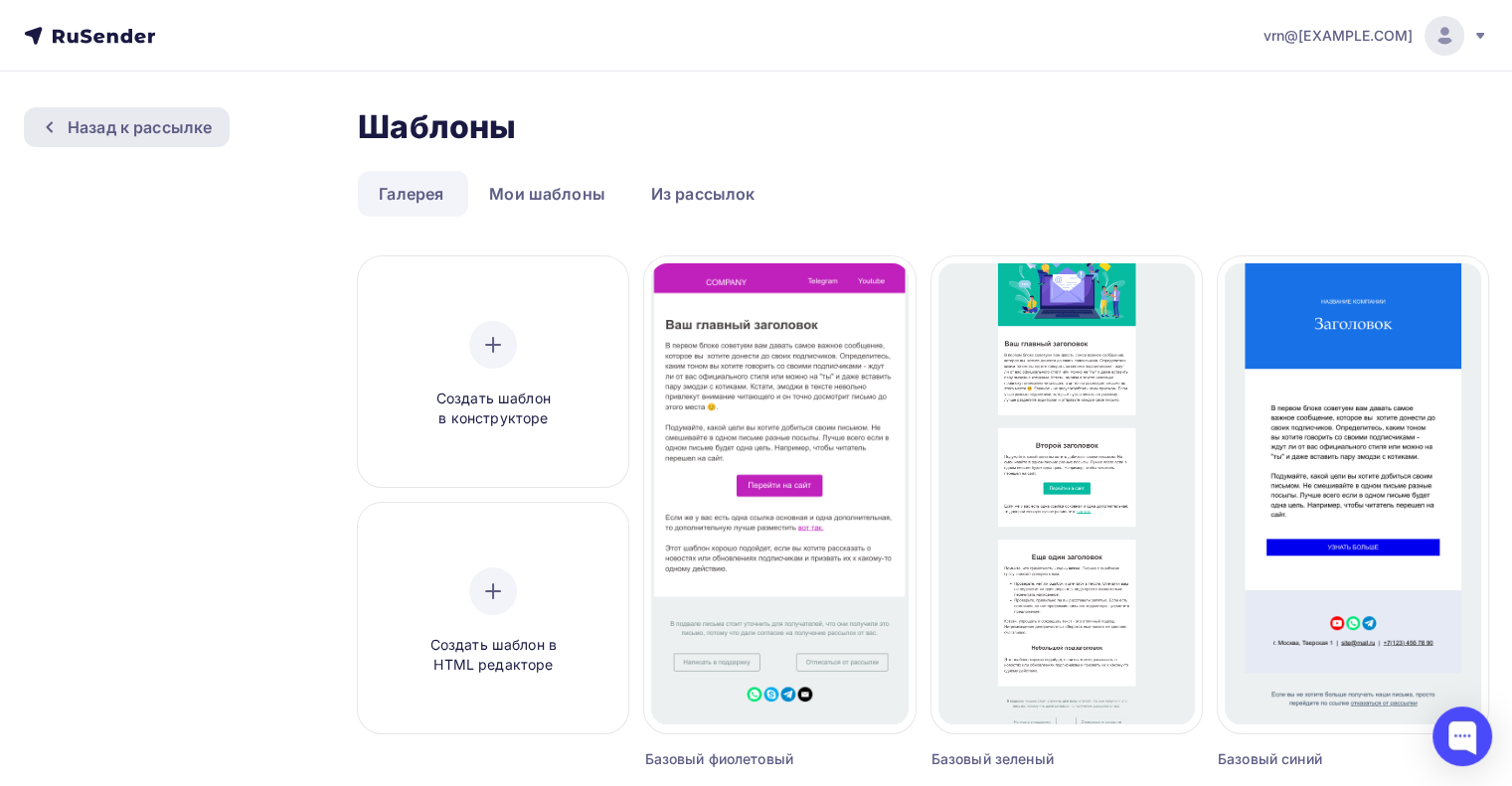 click on "Назад к рассылке" at bounding box center (139, 127) 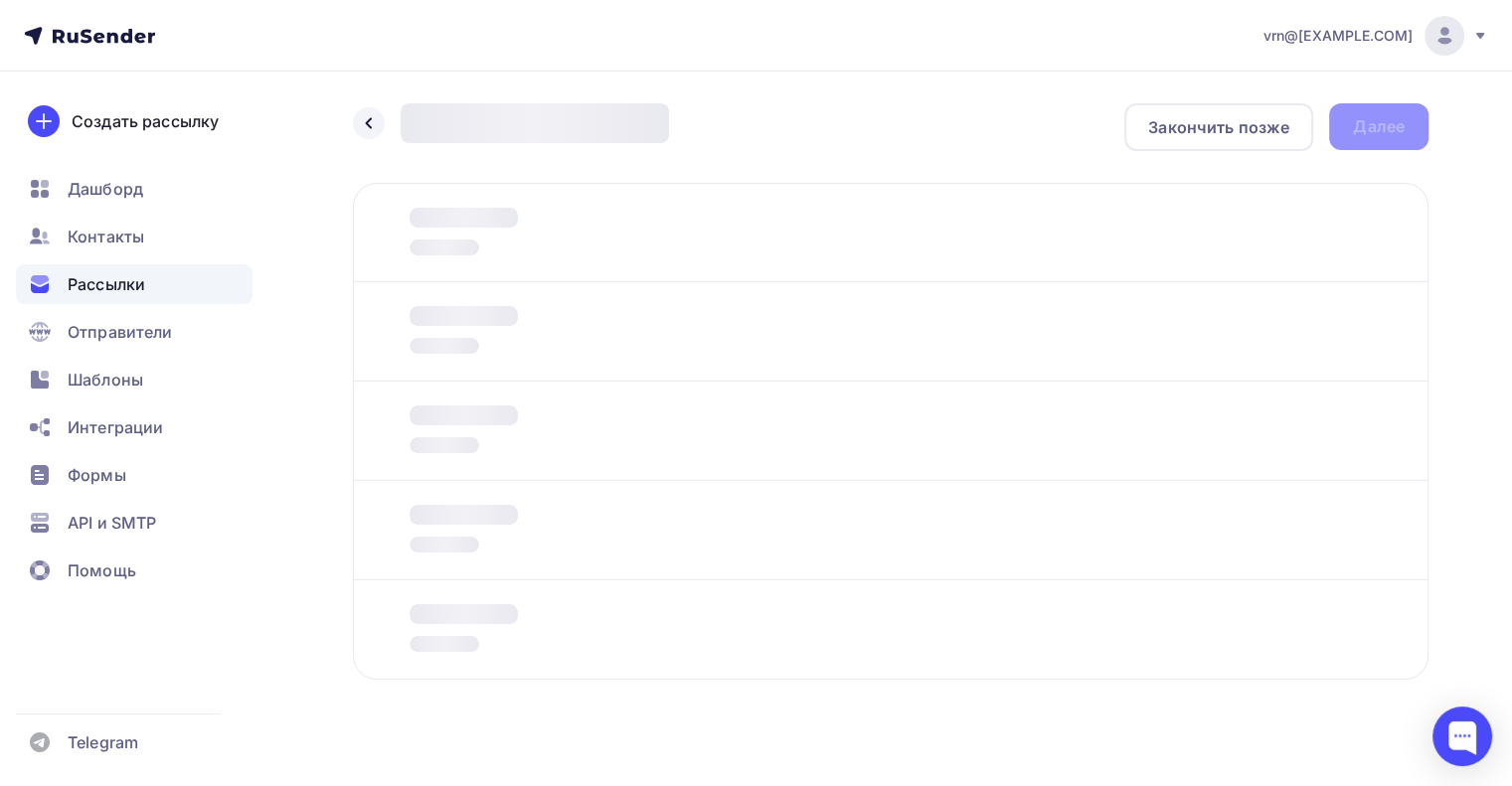 scroll, scrollTop: 20, scrollLeft: 0, axis: vertical 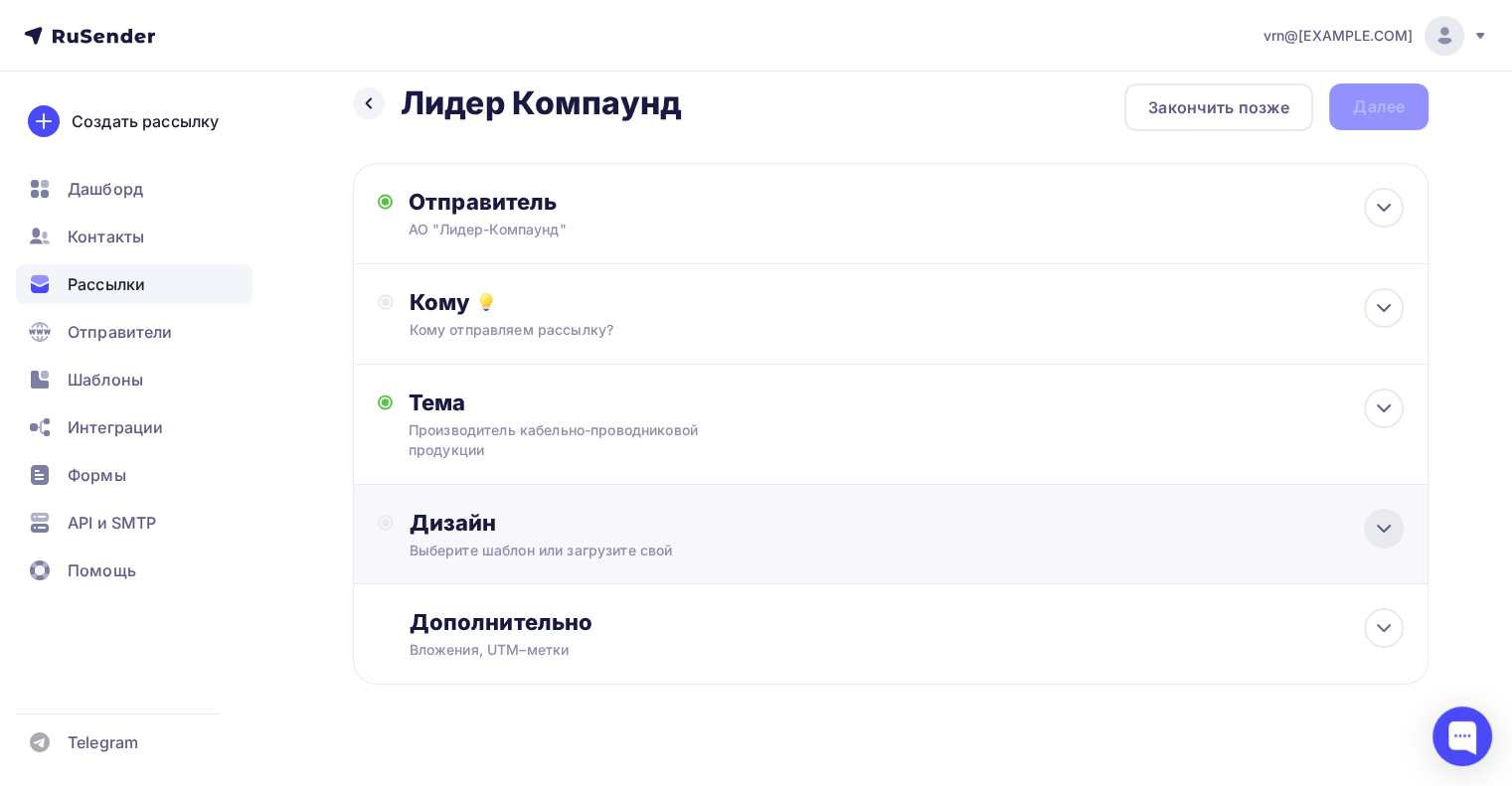 click 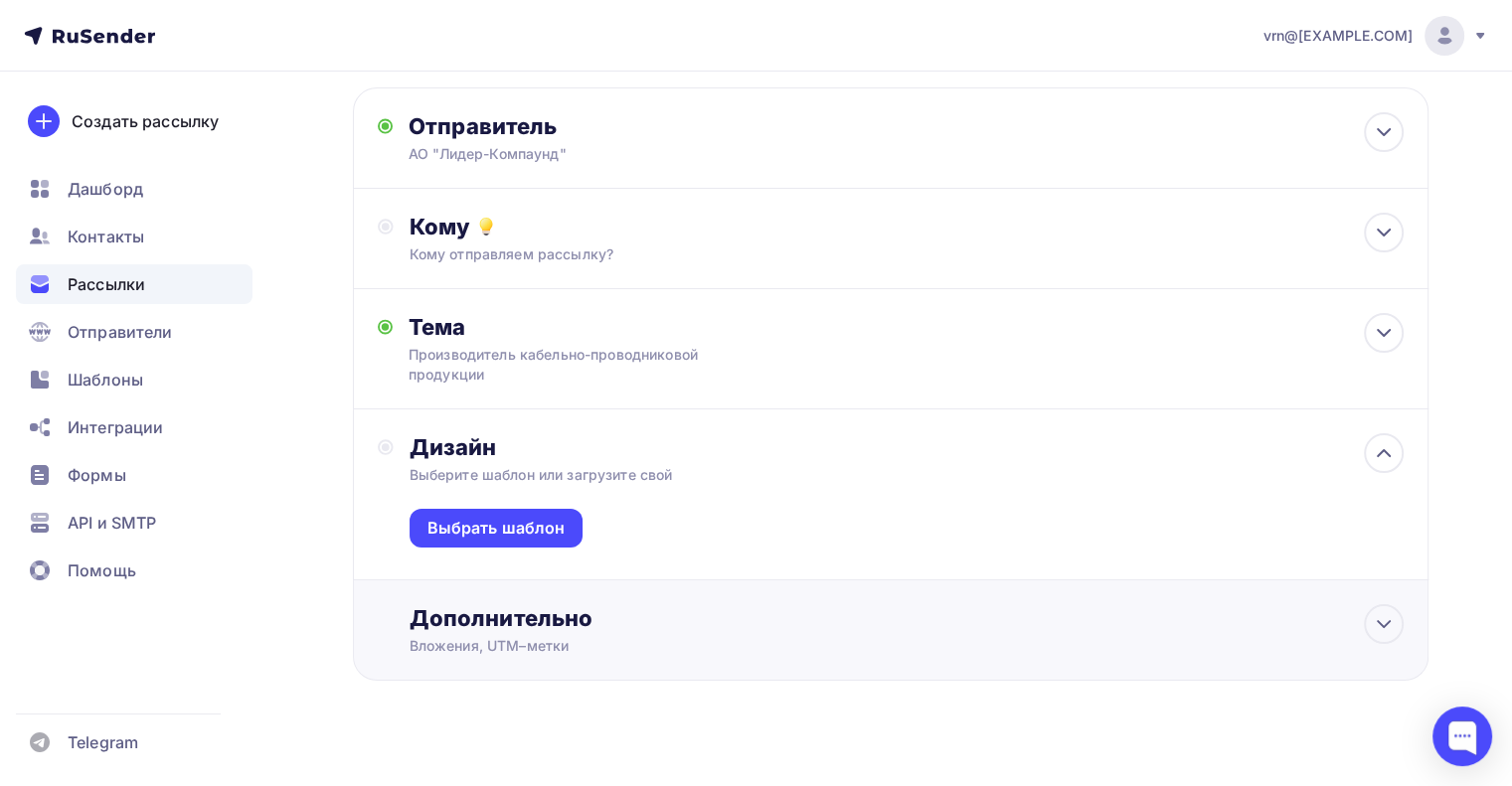 scroll, scrollTop: 115, scrollLeft: 0, axis: vertical 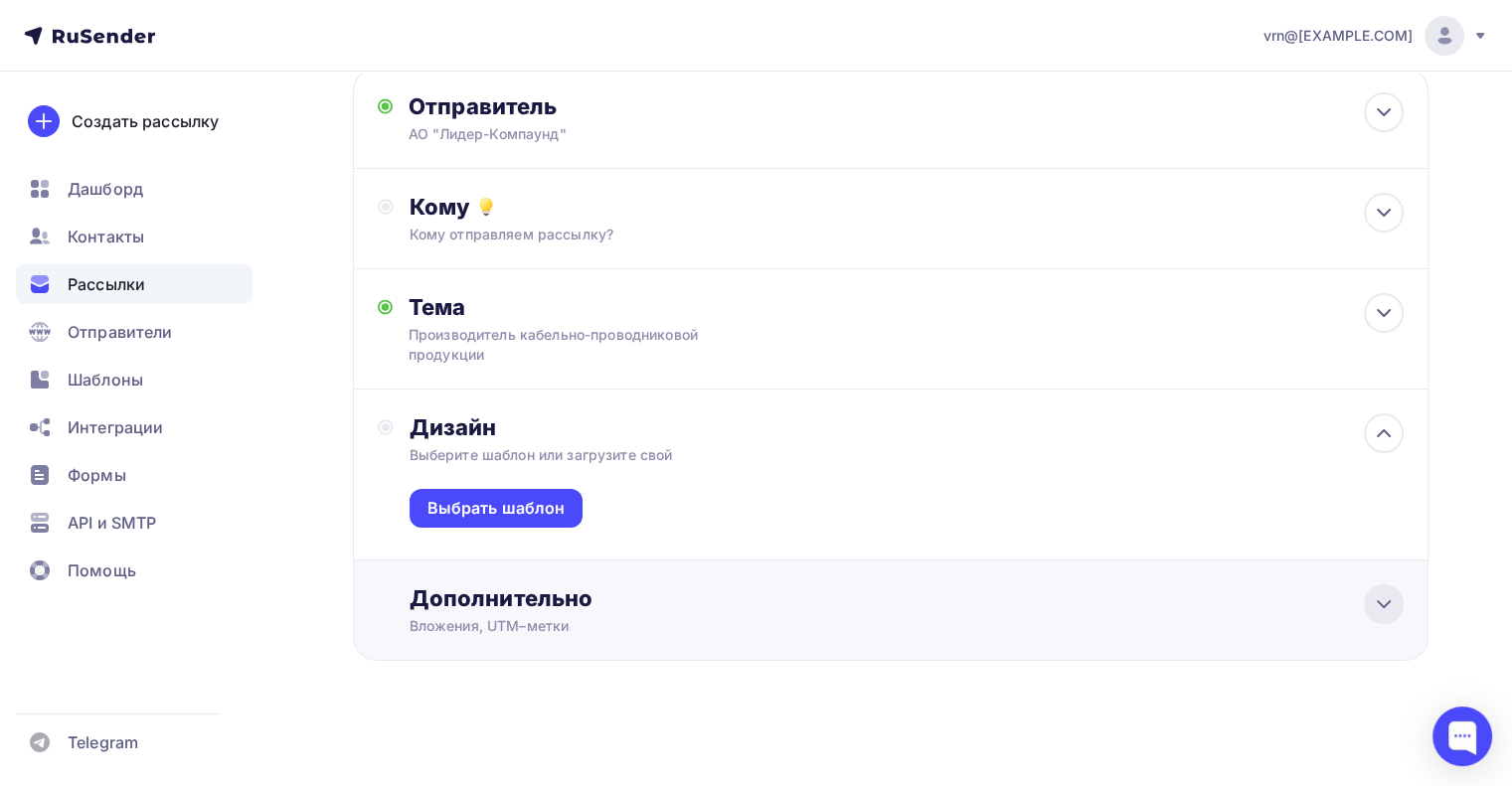 click at bounding box center (1384, 604) 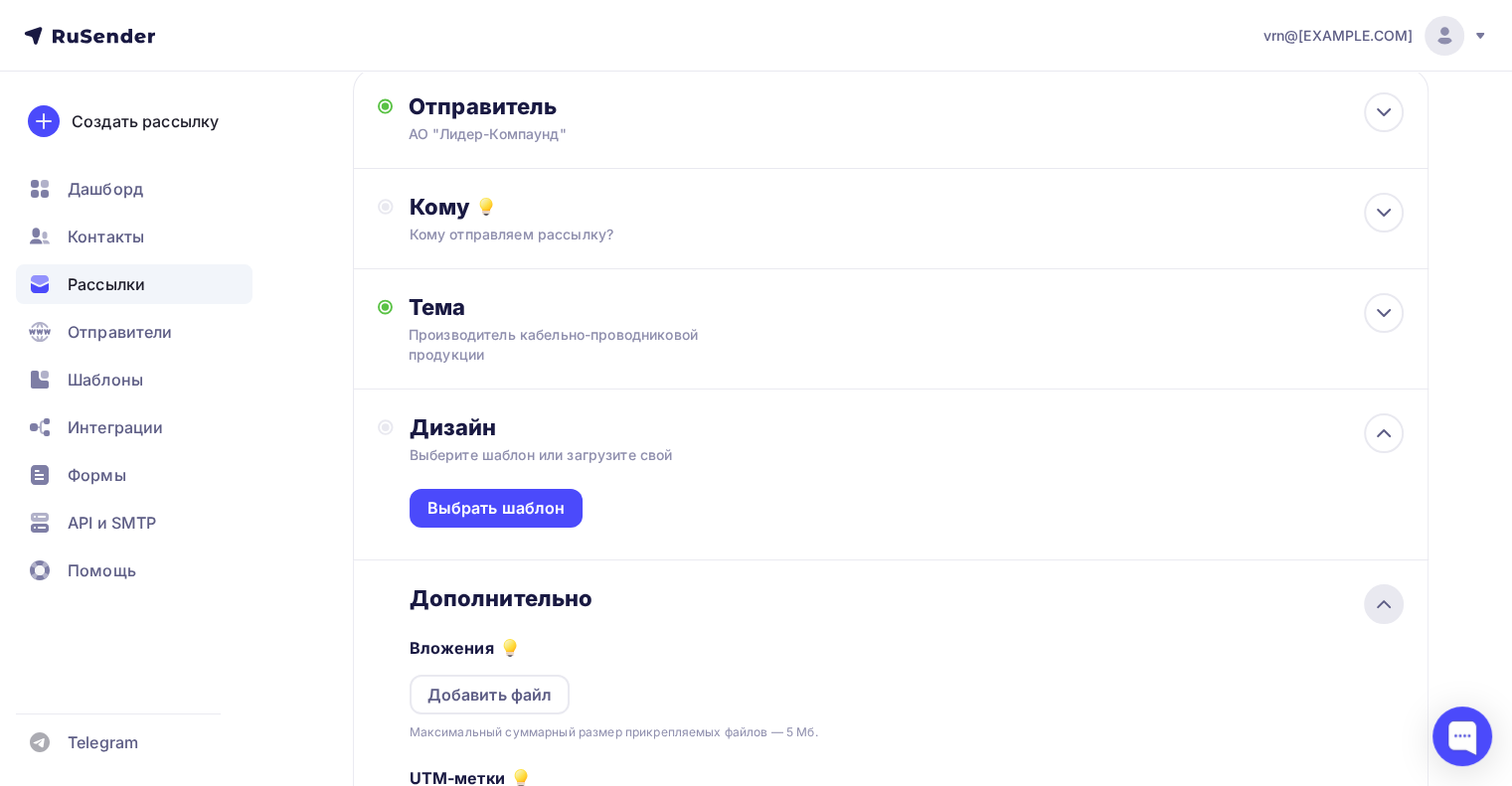 scroll, scrollTop: 0, scrollLeft: 0, axis: both 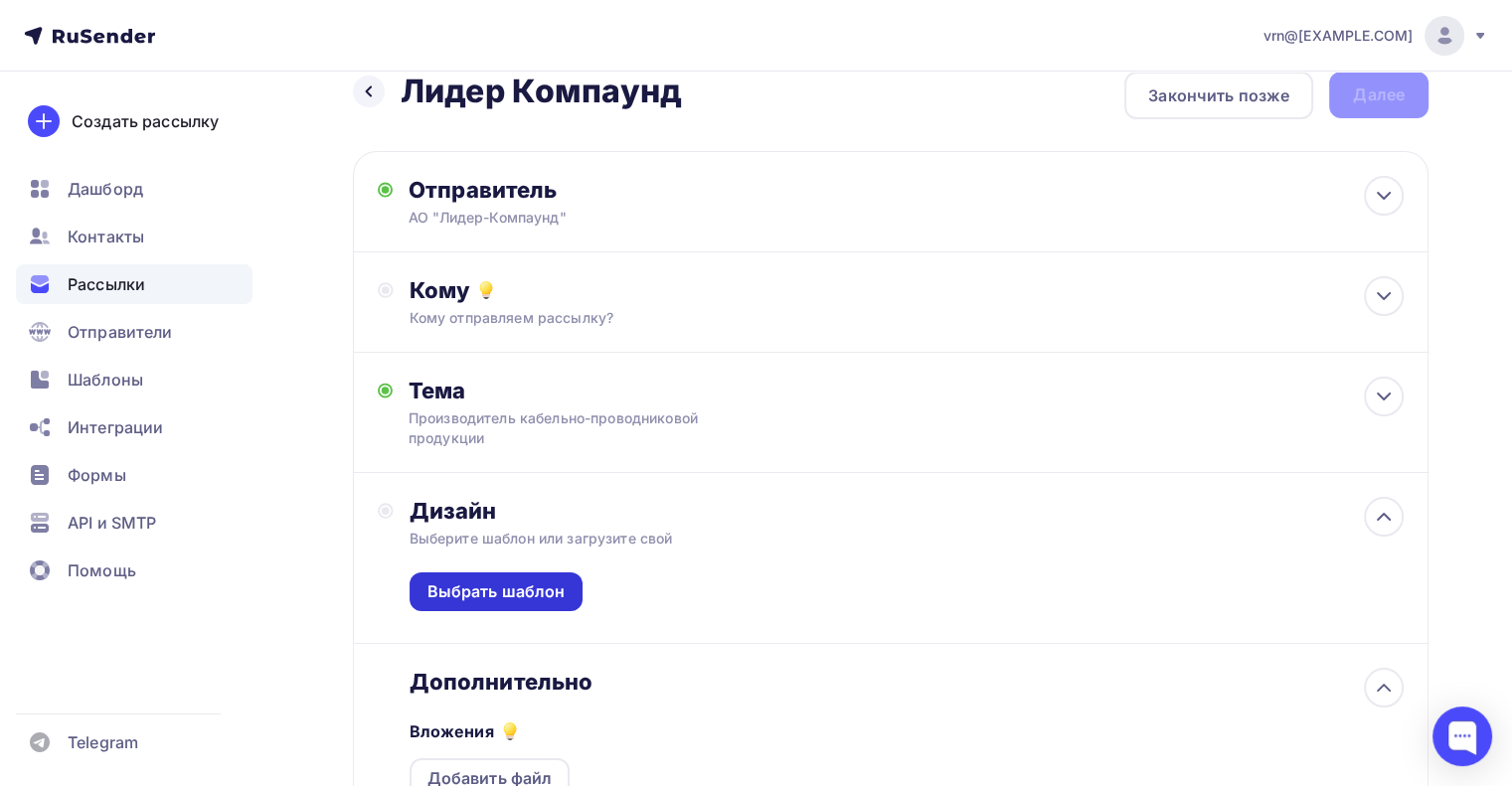 click on "Выбрать шаблон" at bounding box center (496, 591) 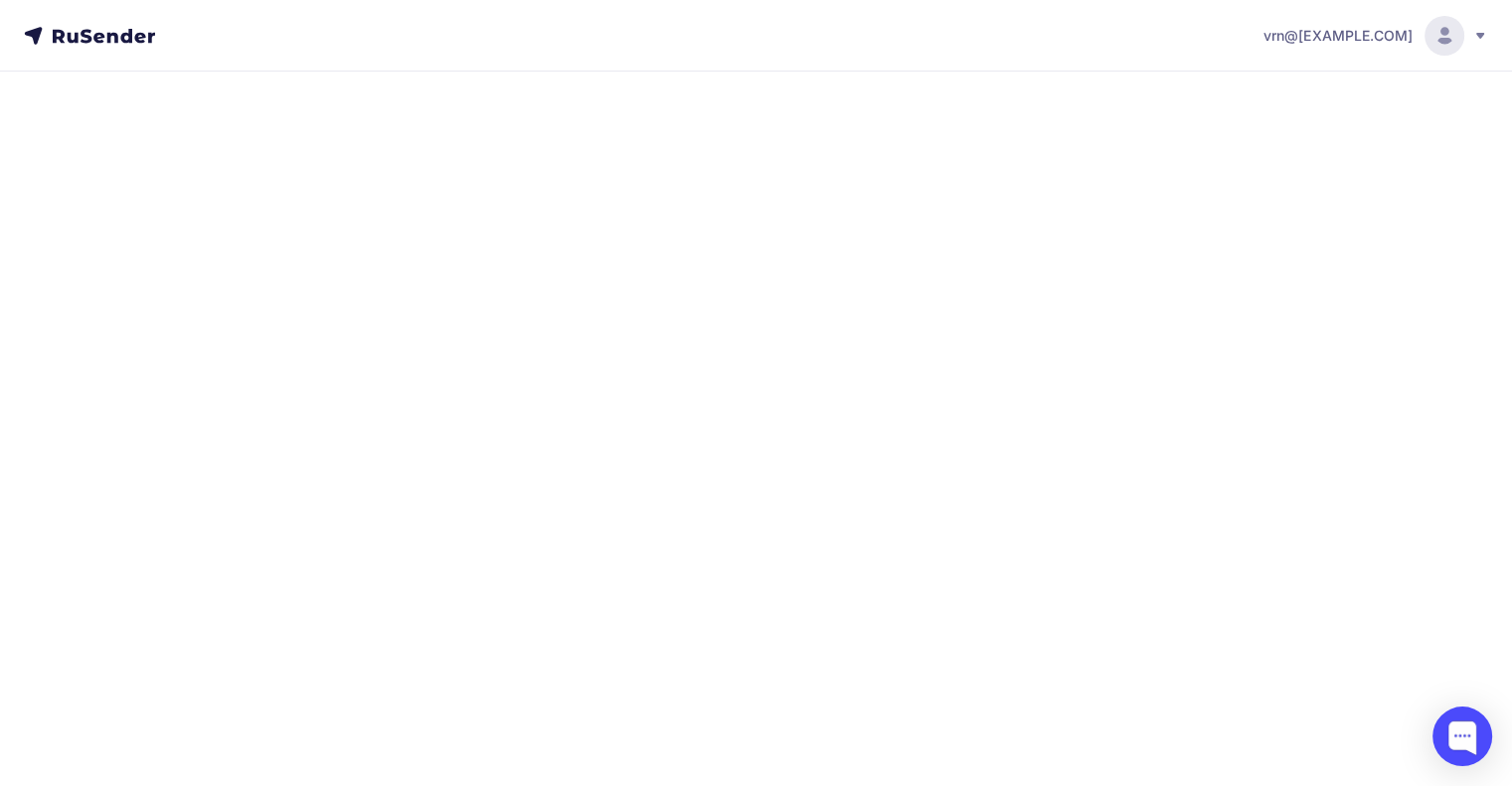 scroll, scrollTop: 0, scrollLeft: 0, axis: both 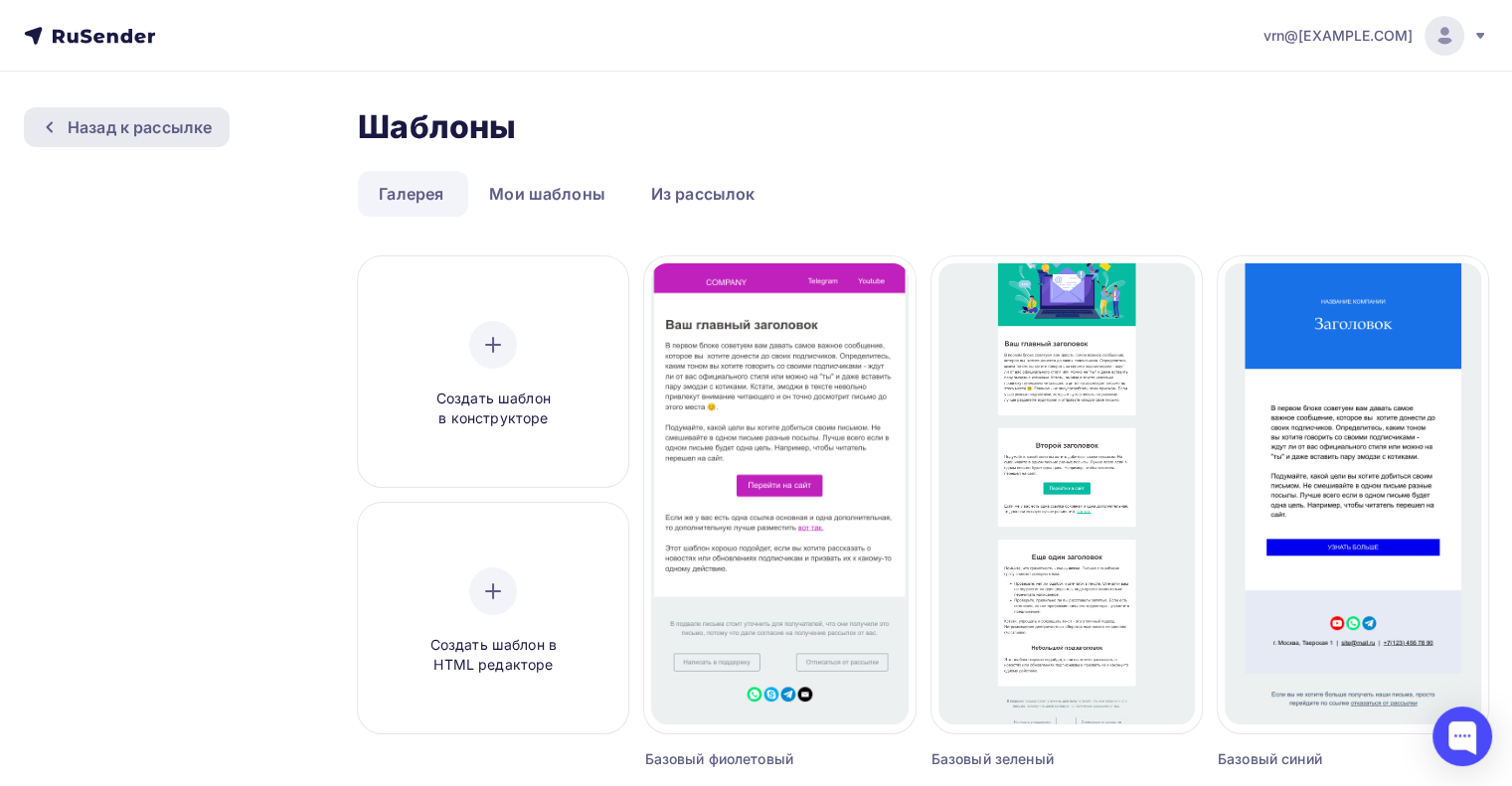 click on "Назад к рассылке" at bounding box center (126, 127) 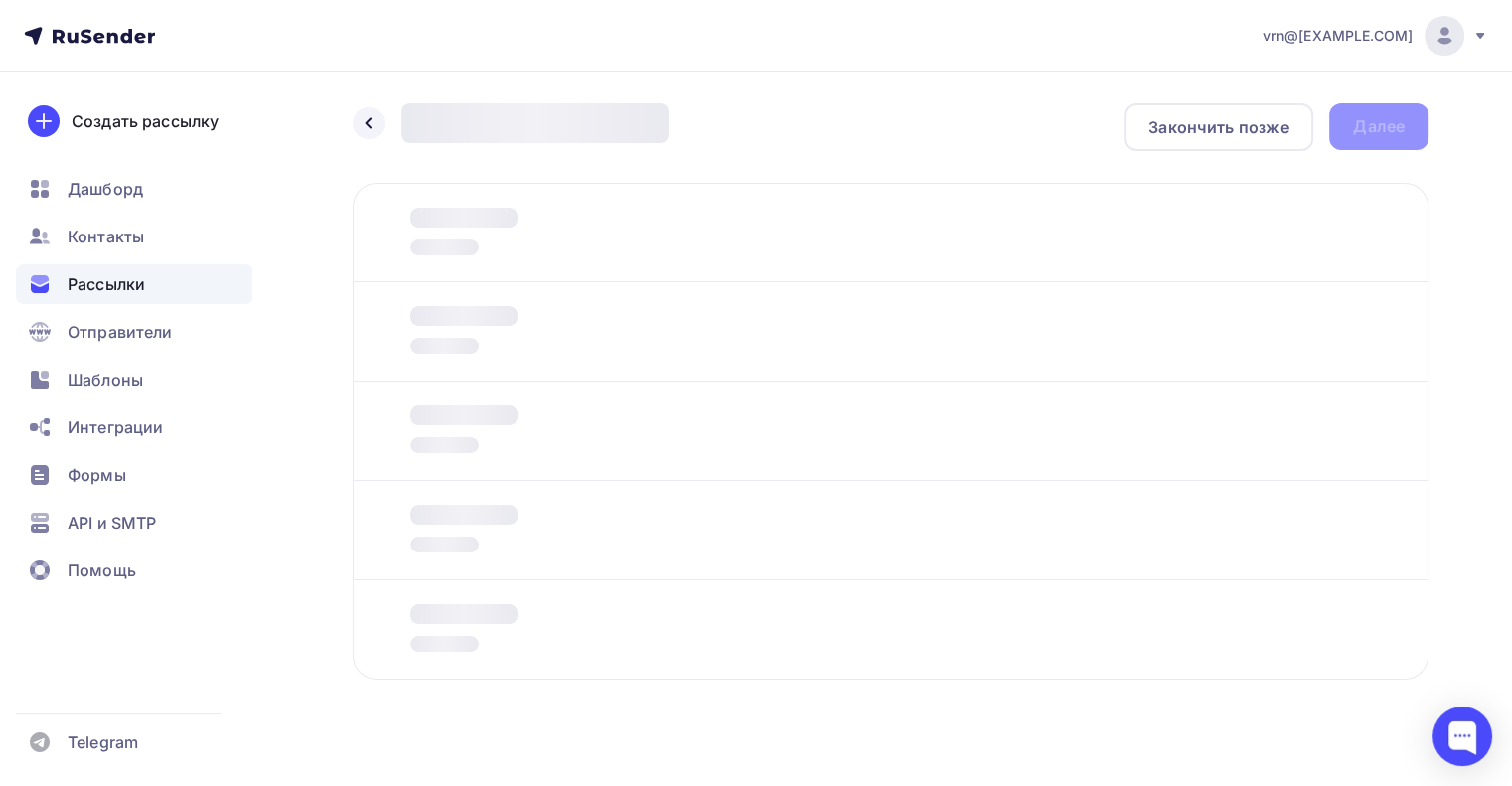 scroll, scrollTop: 20, scrollLeft: 0, axis: vertical 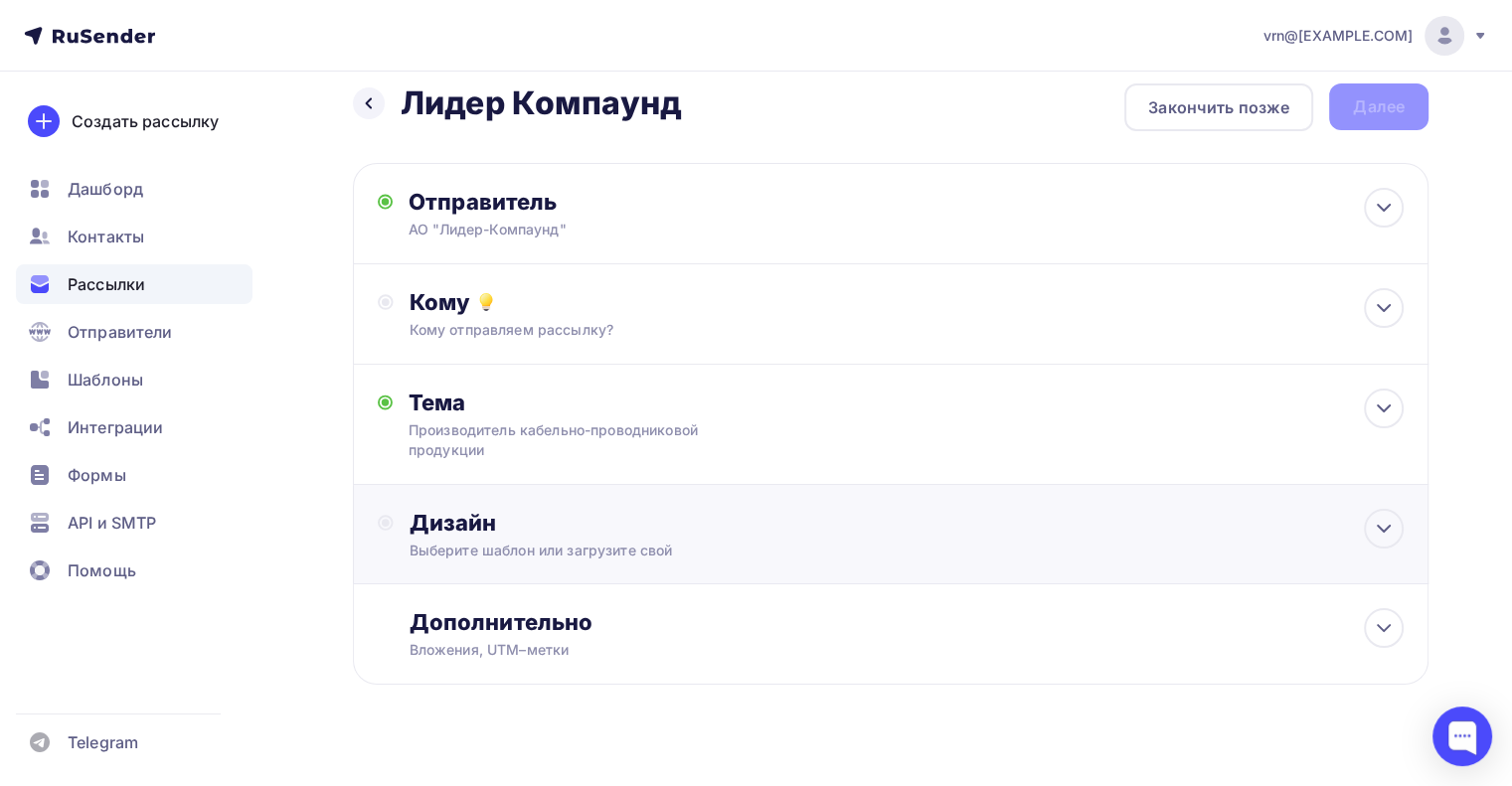 click on "Дизайн" at bounding box center (907, 523) 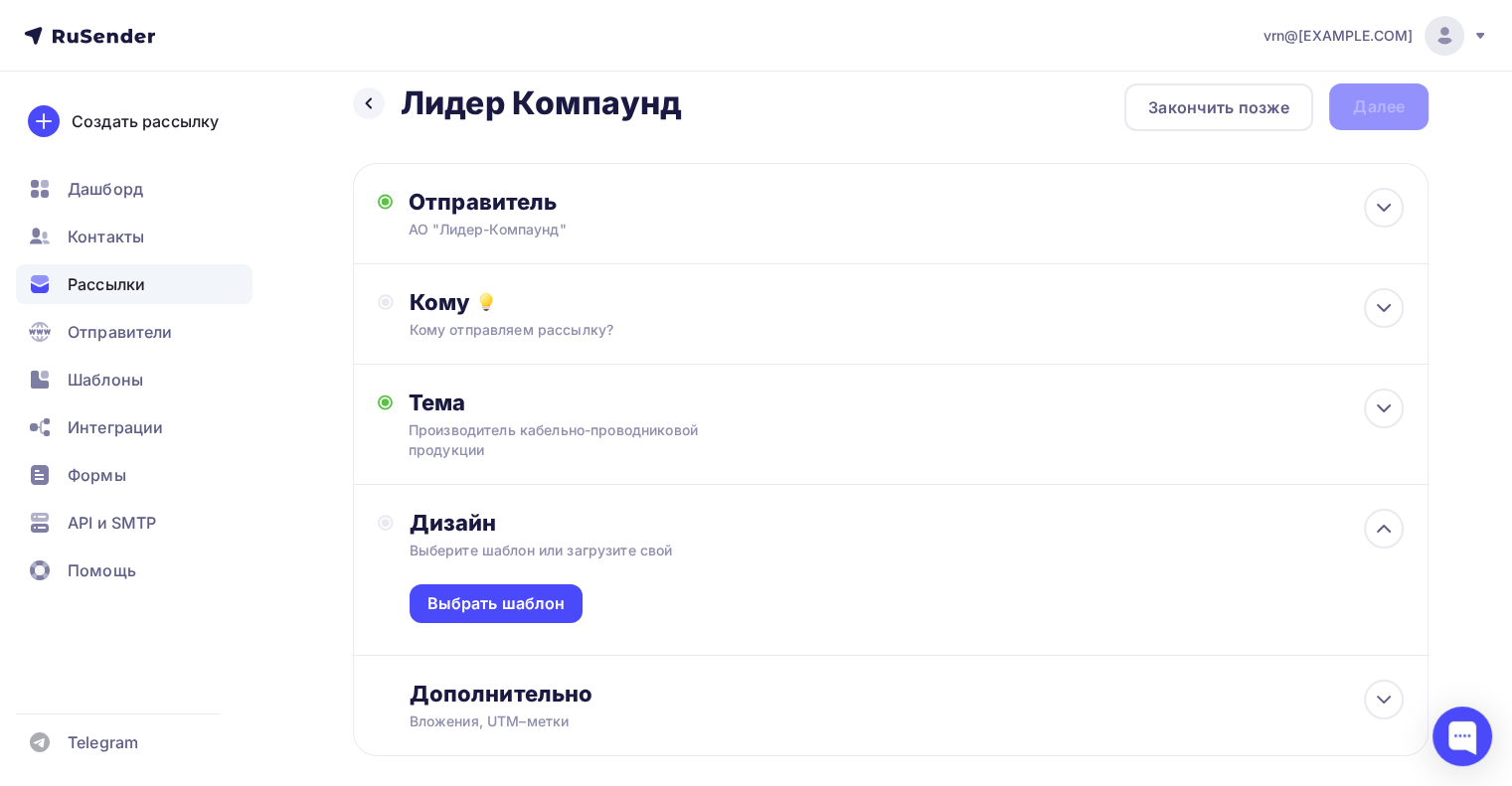 scroll, scrollTop: 115, scrollLeft: 0, axis: vertical 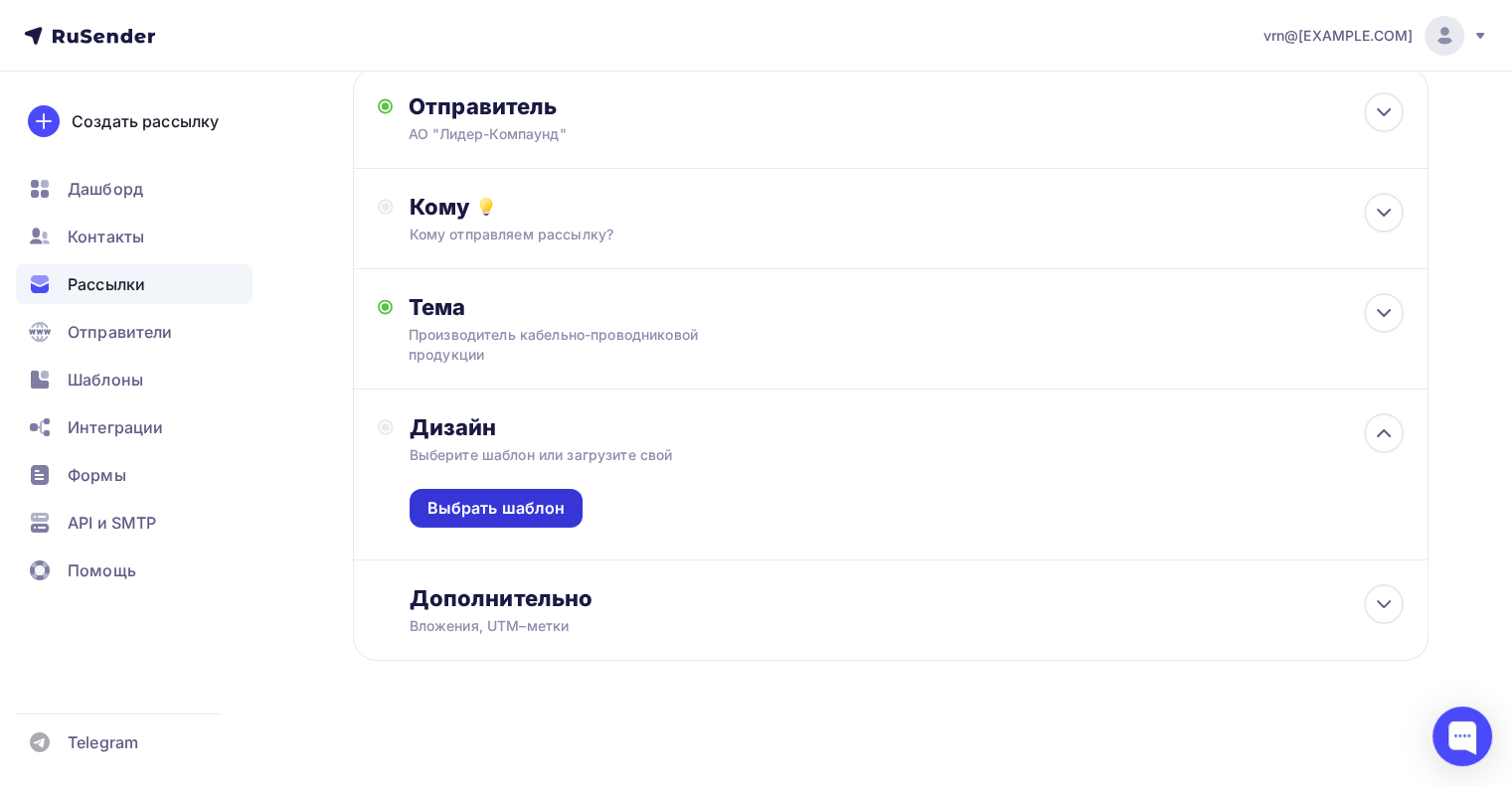 click on "Выбрать шаблон" at bounding box center (496, 508) 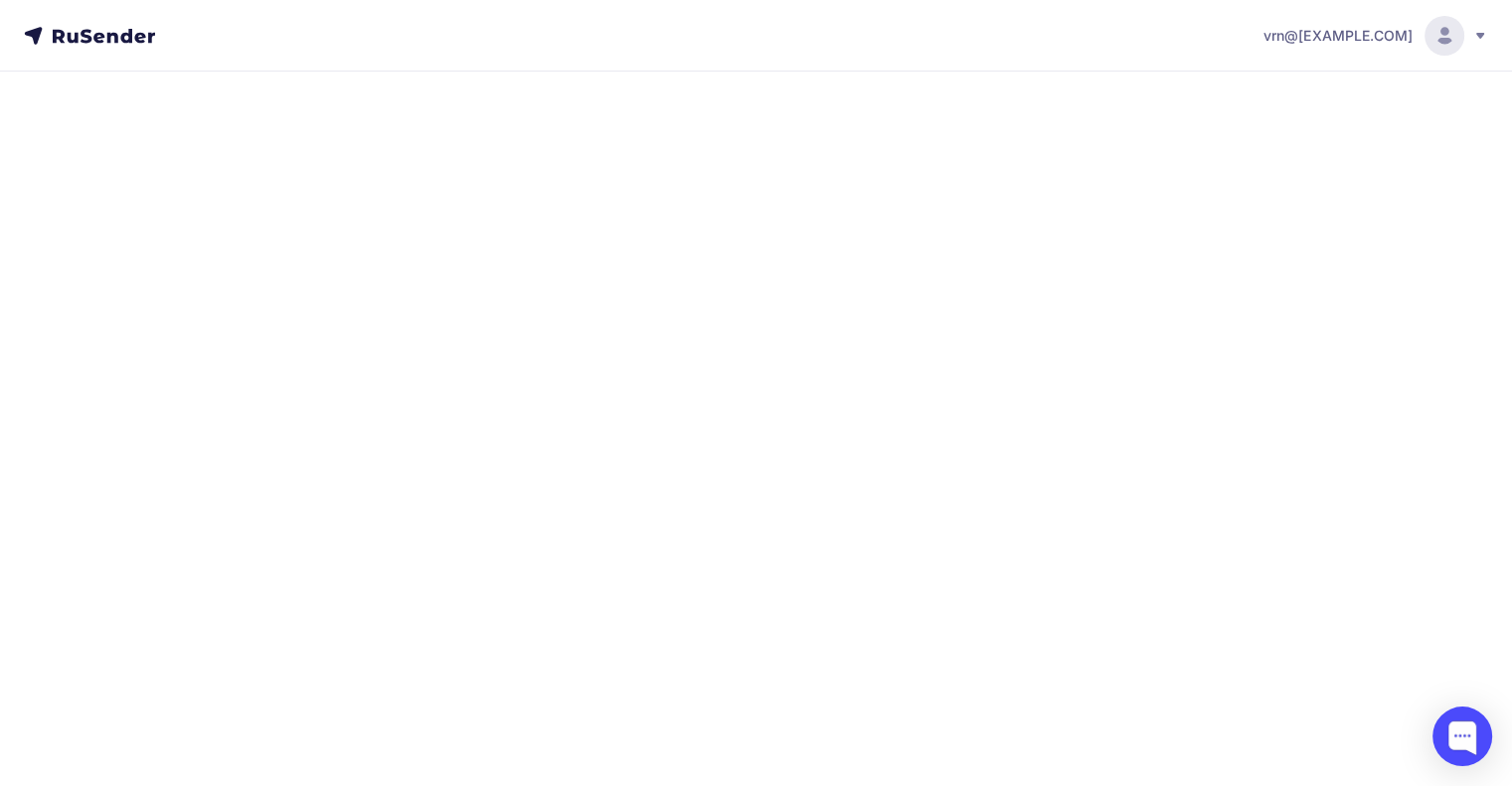scroll, scrollTop: 0, scrollLeft: 0, axis: both 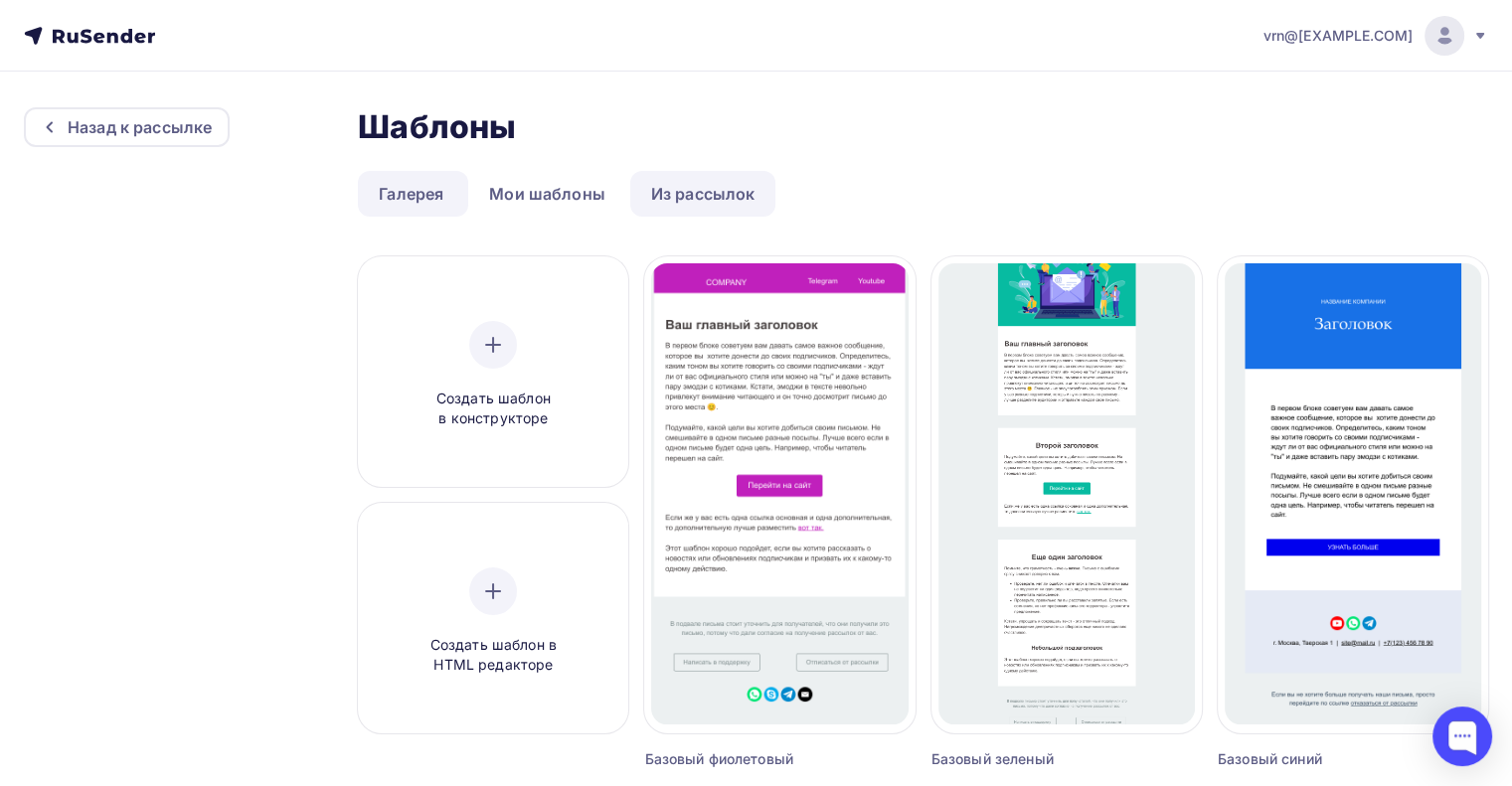click on "Из рассылок" at bounding box center [703, 194] 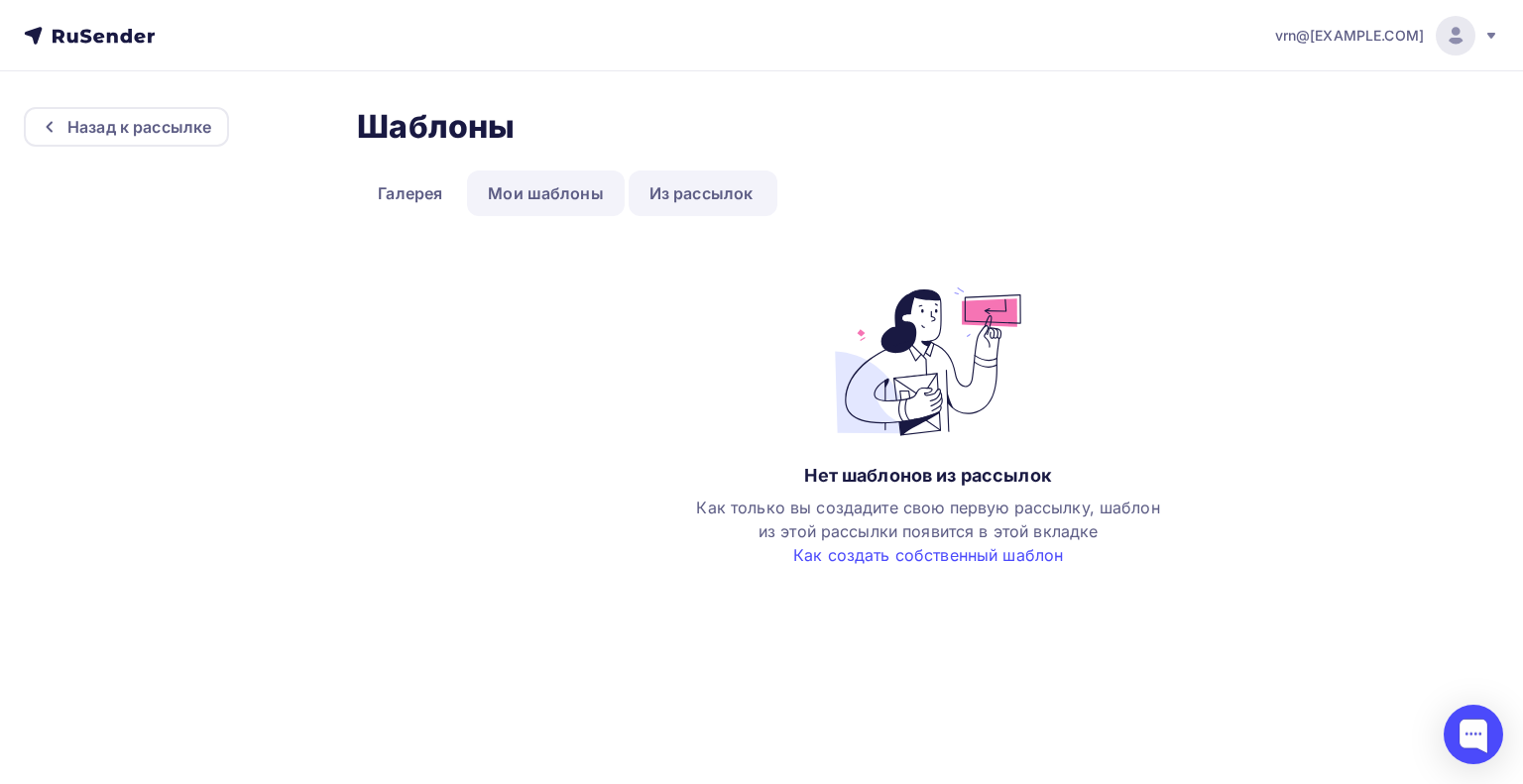click on "Мои шаблоны" at bounding box center (545, 193) 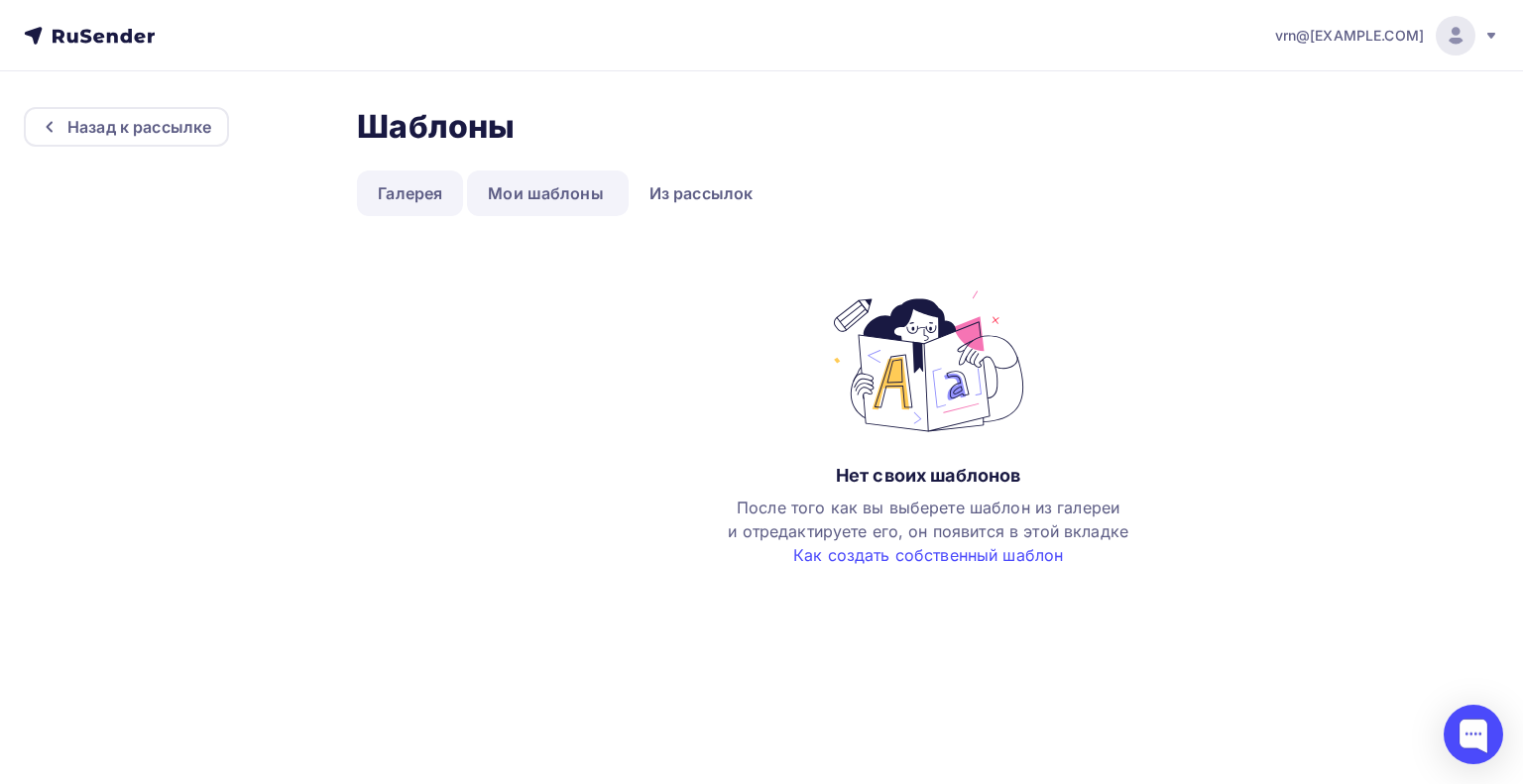 click on "Галерея" at bounding box center (410, 193) 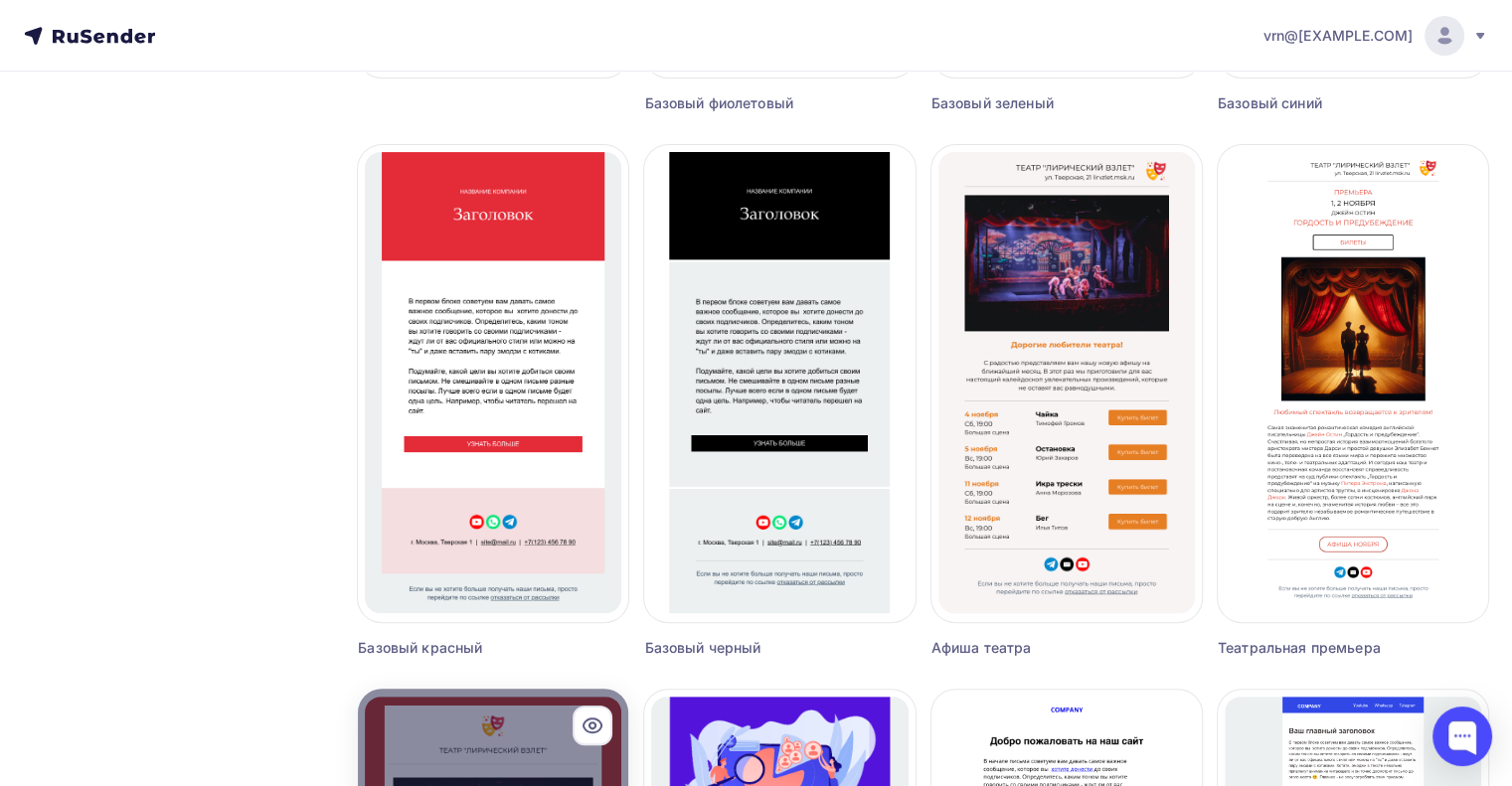 scroll, scrollTop: 556, scrollLeft: 0, axis: vertical 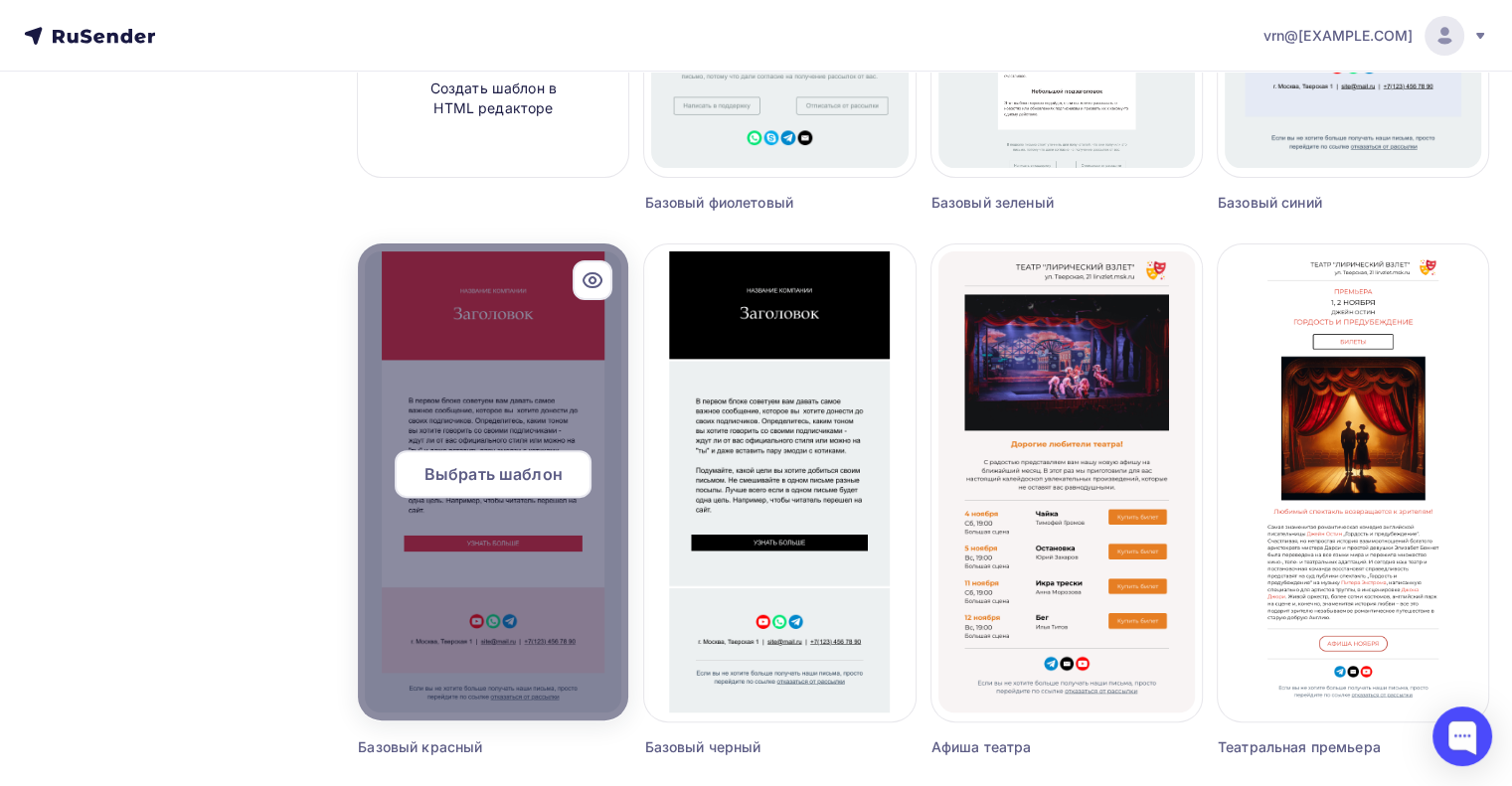 click at bounding box center [493, 482] 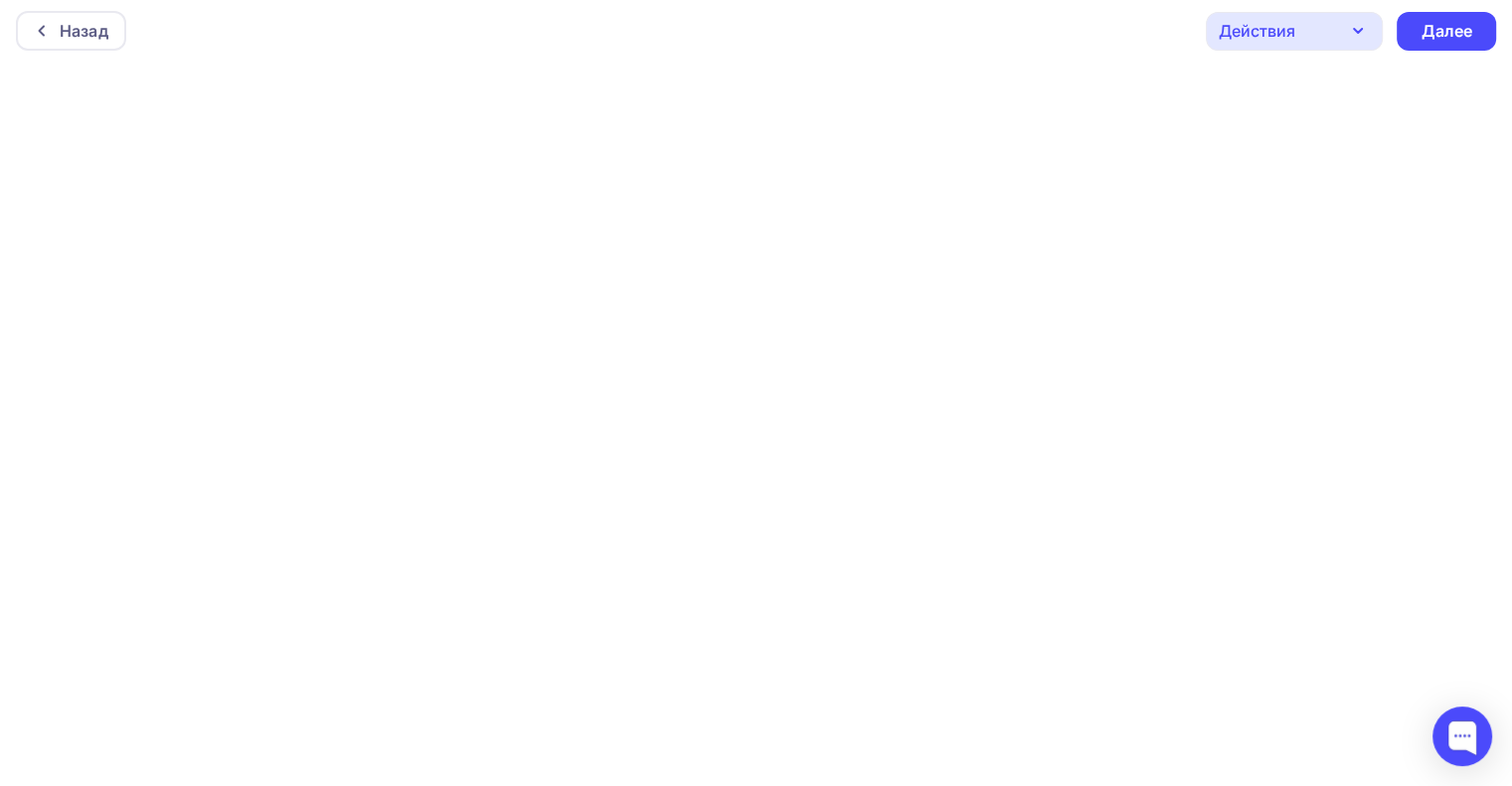 scroll, scrollTop: 0, scrollLeft: 0, axis: both 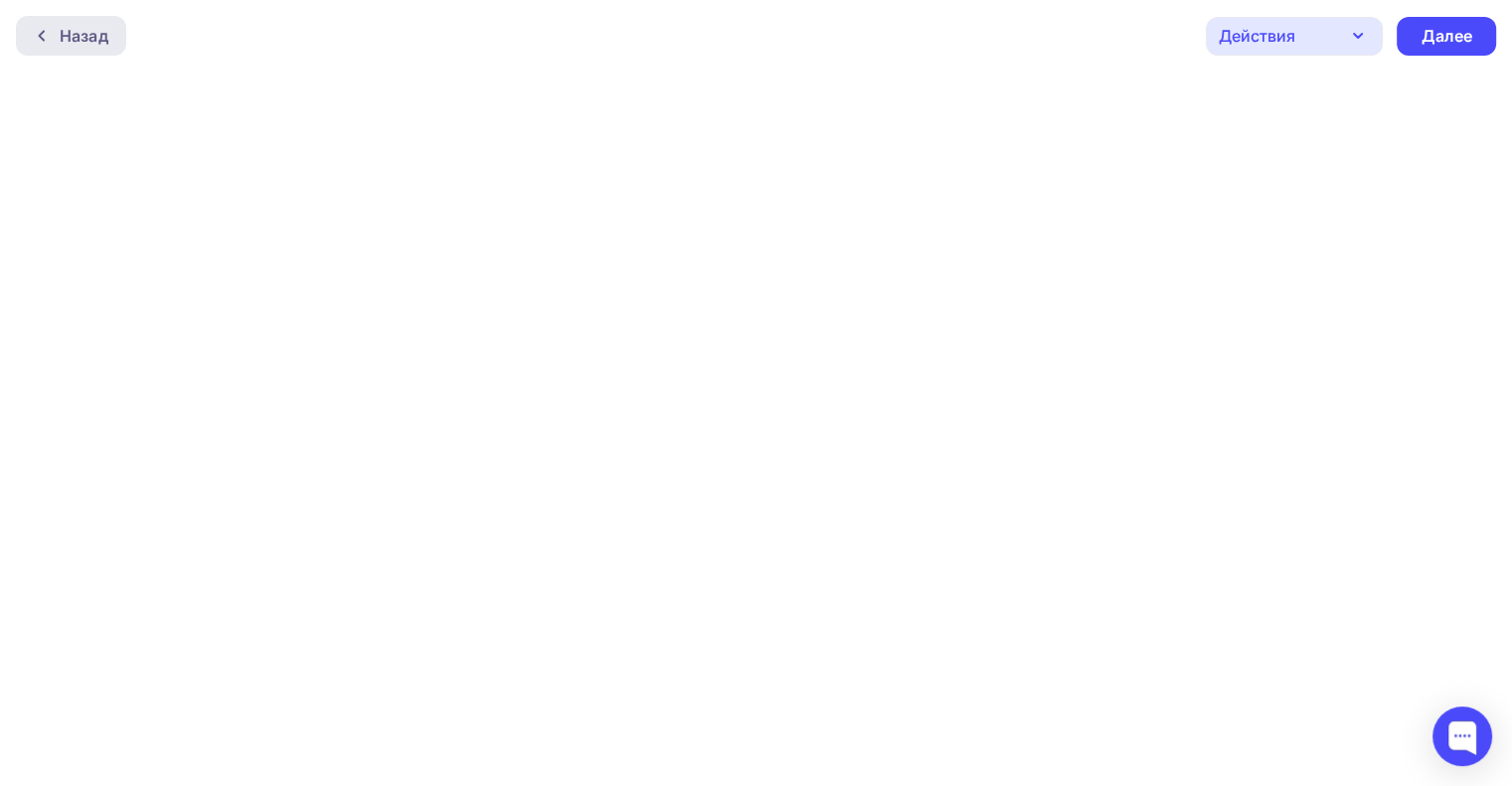 click on "Назад" at bounding box center (84, 36) 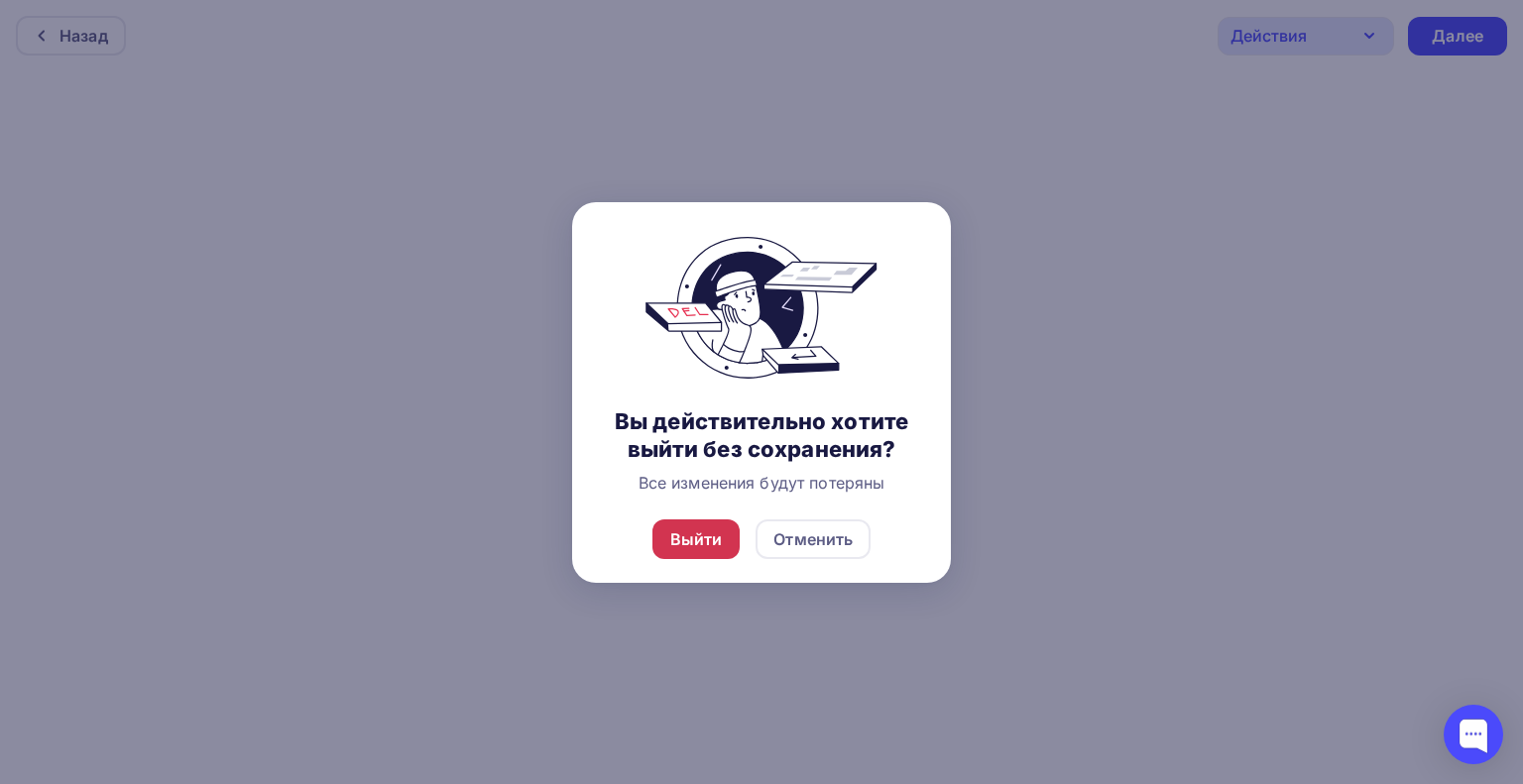 click on "Выйти" at bounding box center (696, 539) 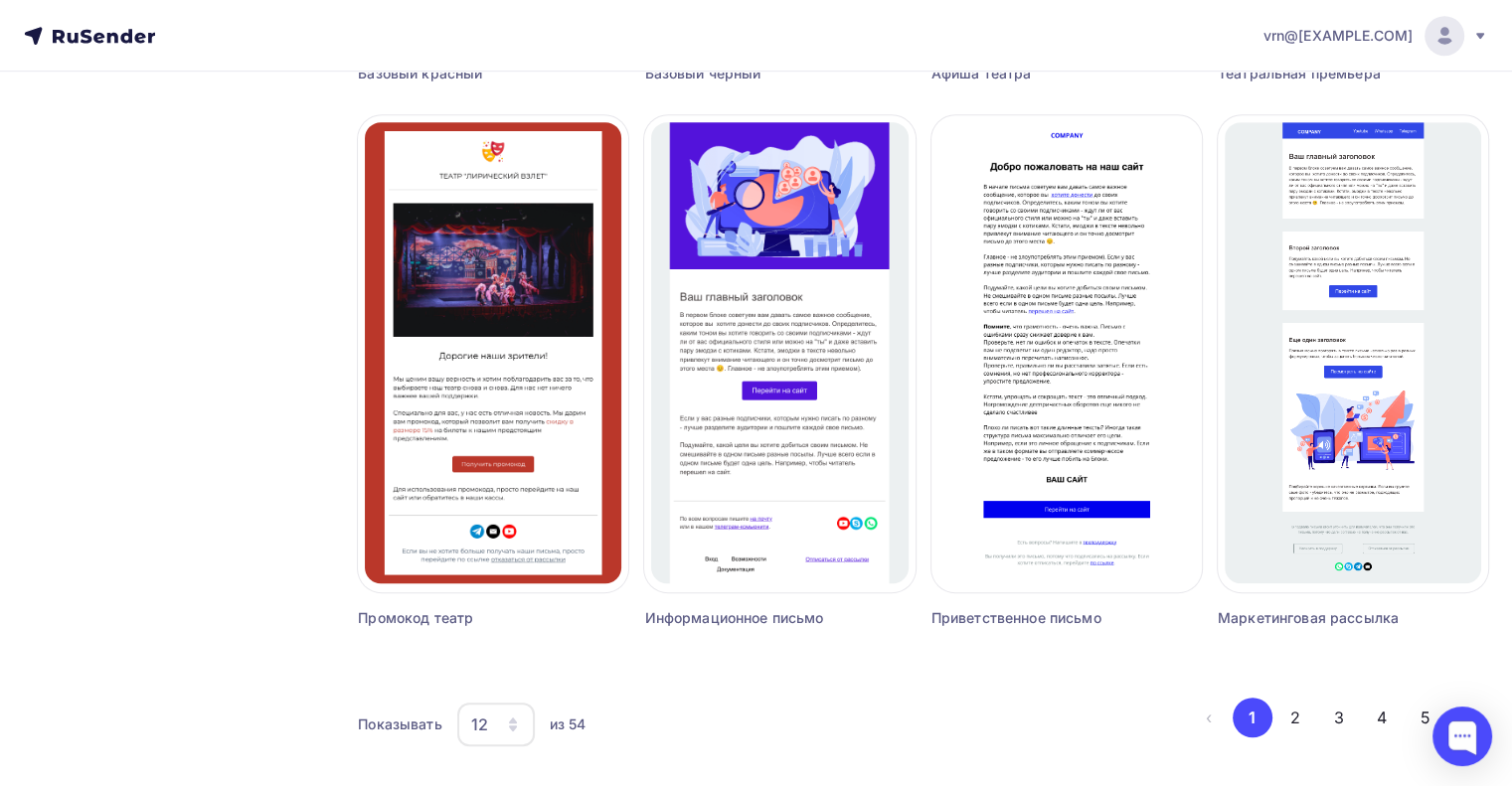 scroll, scrollTop: 1252, scrollLeft: 0, axis: vertical 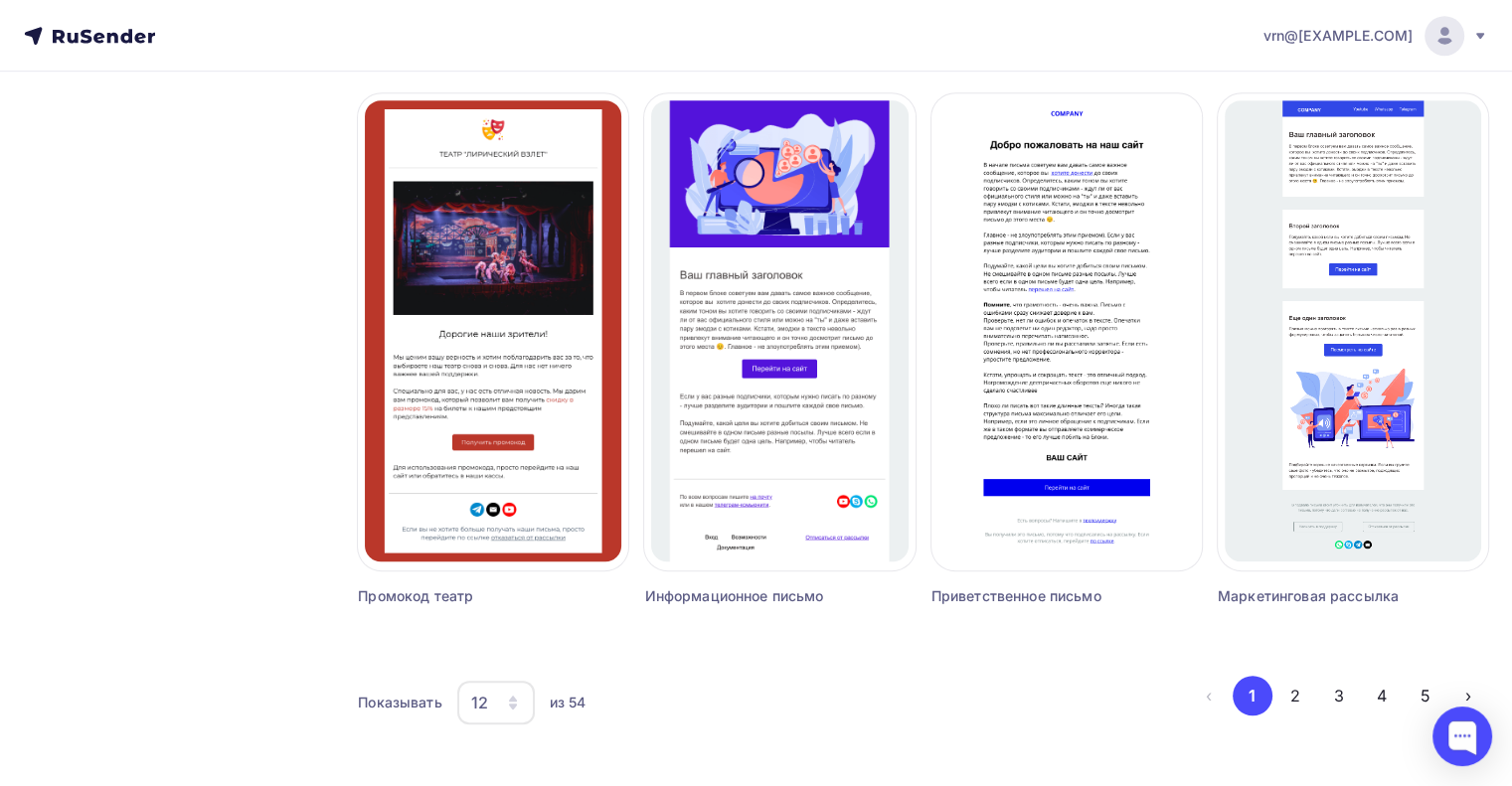click 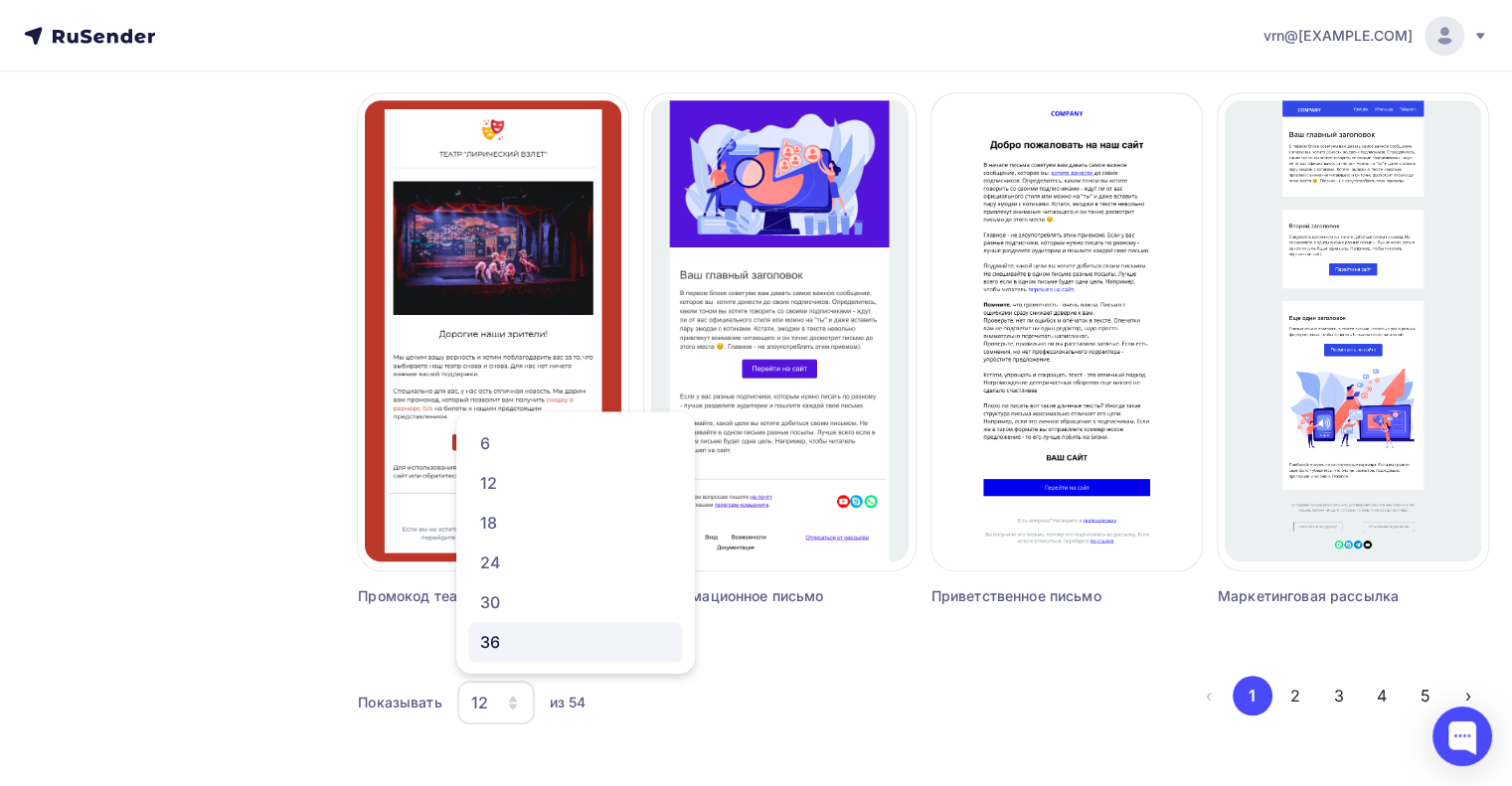click on "36" at bounding box center [576, 642] 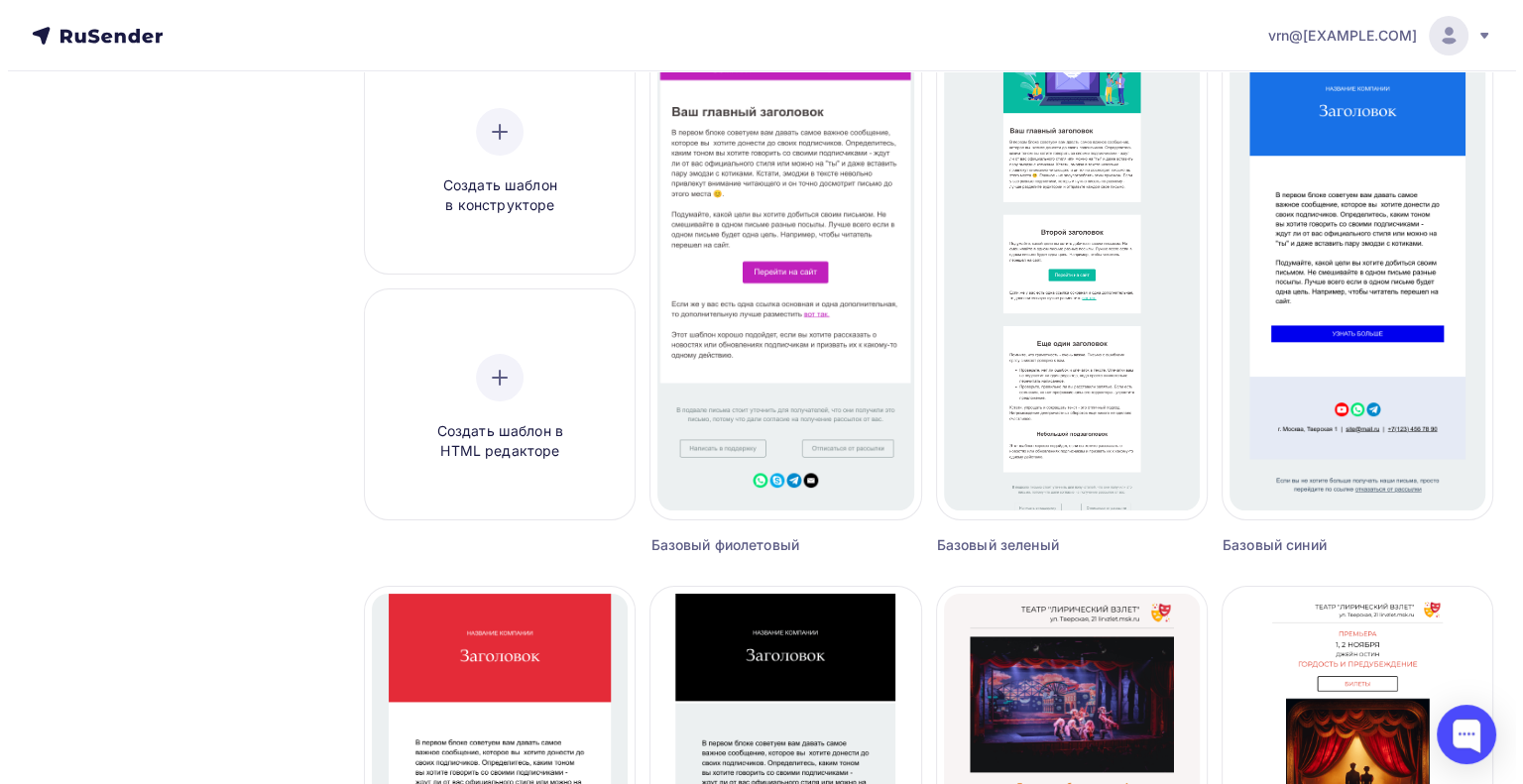 scroll, scrollTop: 0, scrollLeft: 0, axis: both 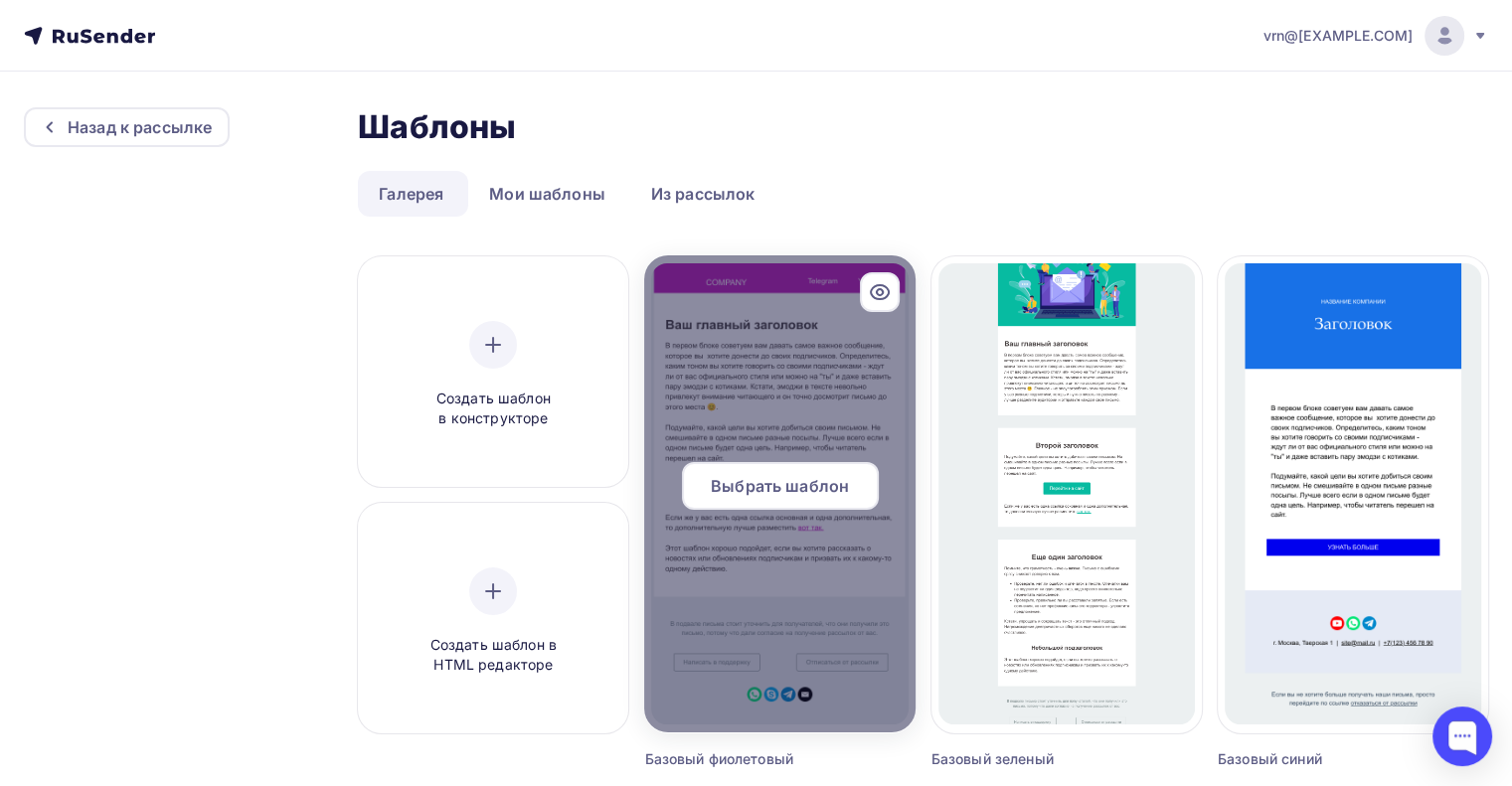 click 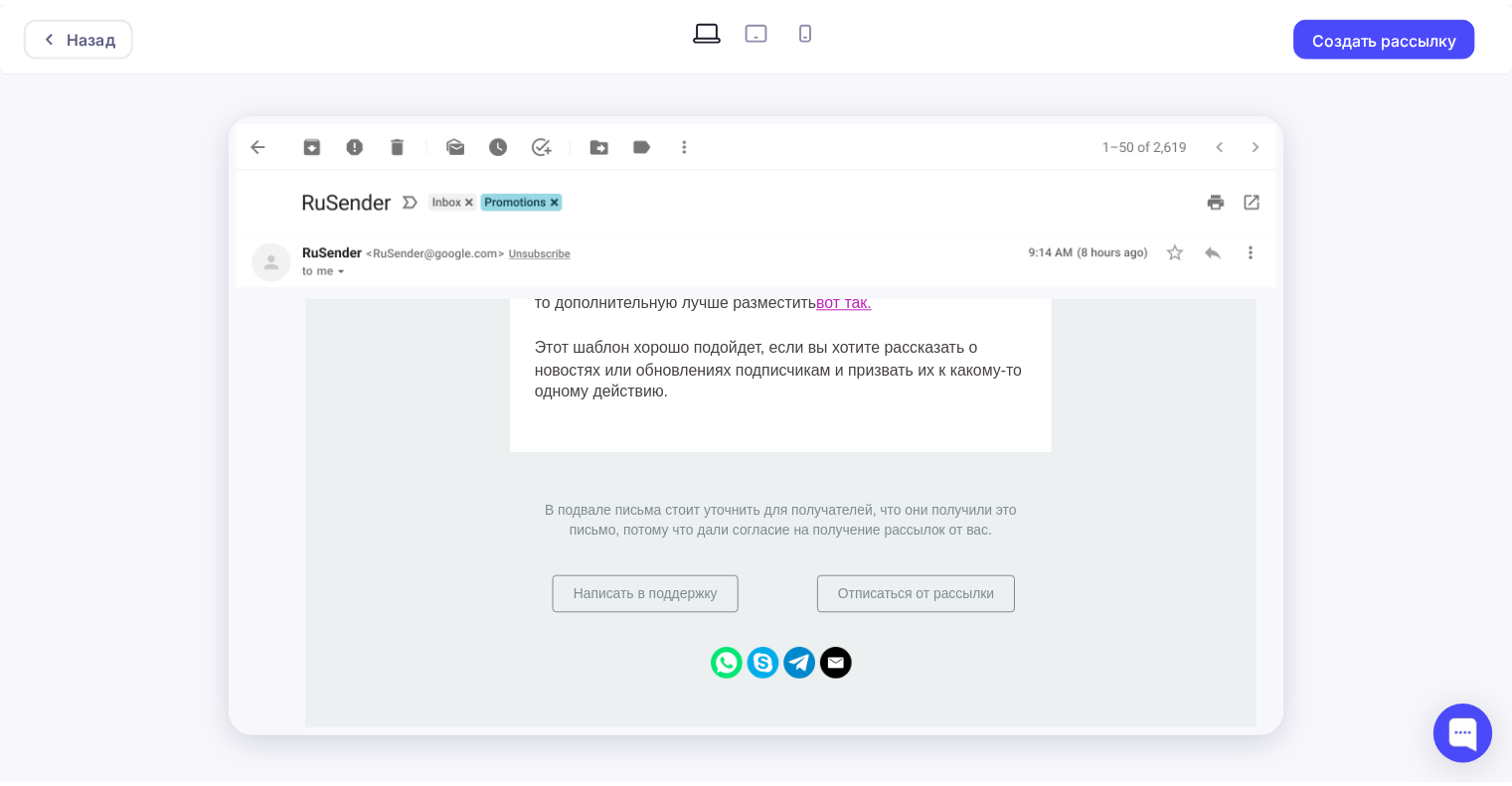scroll, scrollTop: 0, scrollLeft: 0, axis: both 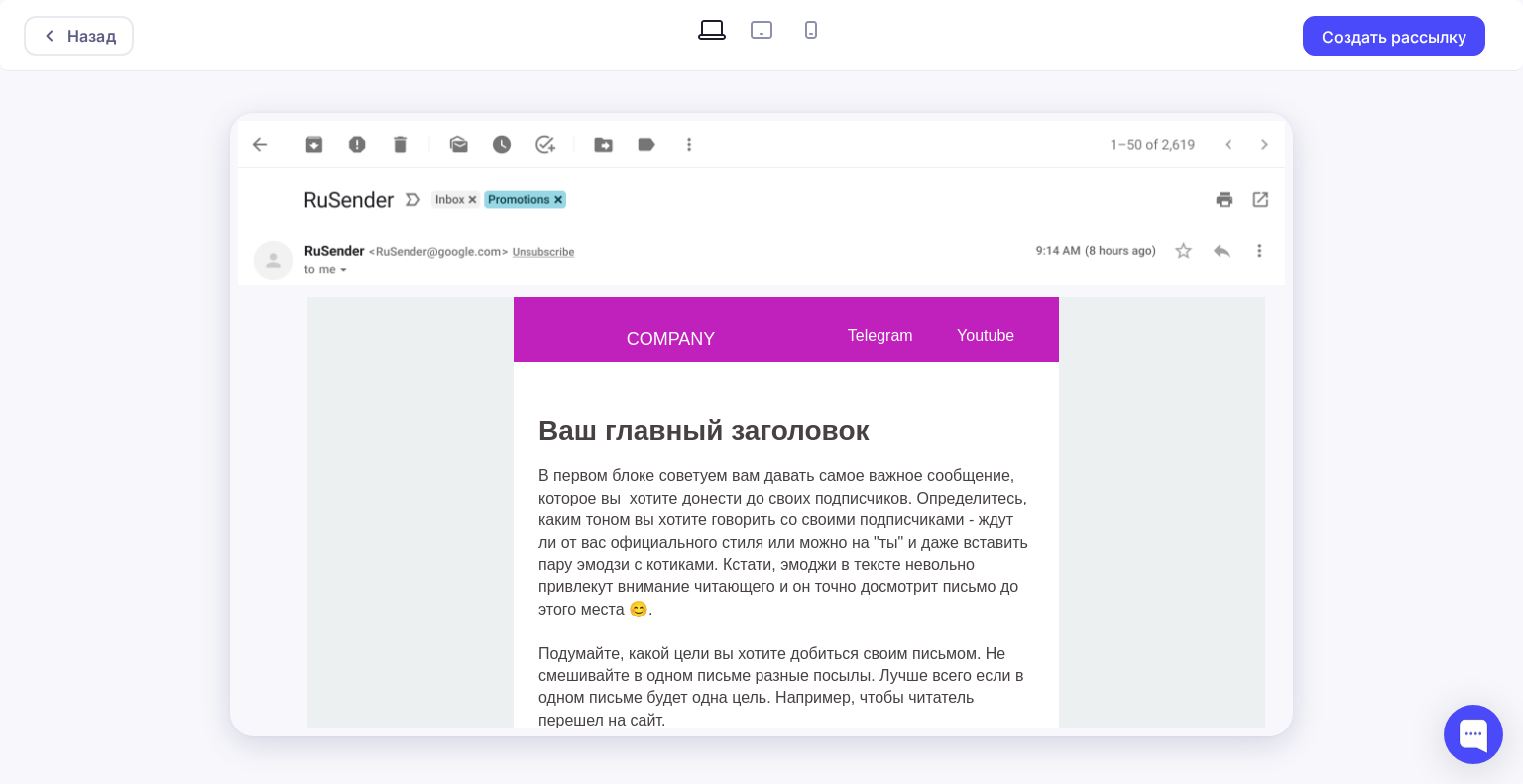 click at bounding box center [762, 144] 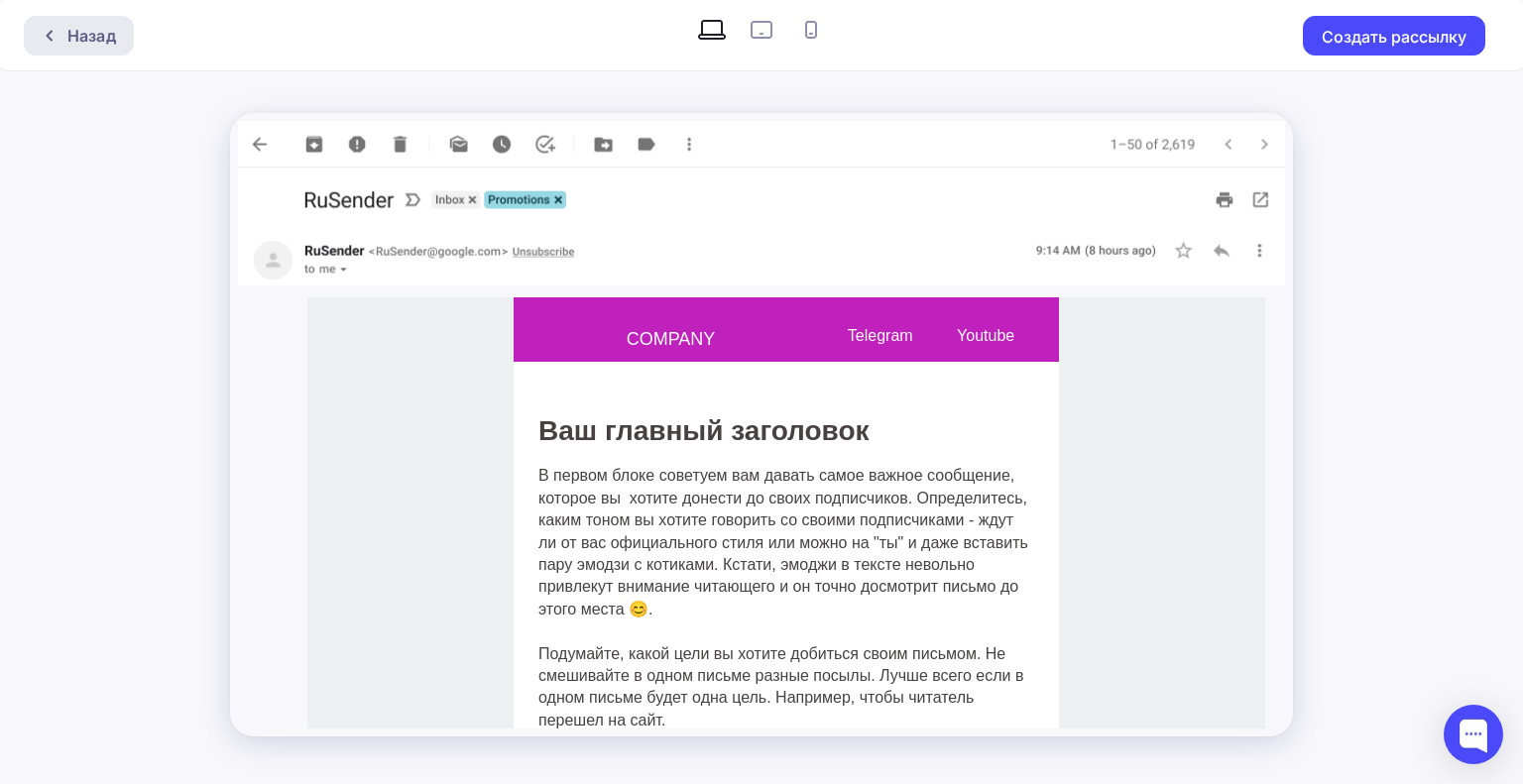 click on "Назад" at bounding box center (91, 36) 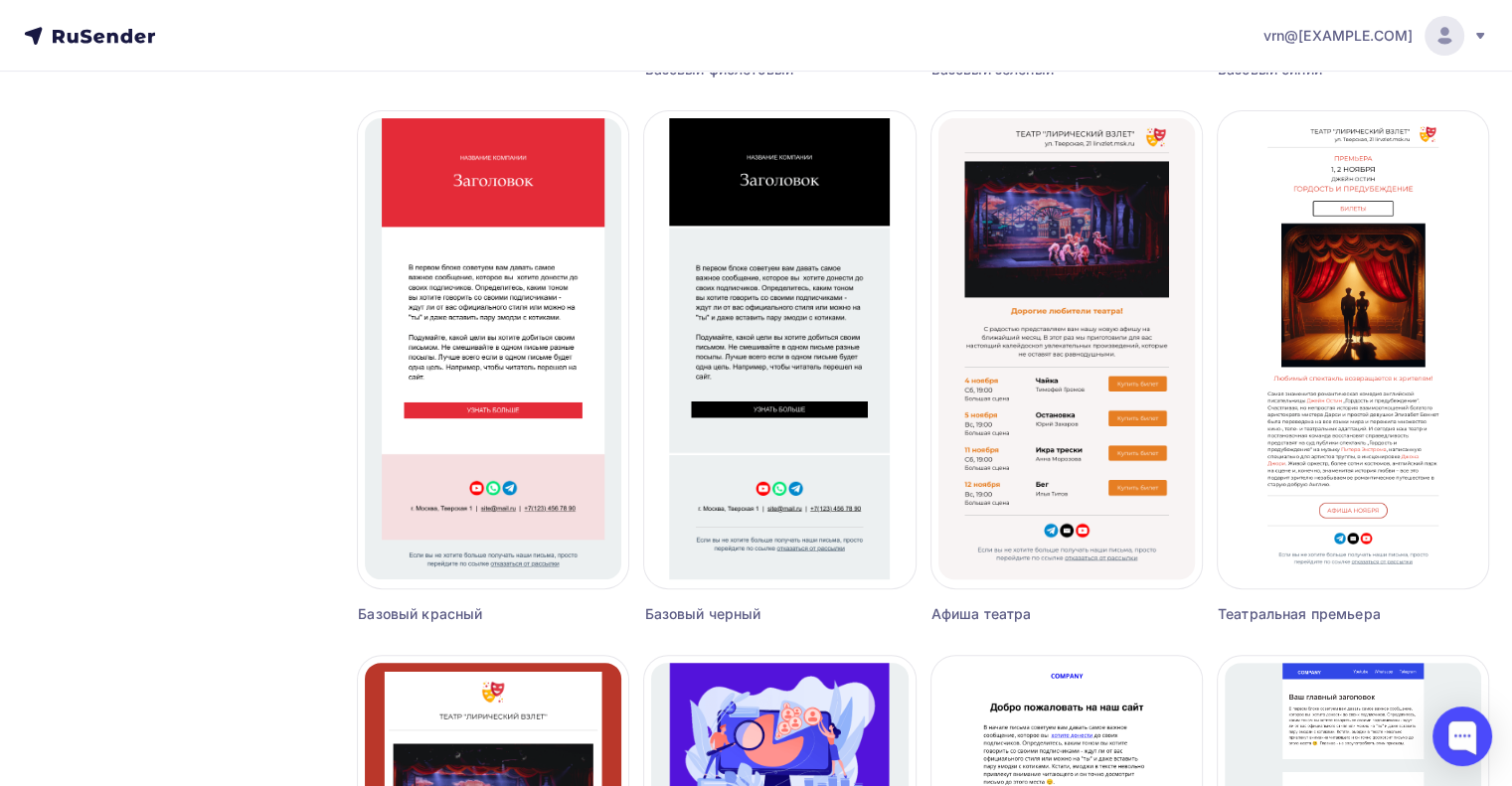 scroll, scrollTop: 696, scrollLeft: 0, axis: vertical 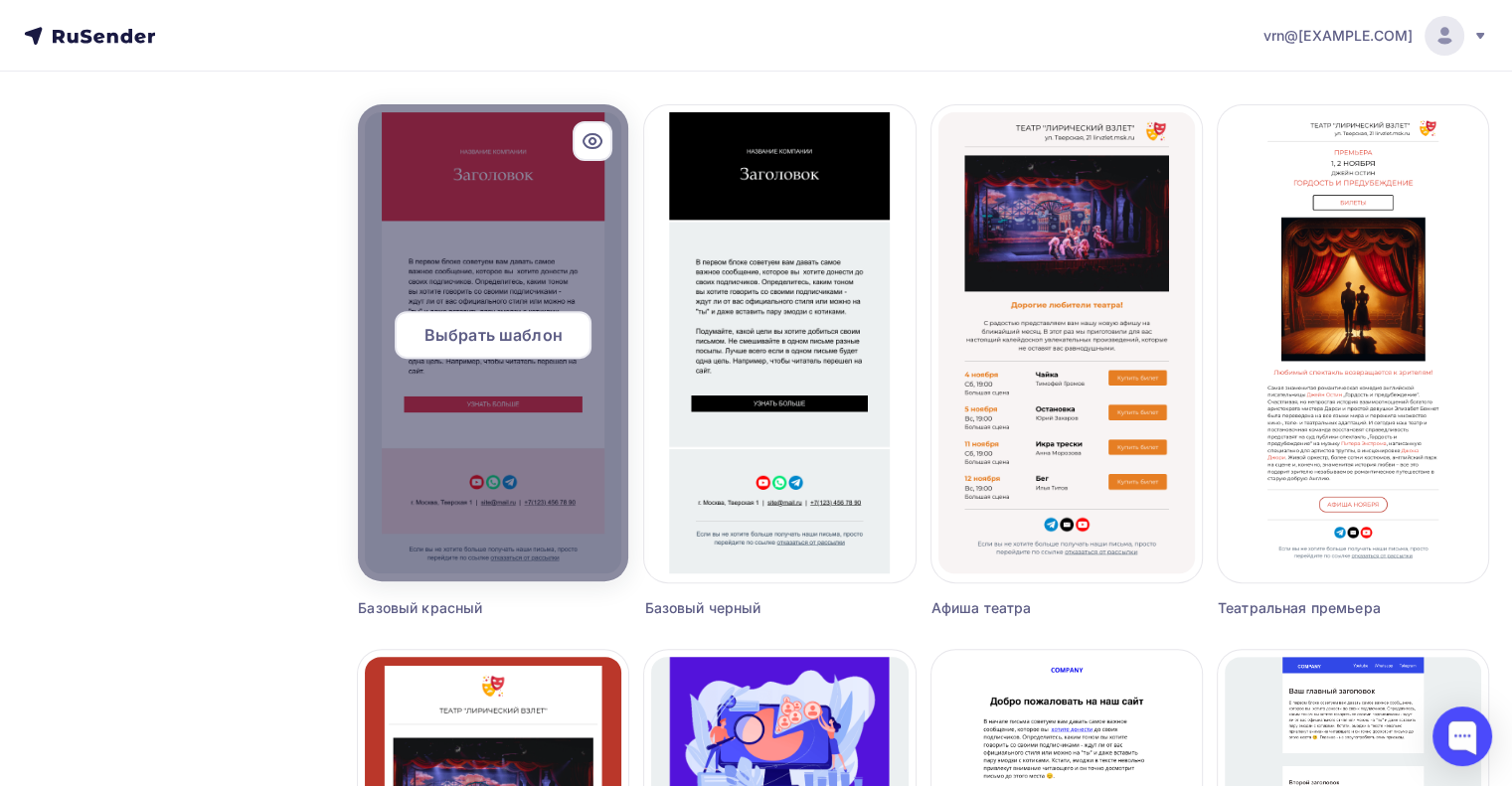 click on "Выбрать шаблон" at bounding box center [493, 335] 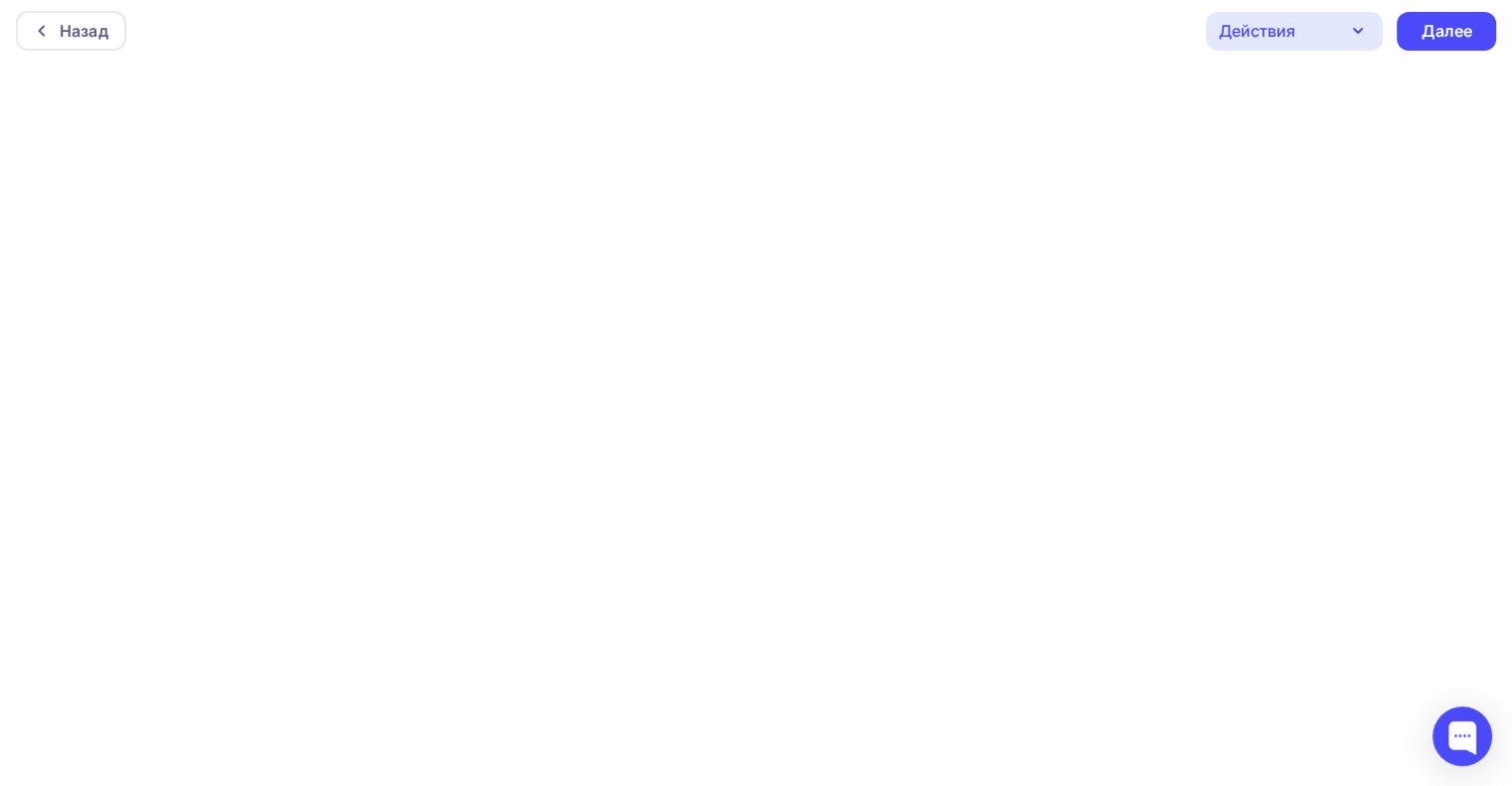 scroll, scrollTop: 0, scrollLeft: 0, axis: both 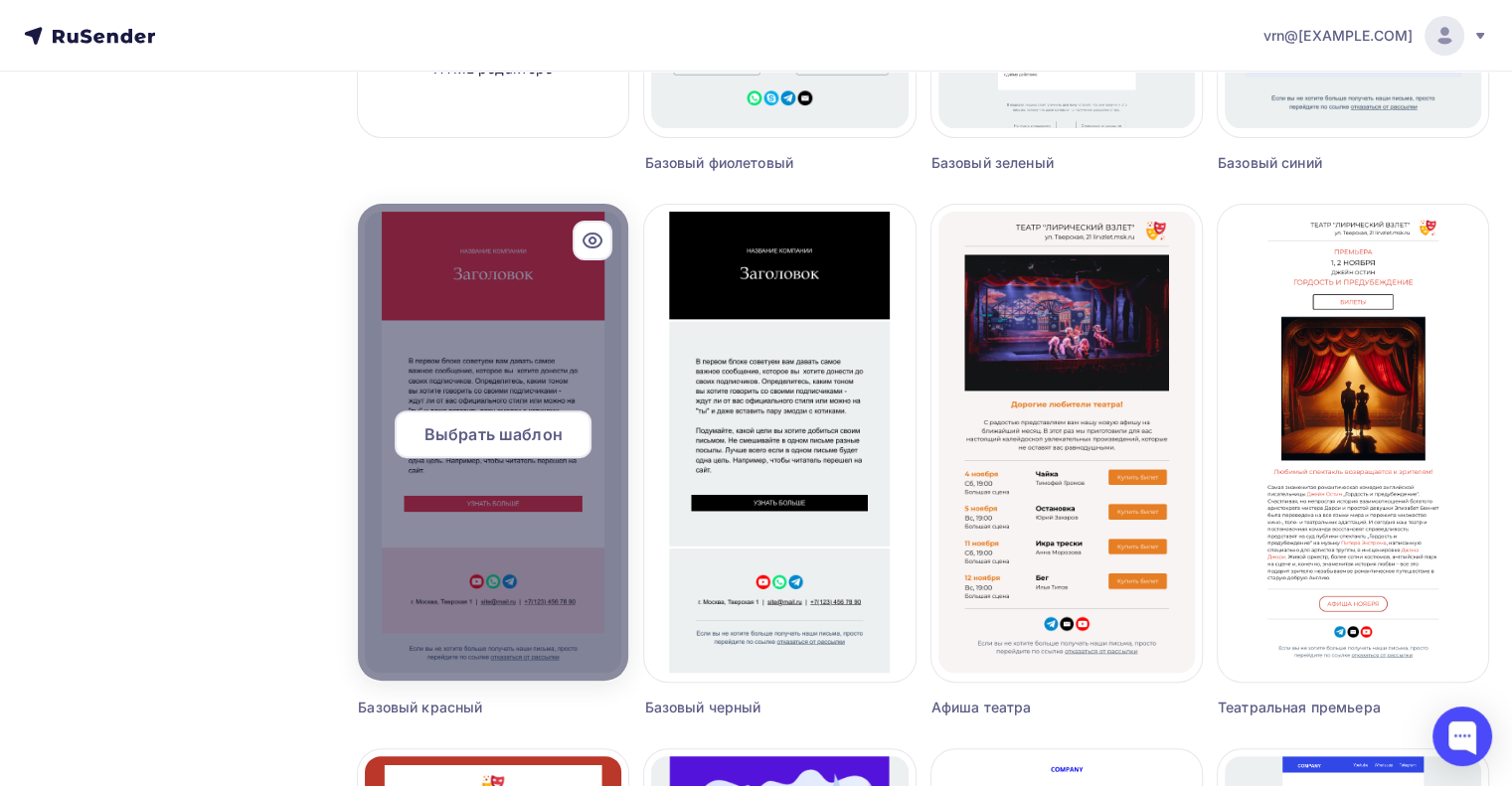 click at bounding box center [493, 442] 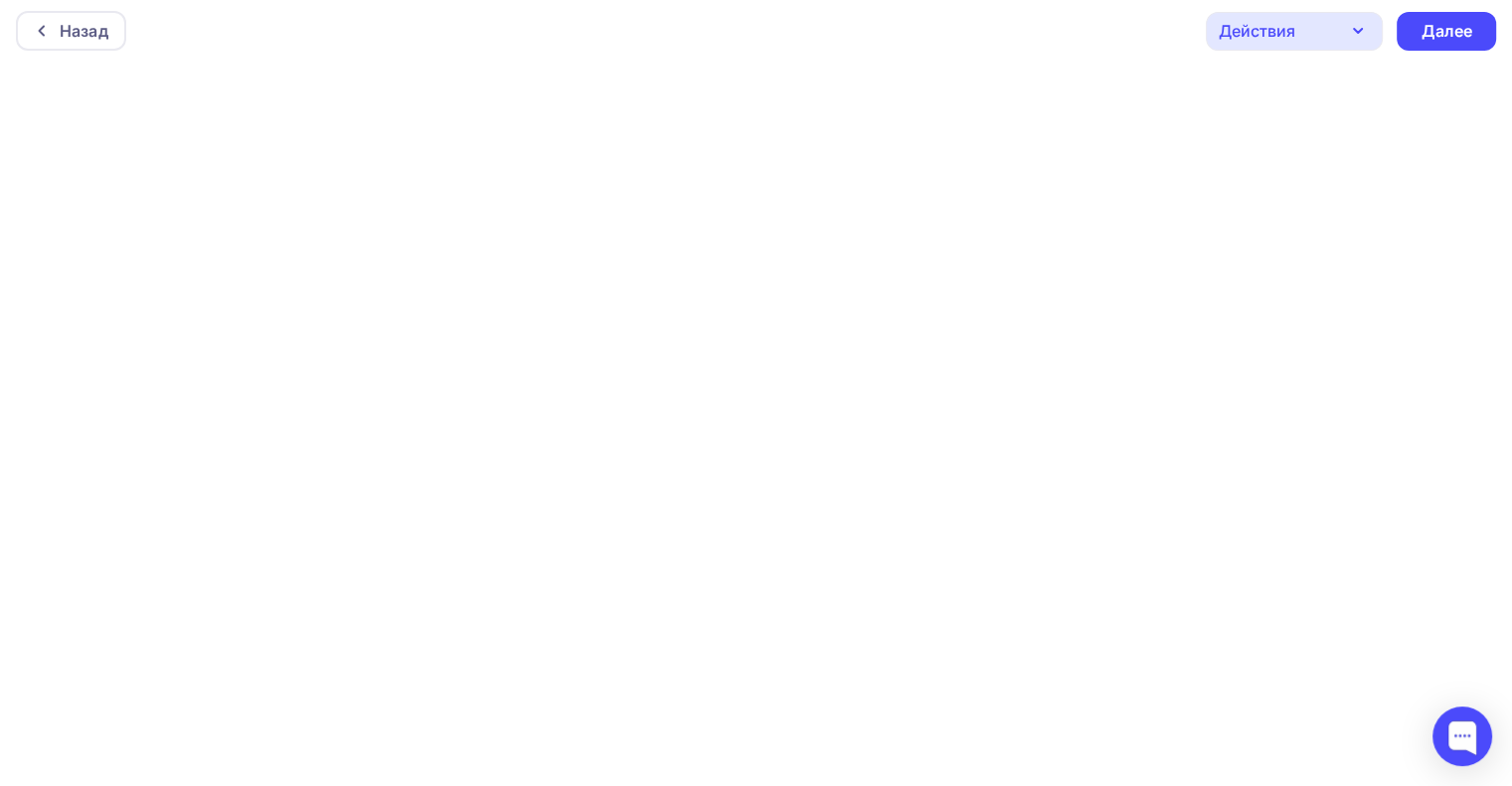 scroll, scrollTop: 0, scrollLeft: 0, axis: both 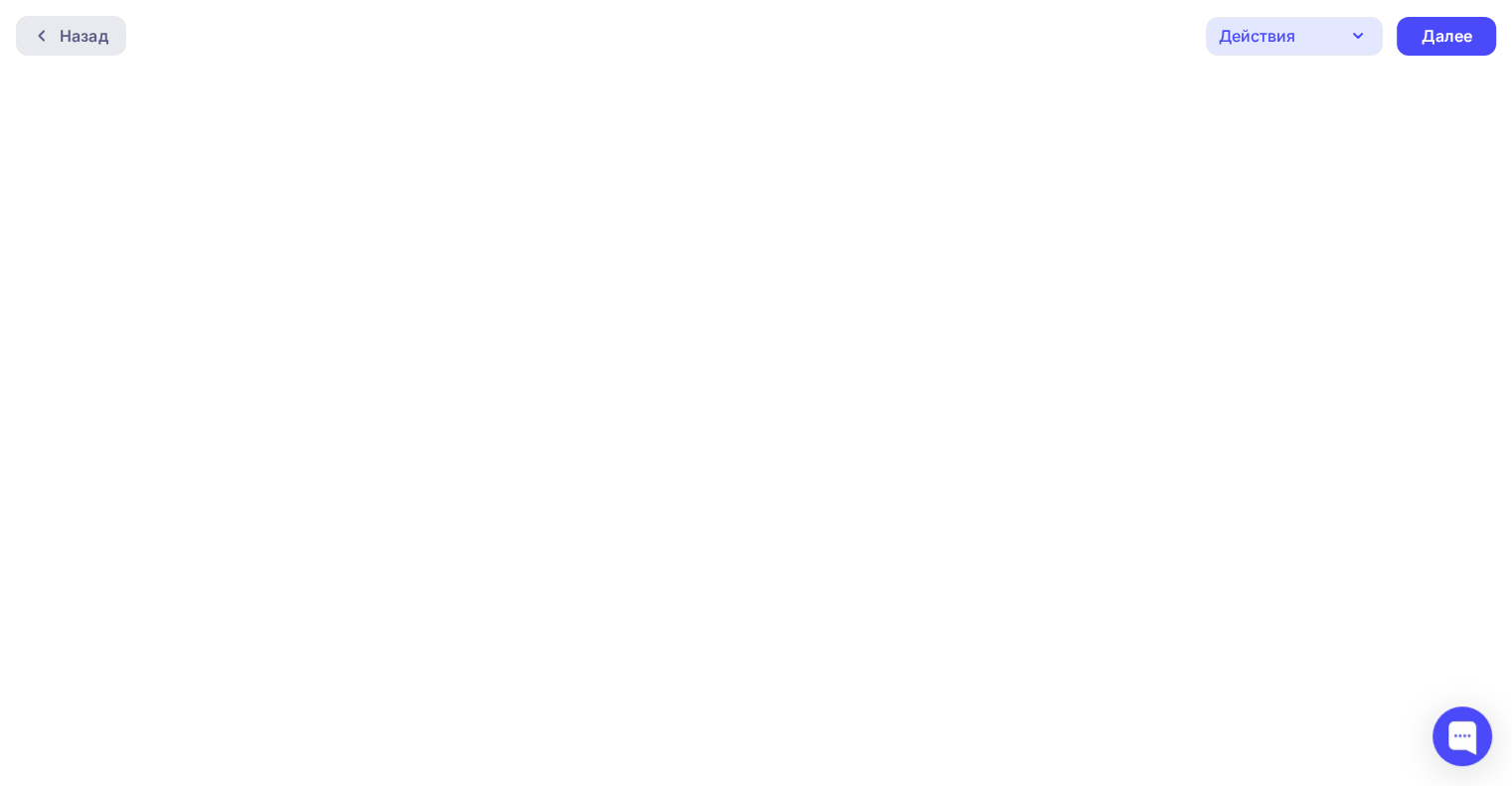 click on "Назад" at bounding box center (84, 36) 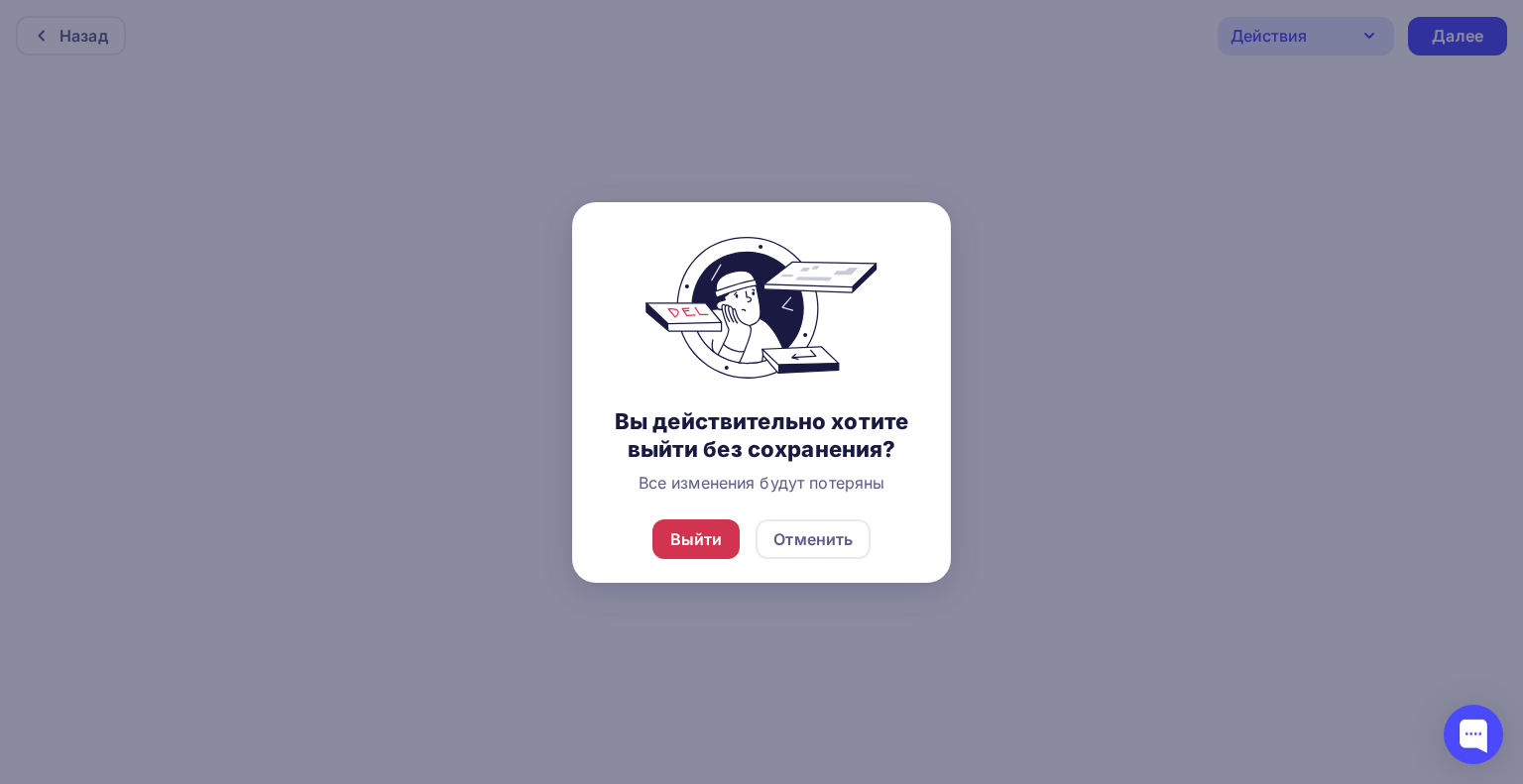 click on "Выйти" at bounding box center [696, 539] 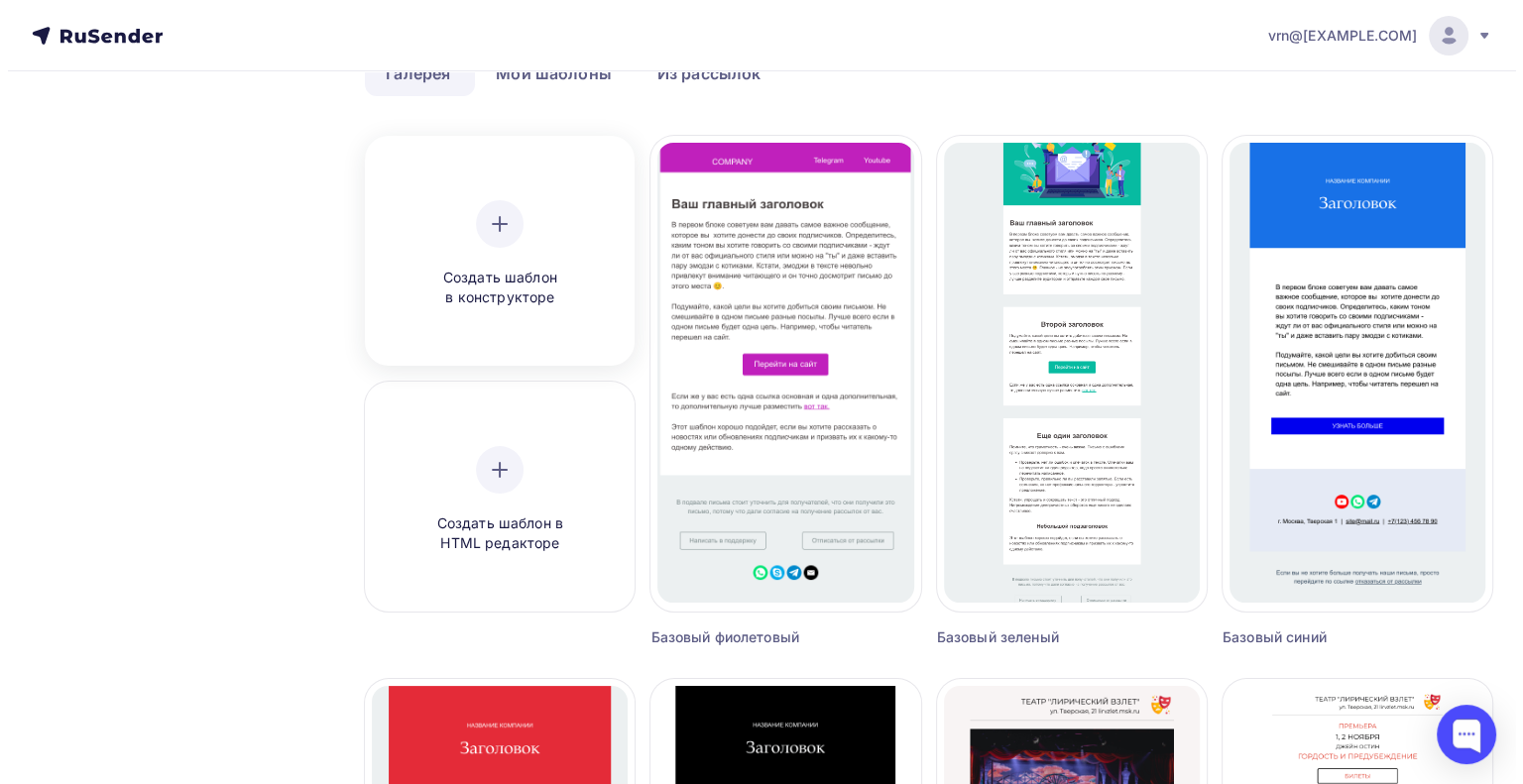 scroll, scrollTop: 0, scrollLeft: 0, axis: both 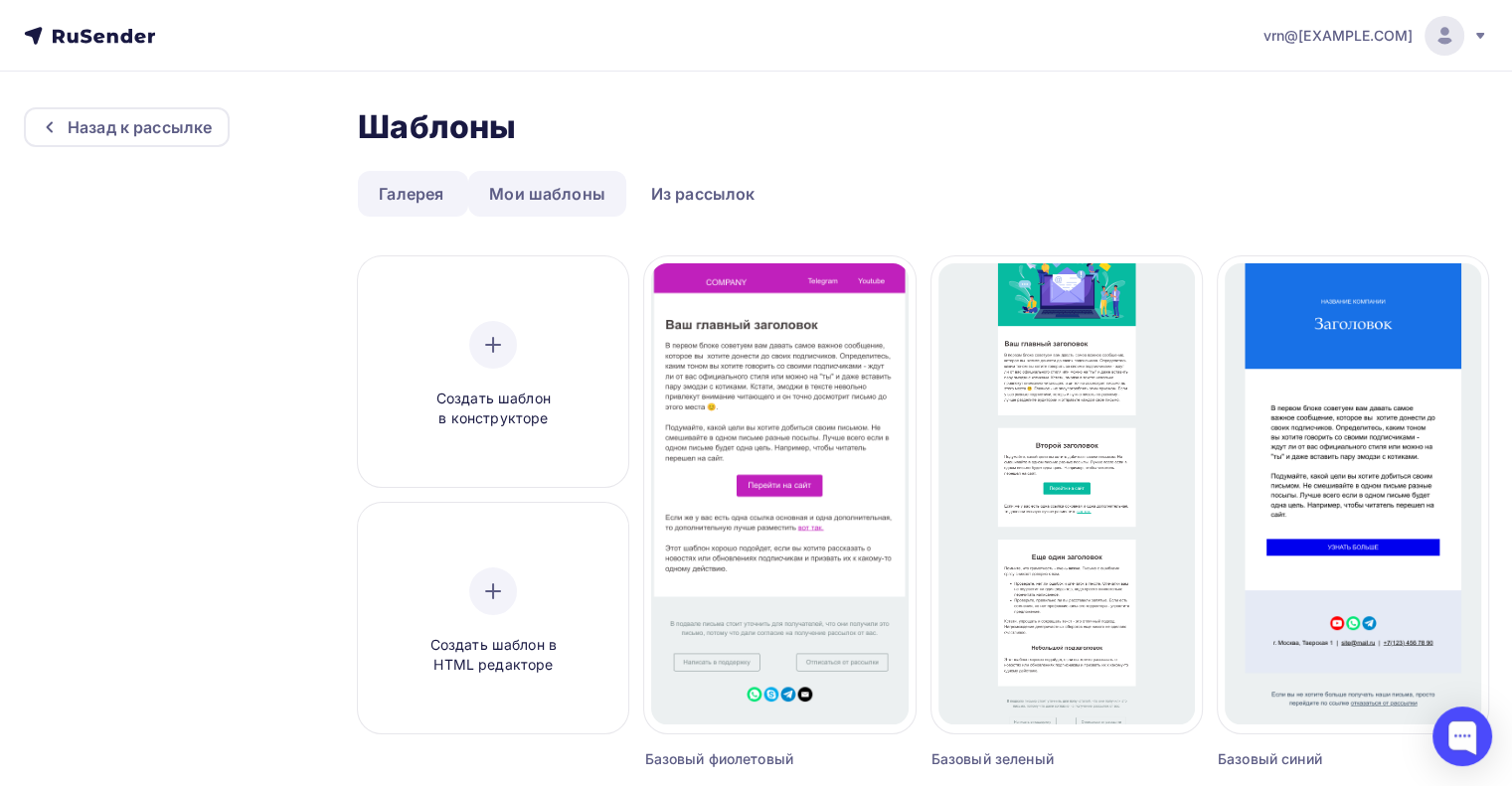 click on "Мои шаблоны" at bounding box center [547, 194] 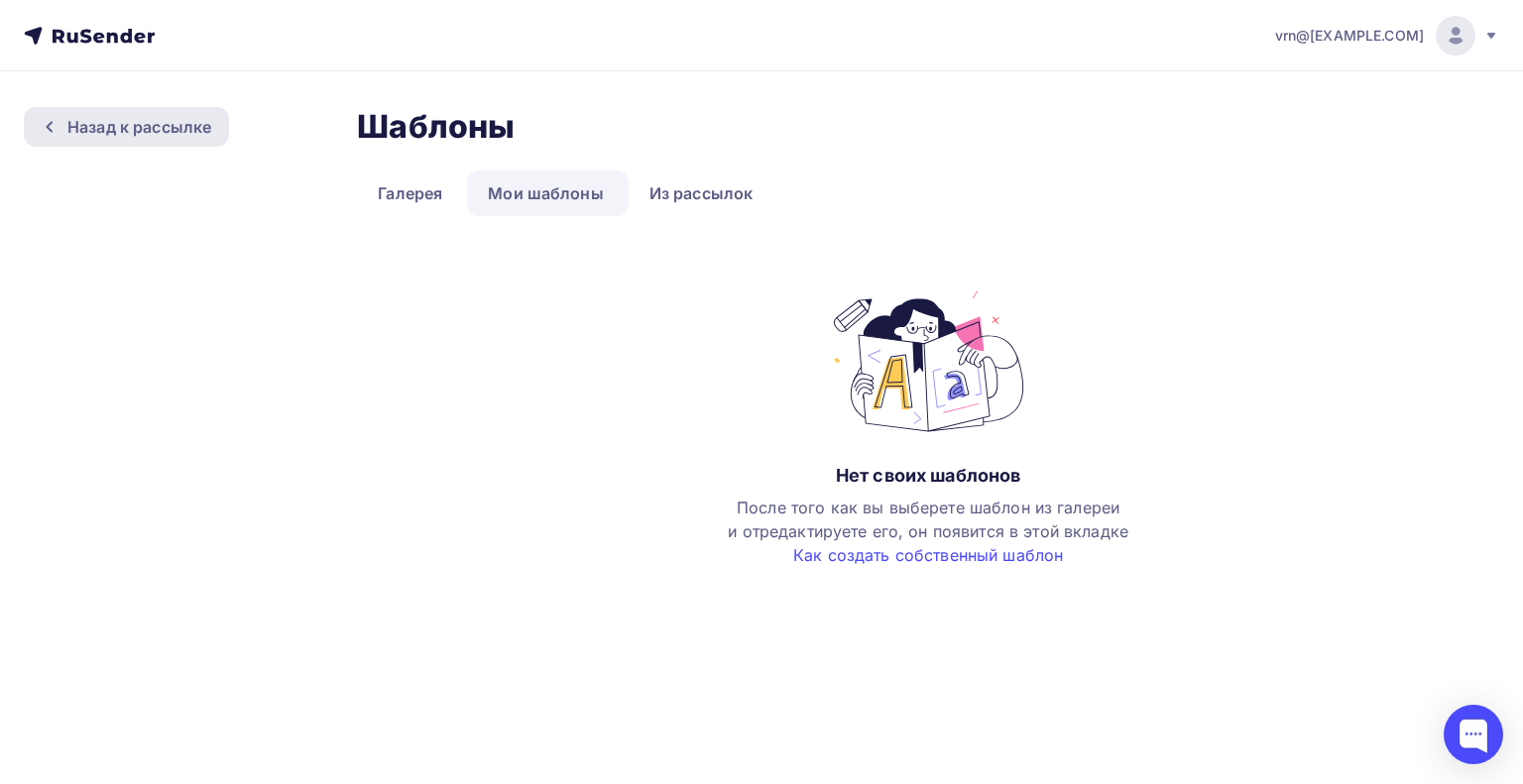 click on "Назад к рассылке" at bounding box center (126, 127) 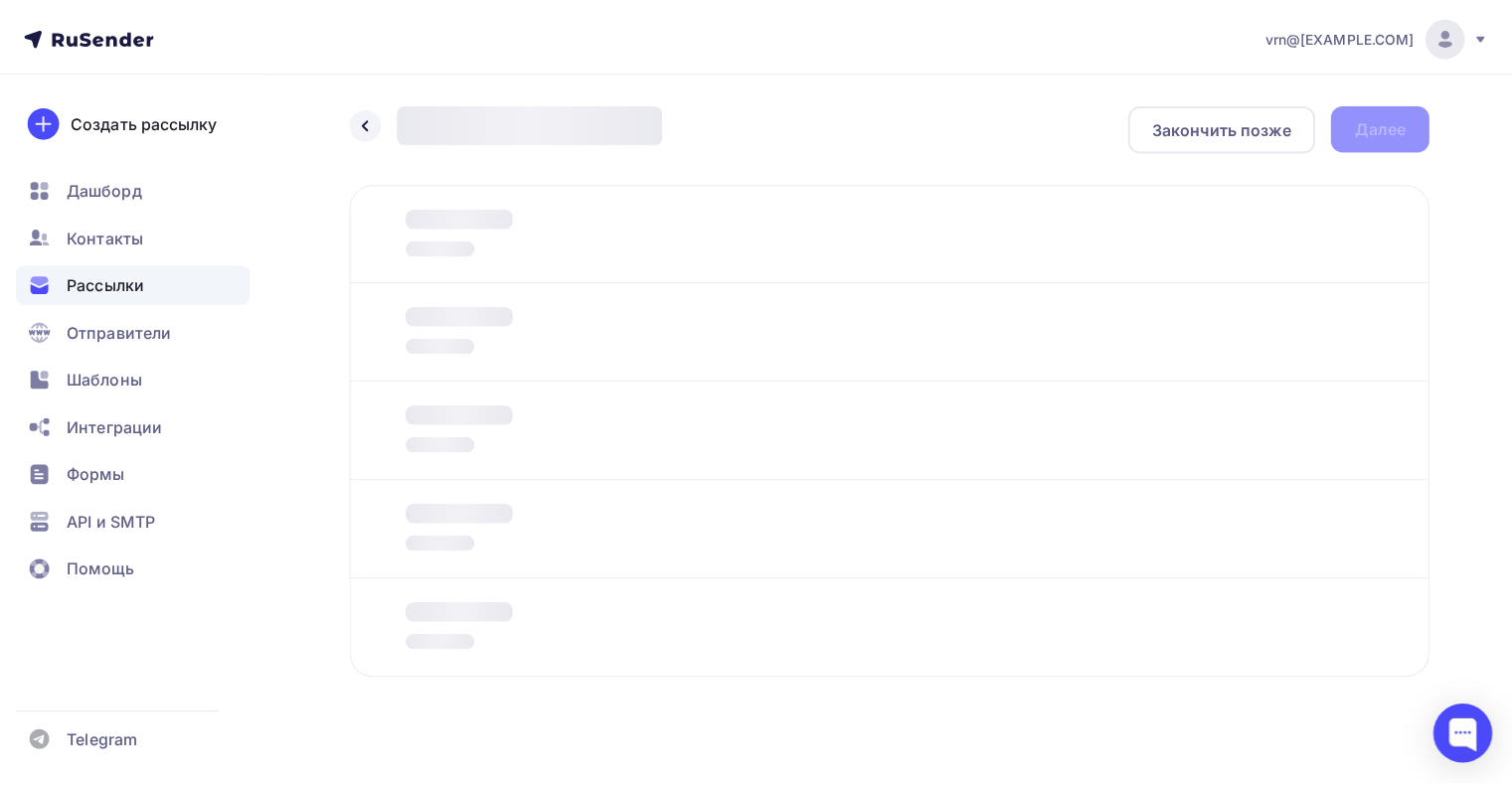 scroll, scrollTop: 20, scrollLeft: 0, axis: vertical 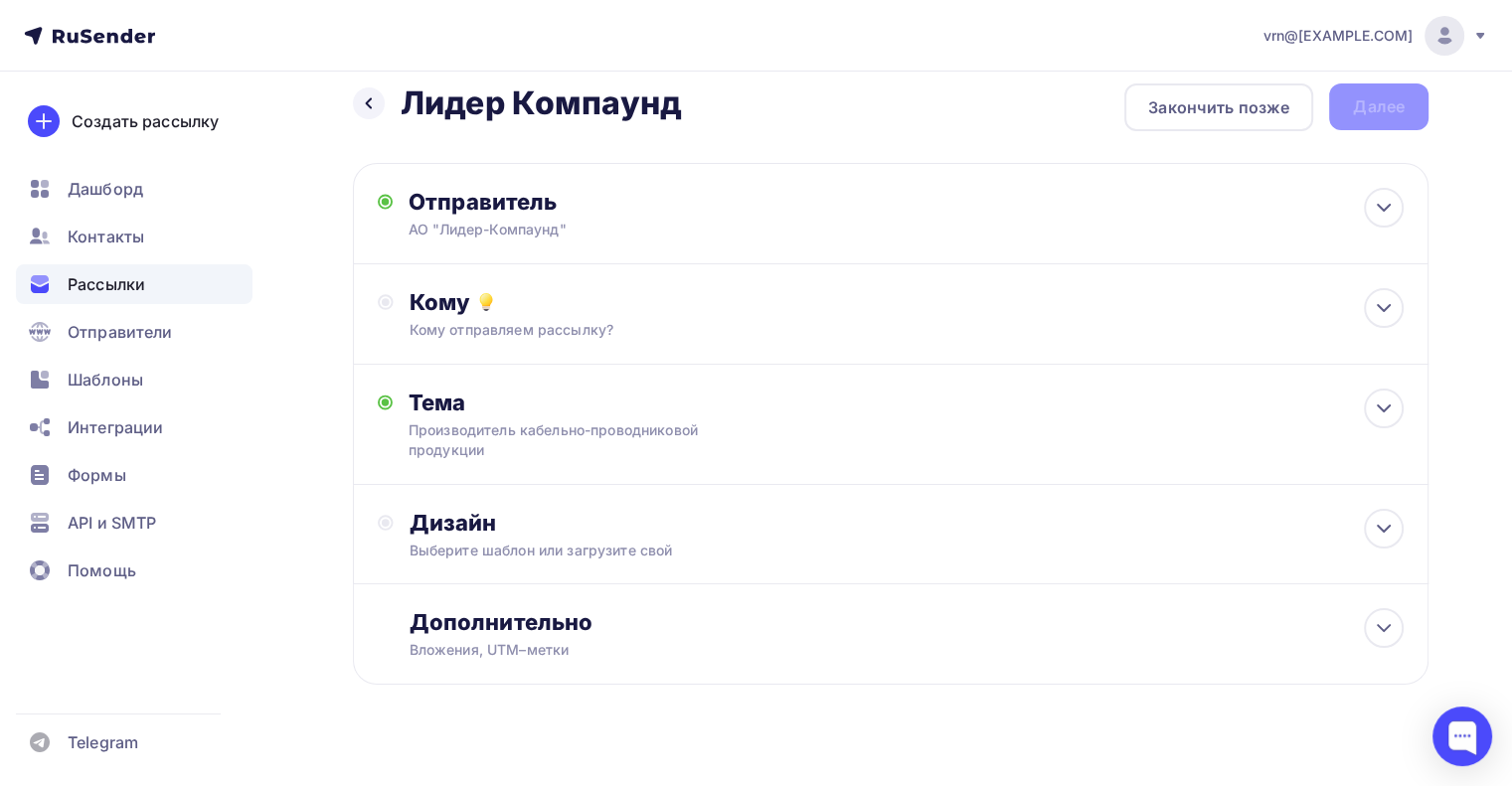 click on "Создать рассылку" at bounding box center (128, 121) 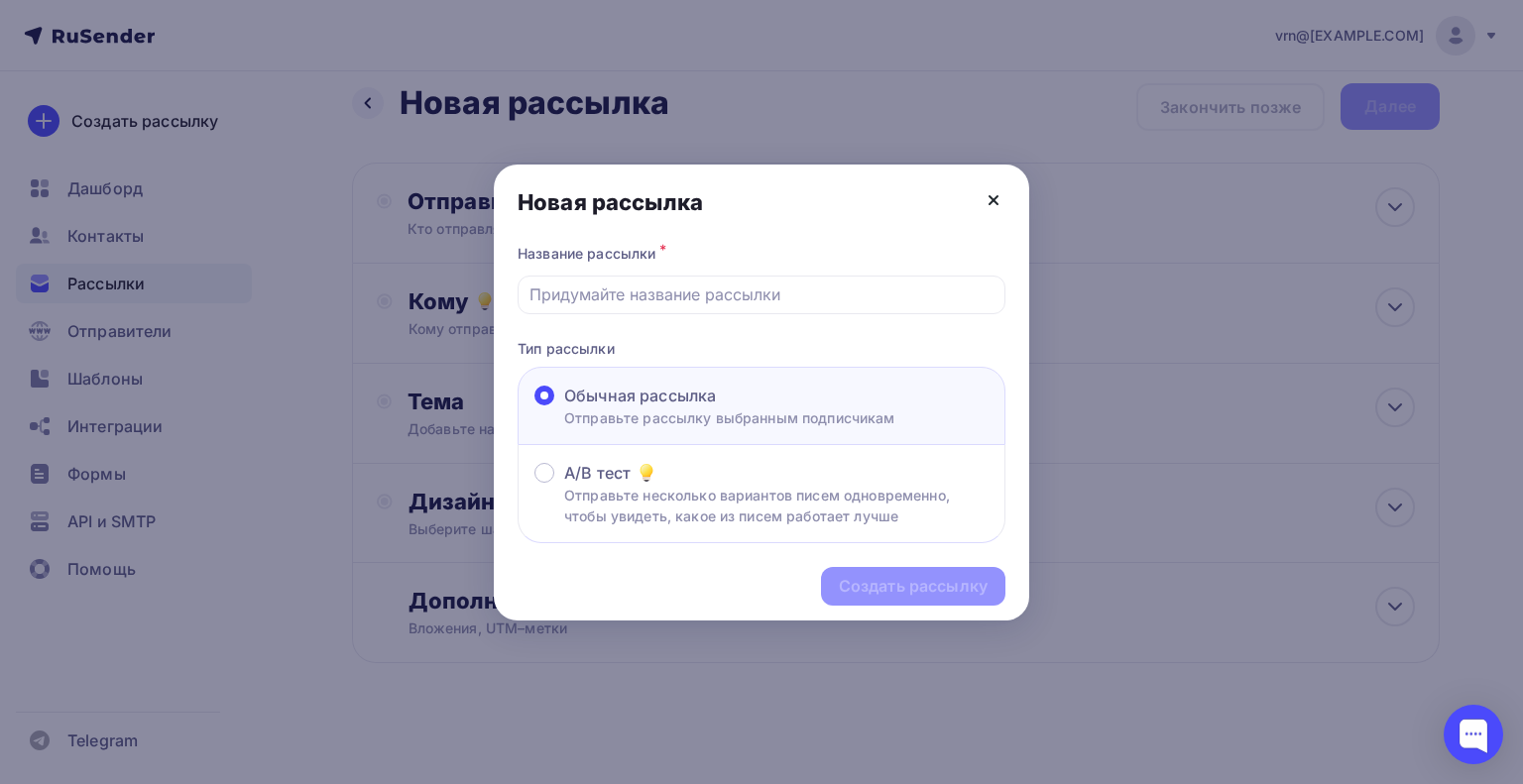 click 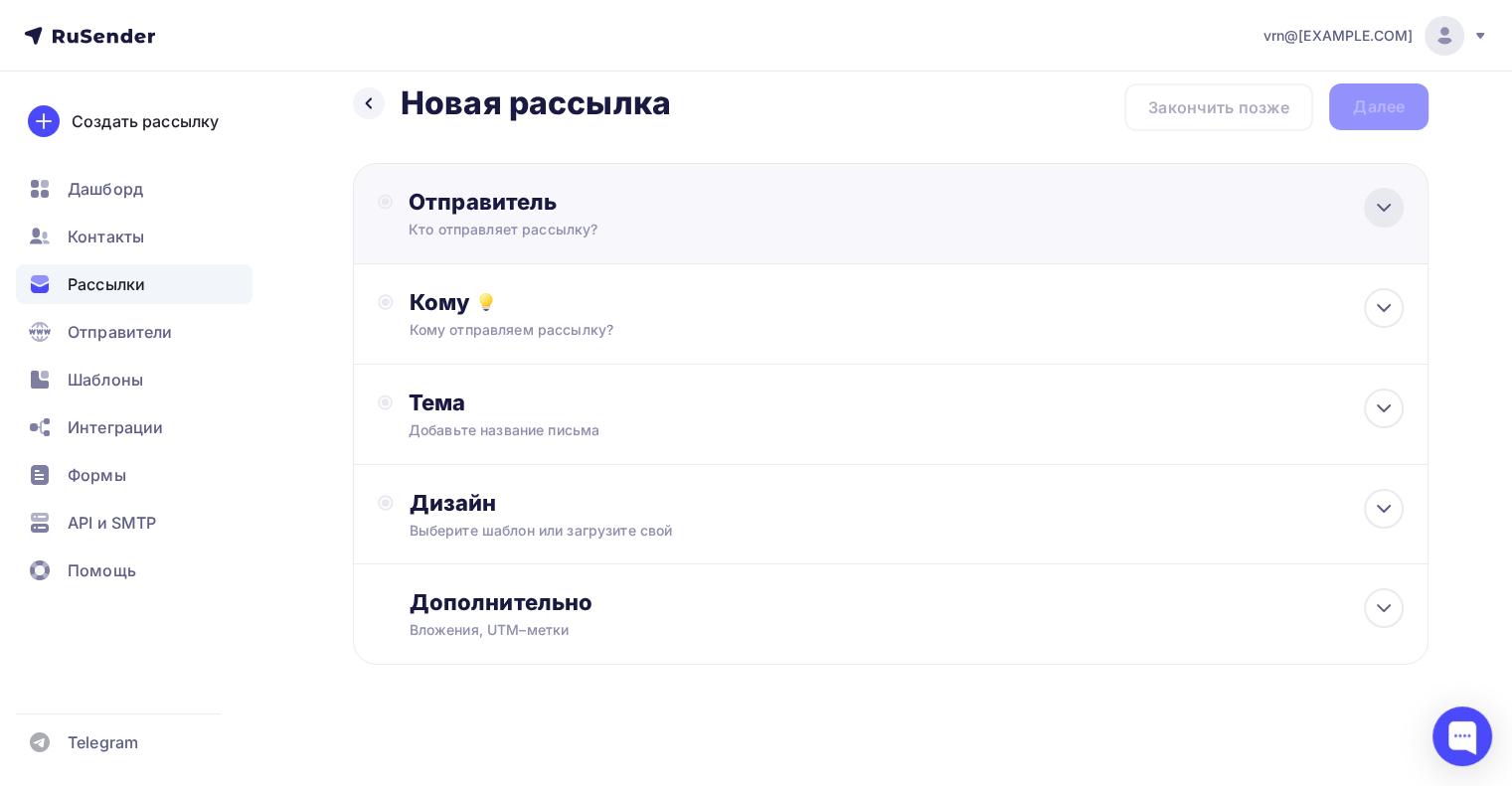 click at bounding box center (1384, 208) 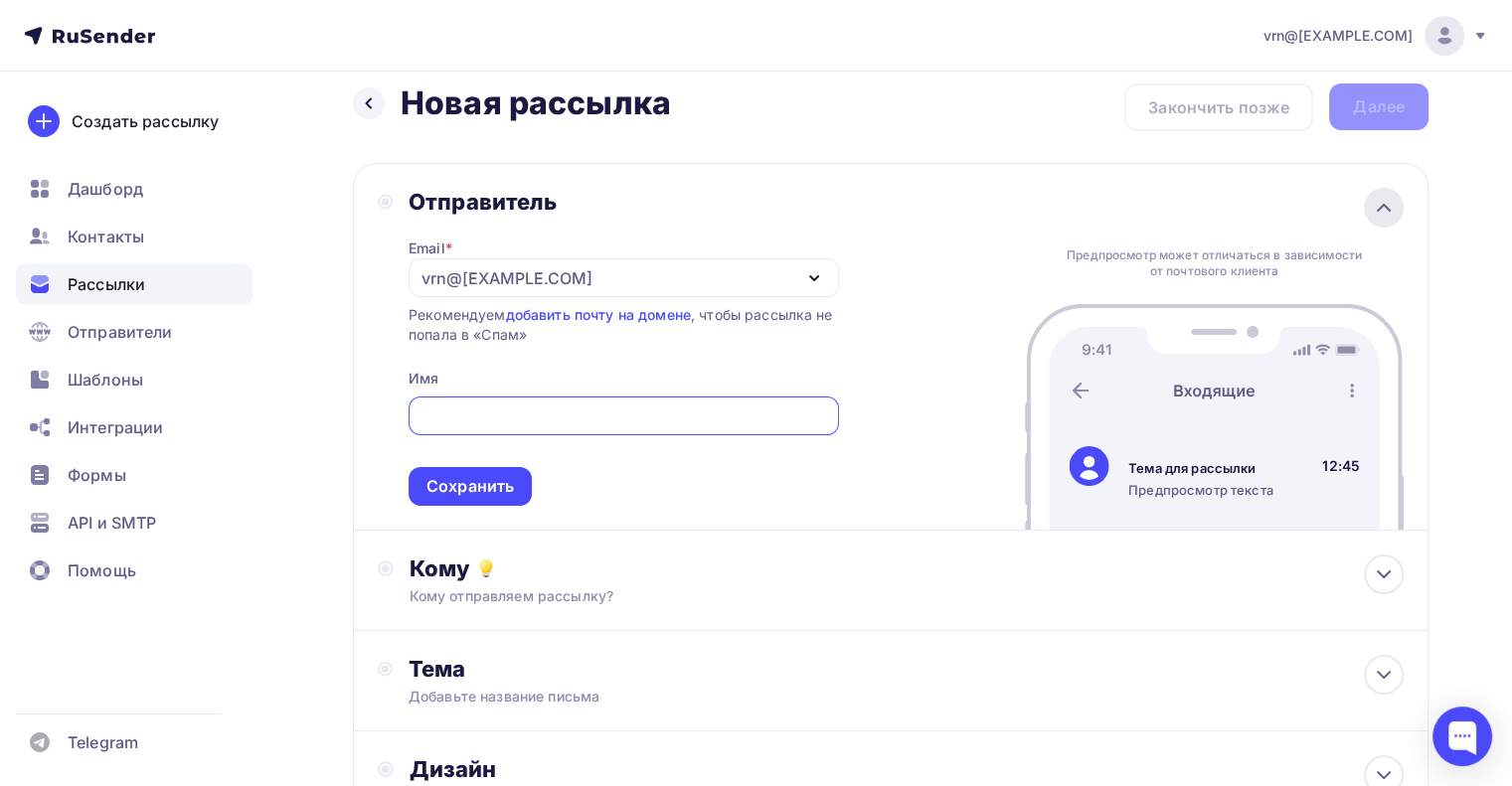 scroll, scrollTop: 0, scrollLeft: 0, axis: both 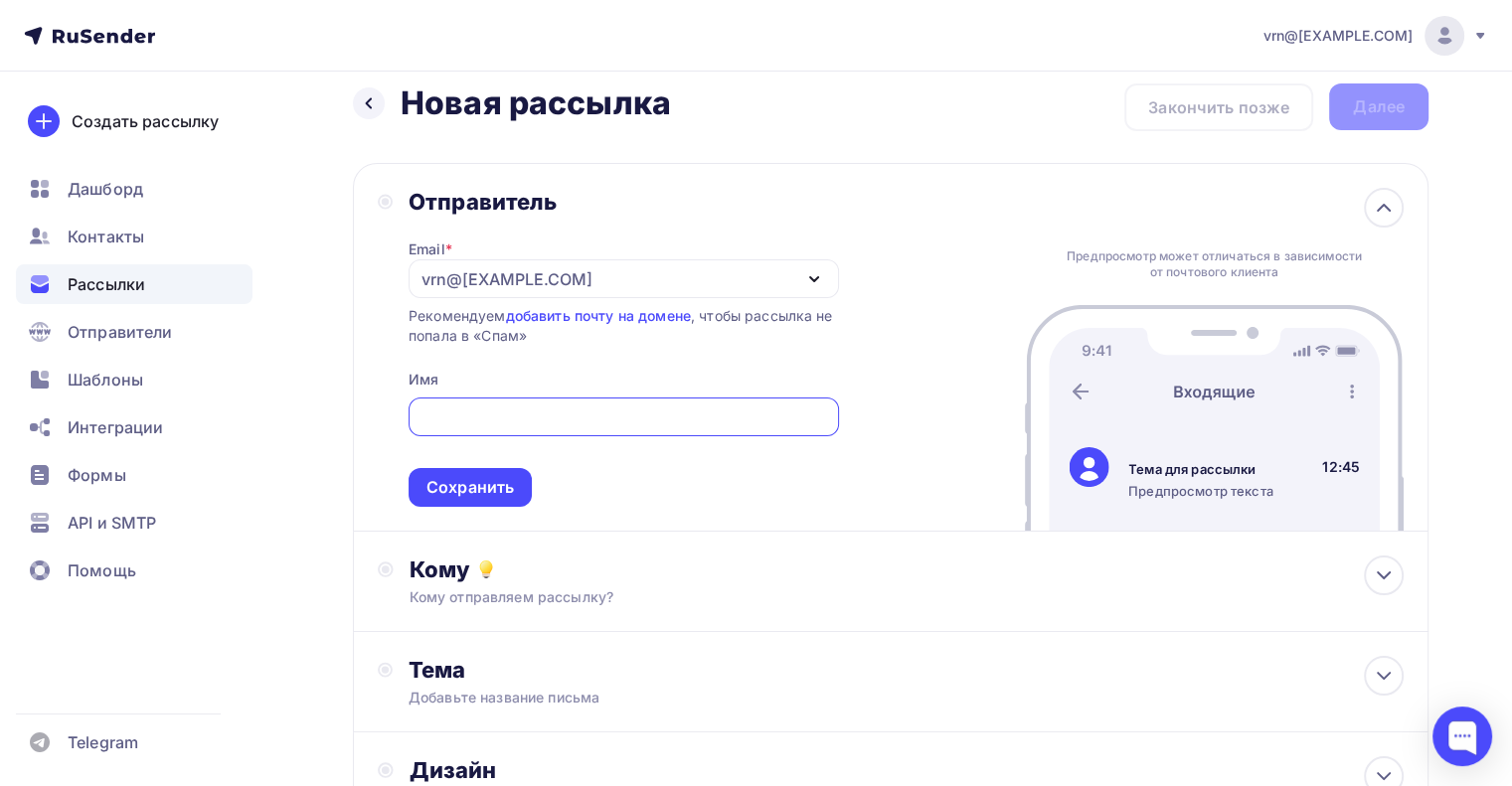 click at bounding box center (623, 417) 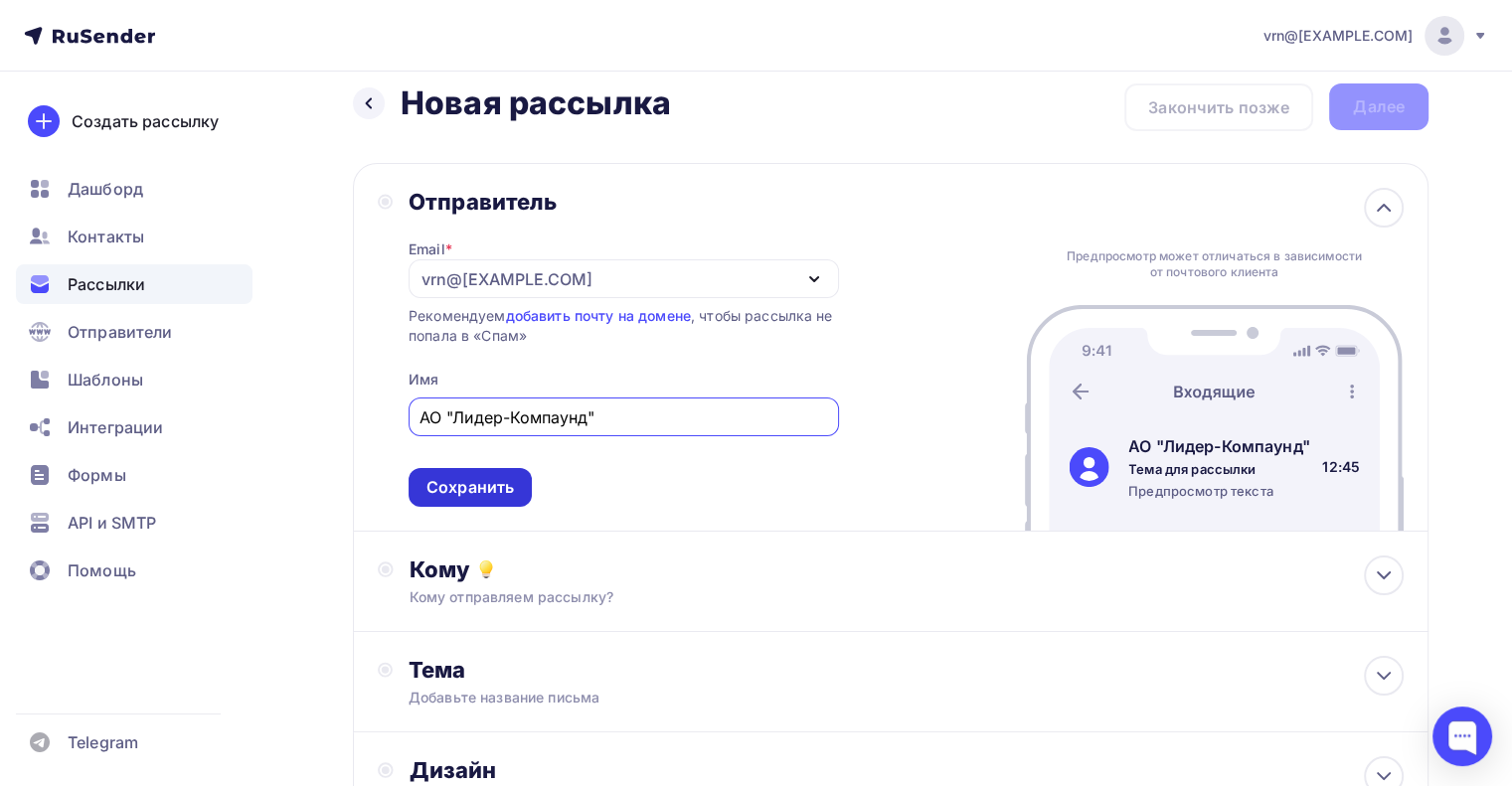 type on "АО "Лидер-Компаунд"" 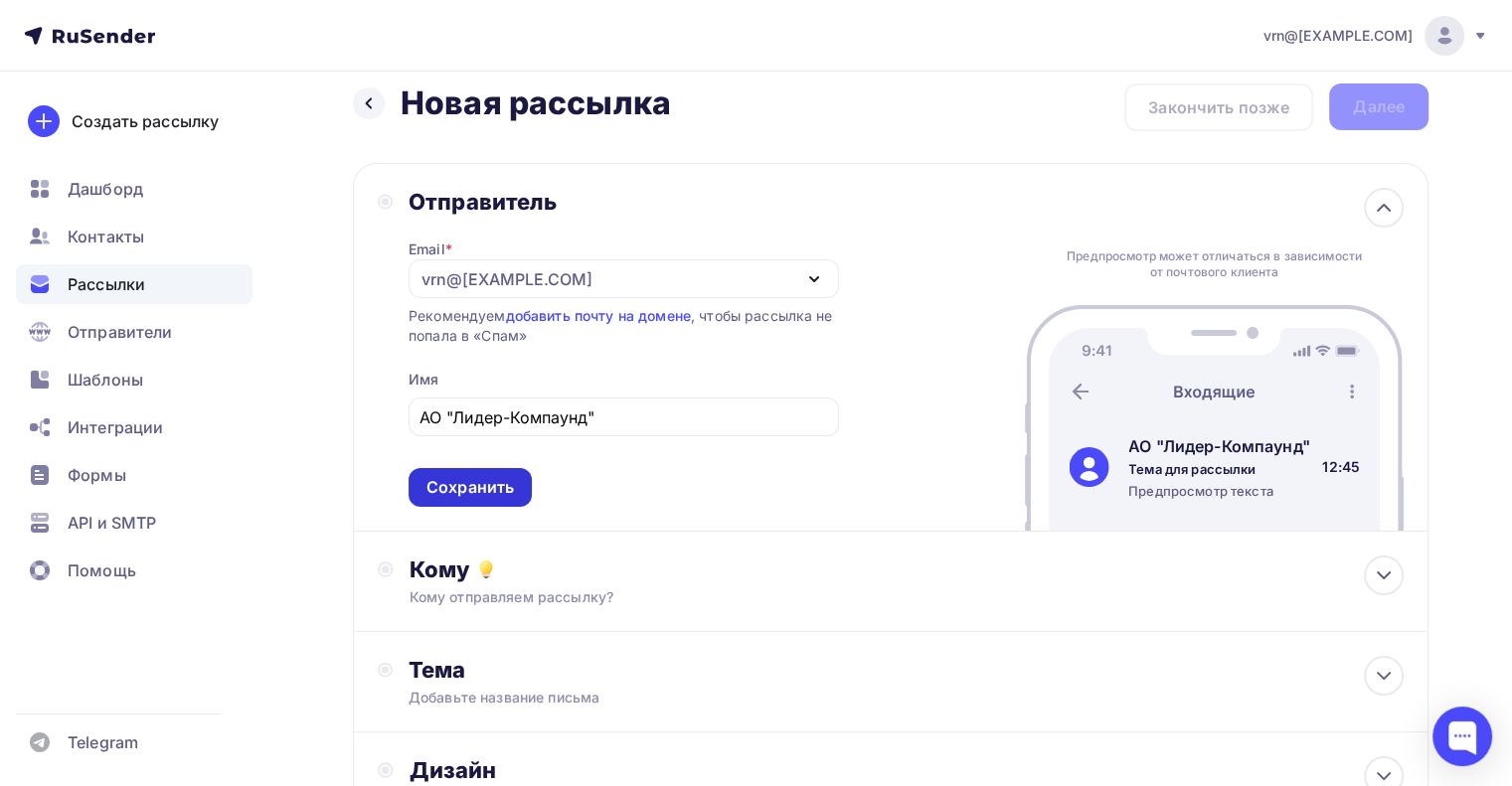 click on "Сохранить" at bounding box center [470, 487] 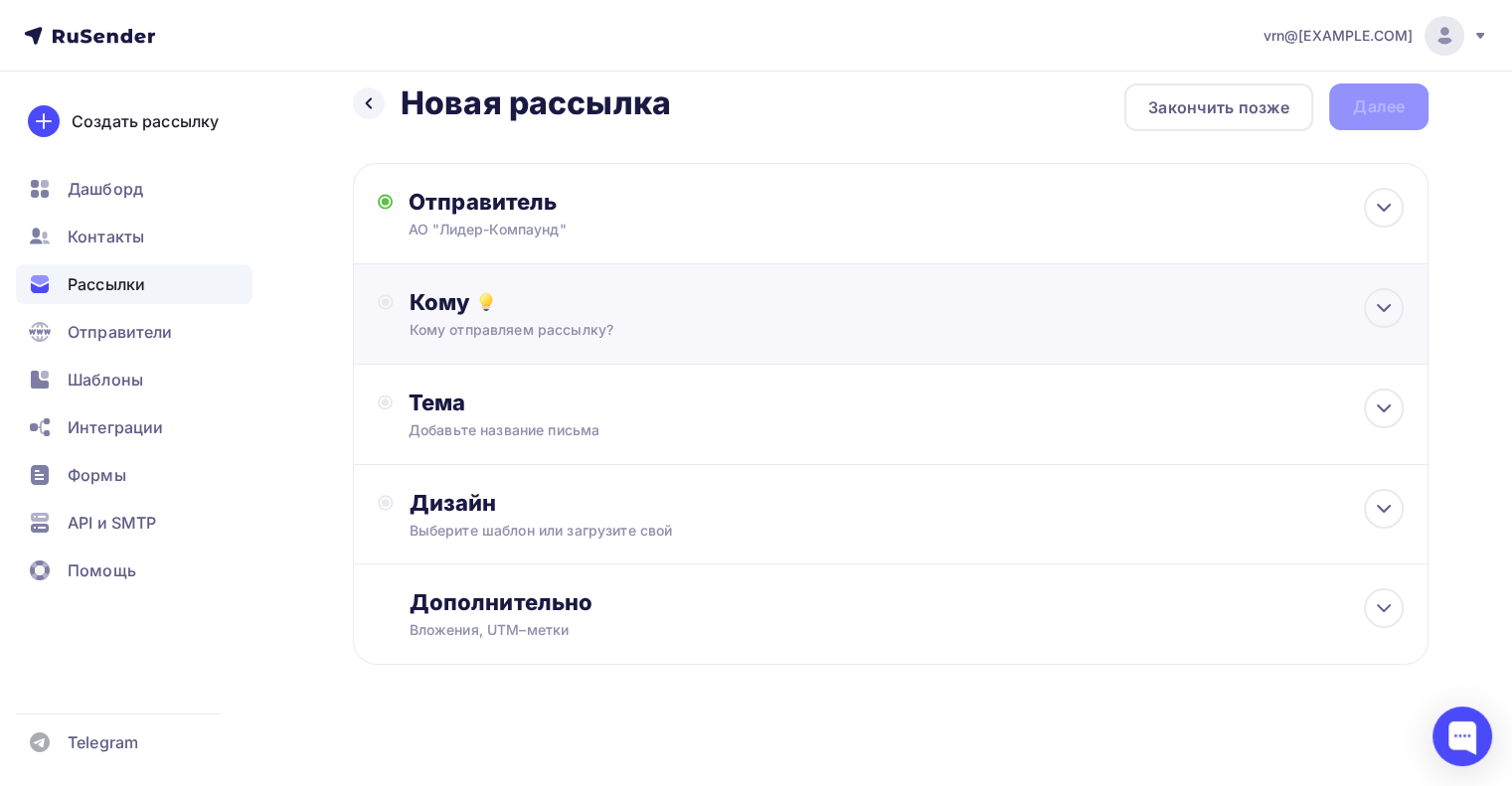 click on "Кому" at bounding box center (907, 302) 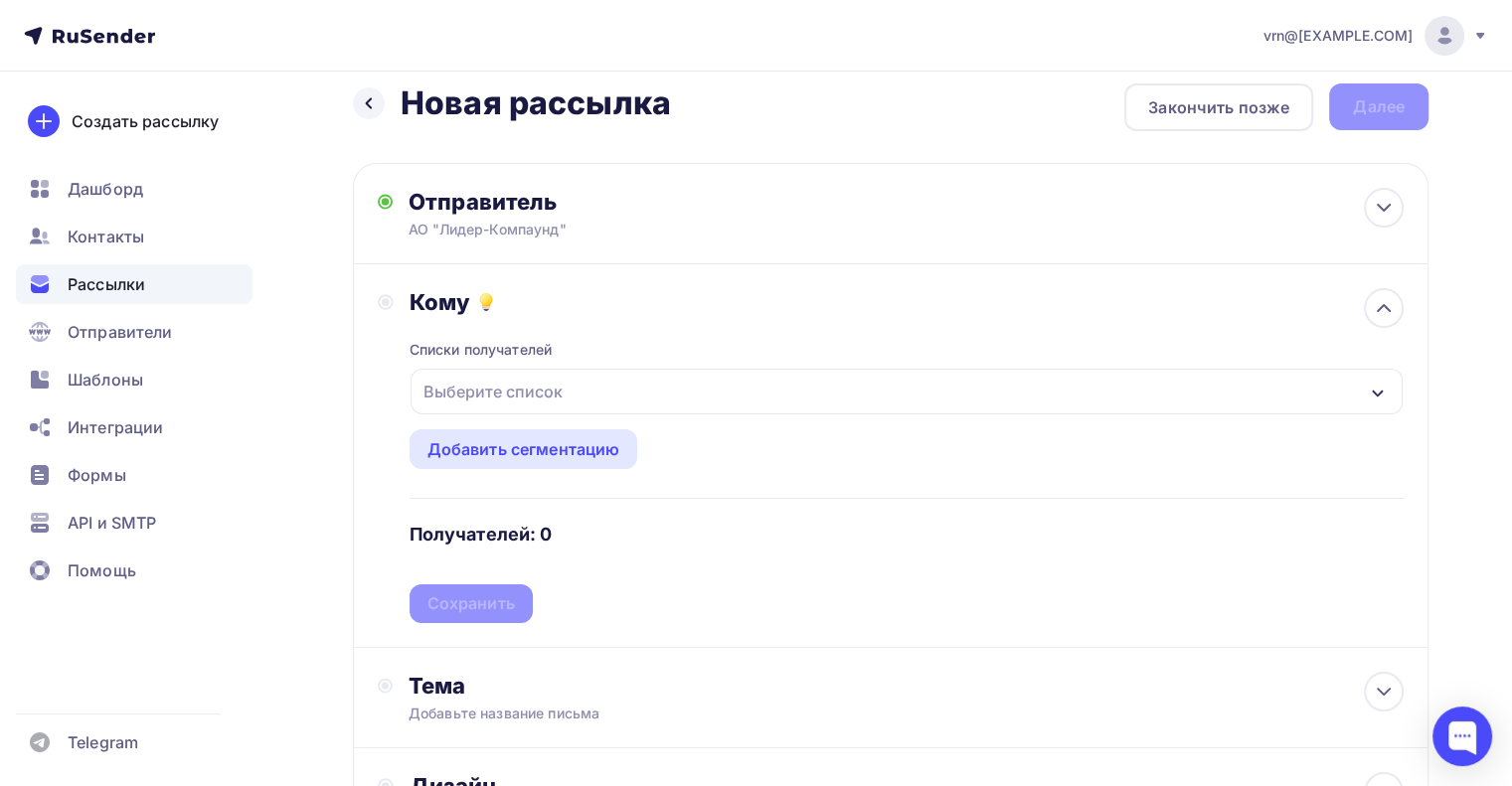 click on "Выберите список" at bounding box center (907, 392) 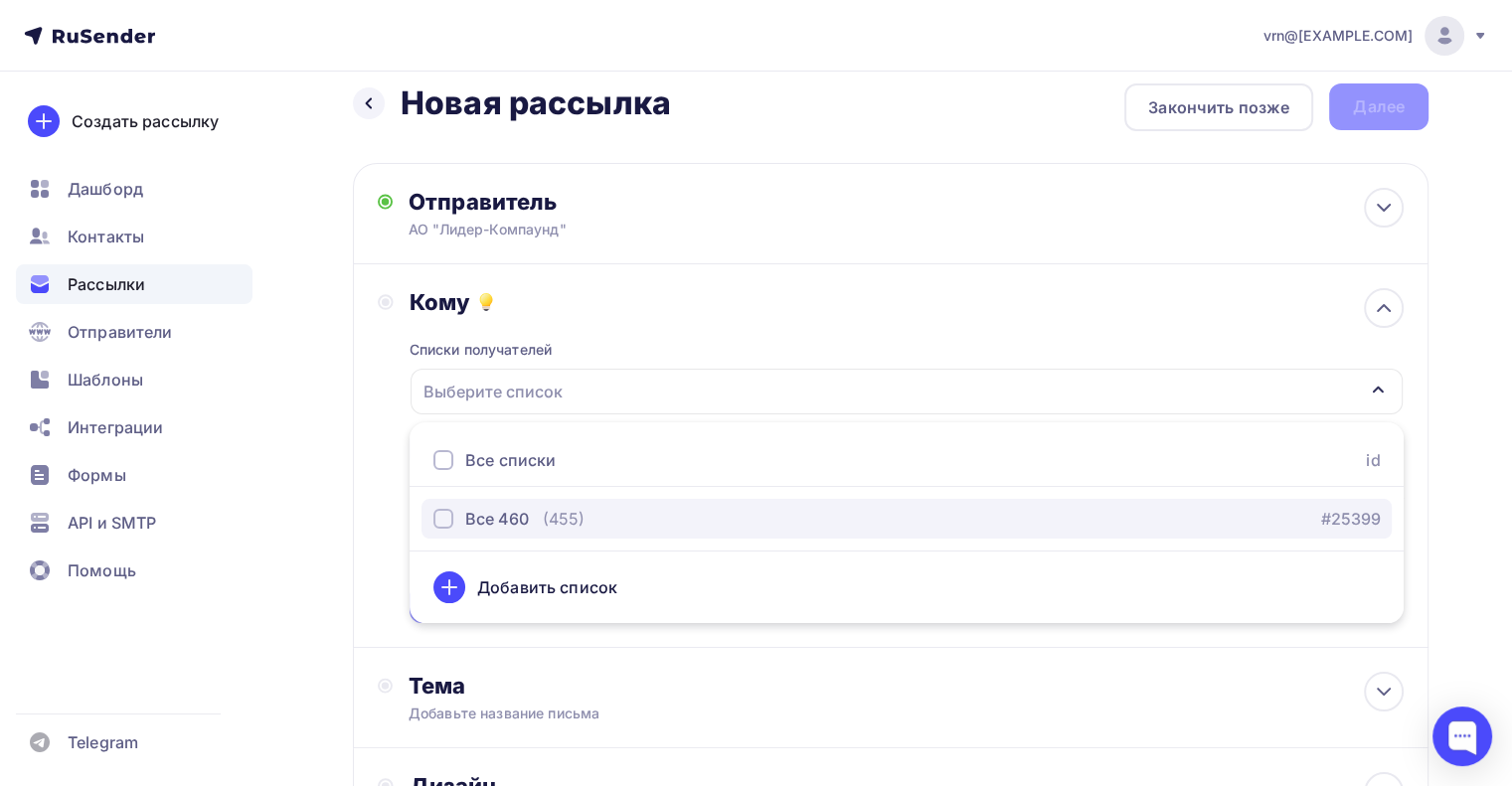 click on "Все 460" at bounding box center (497, 519) 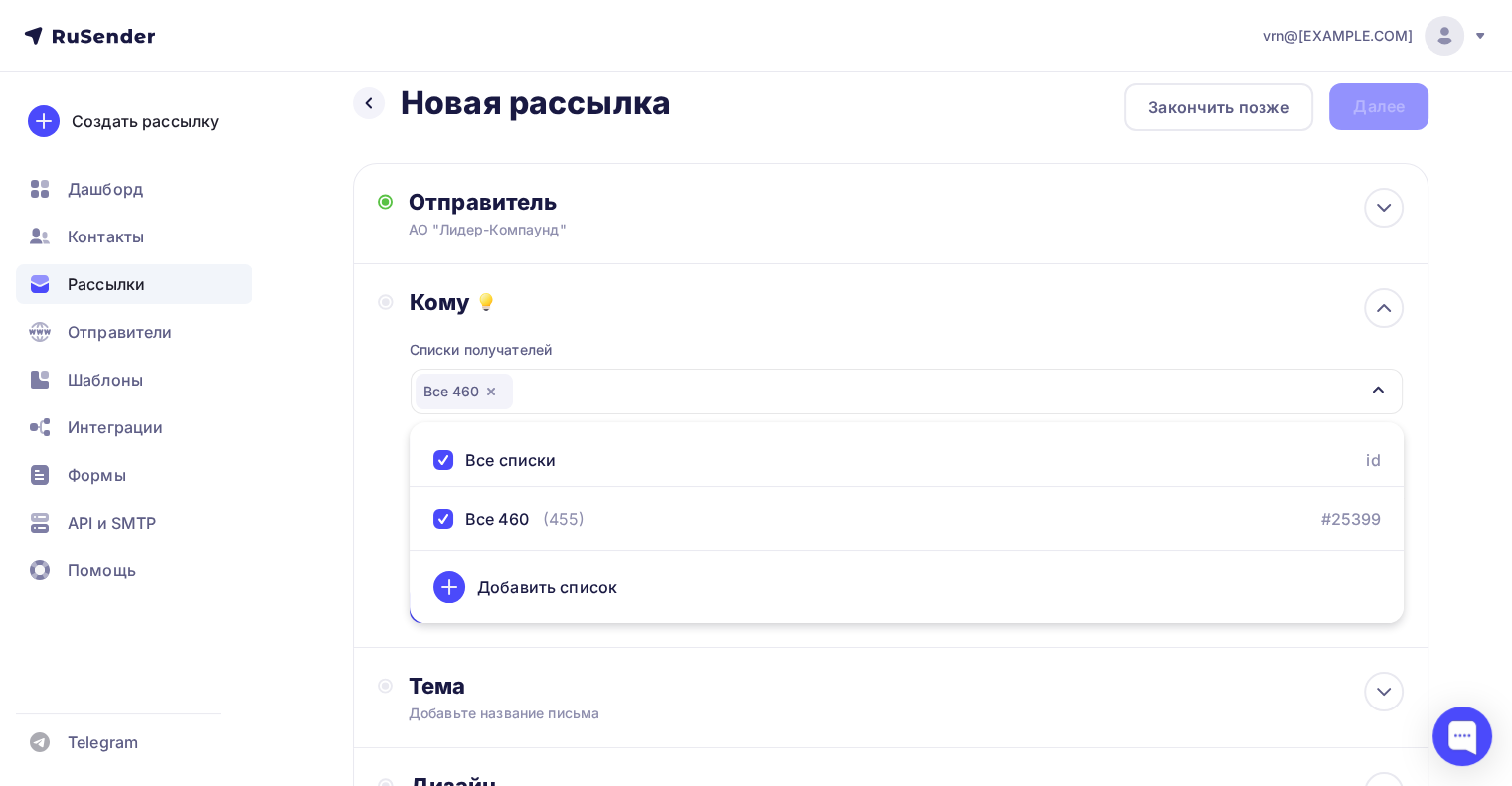 click 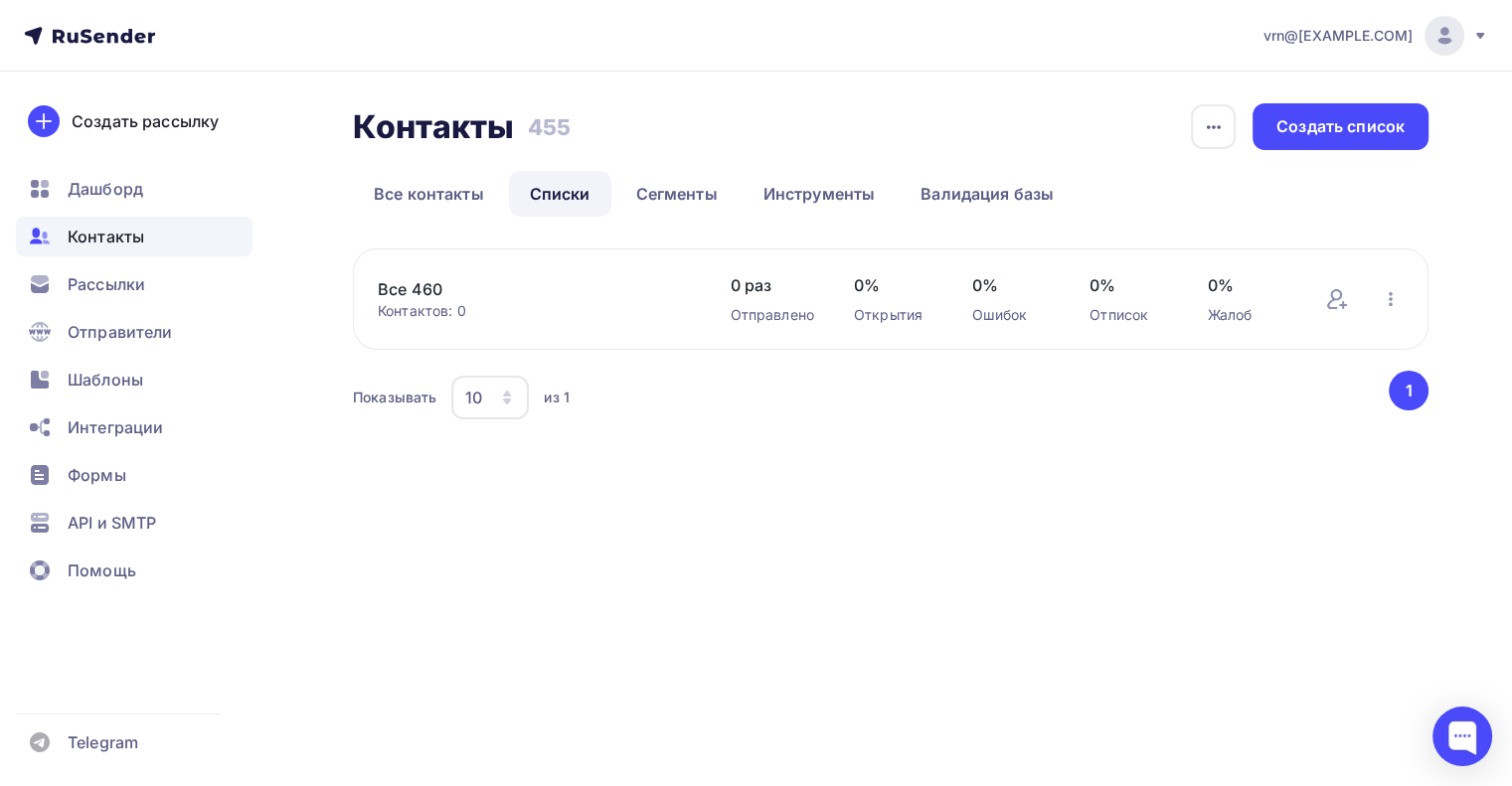 scroll, scrollTop: 0, scrollLeft: 0, axis: both 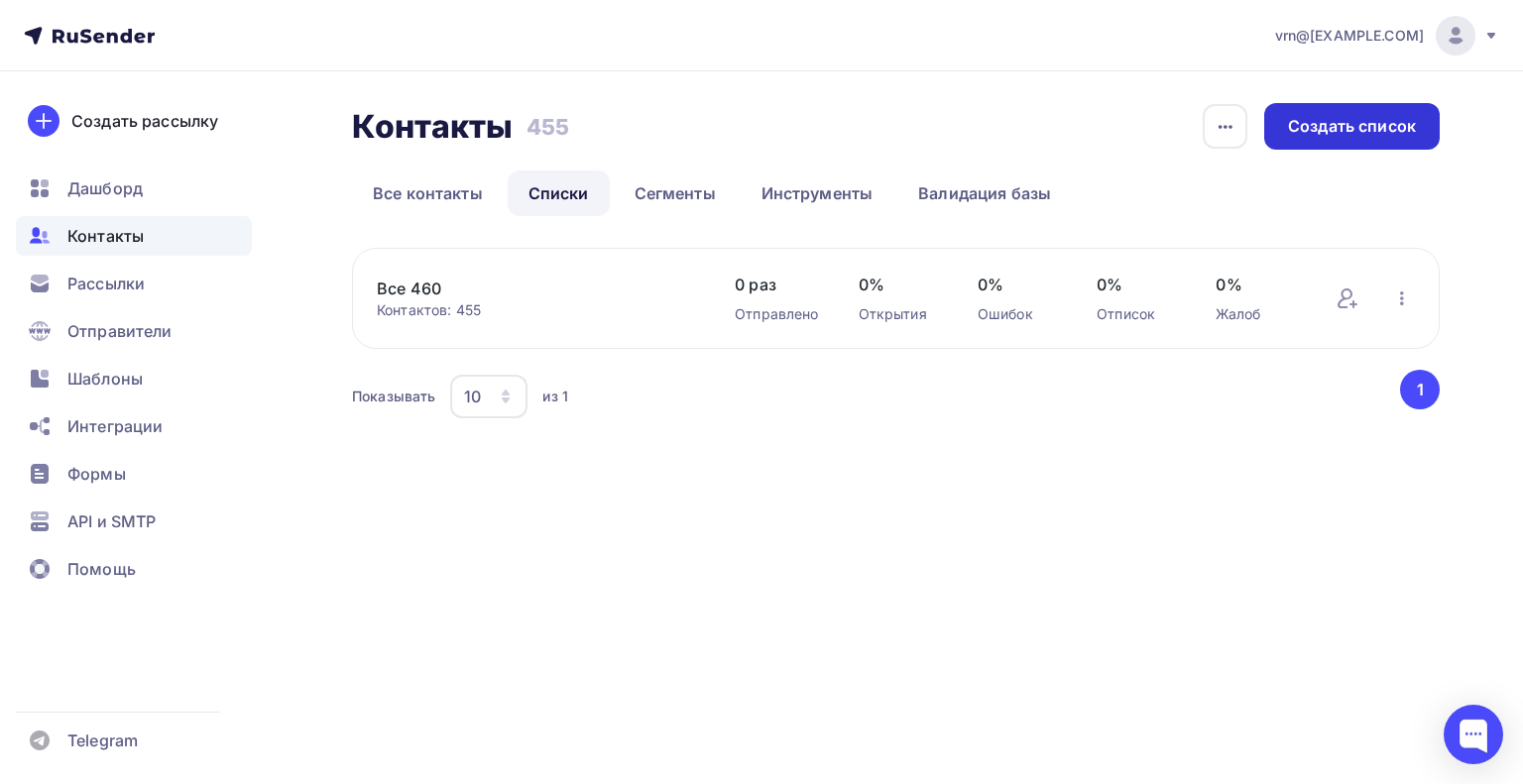 click on "Создать список" at bounding box center (1351, 126) 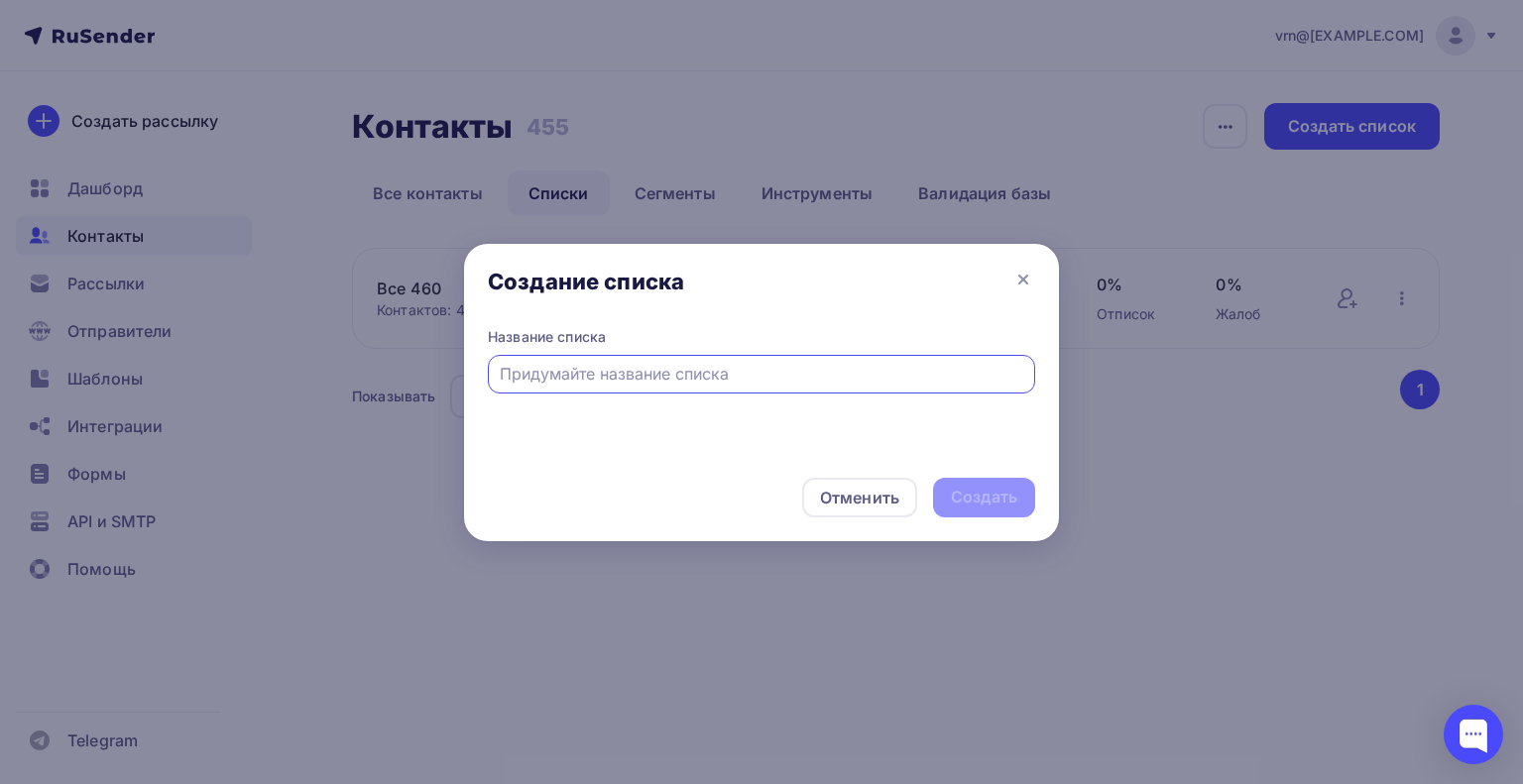 click at bounding box center (762, 374) 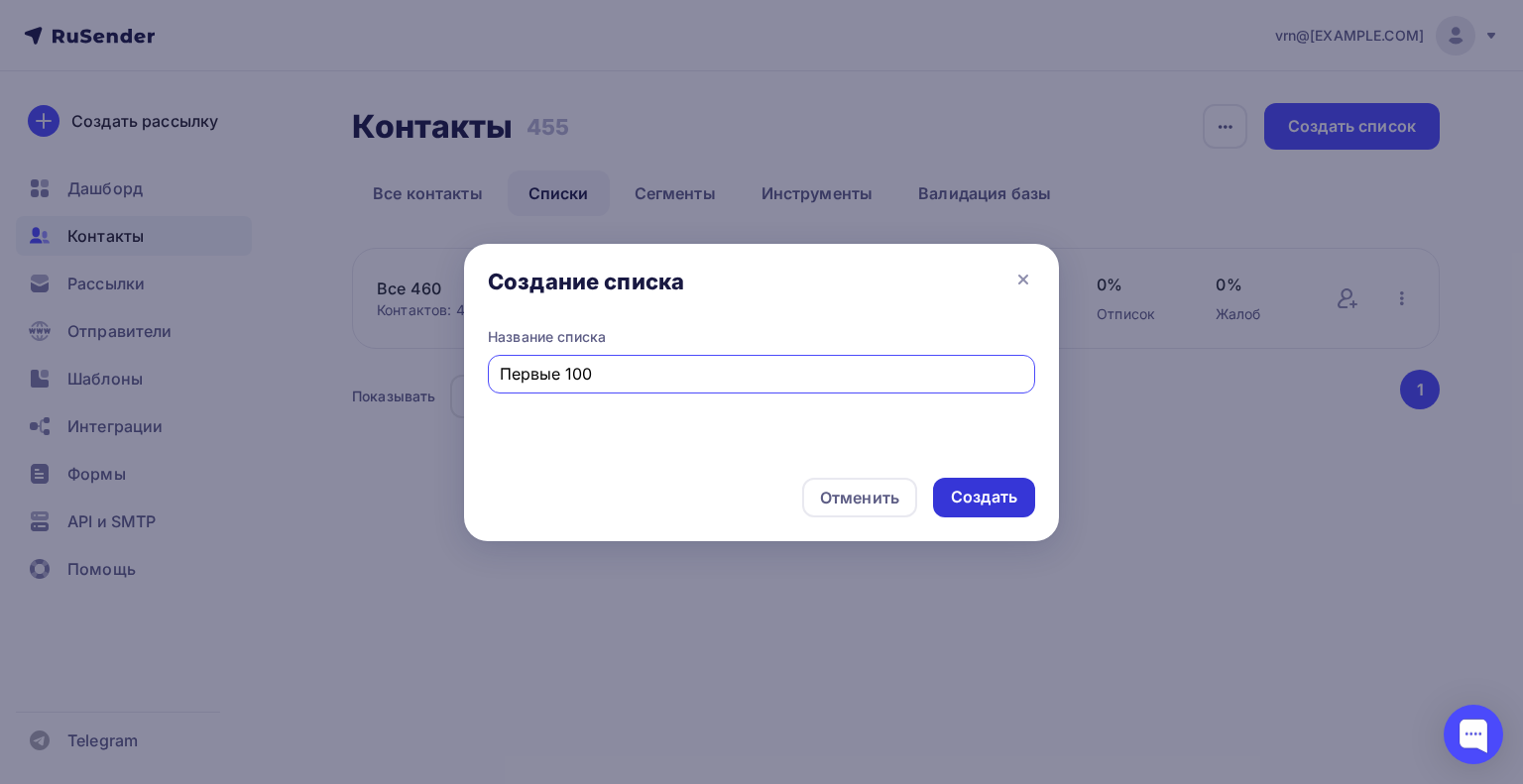 type on "Первые 100" 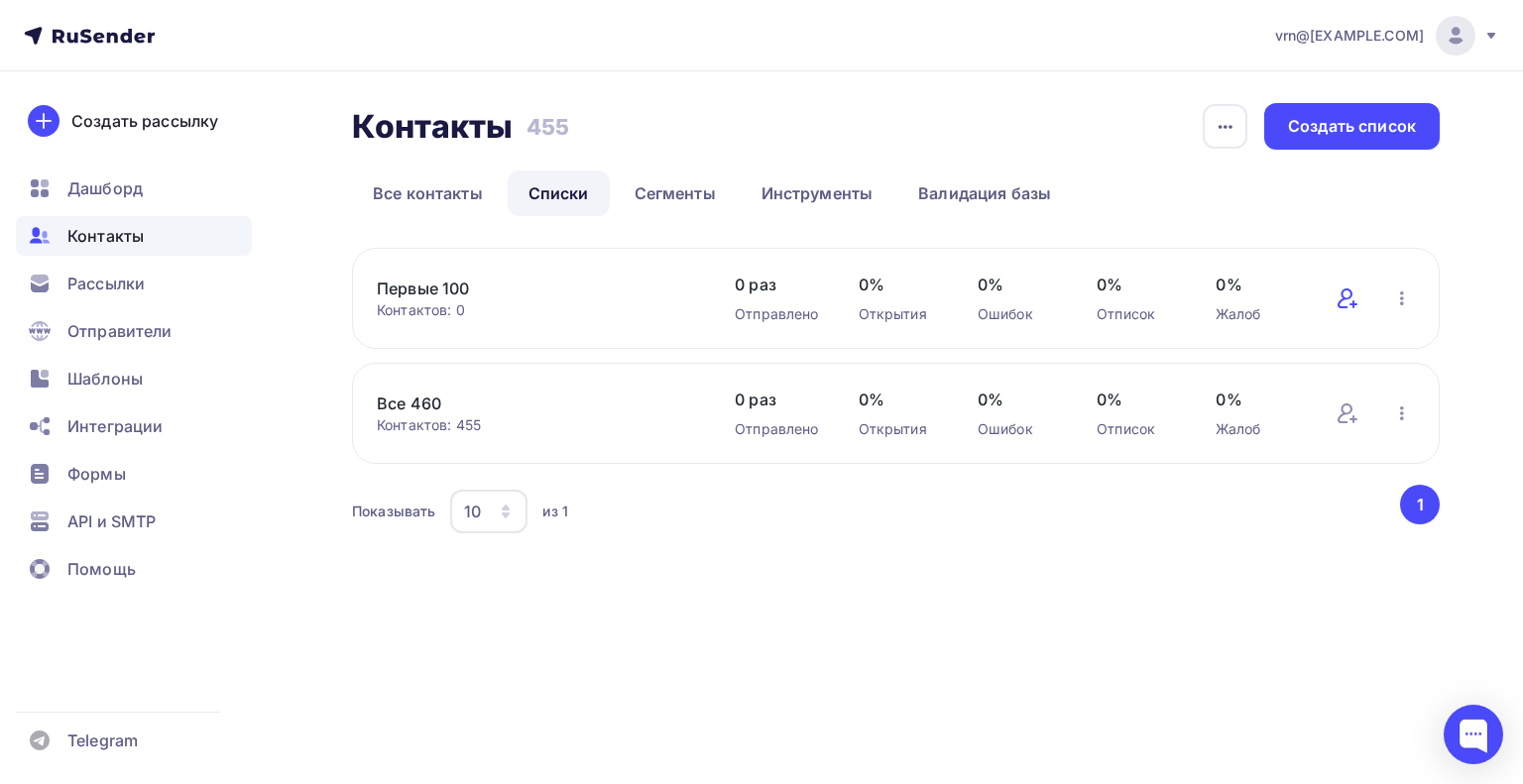 click 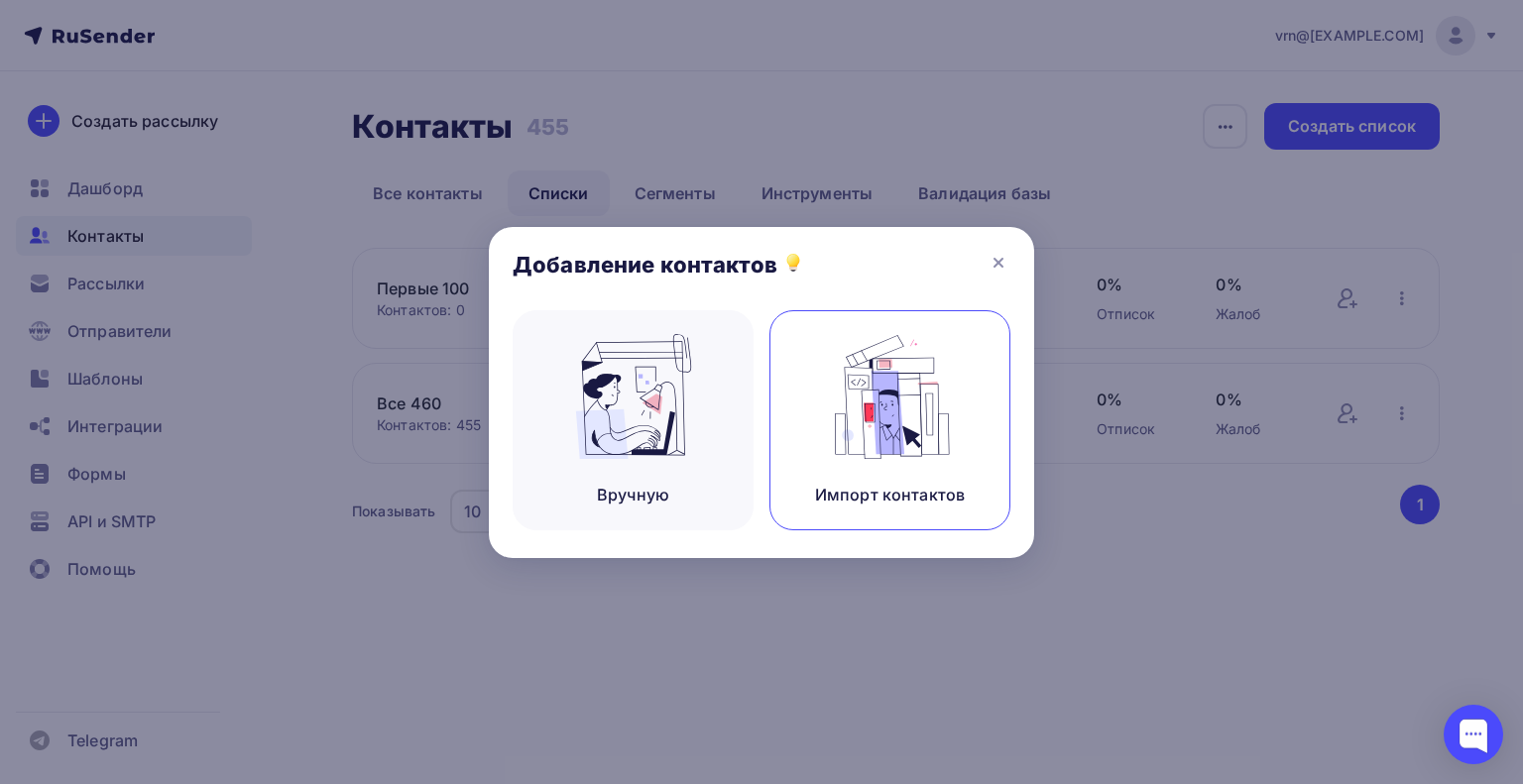 click at bounding box center (890, 396) 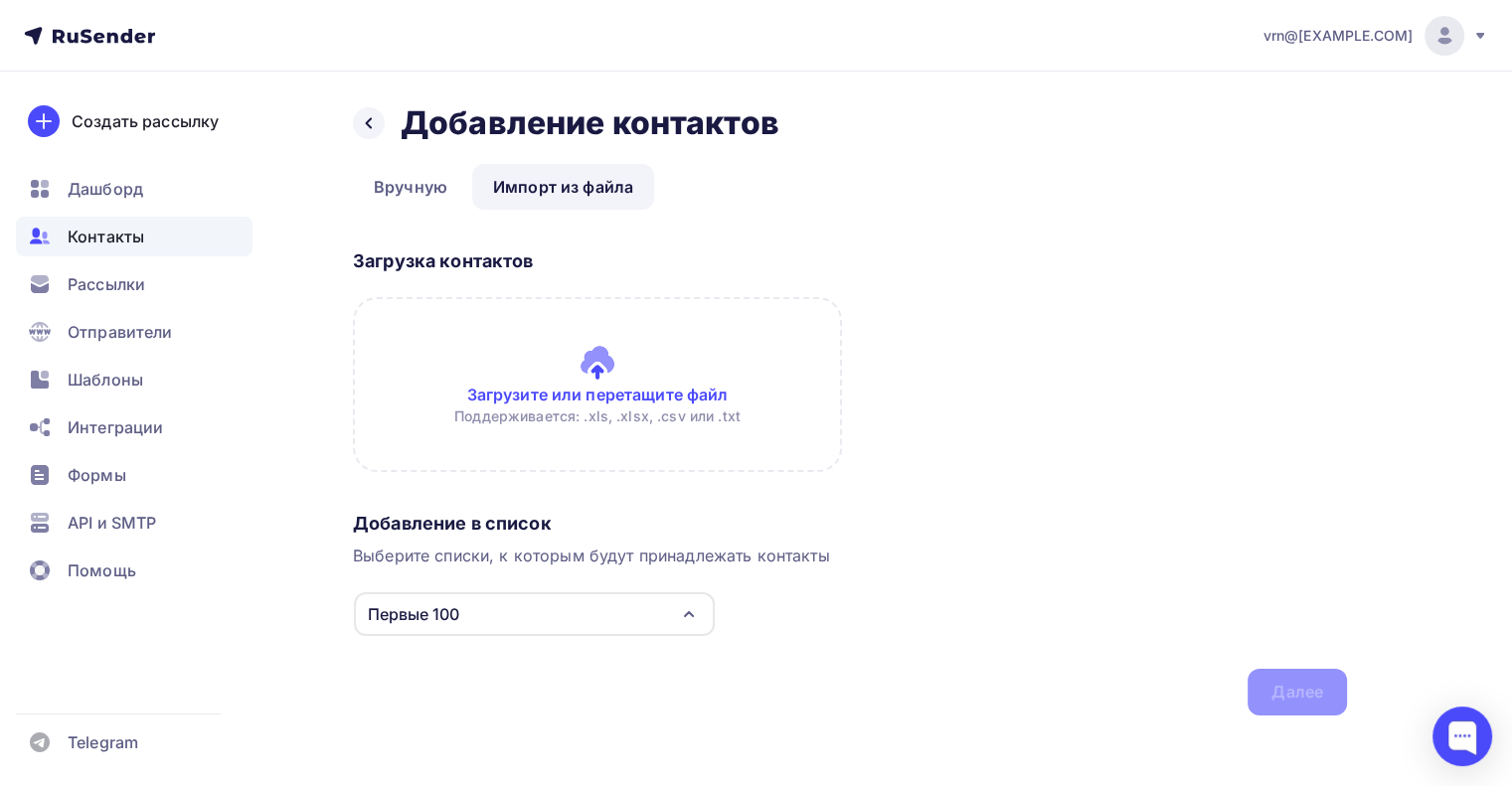 click at bounding box center [597, 385] 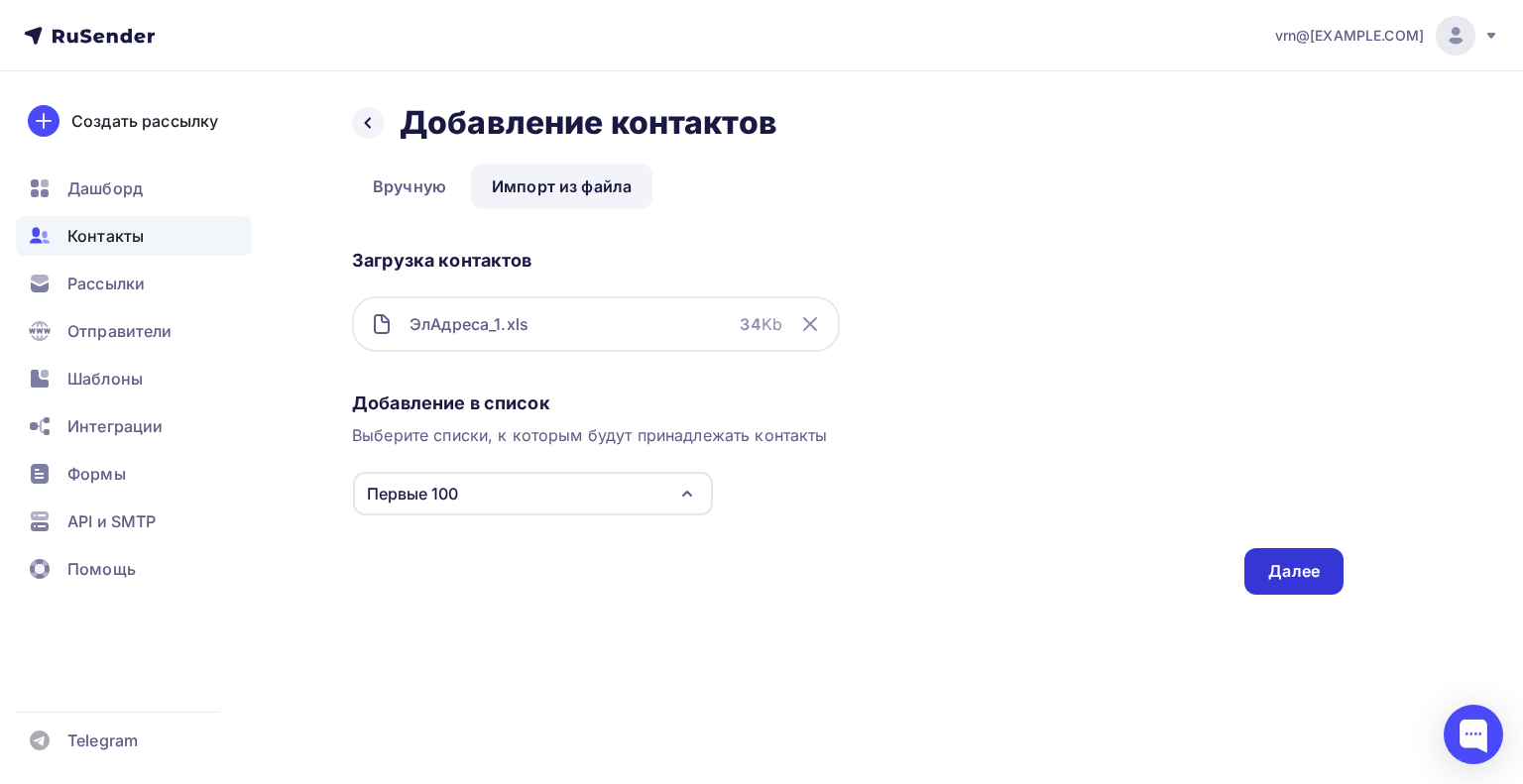 click on "Далее" at bounding box center [1294, 571] 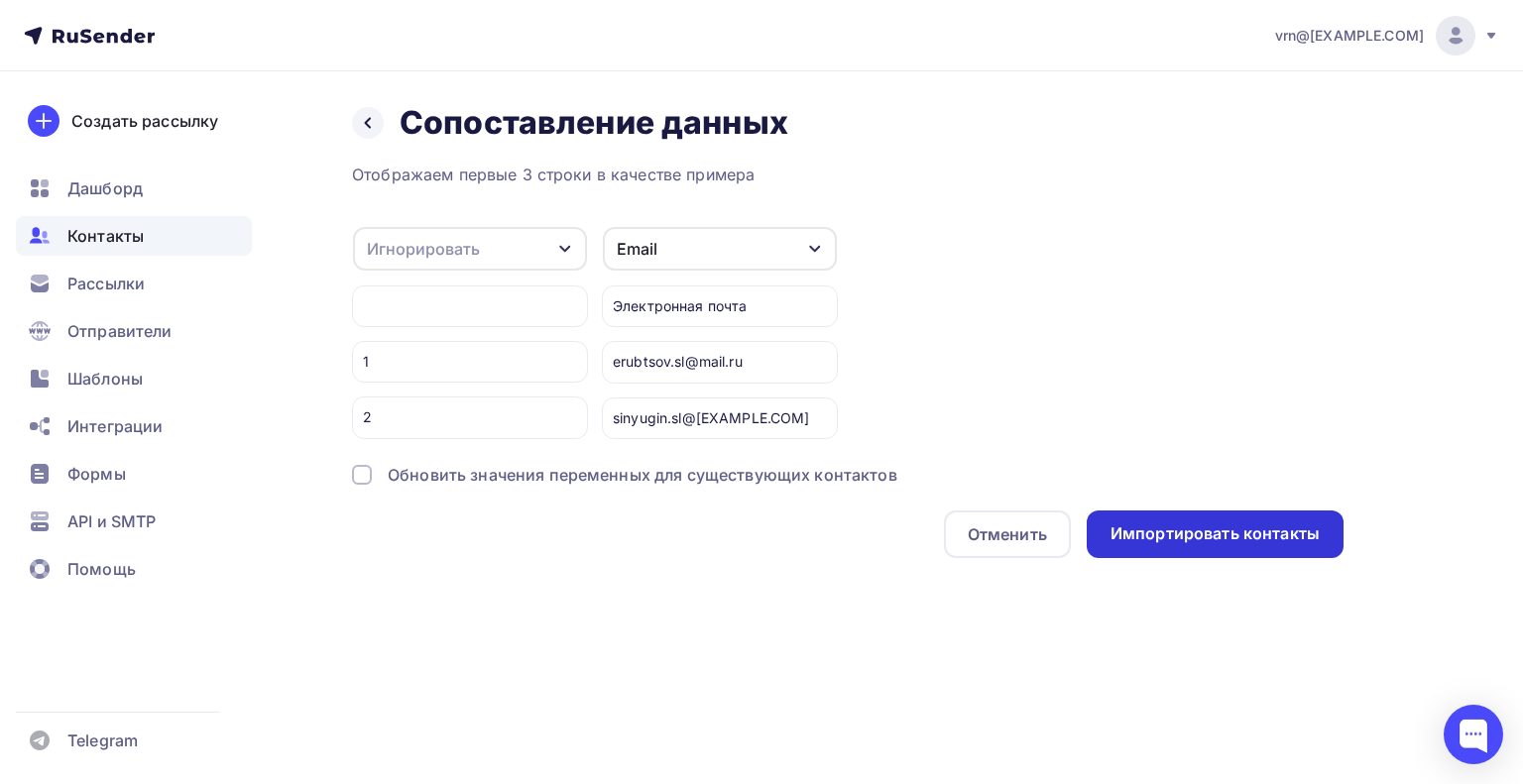 click on "Импортировать контакты" at bounding box center (1215, 533) 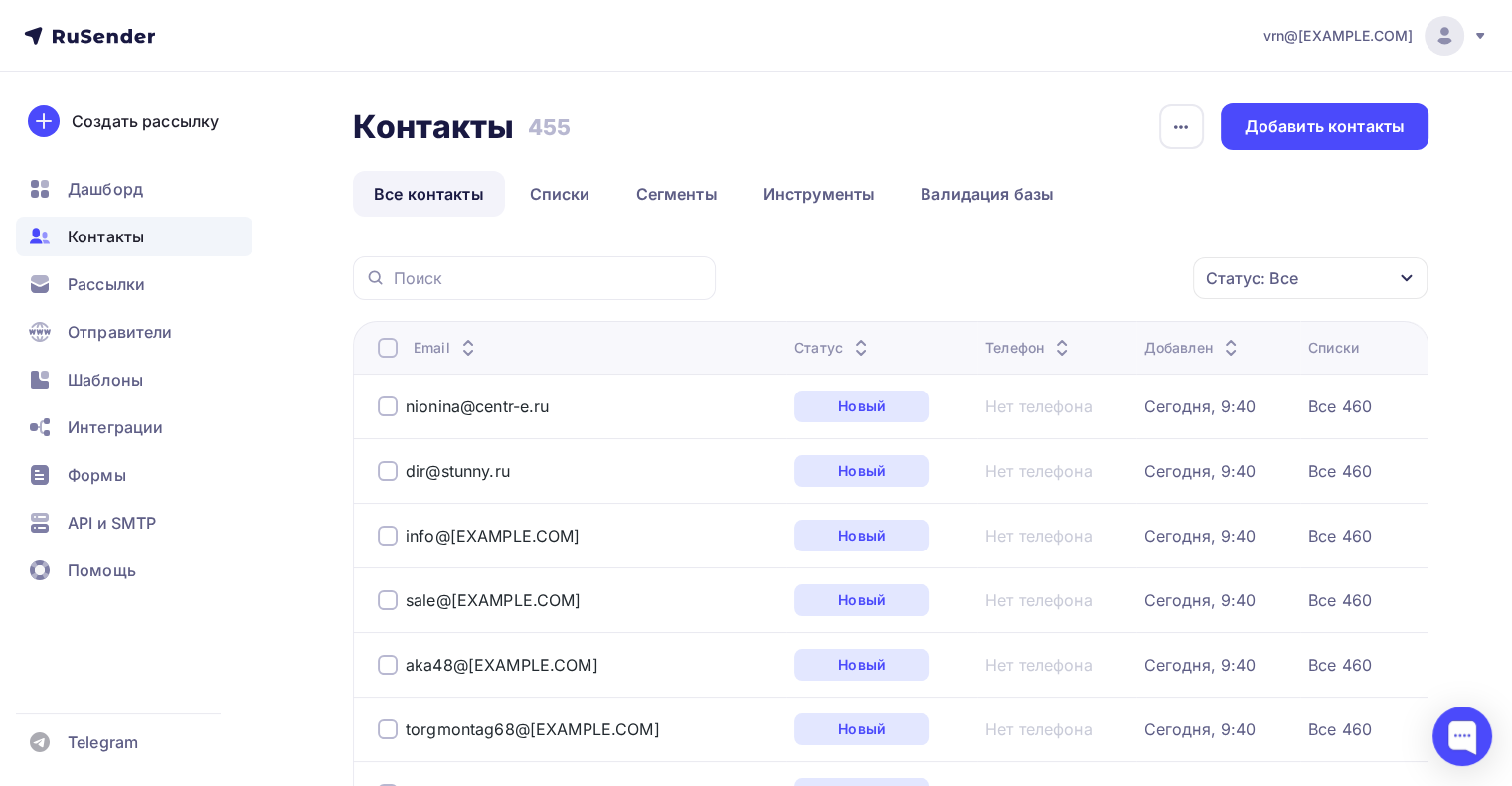 click on "Контакты" at bounding box center (105, 236) 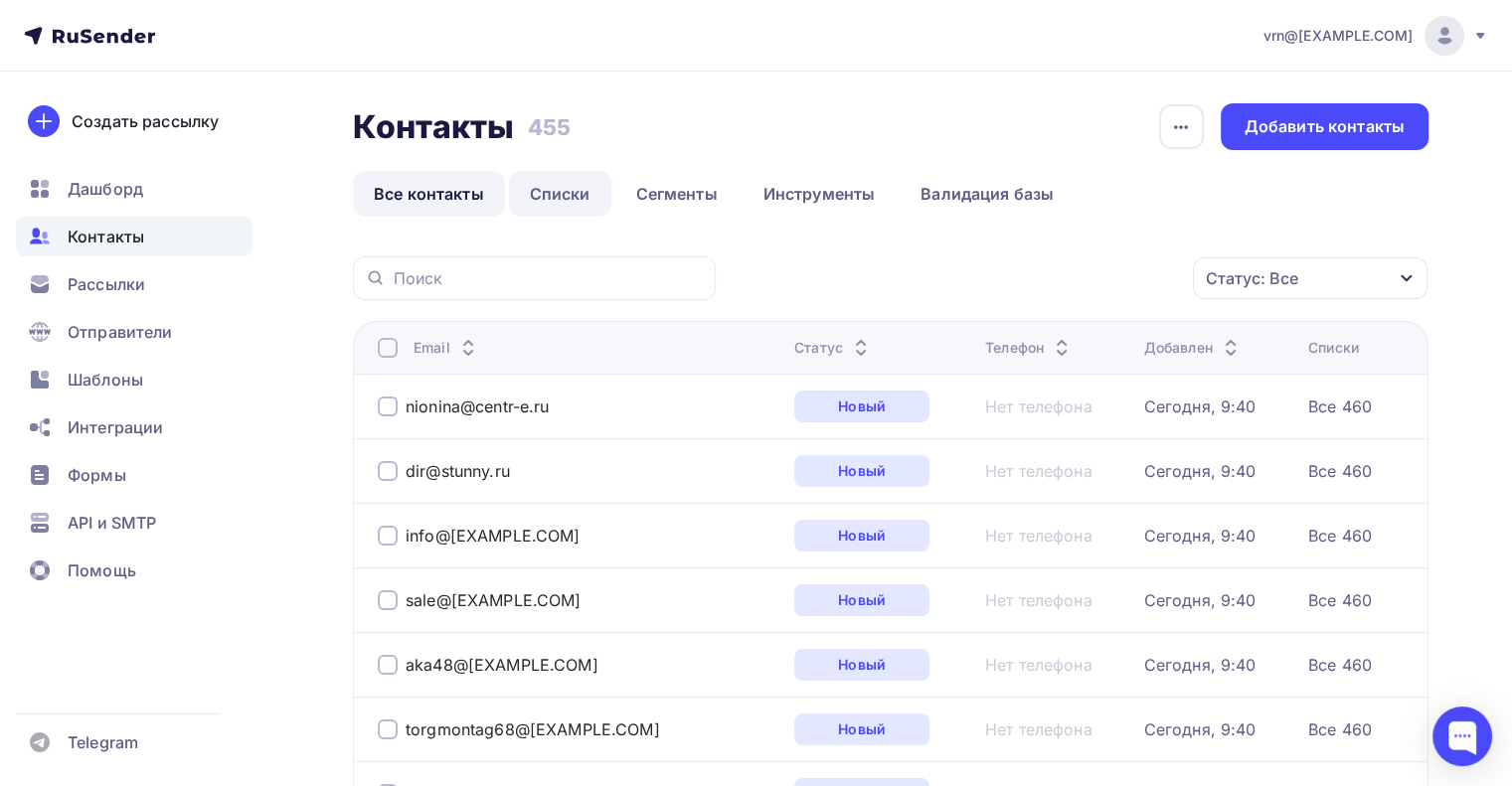 click on "Списки" at bounding box center (560, 194) 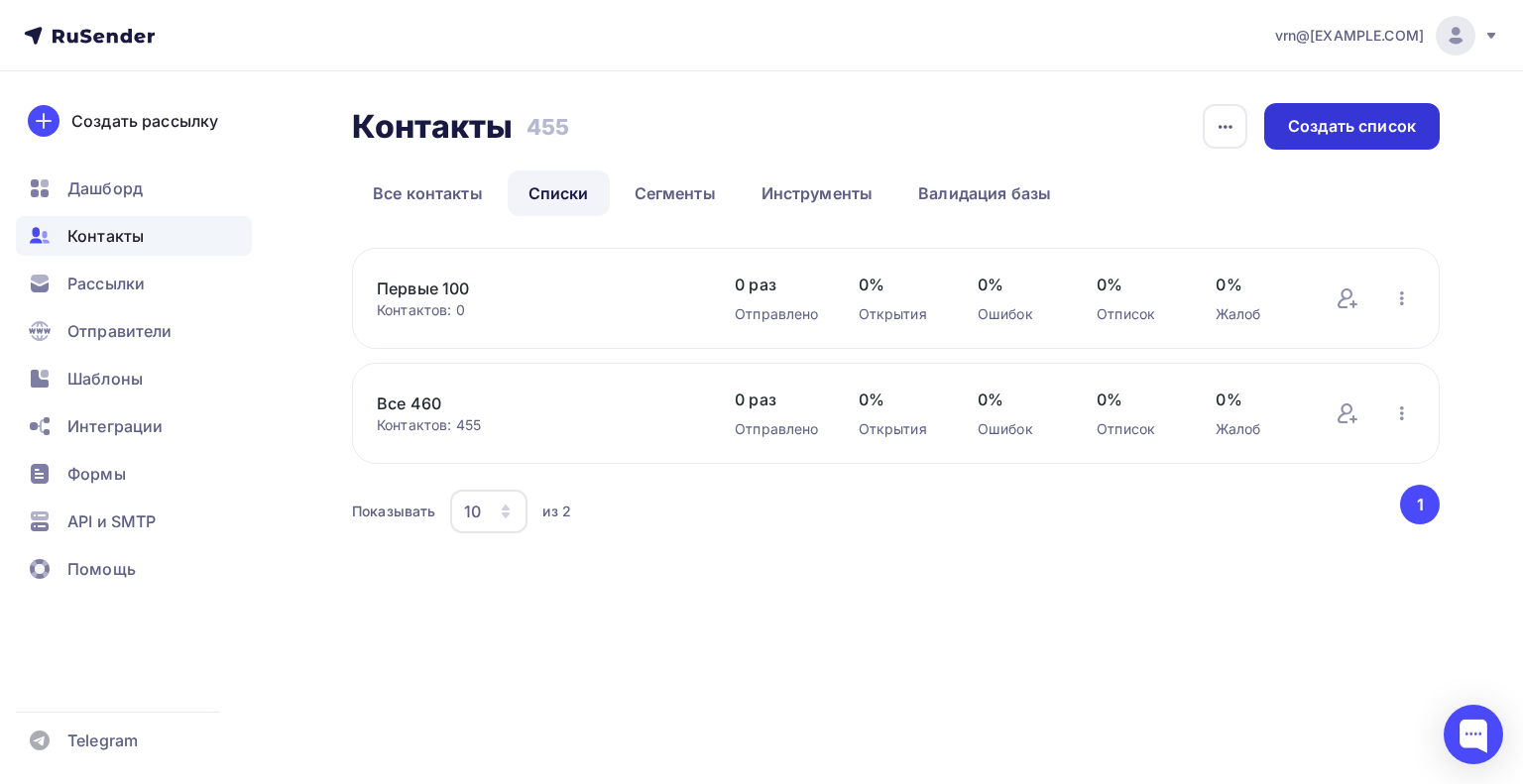 click on "Создать список" at bounding box center [1351, 126] 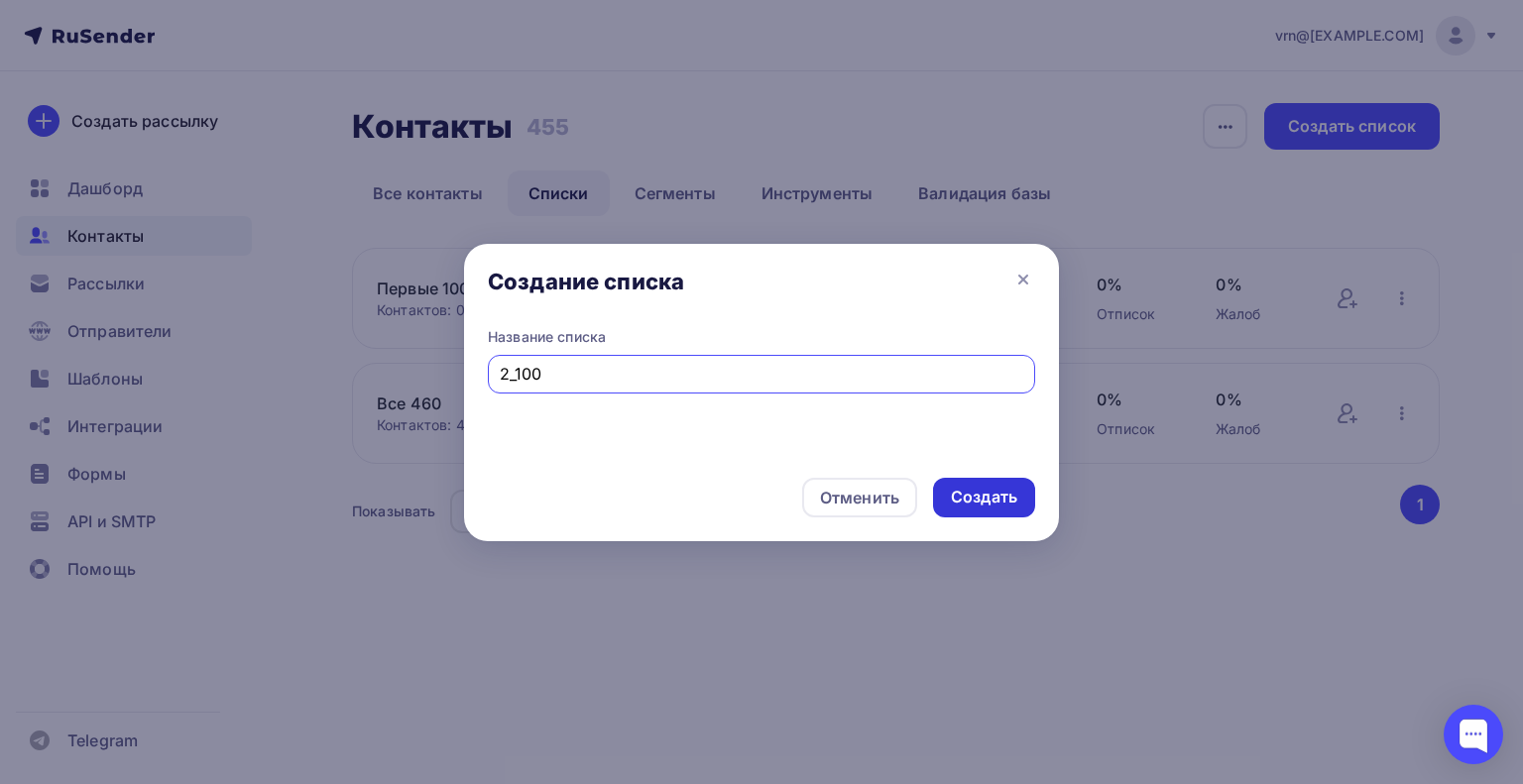 type on "2_100" 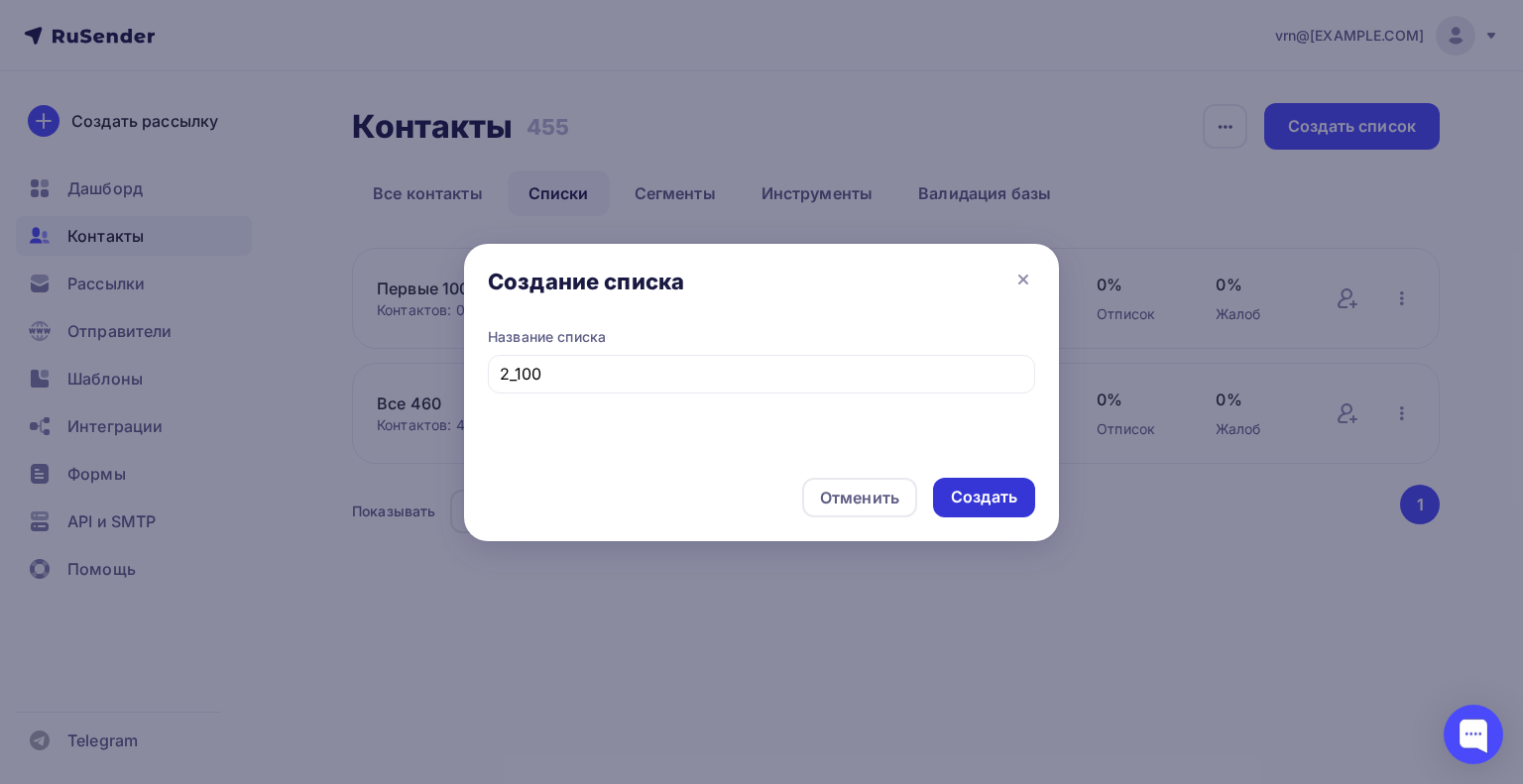 click on "Создать" at bounding box center (984, 497) 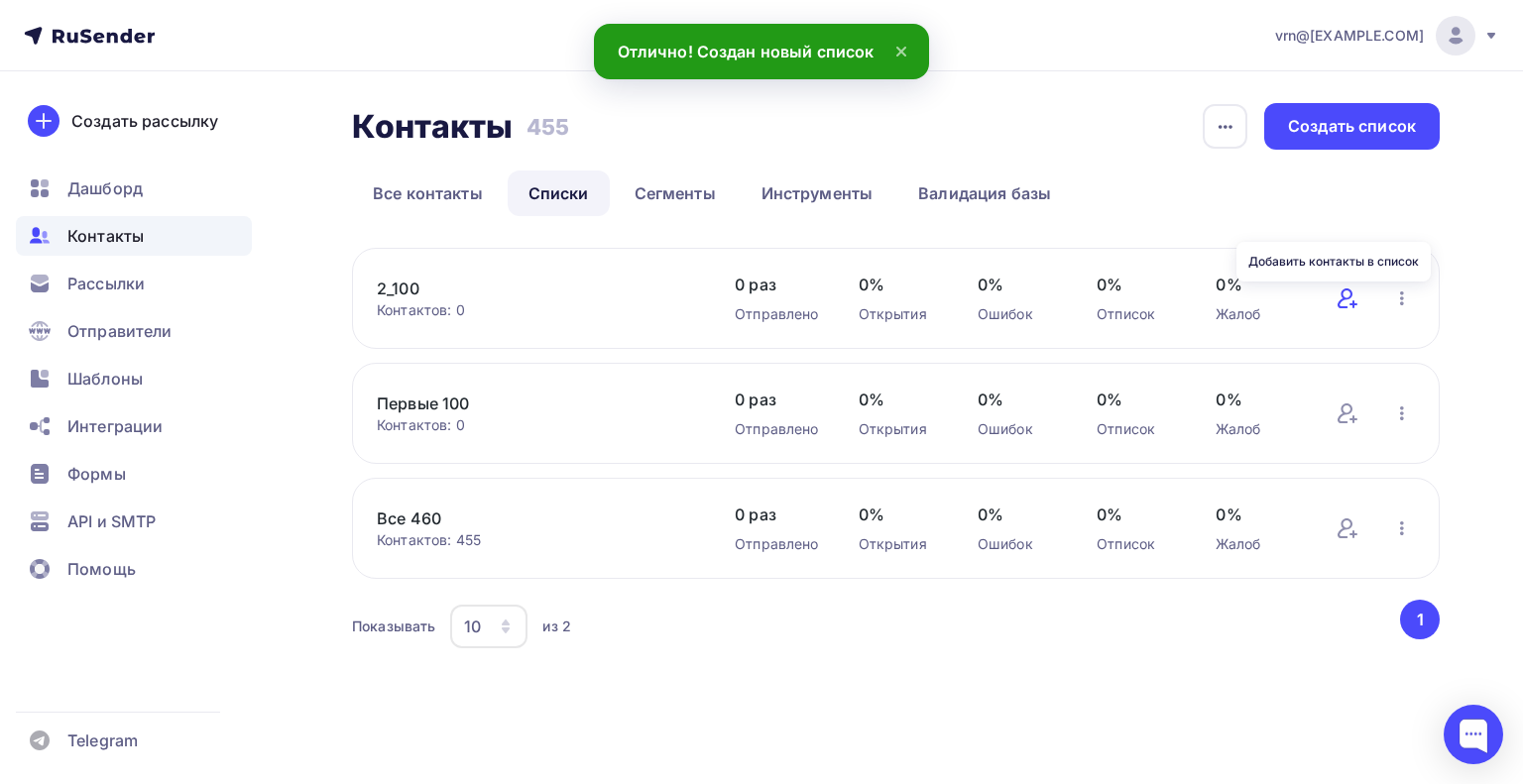 click 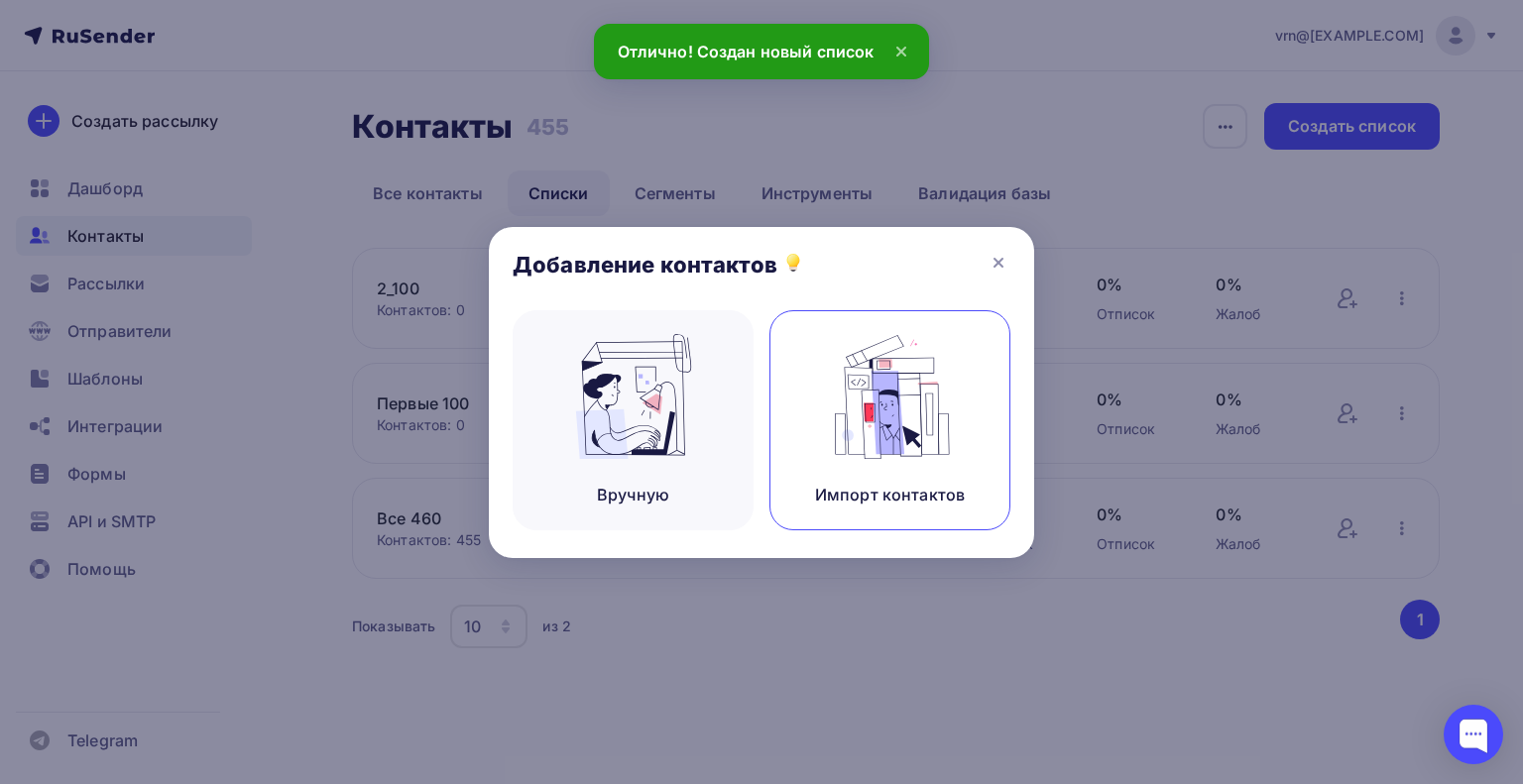 click at bounding box center (890, 396) 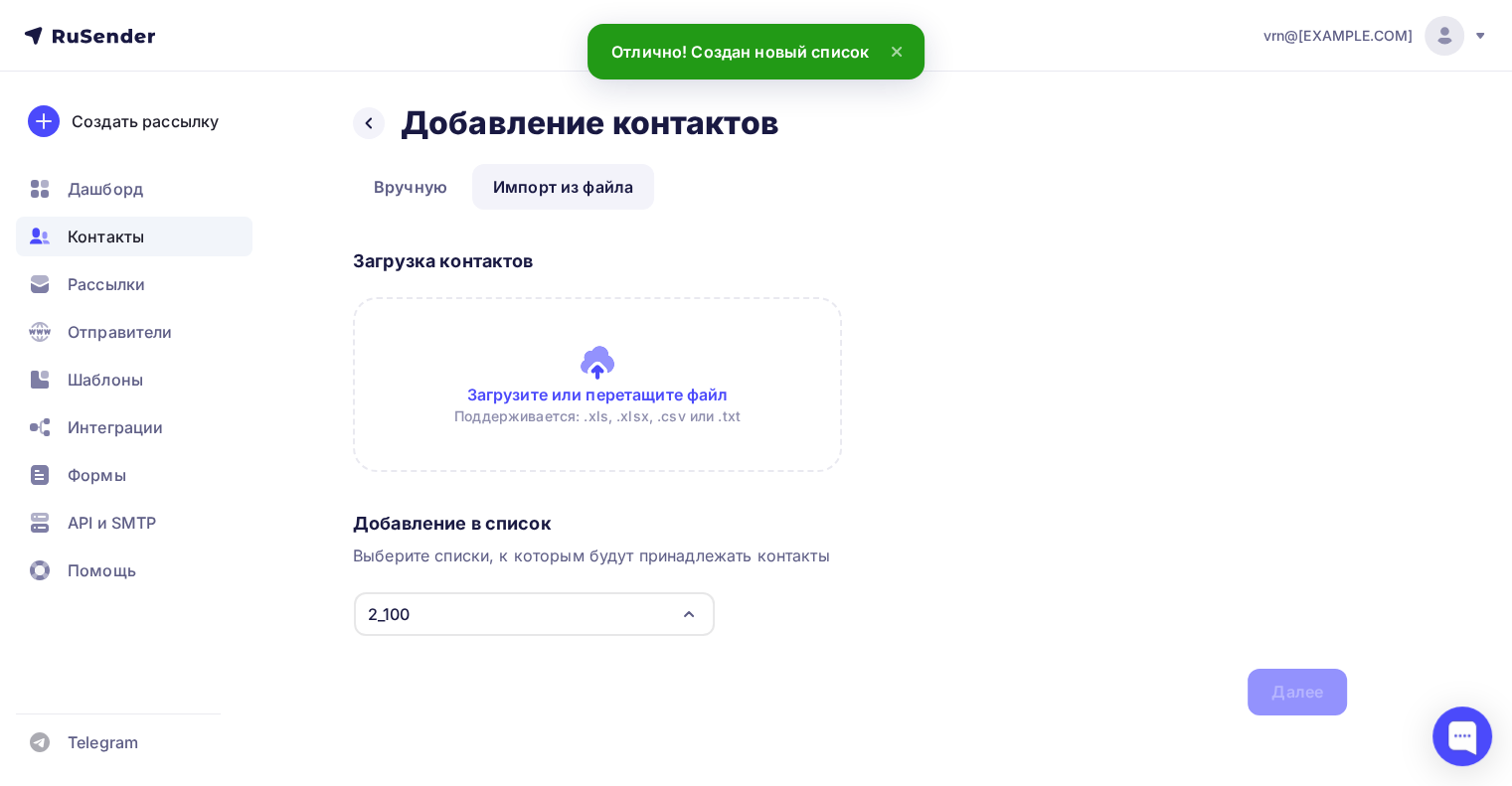 click at bounding box center (597, 385) 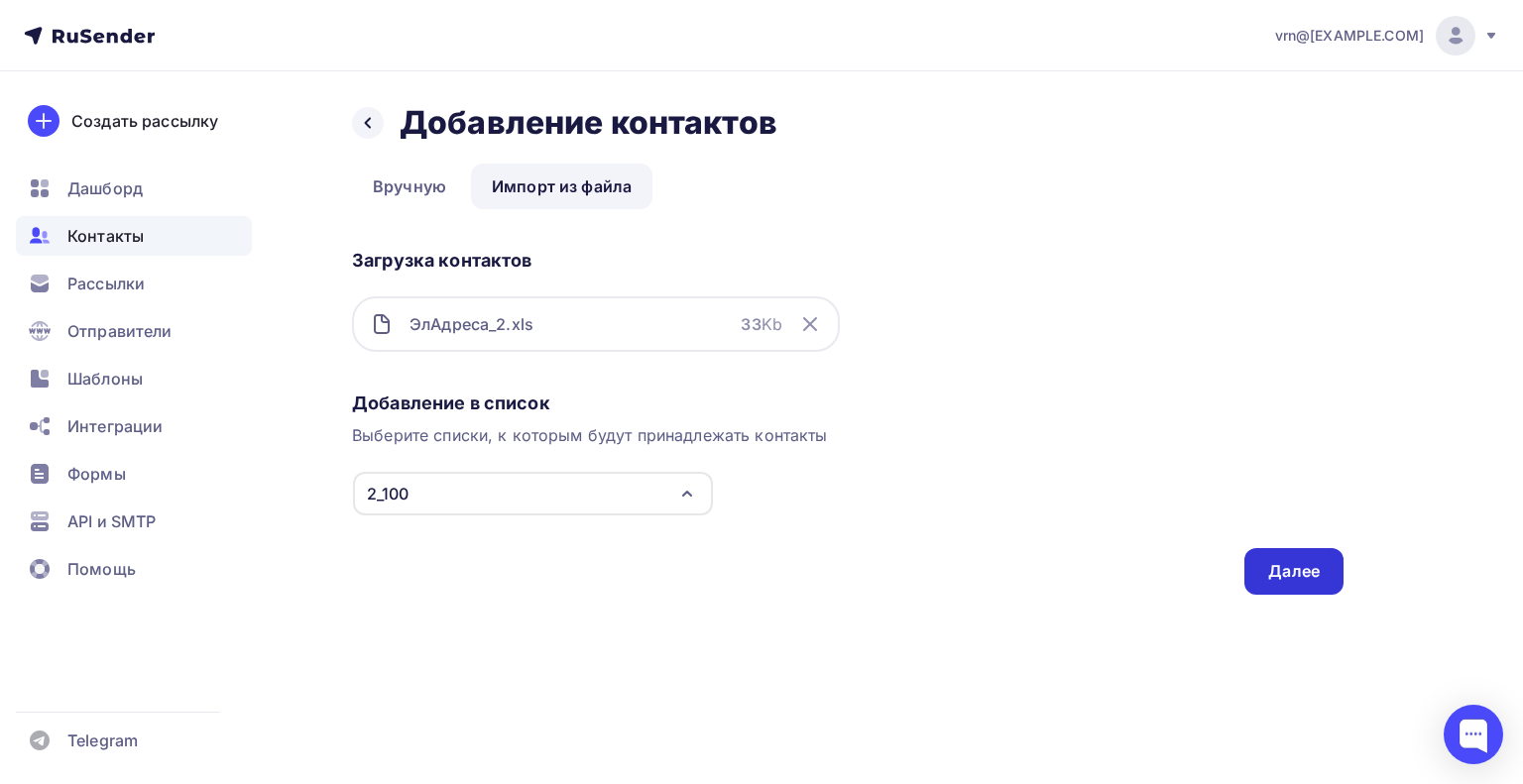click on "Далее" at bounding box center [1294, 571] 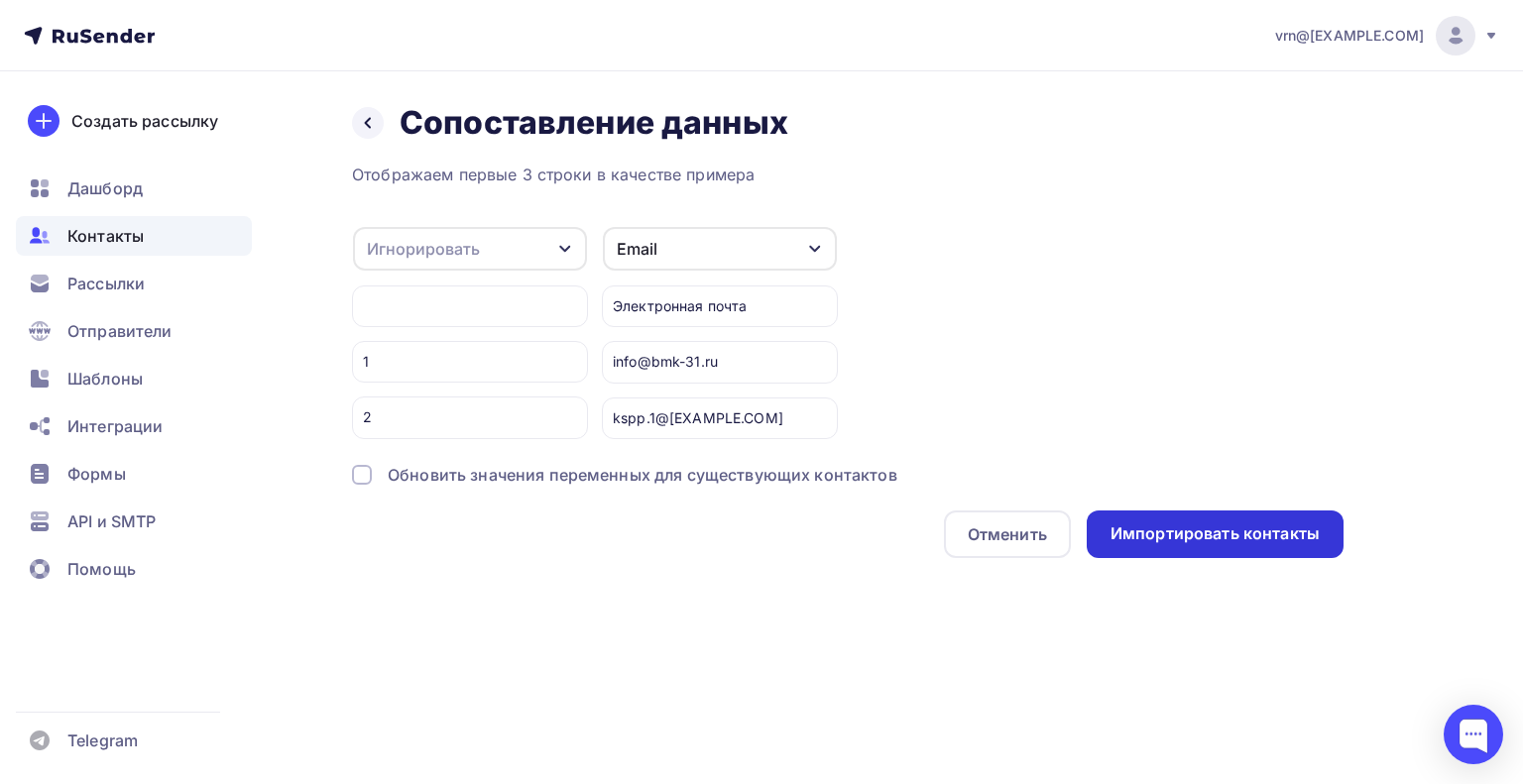 click on "Импортировать контакты" at bounding box center (1215, 533) 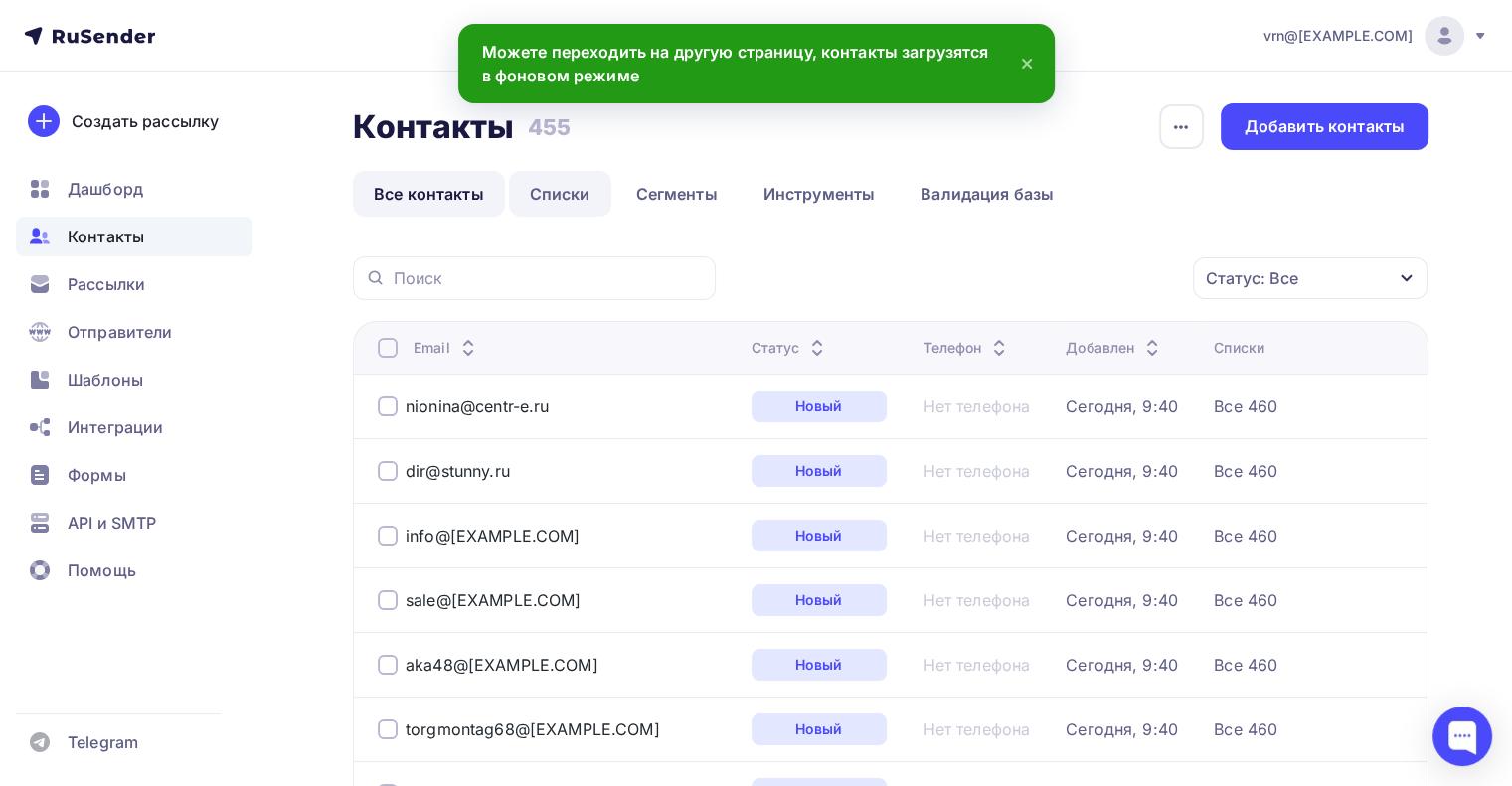 click on "Списки" at bounding box center [560, 194] 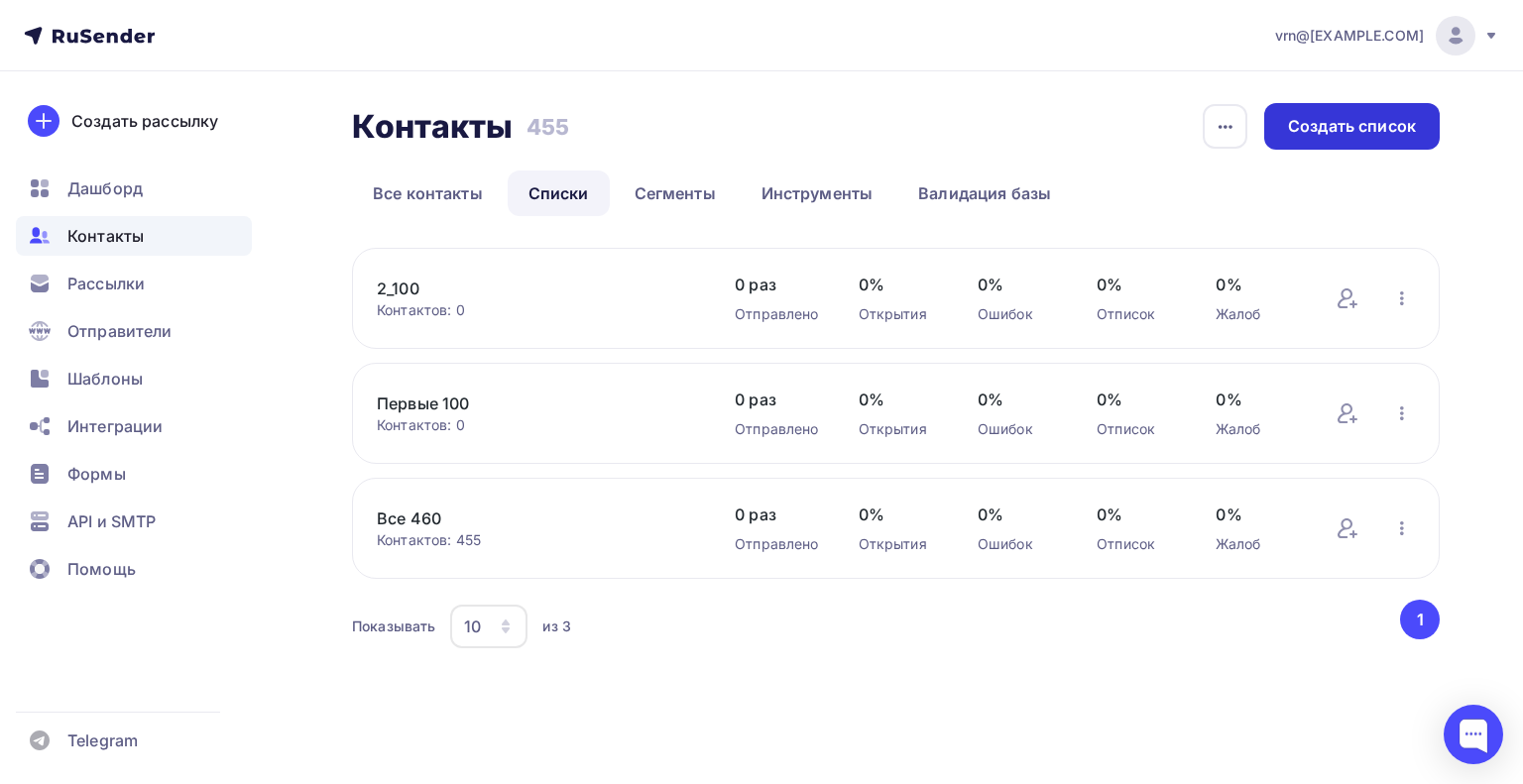click on "Создать список" at bounding box center [1351, 126] 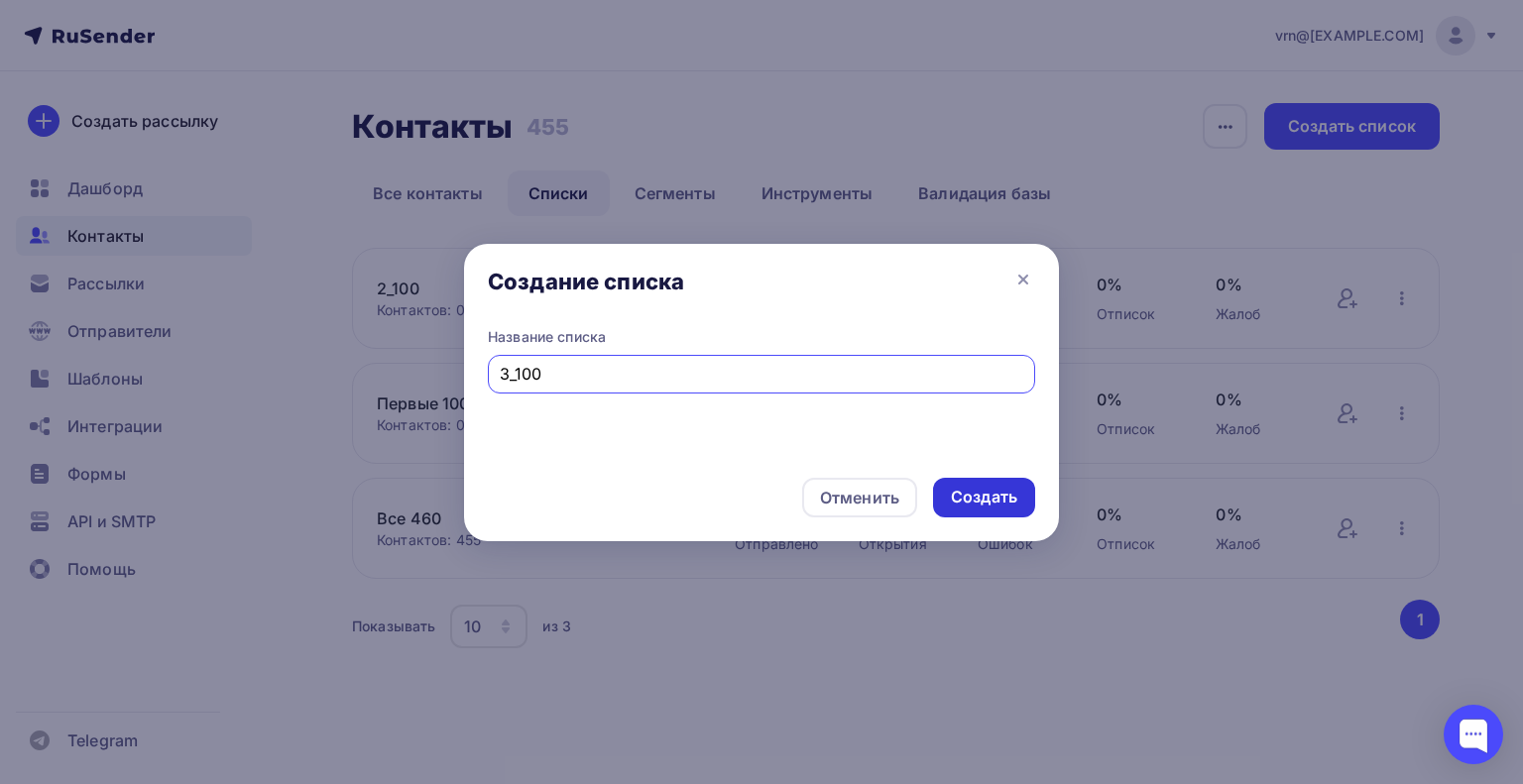 type on "3_100" 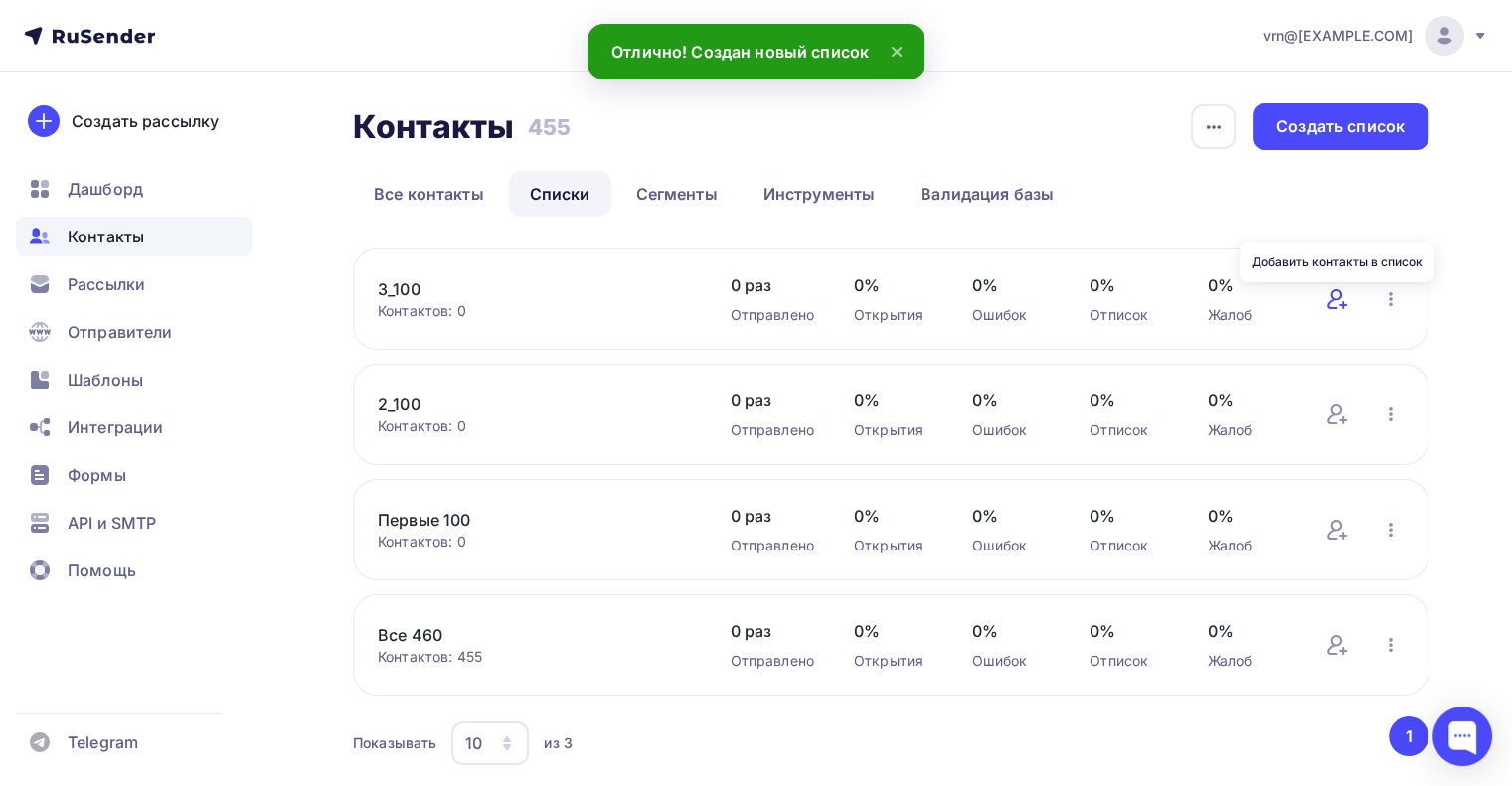 click 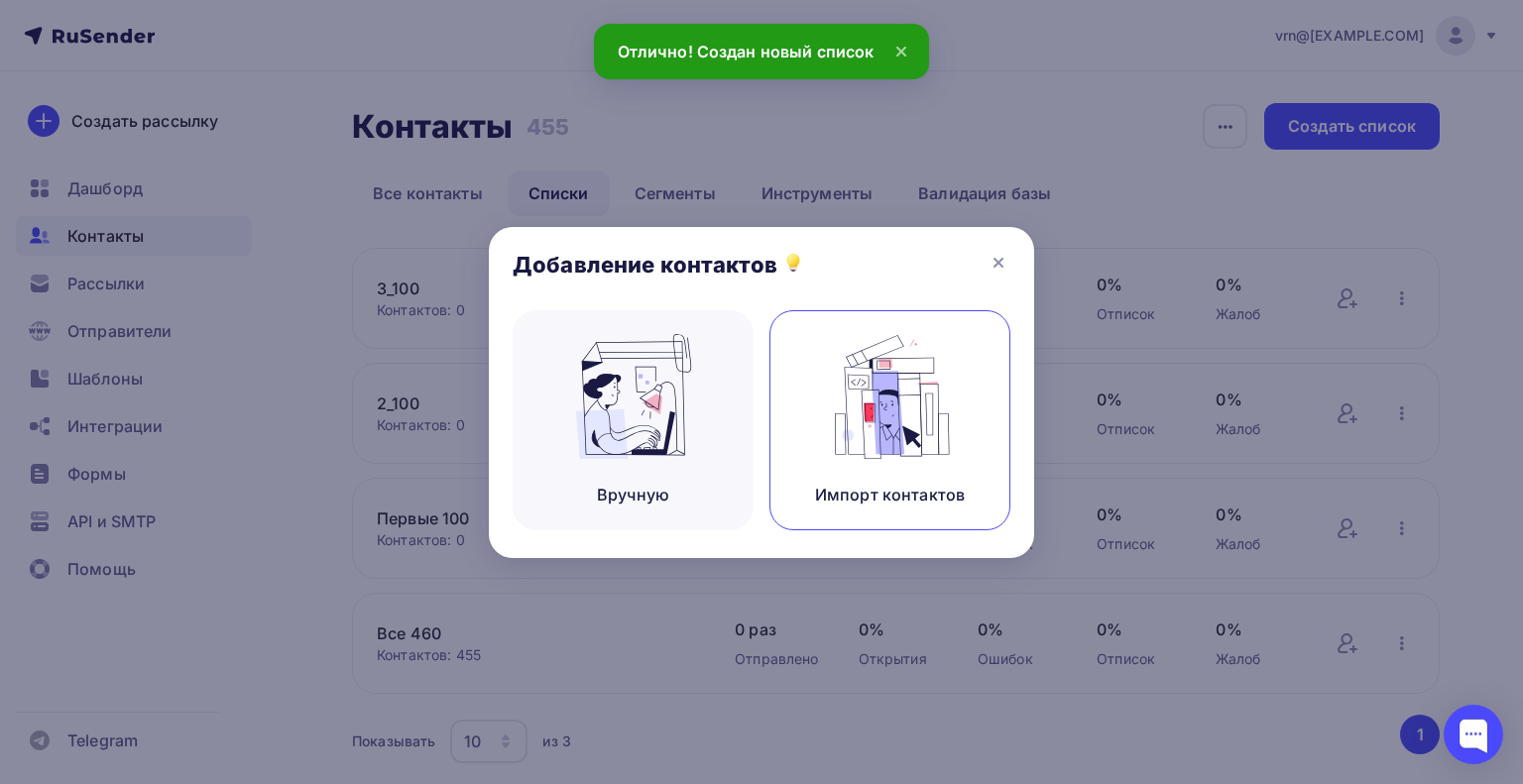 click at bounding box center (890, 396) 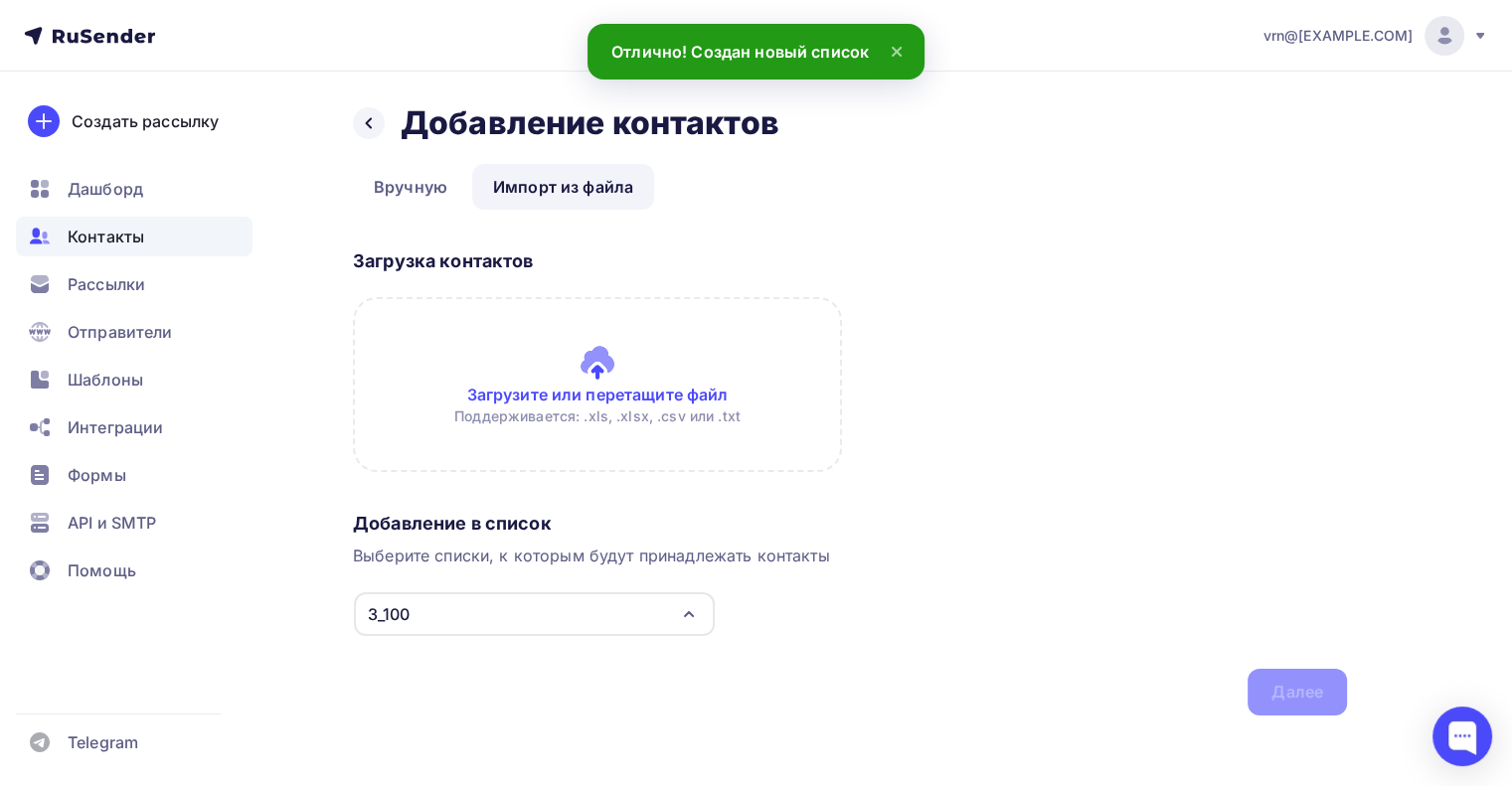 click at bounding box center [597, 385] 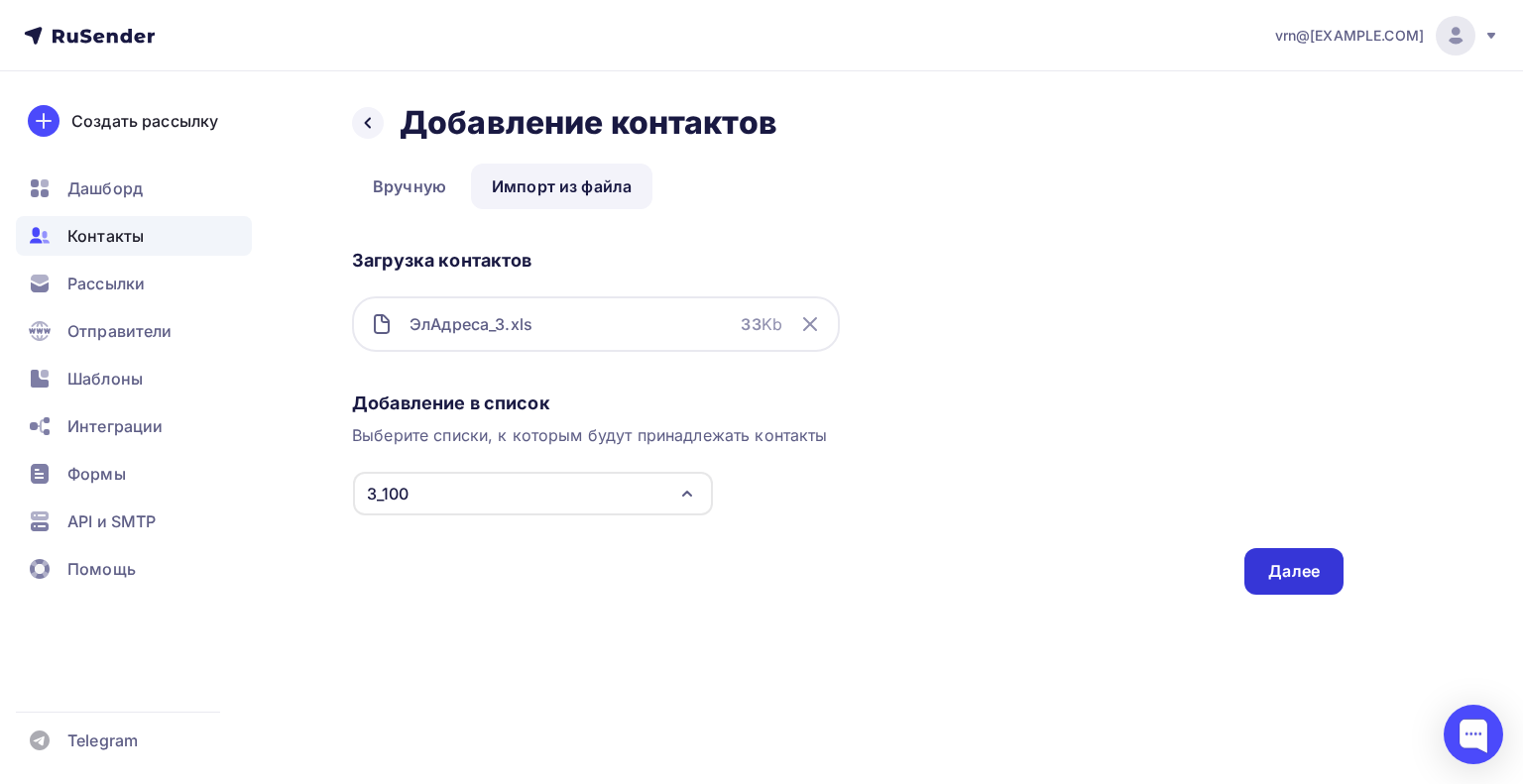 click on "Далее" at bounding box center [1294, 571] 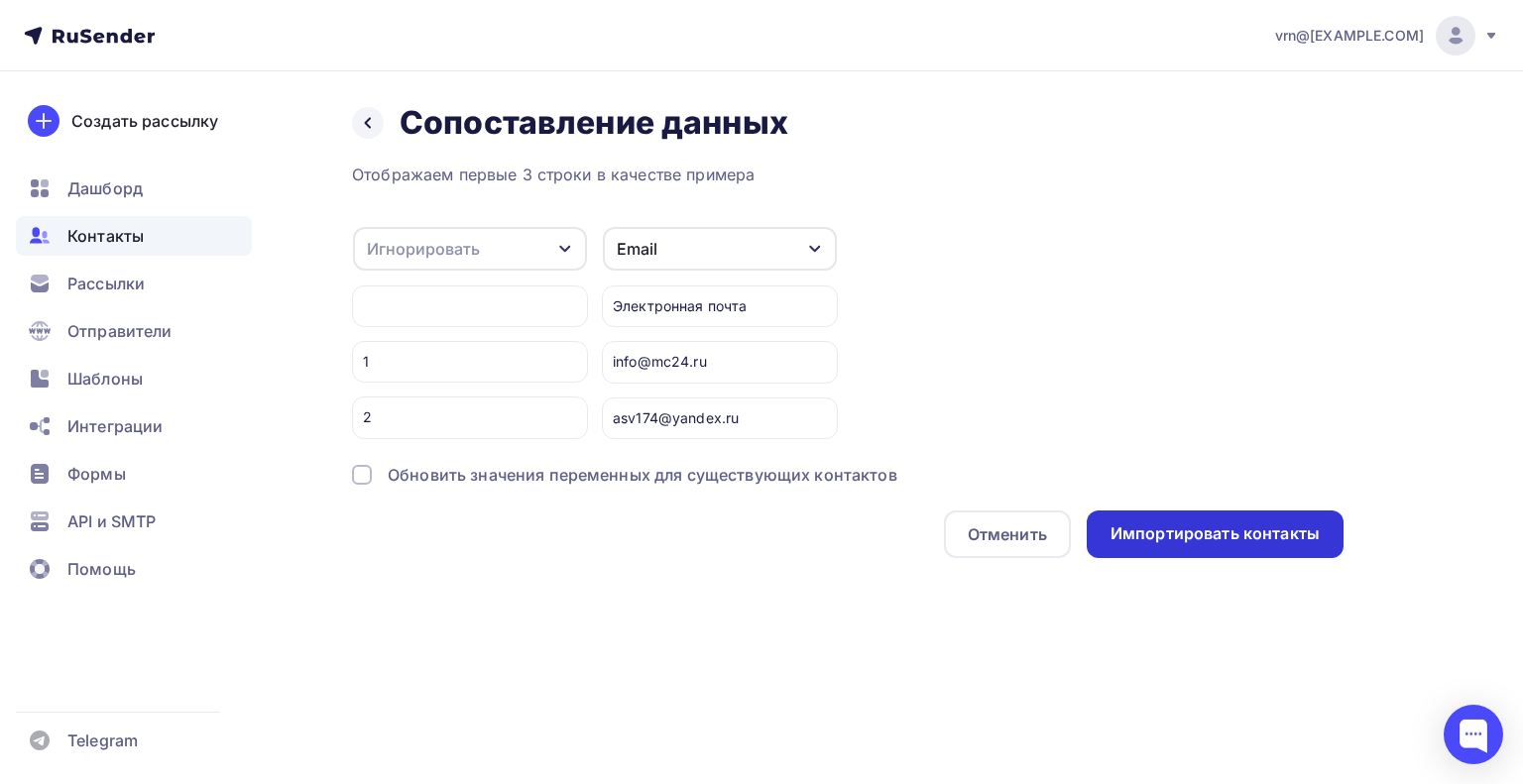 click on "Импортировать контакты" at bounding box center (1215, 533) 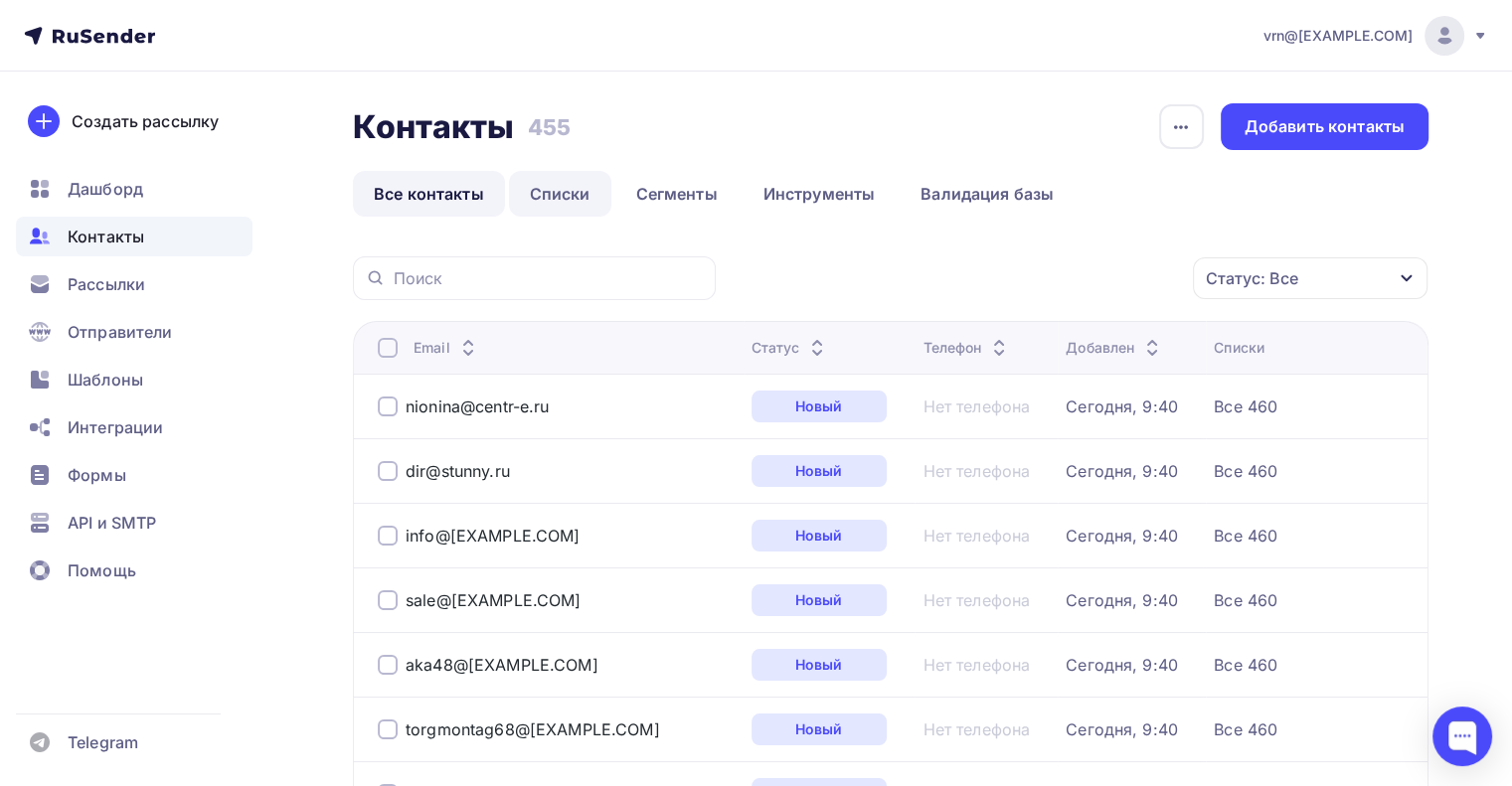 click on "Списки" at bounding box center [560, 194] 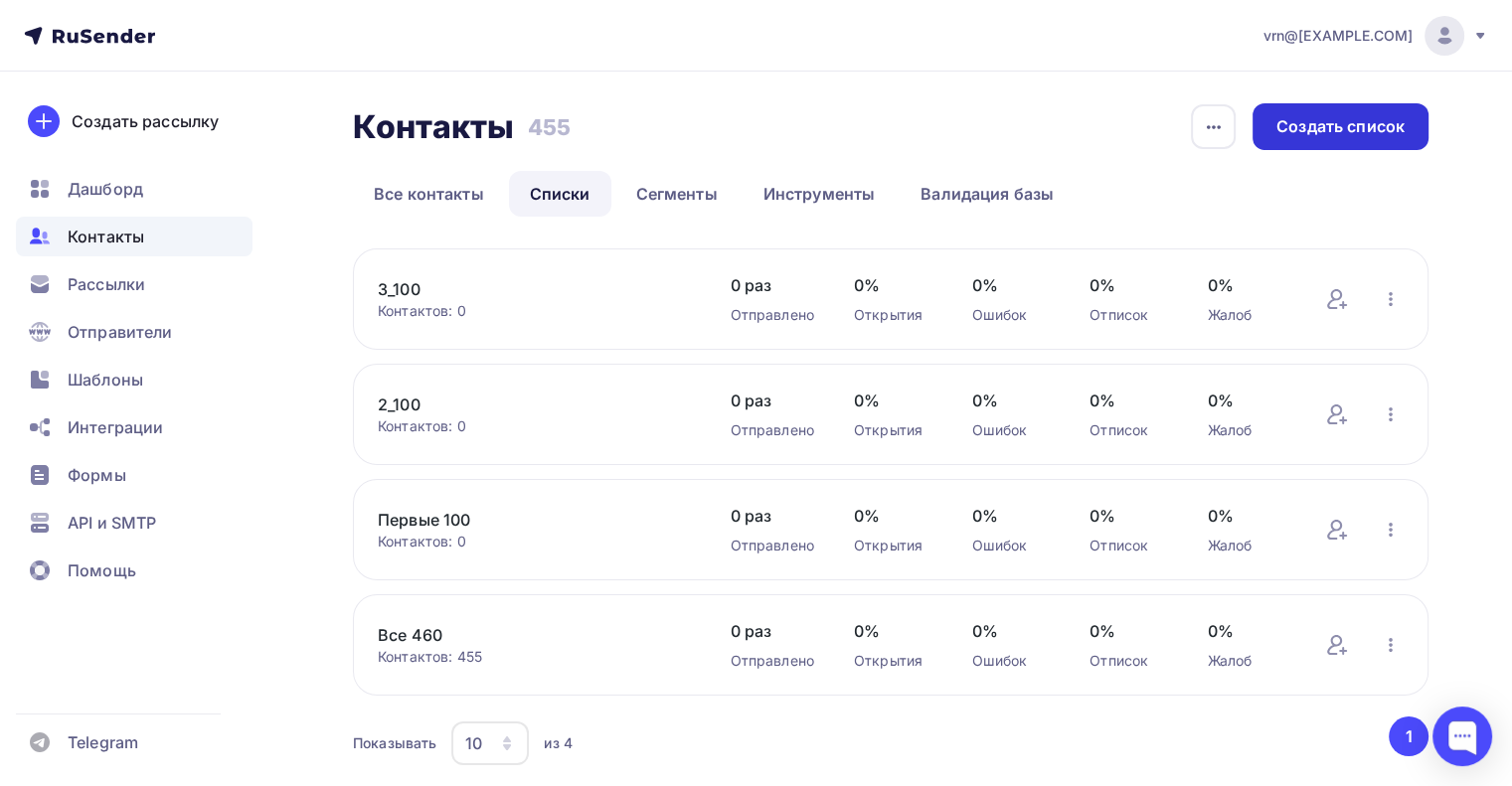 click on "Создать список" at bounding box center (1340, 126) 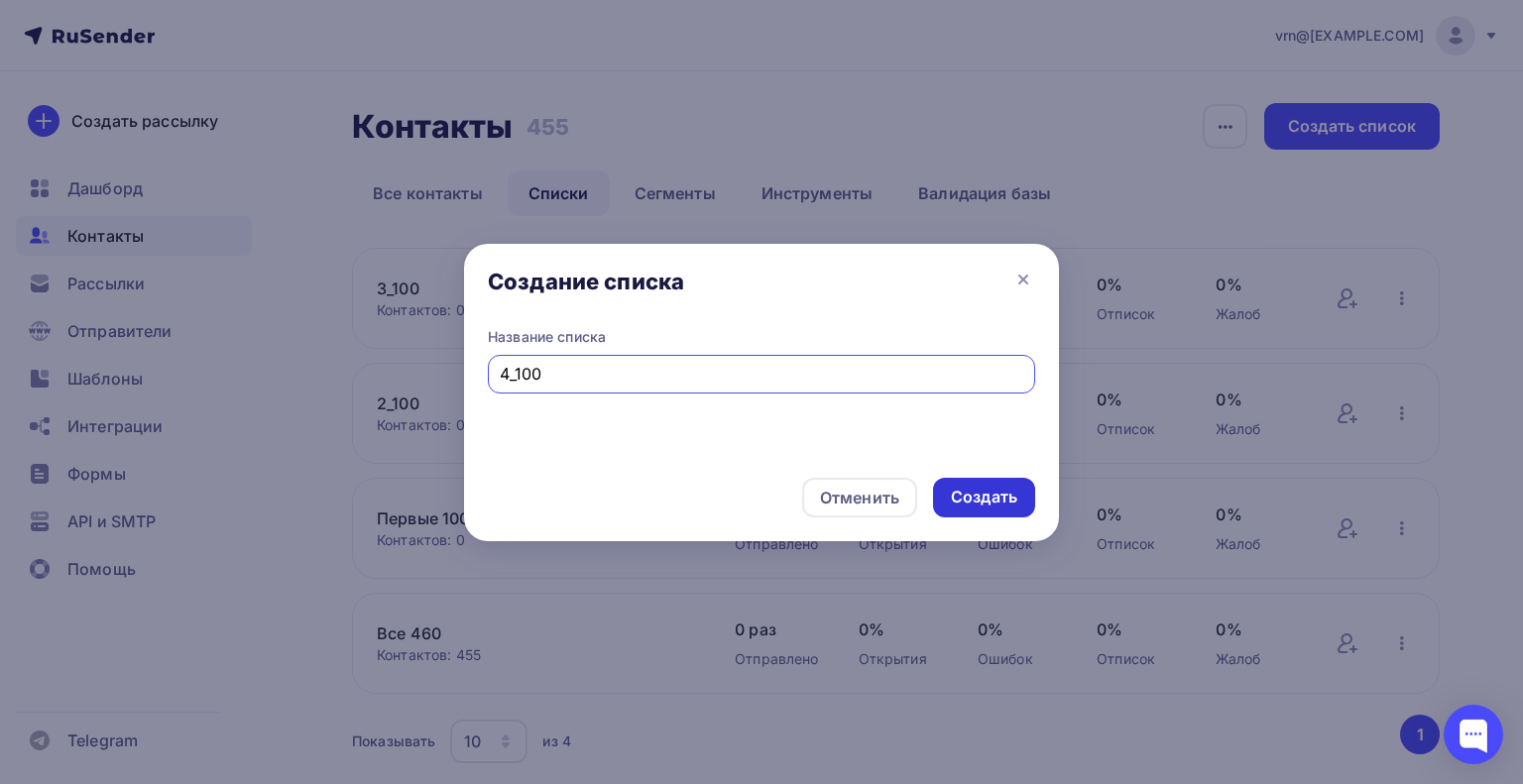 type on "4_100" 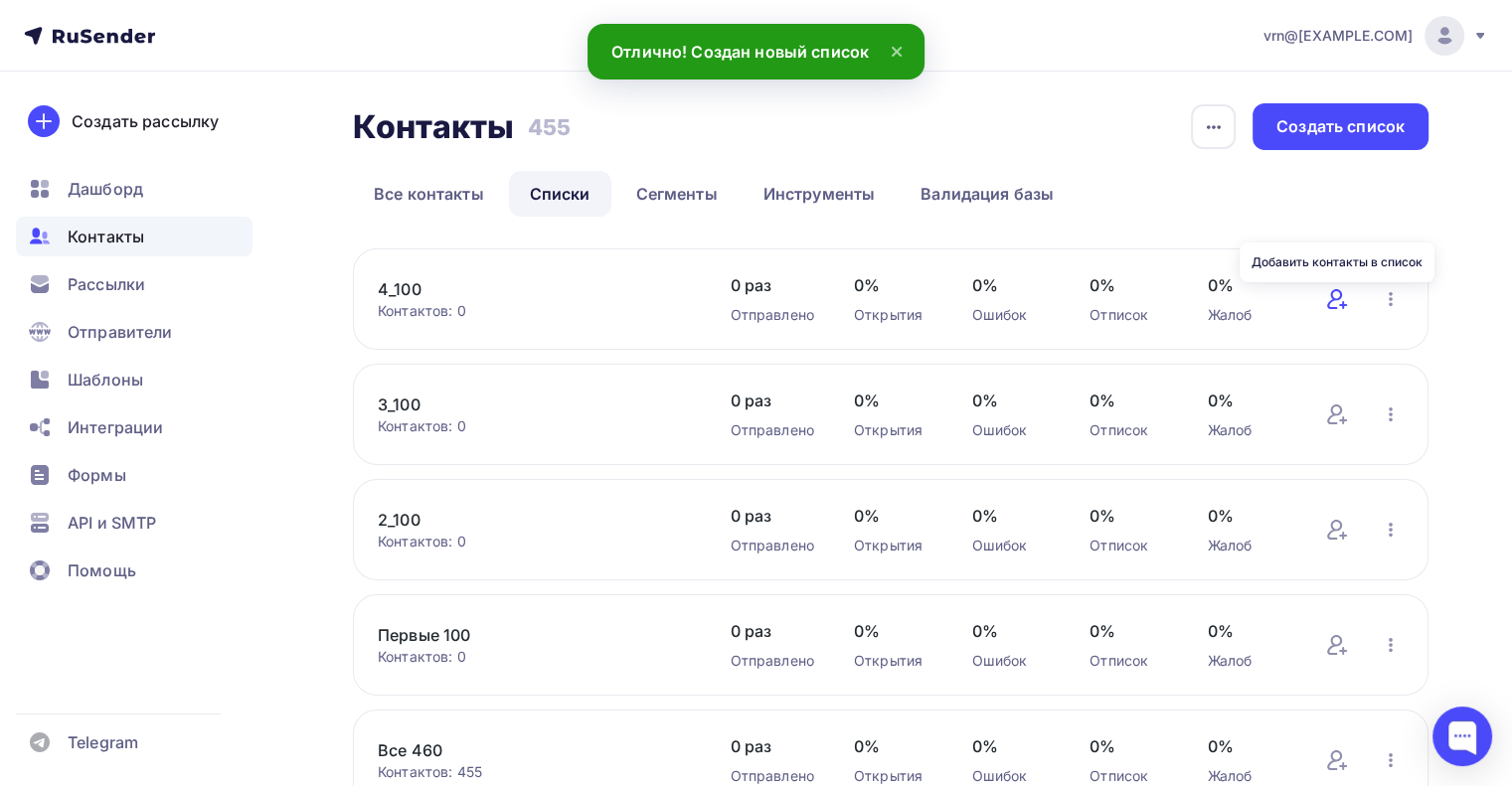 click 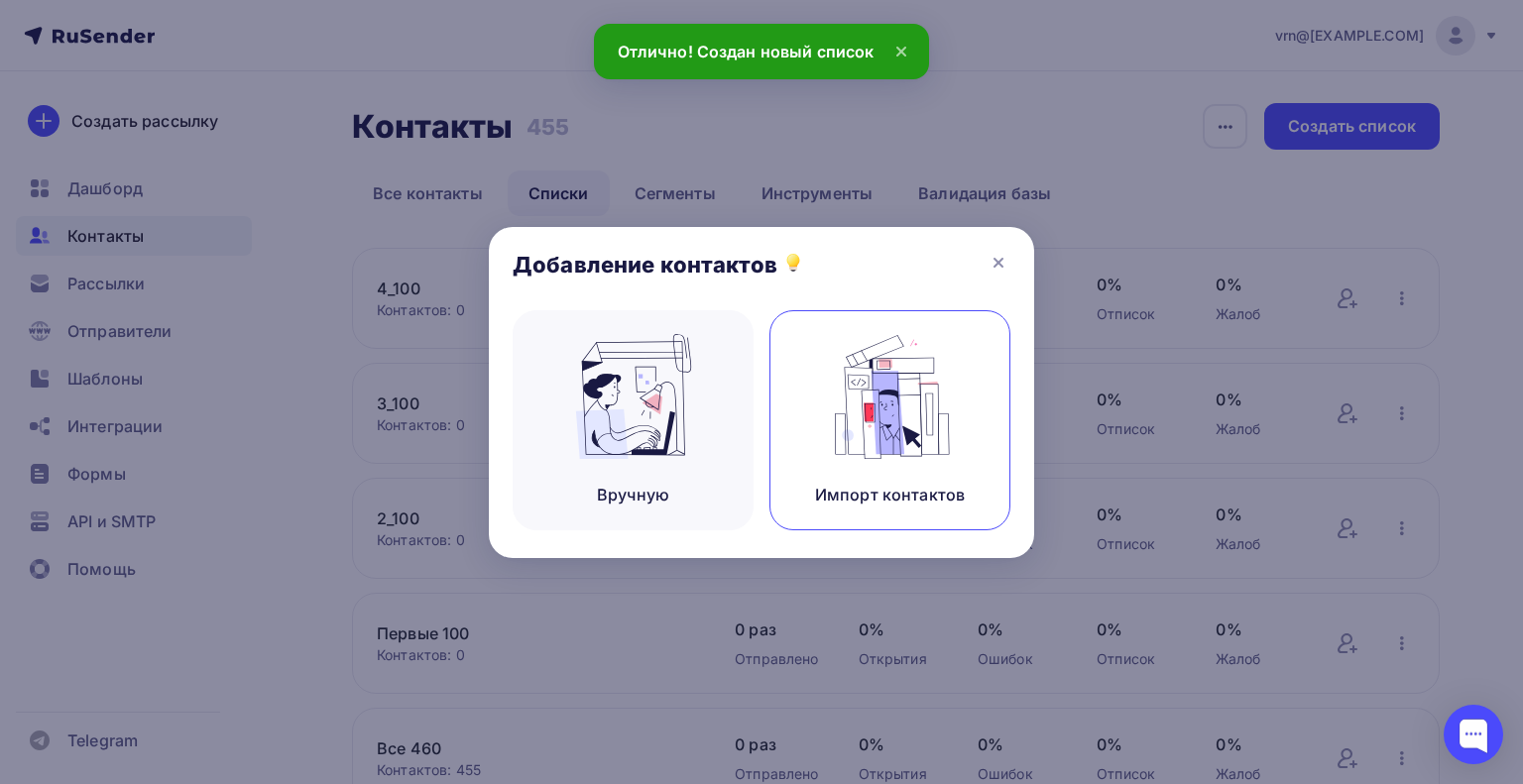 click at bounding box center (890, 396) 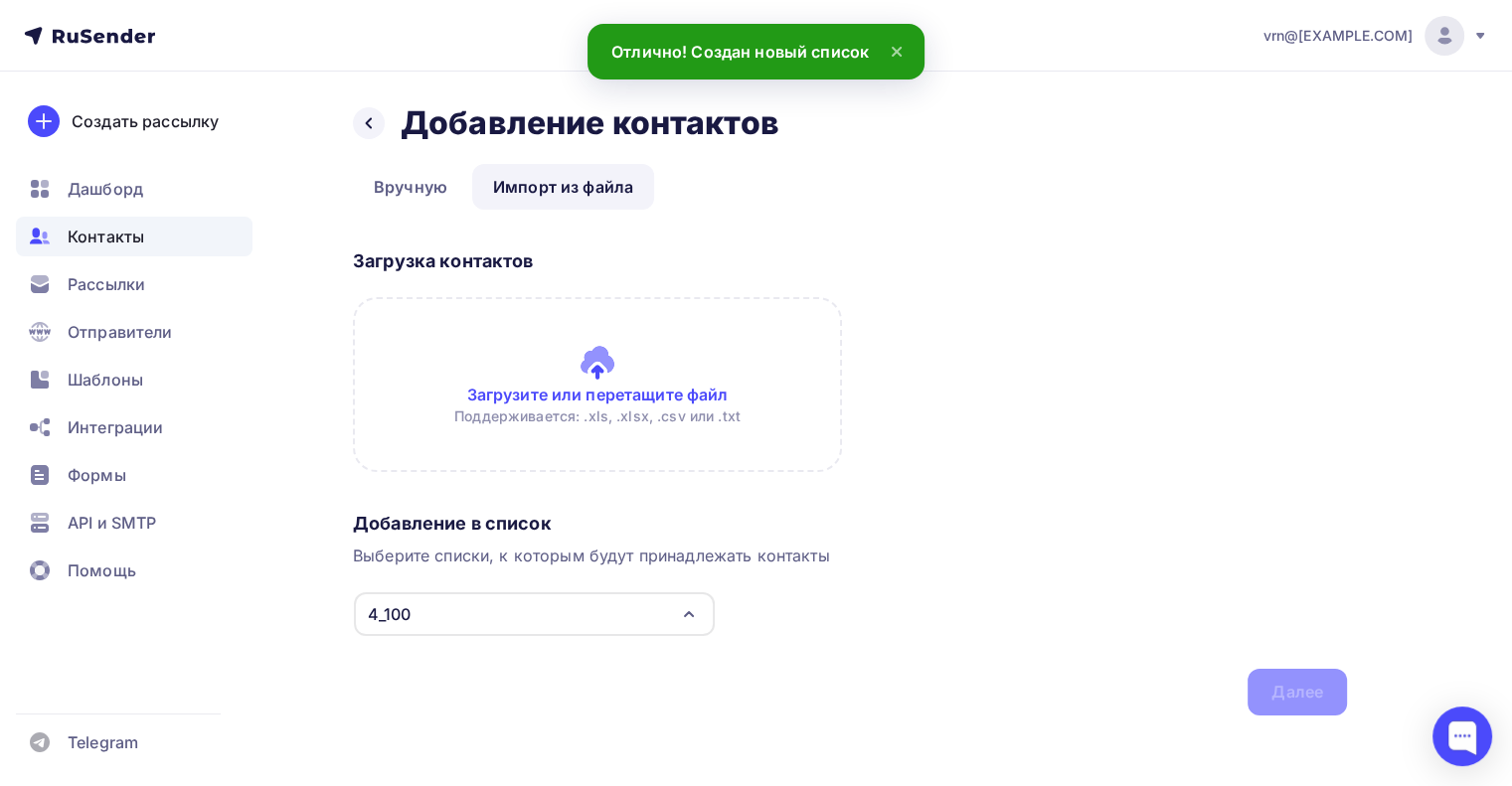 click at bounding box center (597, 385) 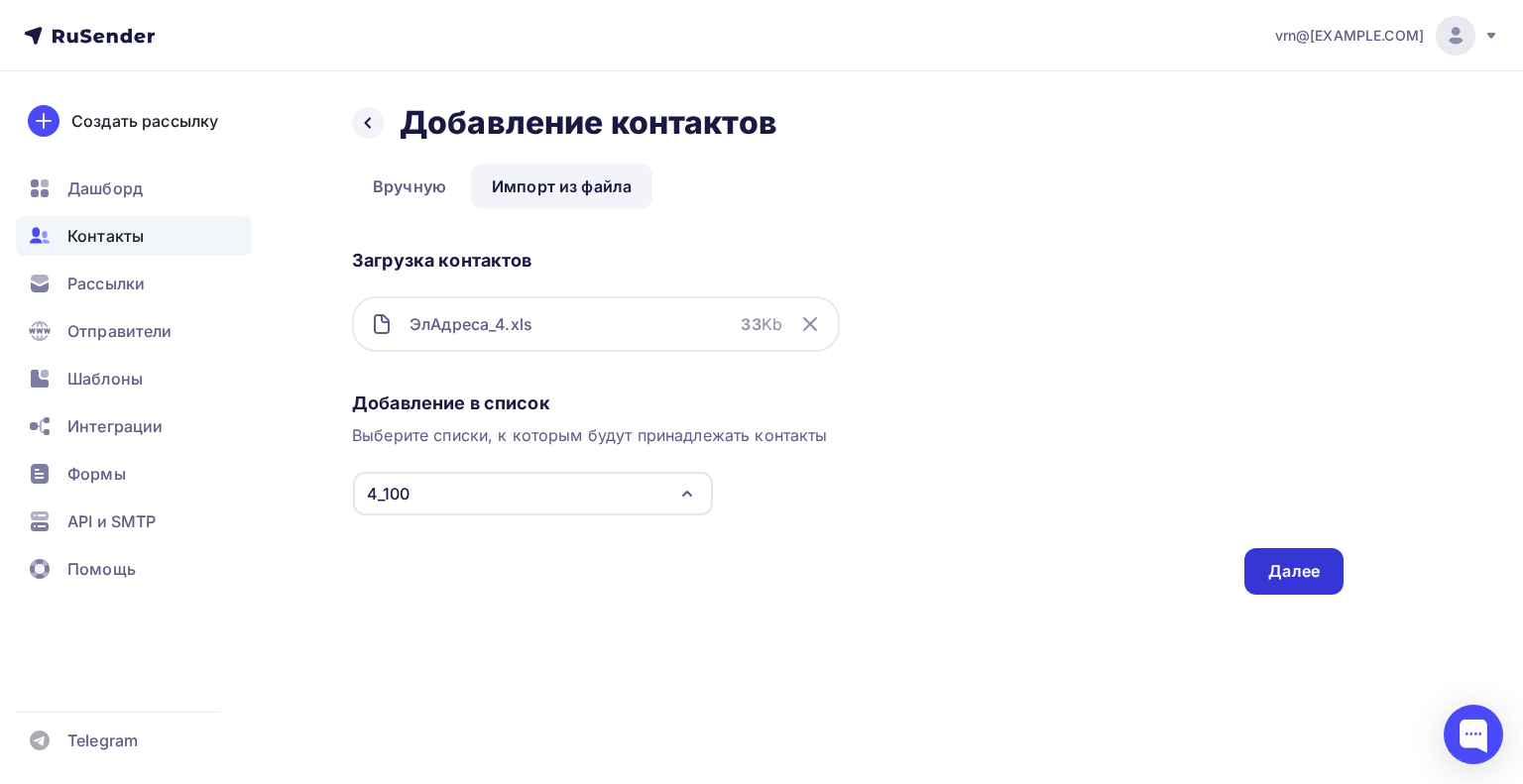 click on "Далее" at bounding box center (1294, 571) 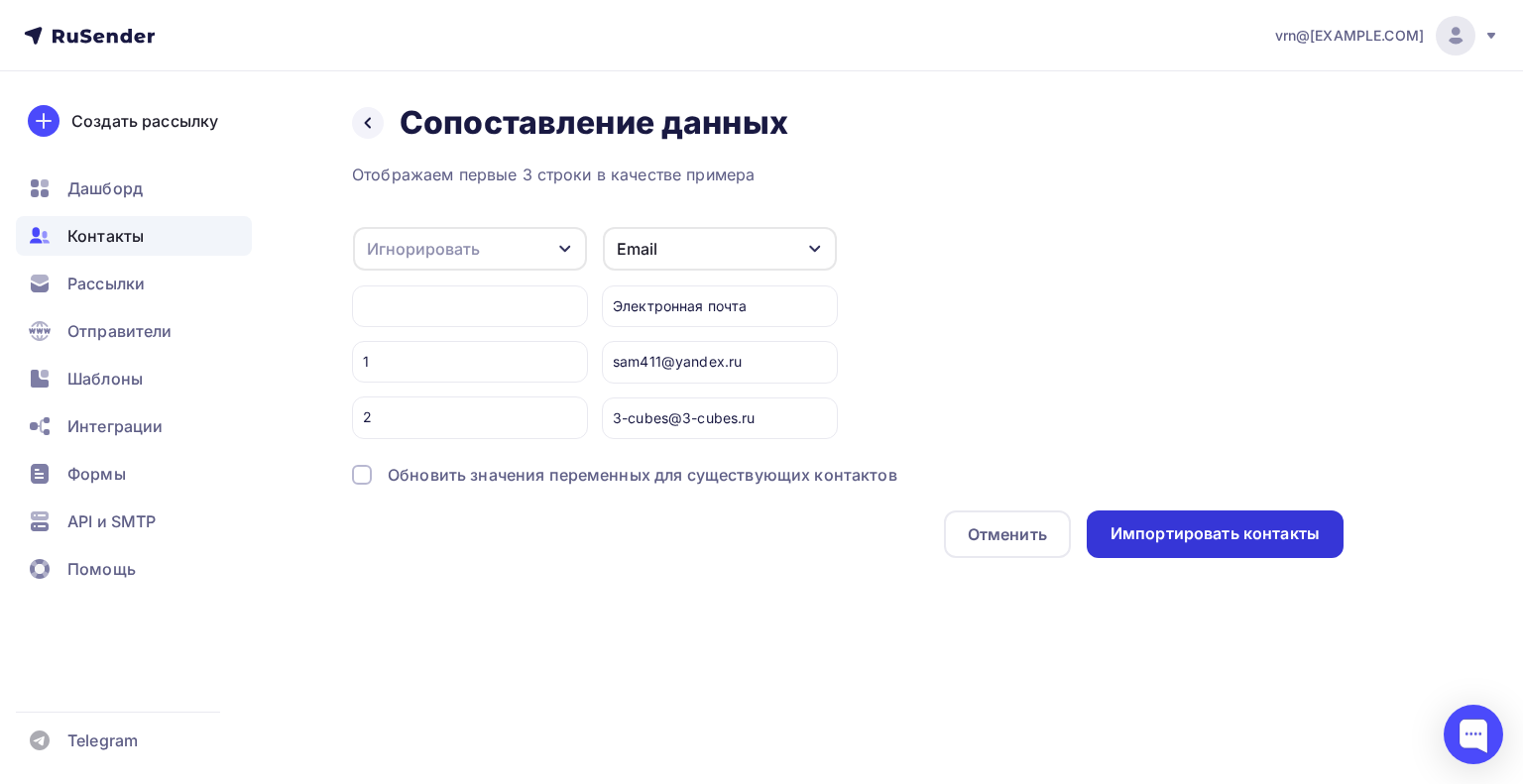 click on "Импортировать контакты" at bounding box center [1215, 533] 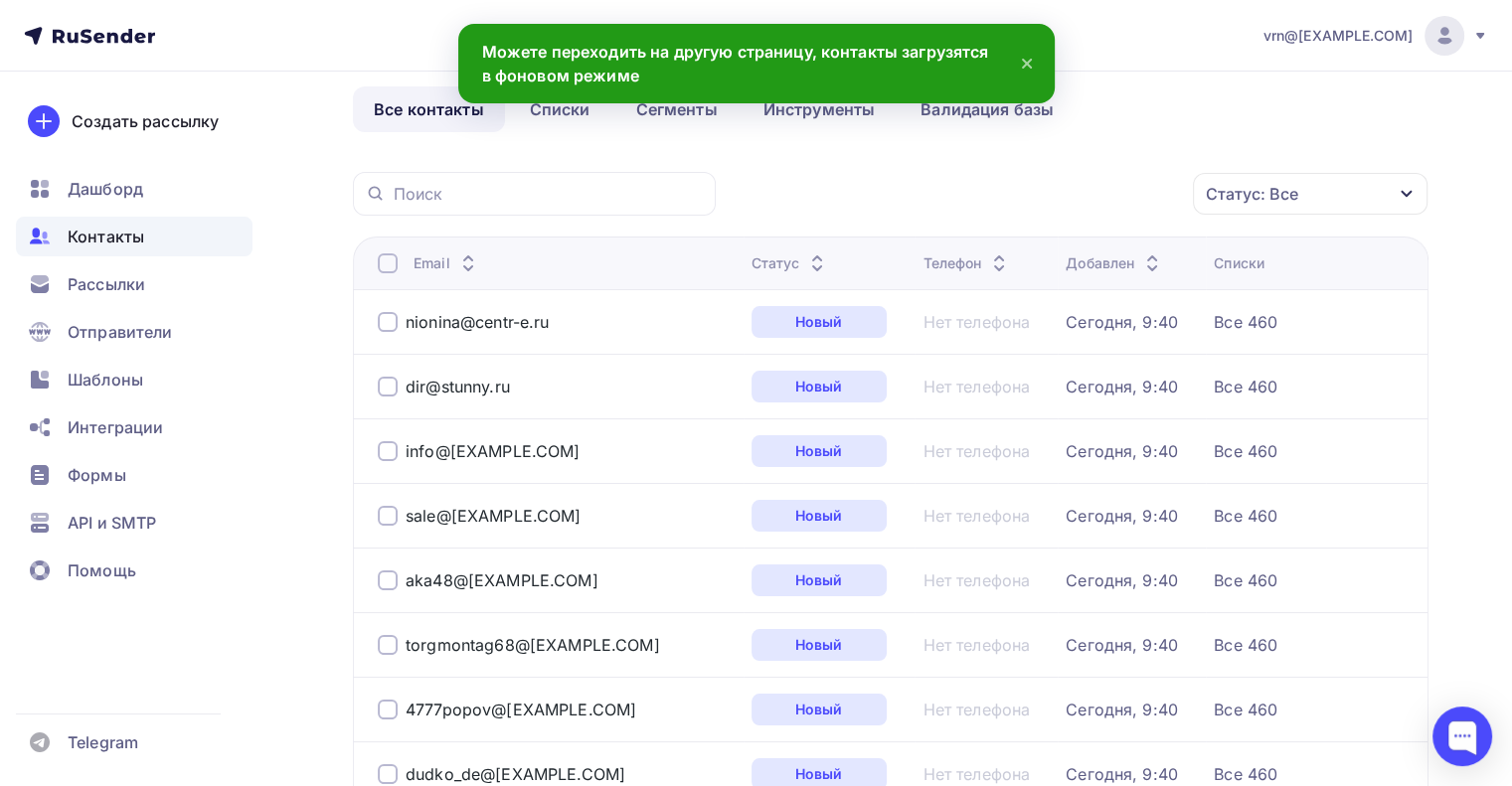 scroll, scrollTop: 0, scrollLeft: 0, axis: both 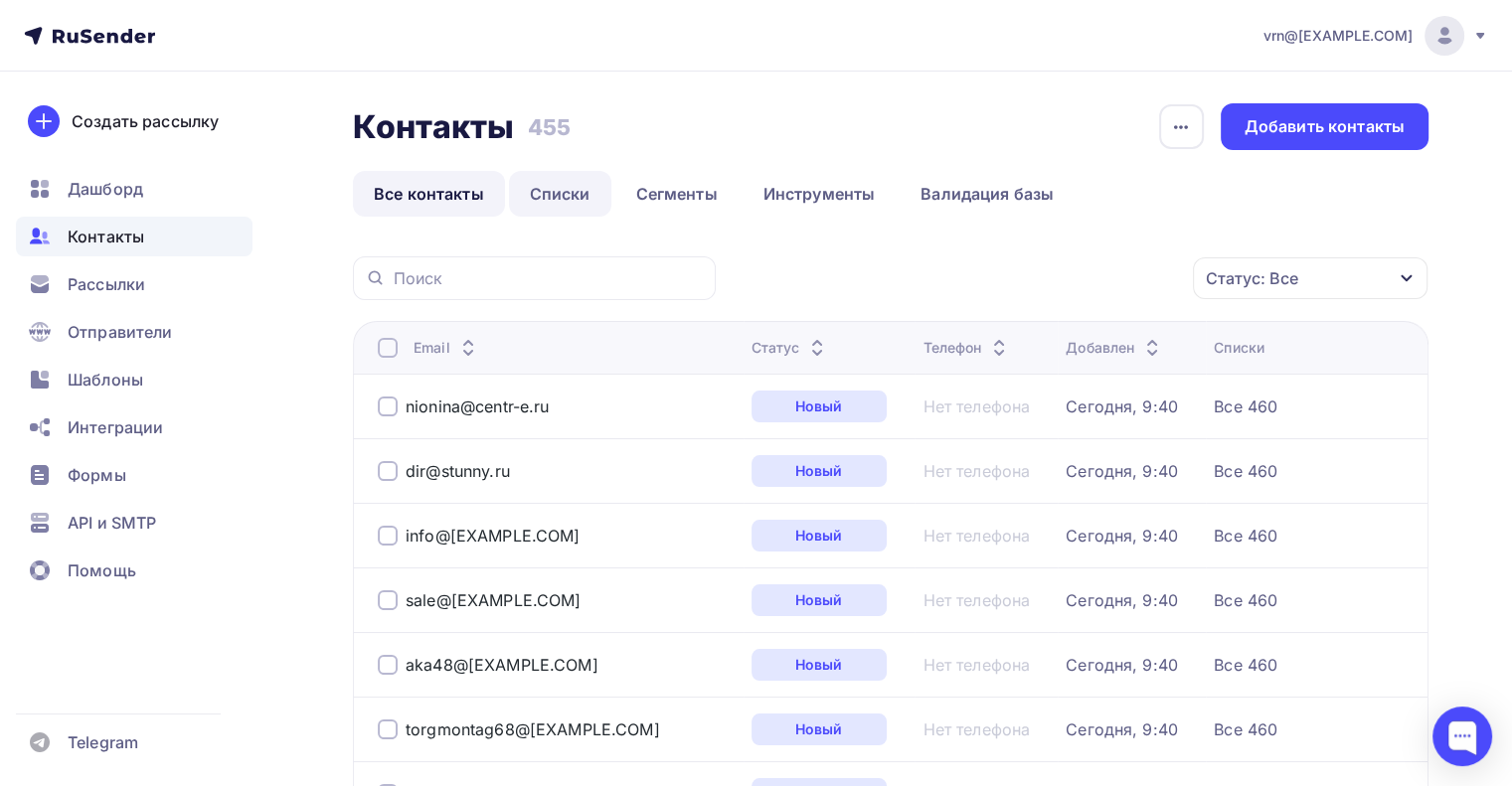 click on "Списки" at bounding box center [560, 194] 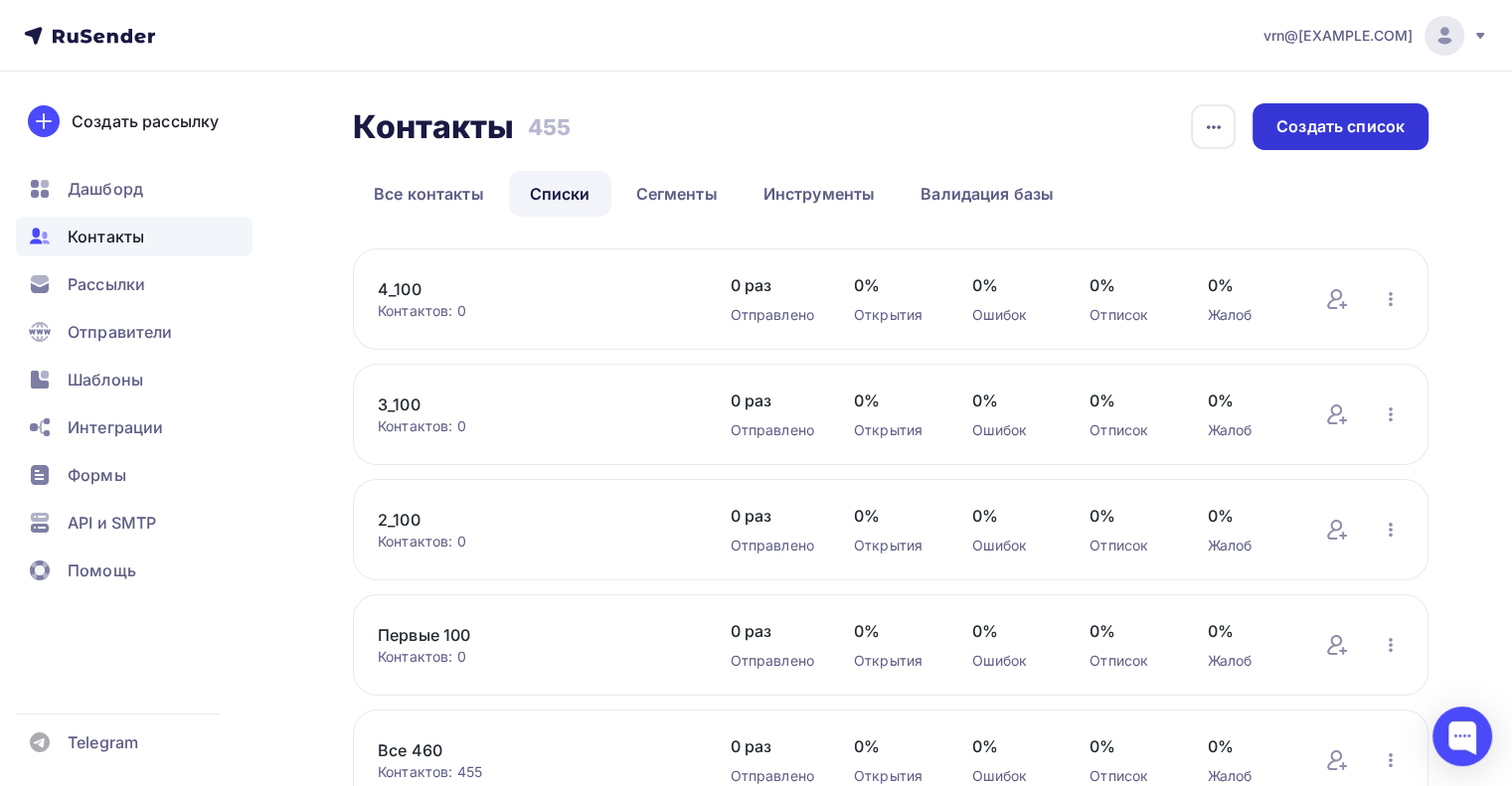 click on "Создать список" at bounding box center (1340, 126) 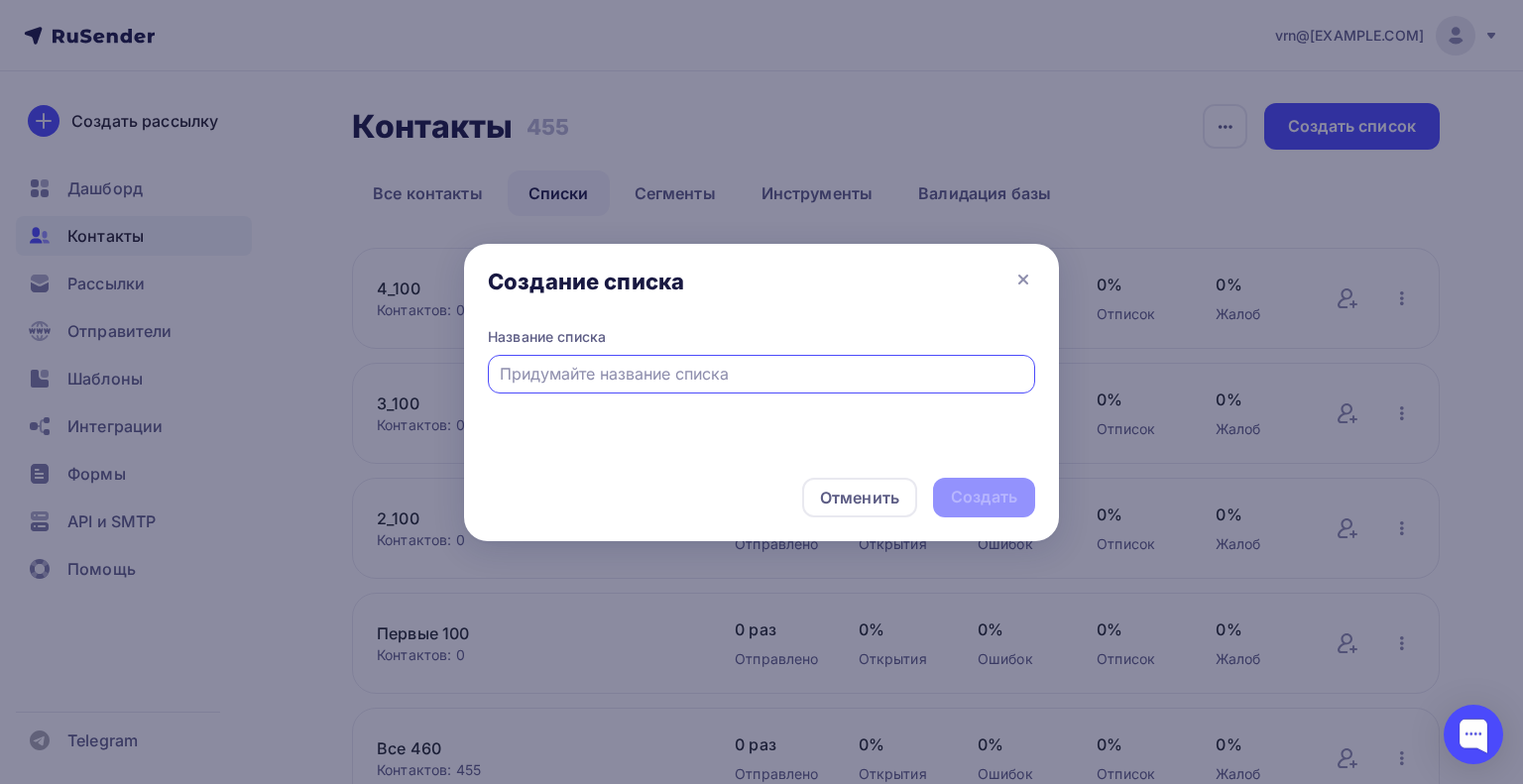 click at bounding box center (762, 374) 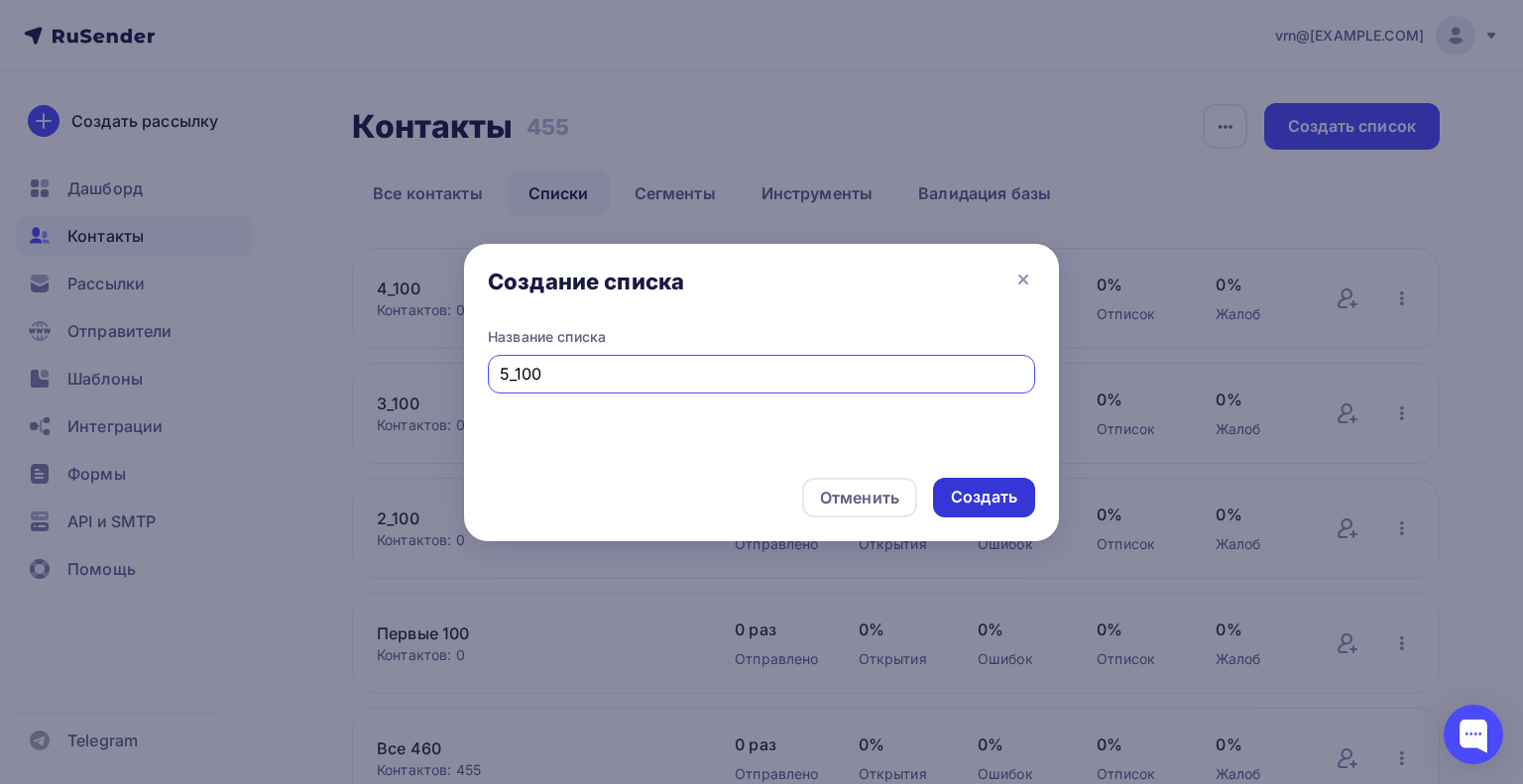 type on "5_100" 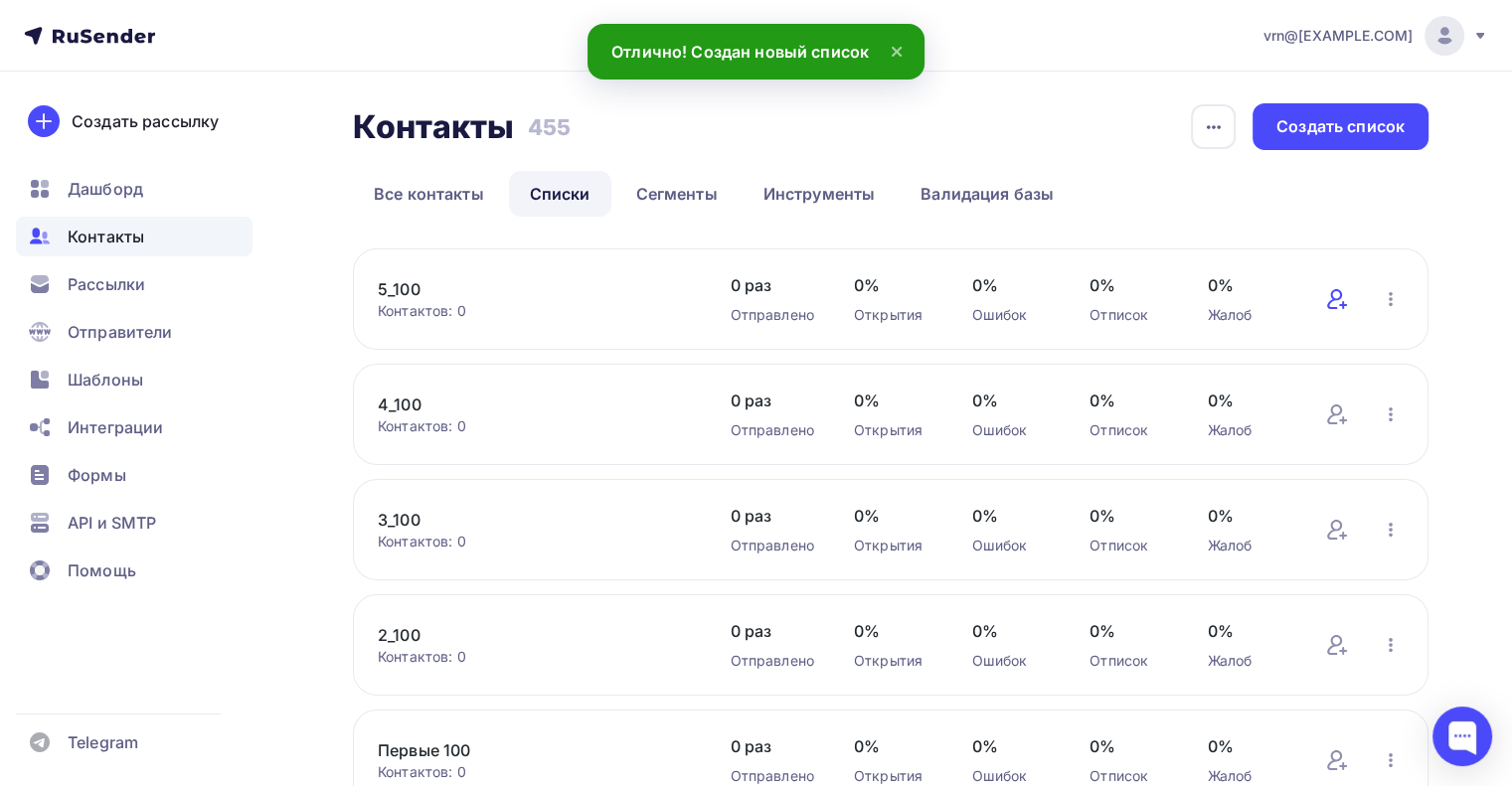 click 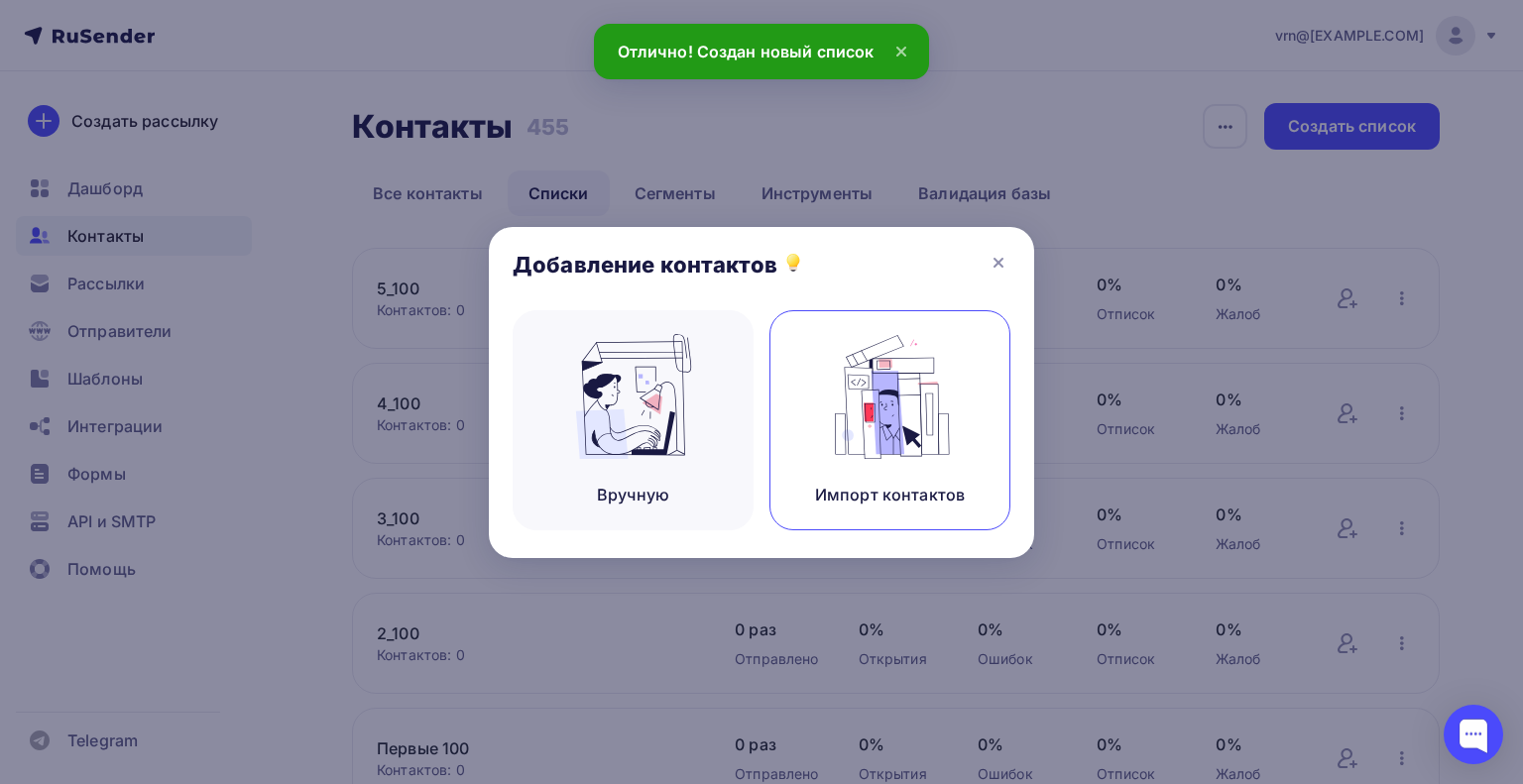 click at bounding box center (890, 396) 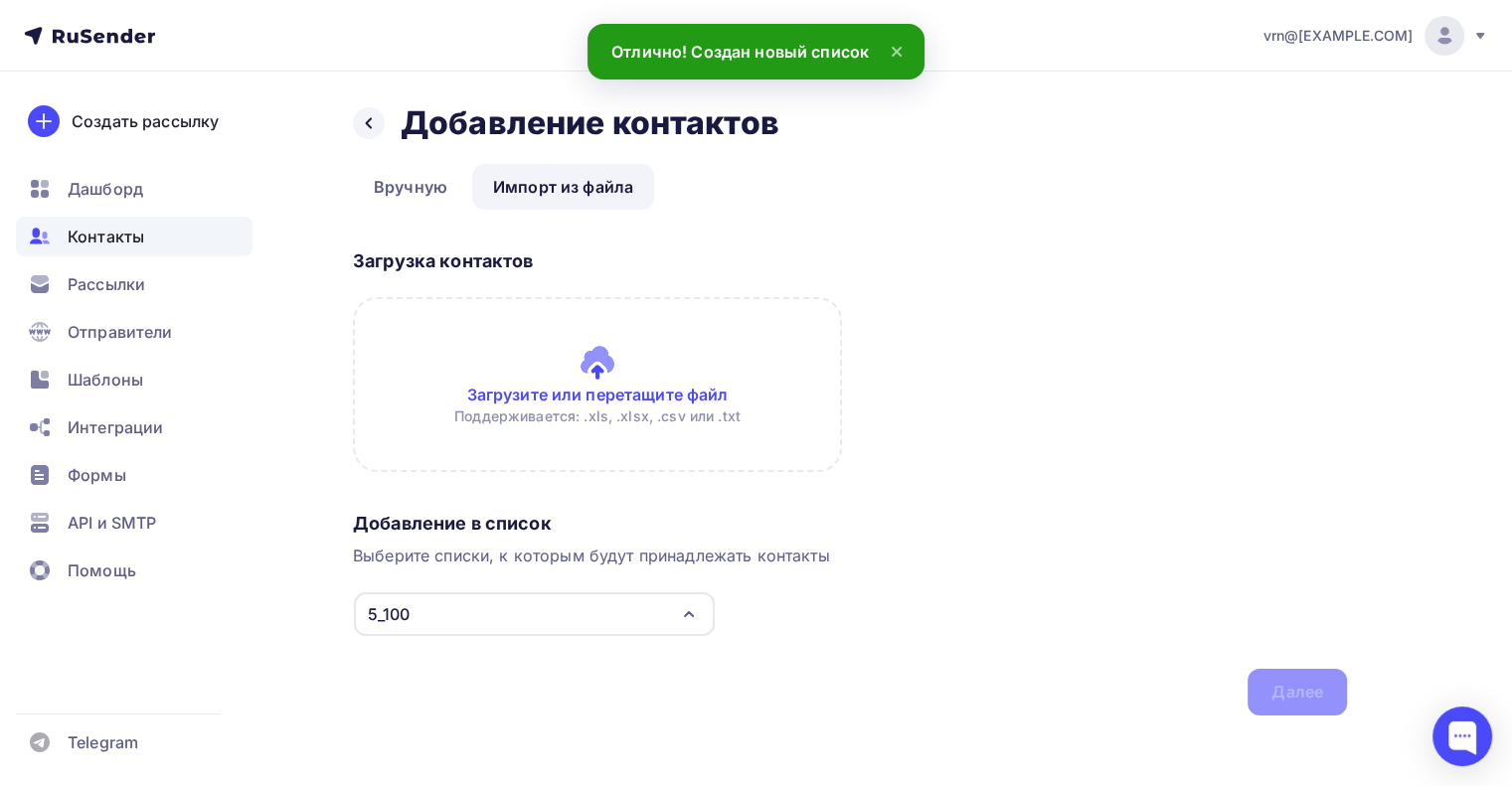 click at bounding box center (597, 385) 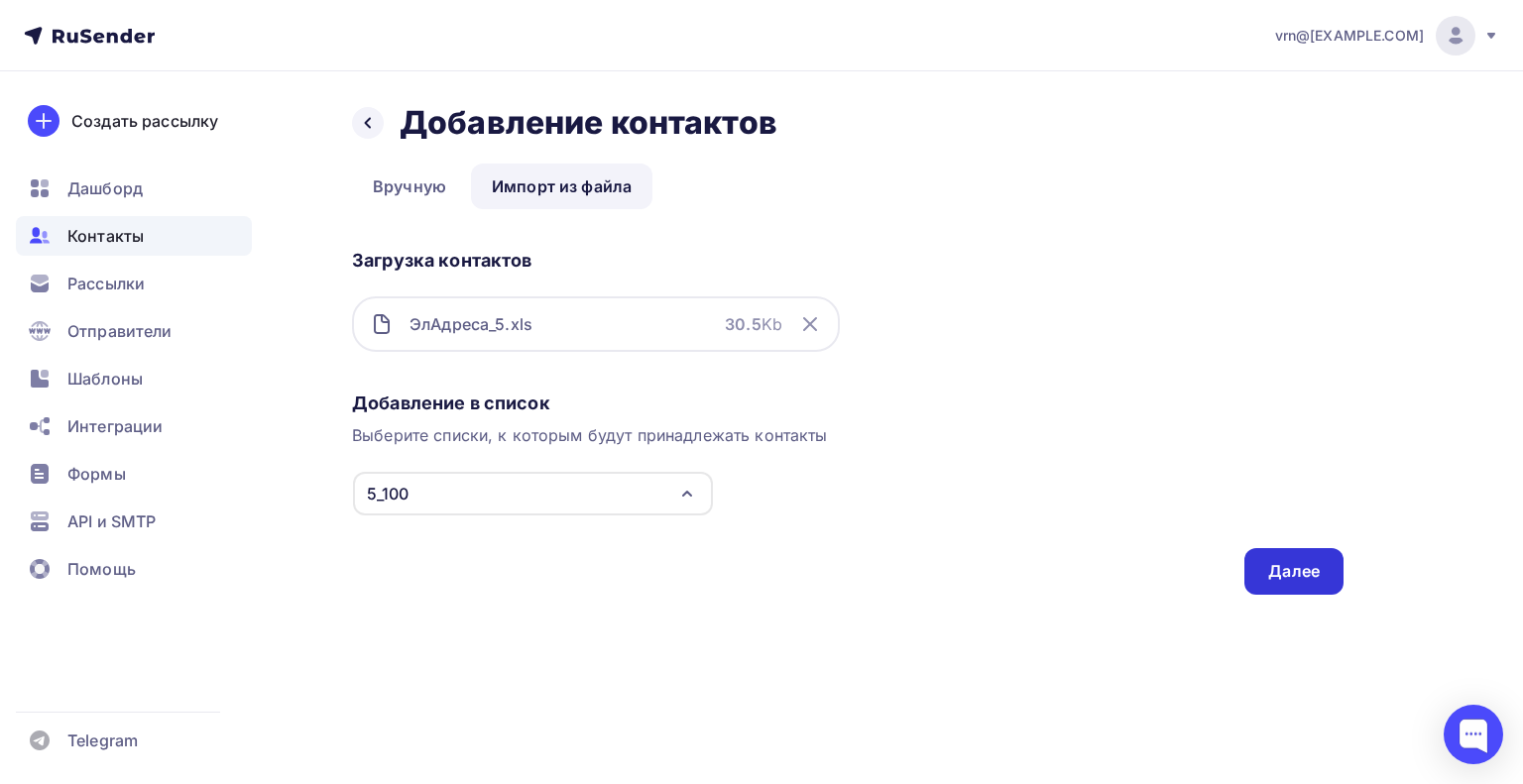 click on "Далее" at bounding box center [1294, 571] 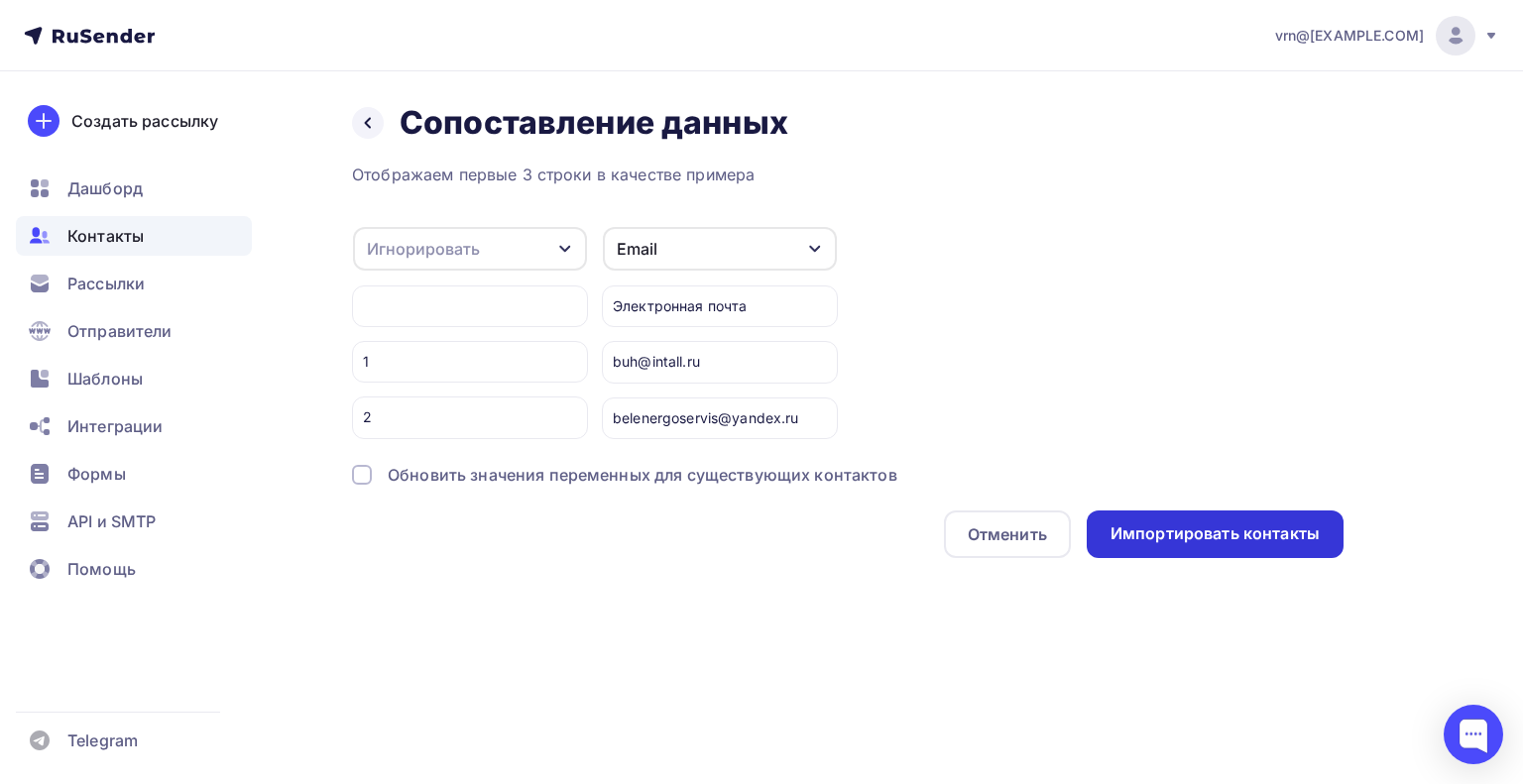 click on "Импортировать контакты" at bounding box center (1215, 533) 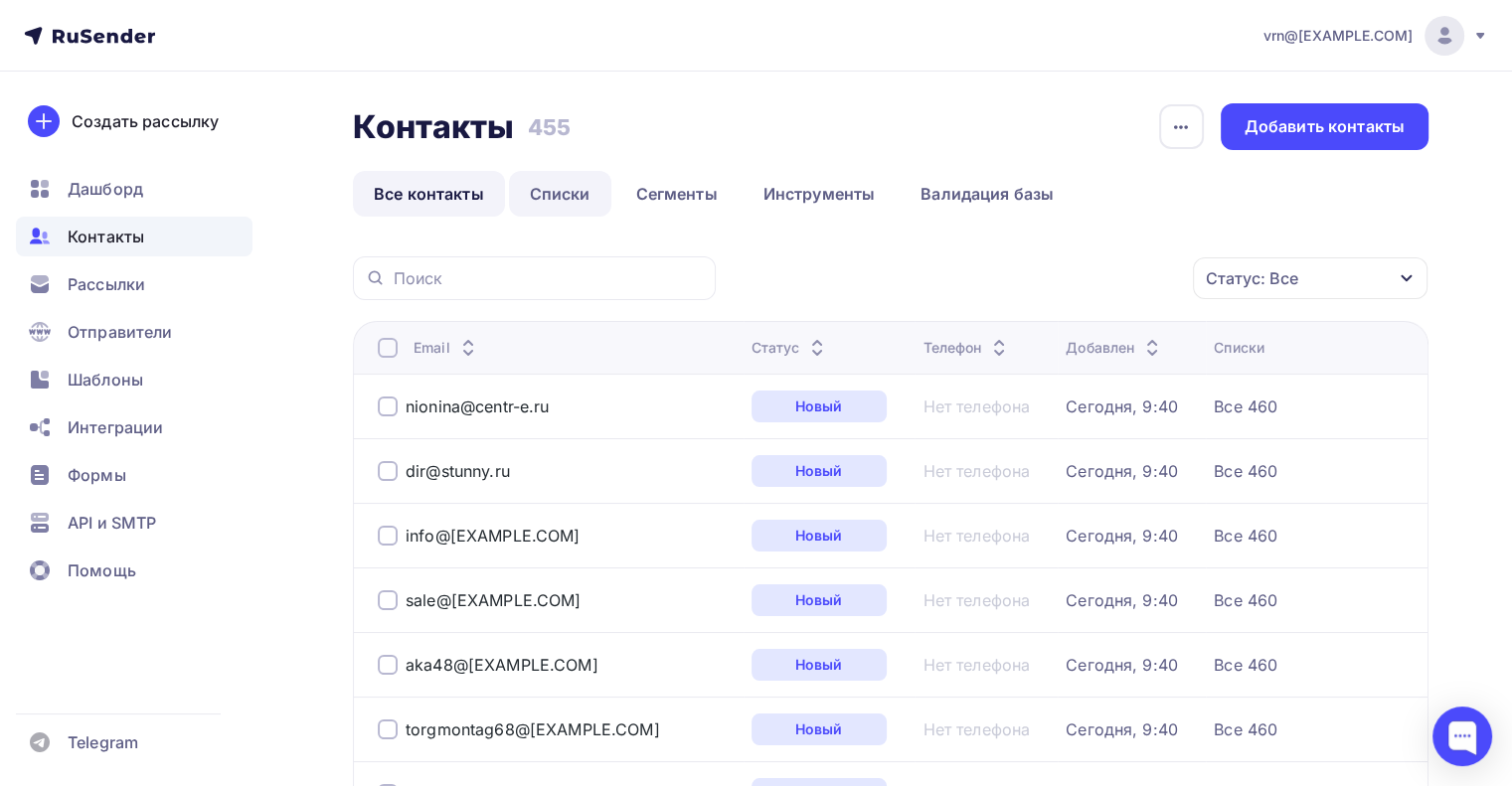 click on "Списки" at bounding box center (560, 194) 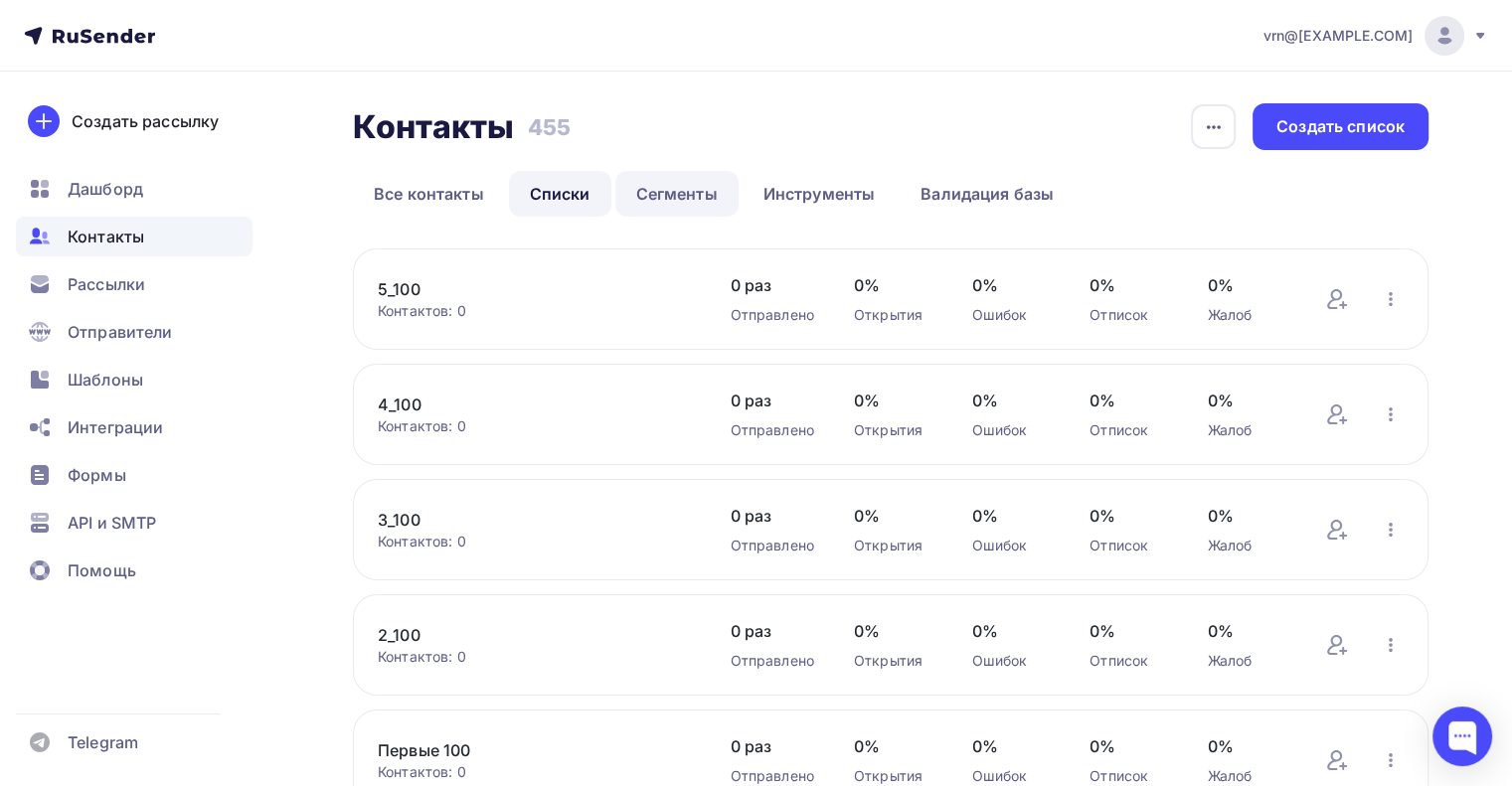 click on "Сегменты" at bounding box center (677, 194) 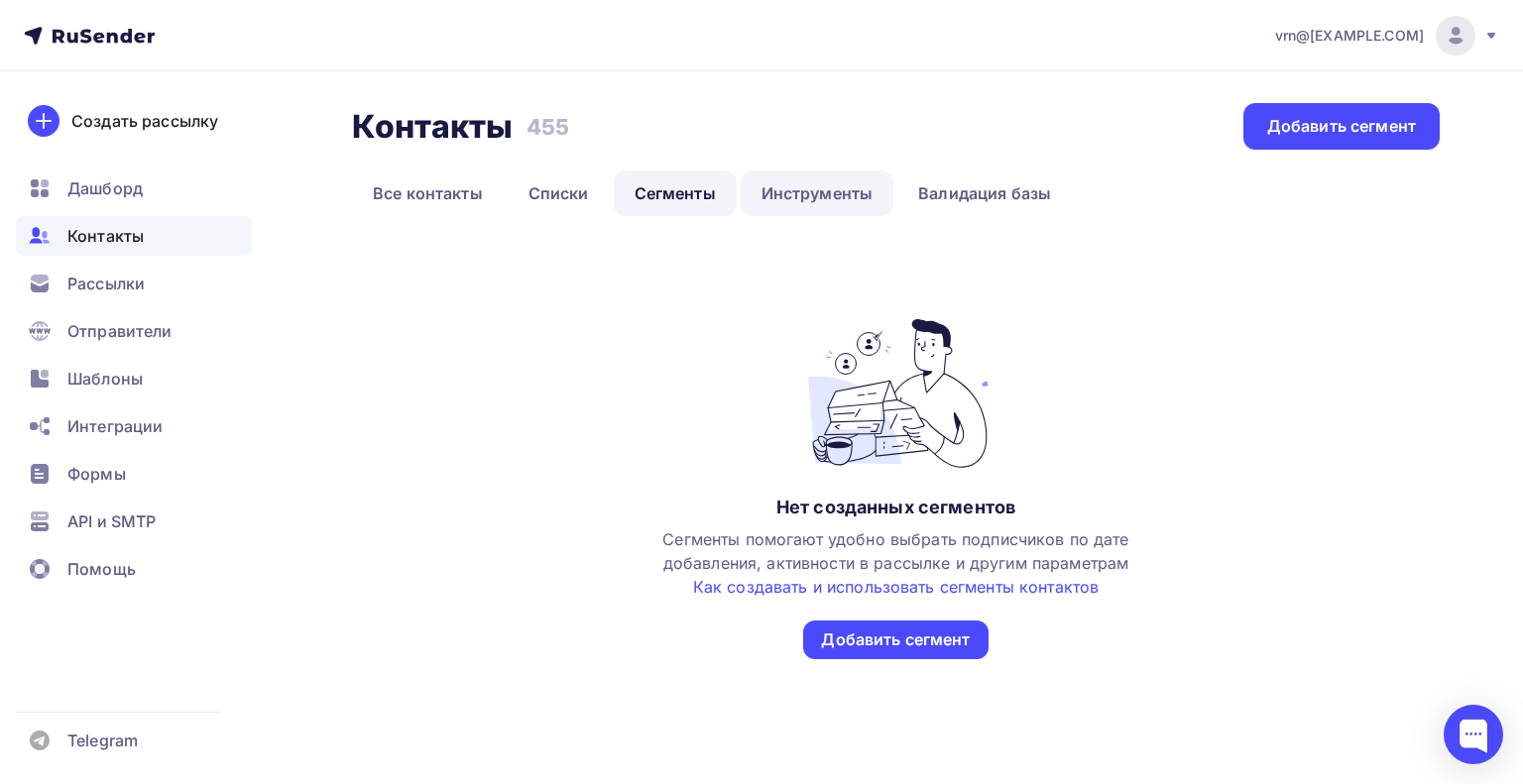 click on "Инструменты" at bounding box center [817, 193] 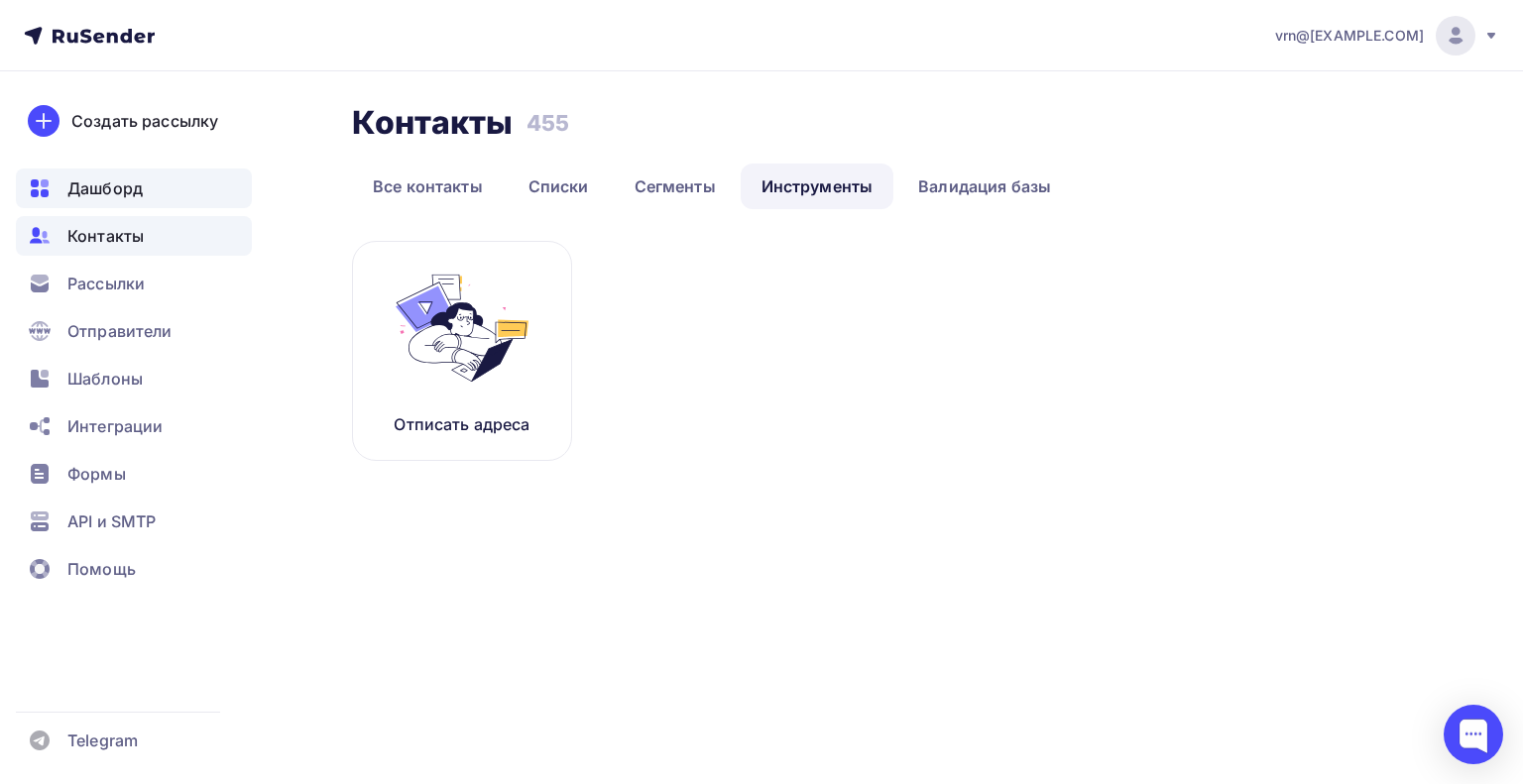 click on "Дашборд" at bounding box center [105, 188] 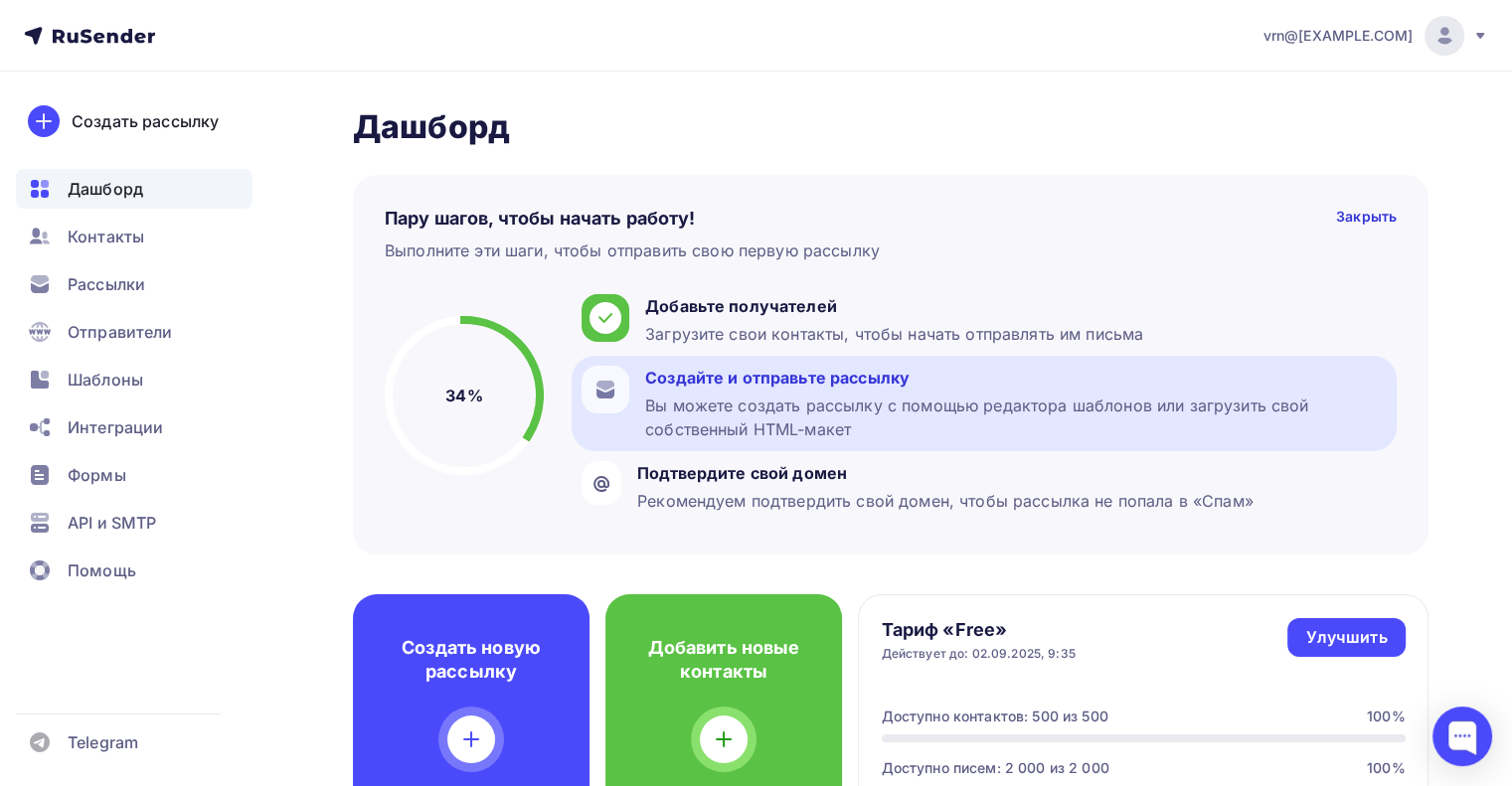 click on "Вы можете создать рассылку с помощью редактора шаблонов или загрузить свой собственный HTML-макет" at bounding box center [1016, 417] 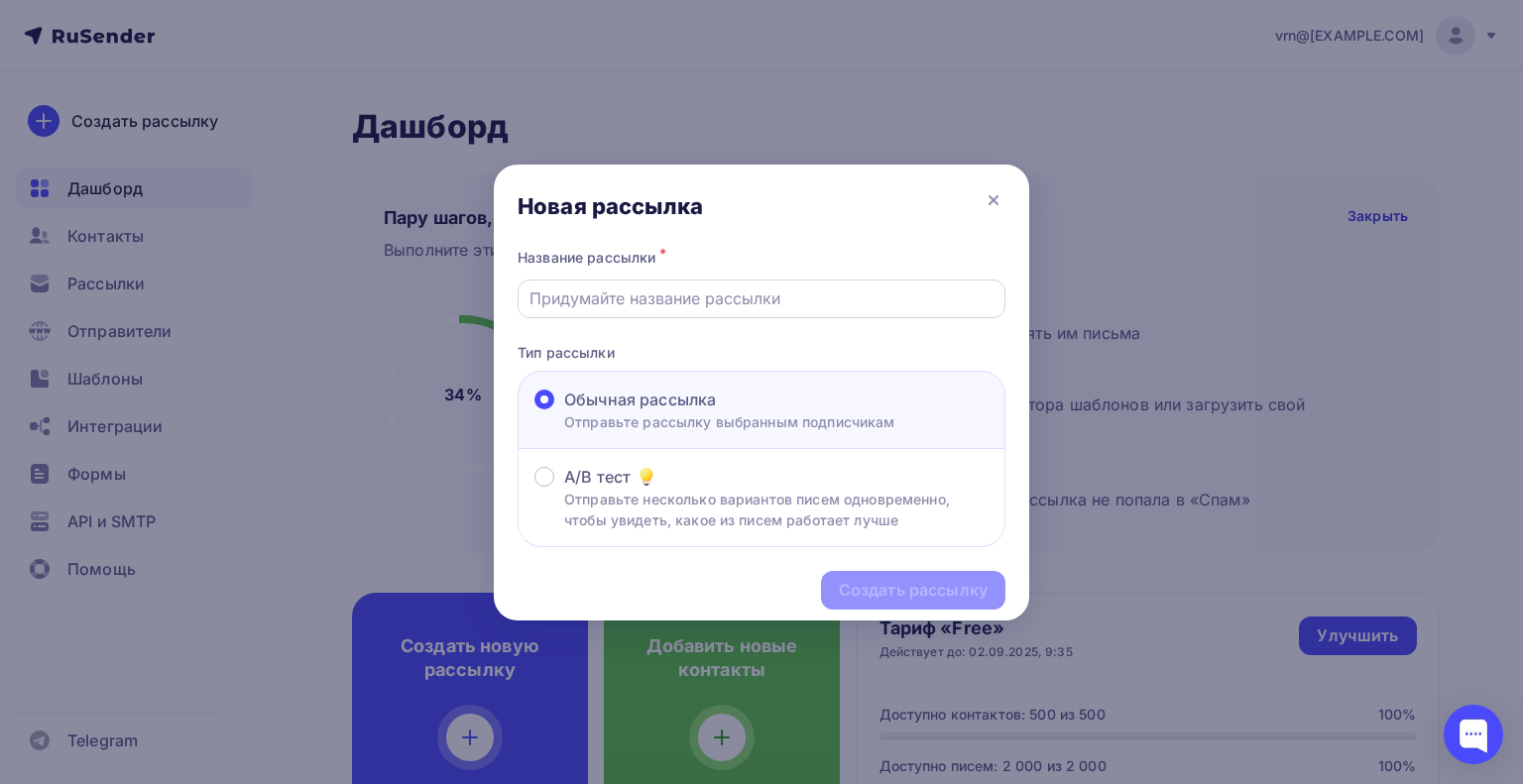 click at bounding box center [762, 298] 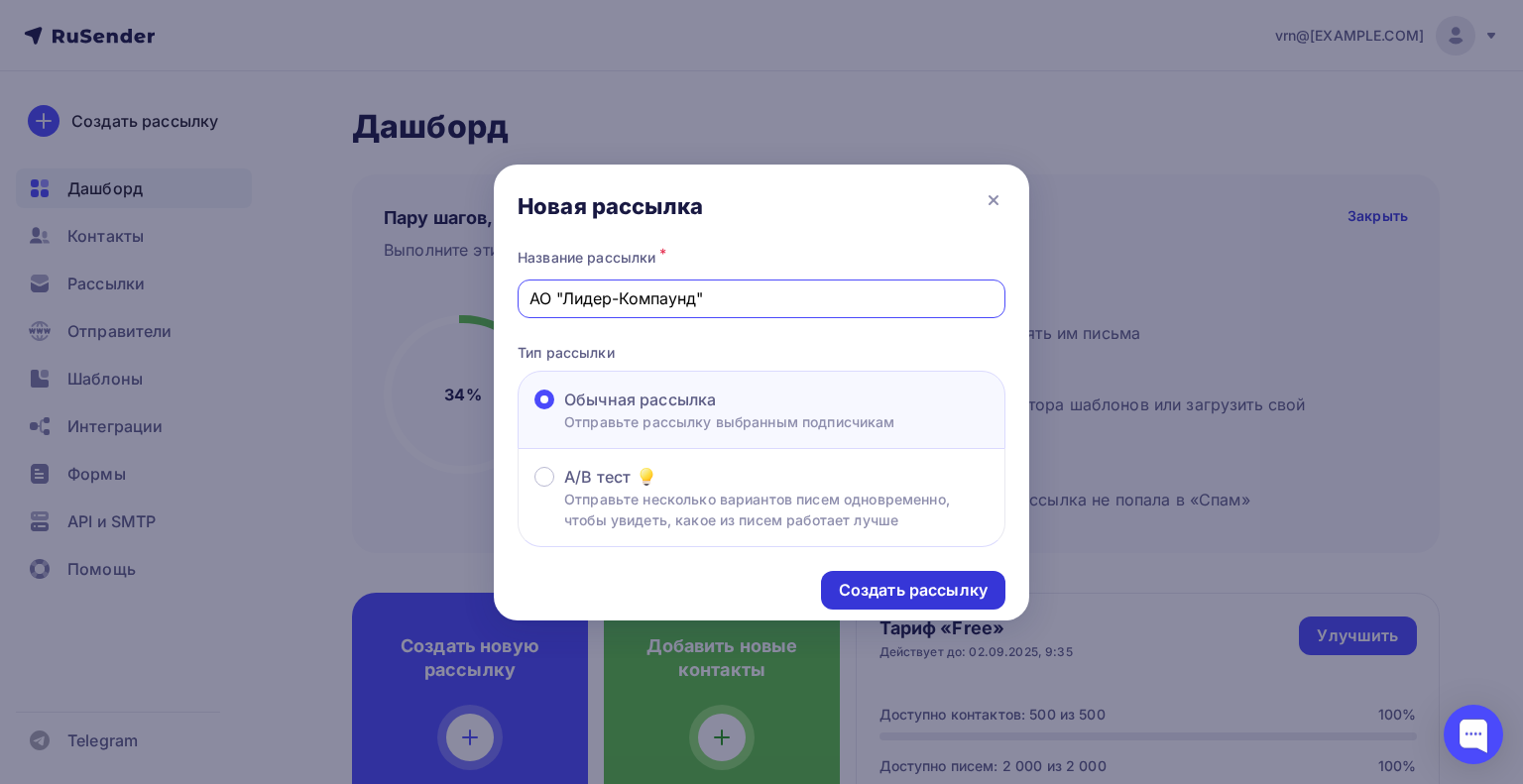 type on "АО "Лидер-Компаунд"" 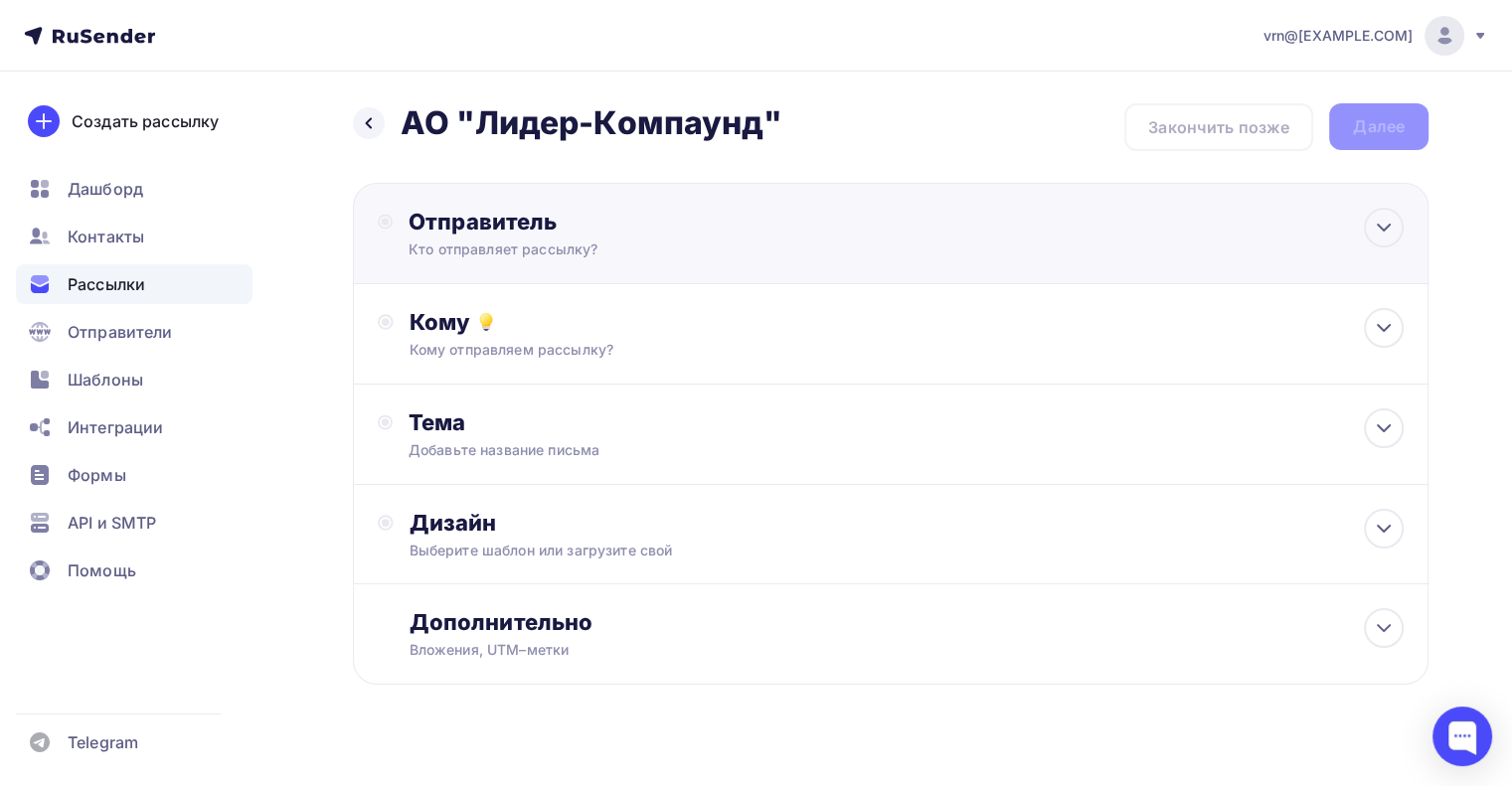 click on "Отправитель
Кто отправляет рассылку?
Email  *
vrn@l-compaund.ru
vrn@l-compaund.ru               Добавить отправителя
Рекомендуем  добавить почту на домене , чтобы рассылка не попала в «Спам»
Имя                 Сохранить
Предпросмотр может отличаться  в зависимости от почтового клиента
Тема для рассылки
Предпросмотр текста
12:45" at bounding box center [891, 234] 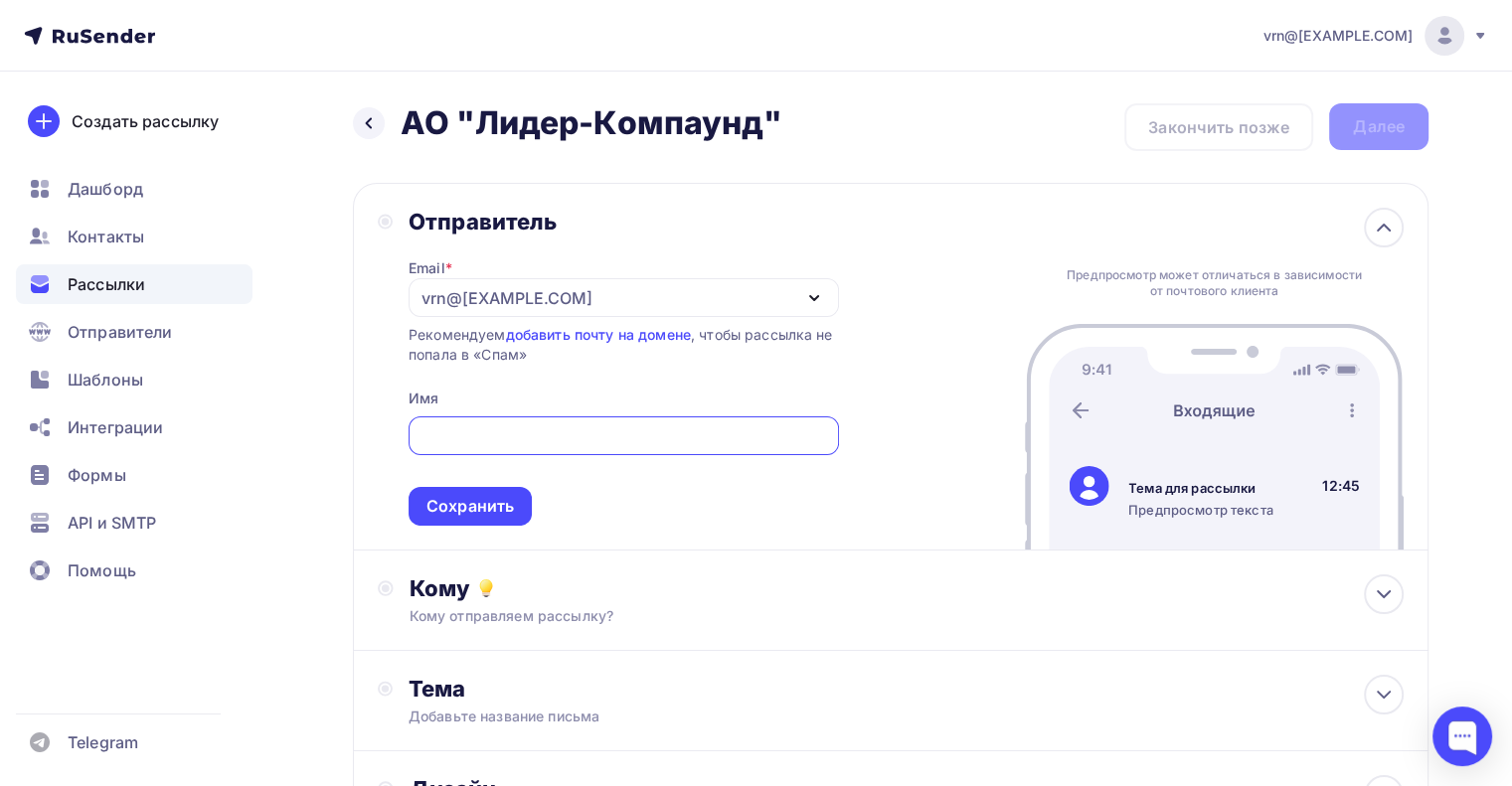 scroll, scrollTop: 0, scrollLeft: 0, axis: both 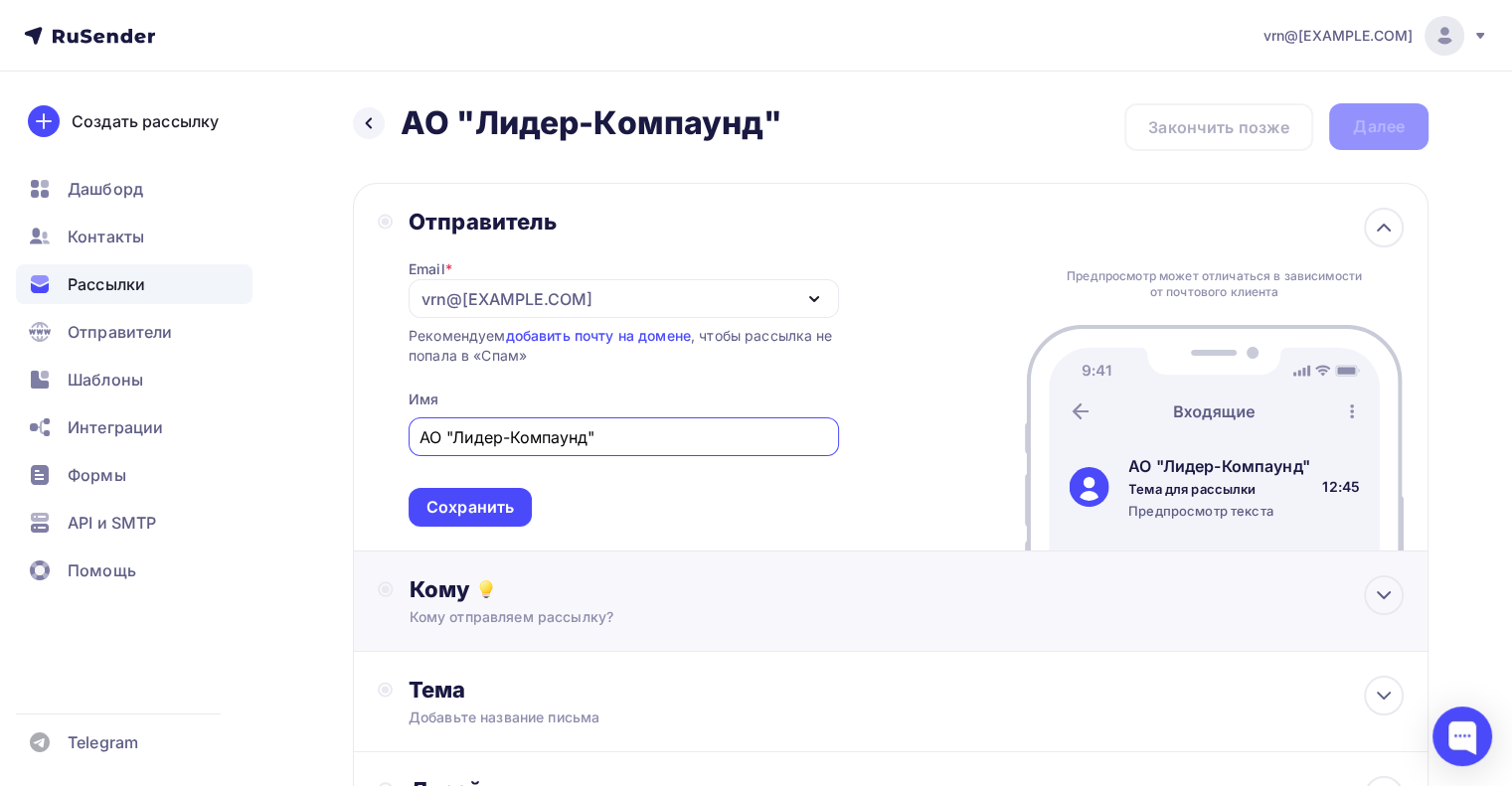 type on "АО "Лидер-Компаунд"" 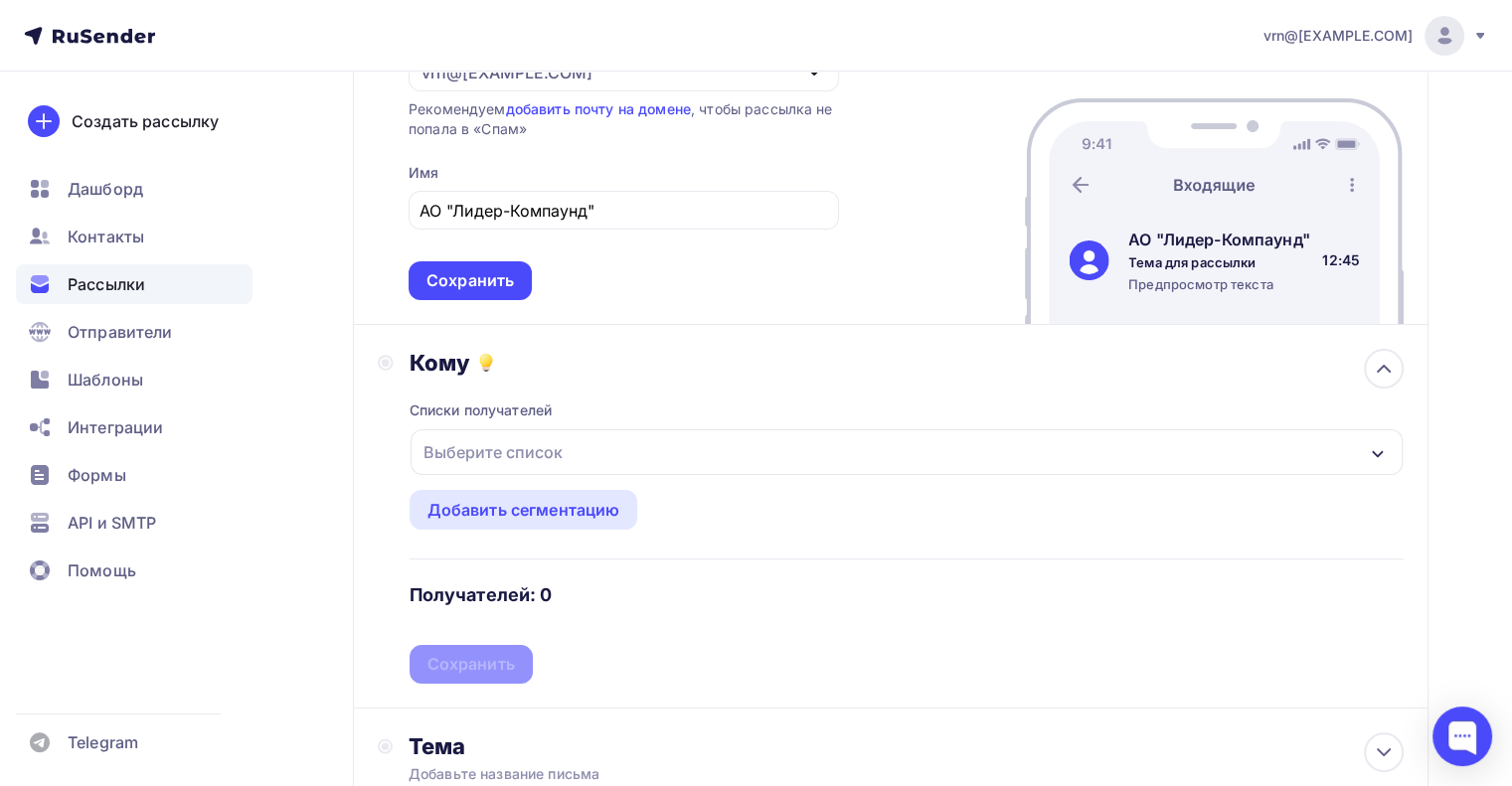 scroll, scrollTop: 397, scrollLeft: 0, axis: vertical 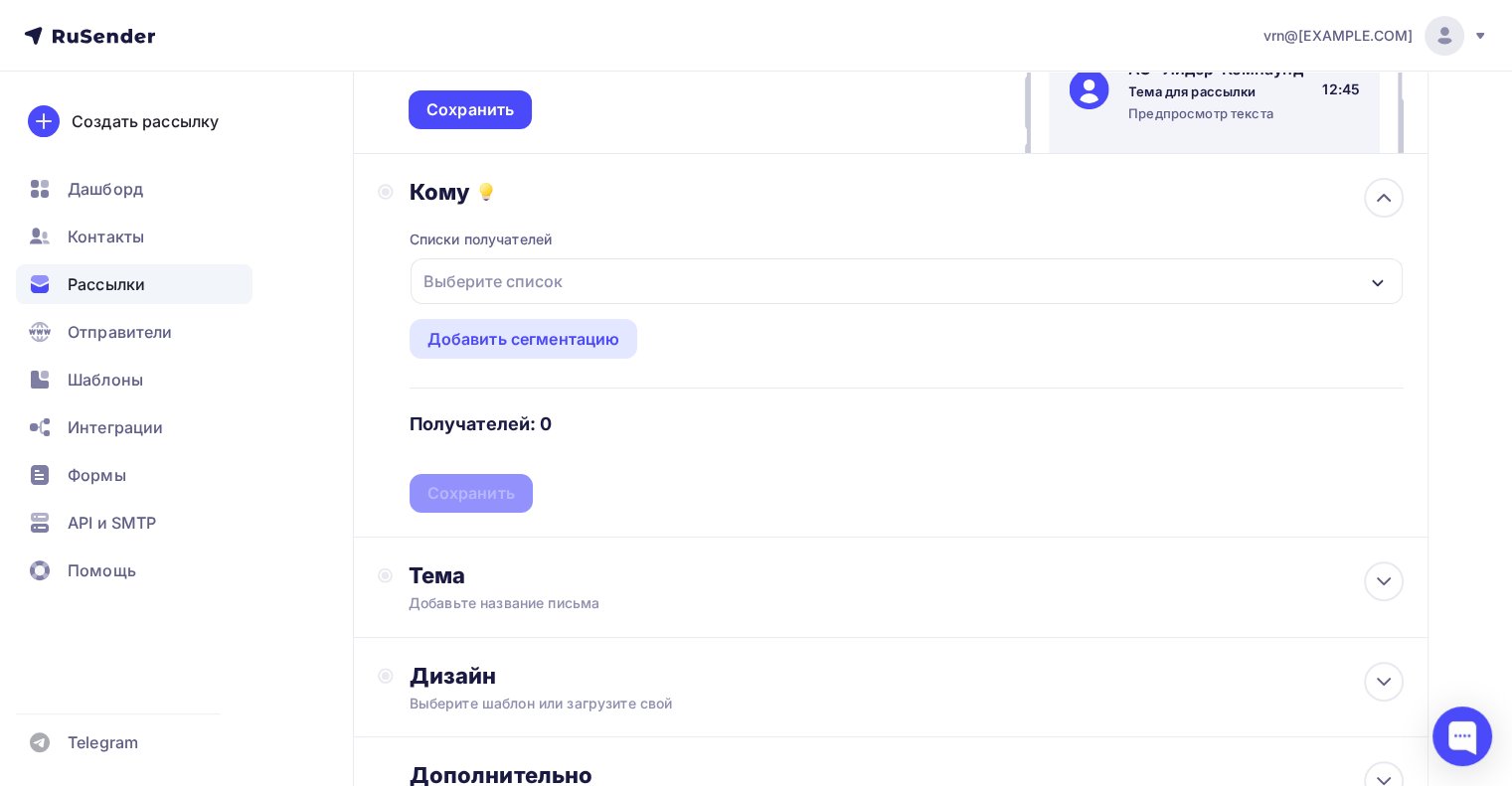 click on "Выберите список" at bounding box center (907, 281) 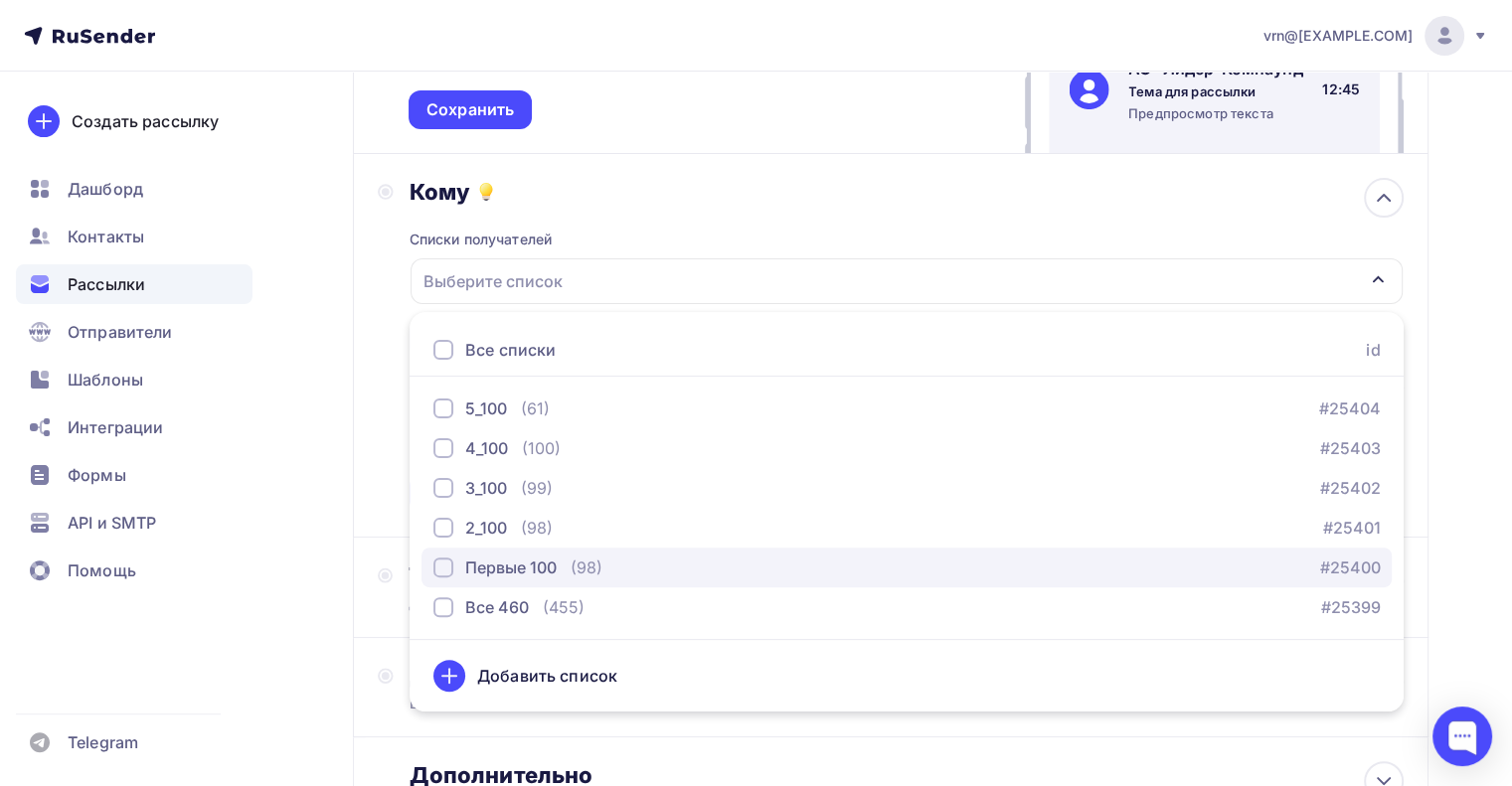 click on "Первые 100" at bounding box center (511, 567) 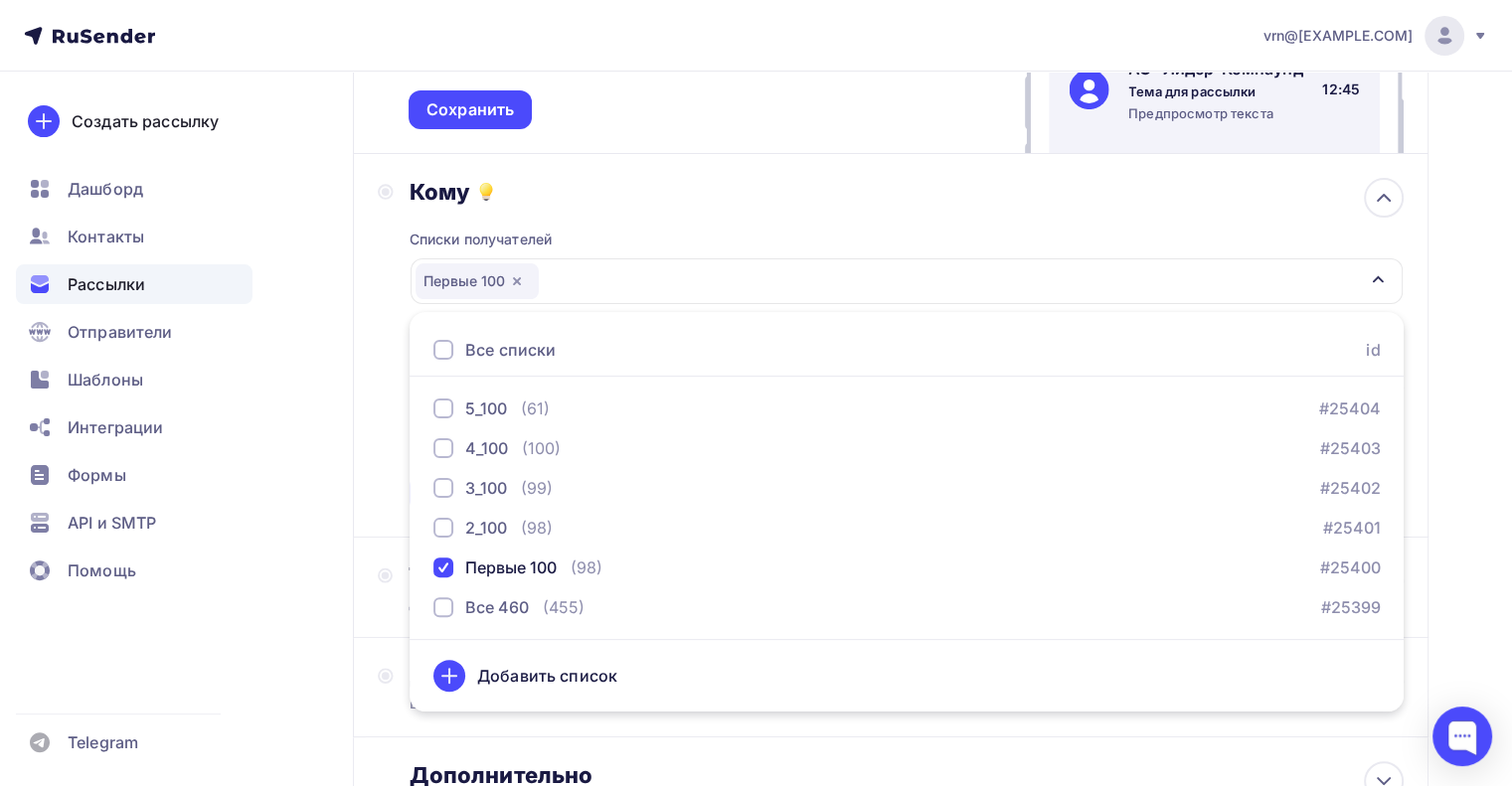 click on "Добавить список" at bounding box center [547, 676] 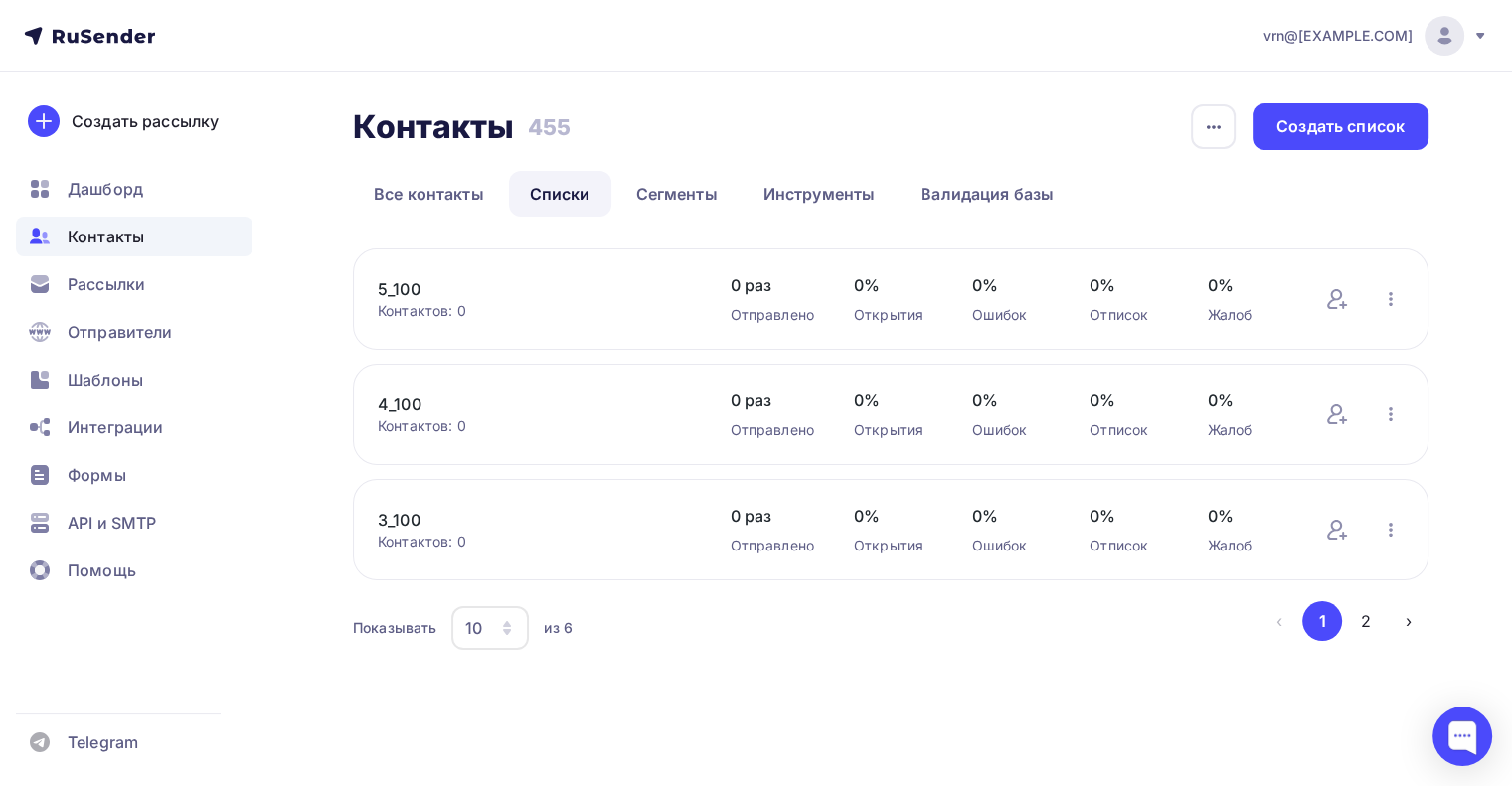 scroll, scrollTop: 0, scrollLeft: 0, axis: both 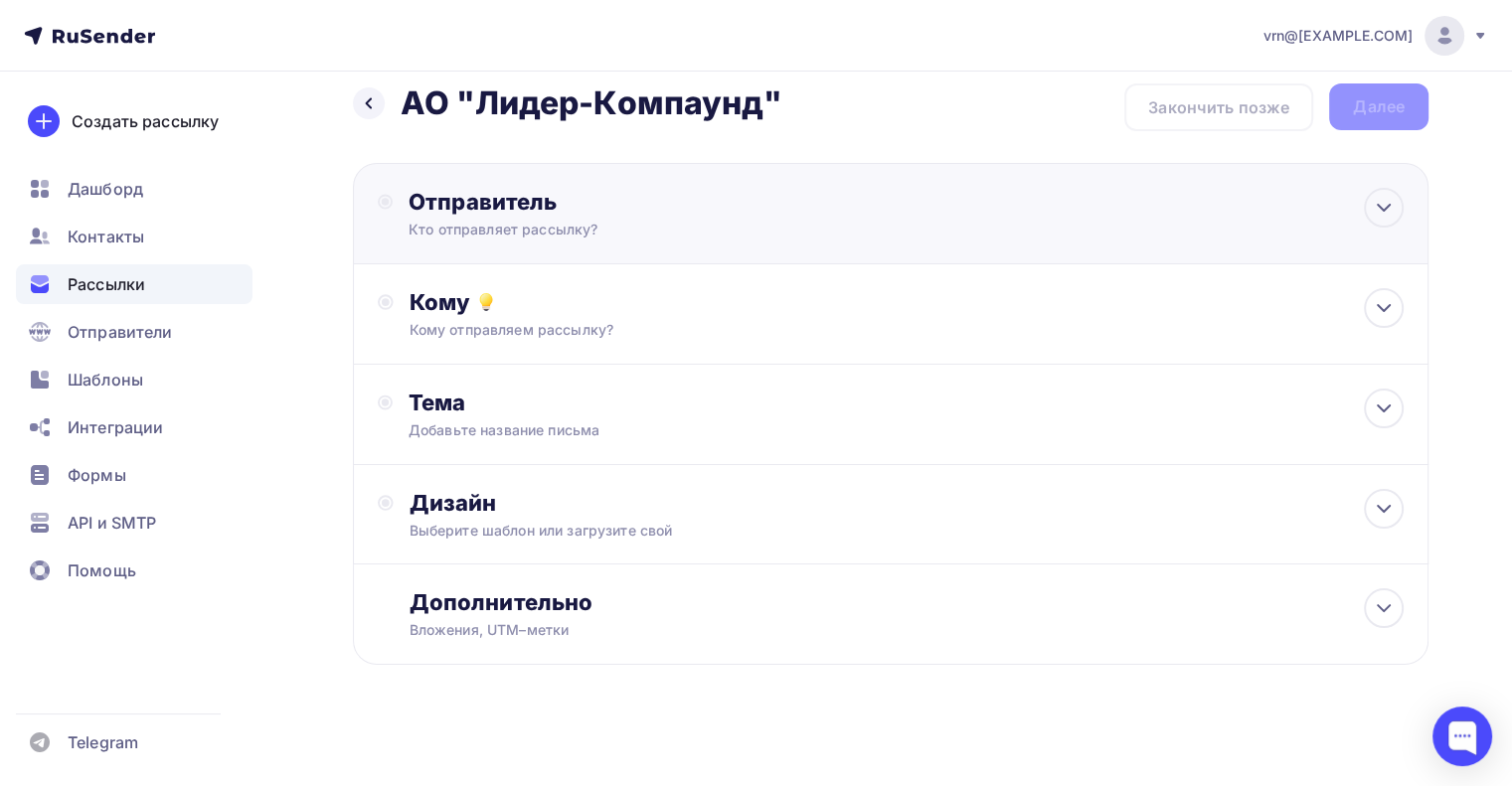 click on "Отправитель
Кто отправляет рассылку?
Email  *
vrn@l-compaund.ru
vrn@l-compaund.ru               Добавить отправителя
Рекомендуем  добавить почту на домене , чтобы рассылка не попала в «Спам»
Имя                 Сохранить
Предпросмотр может отличаться  в зависимости от почтового клиента
Тема для рассылки
Предпросмотр текста
12:45" at bounding box center (891, 214) 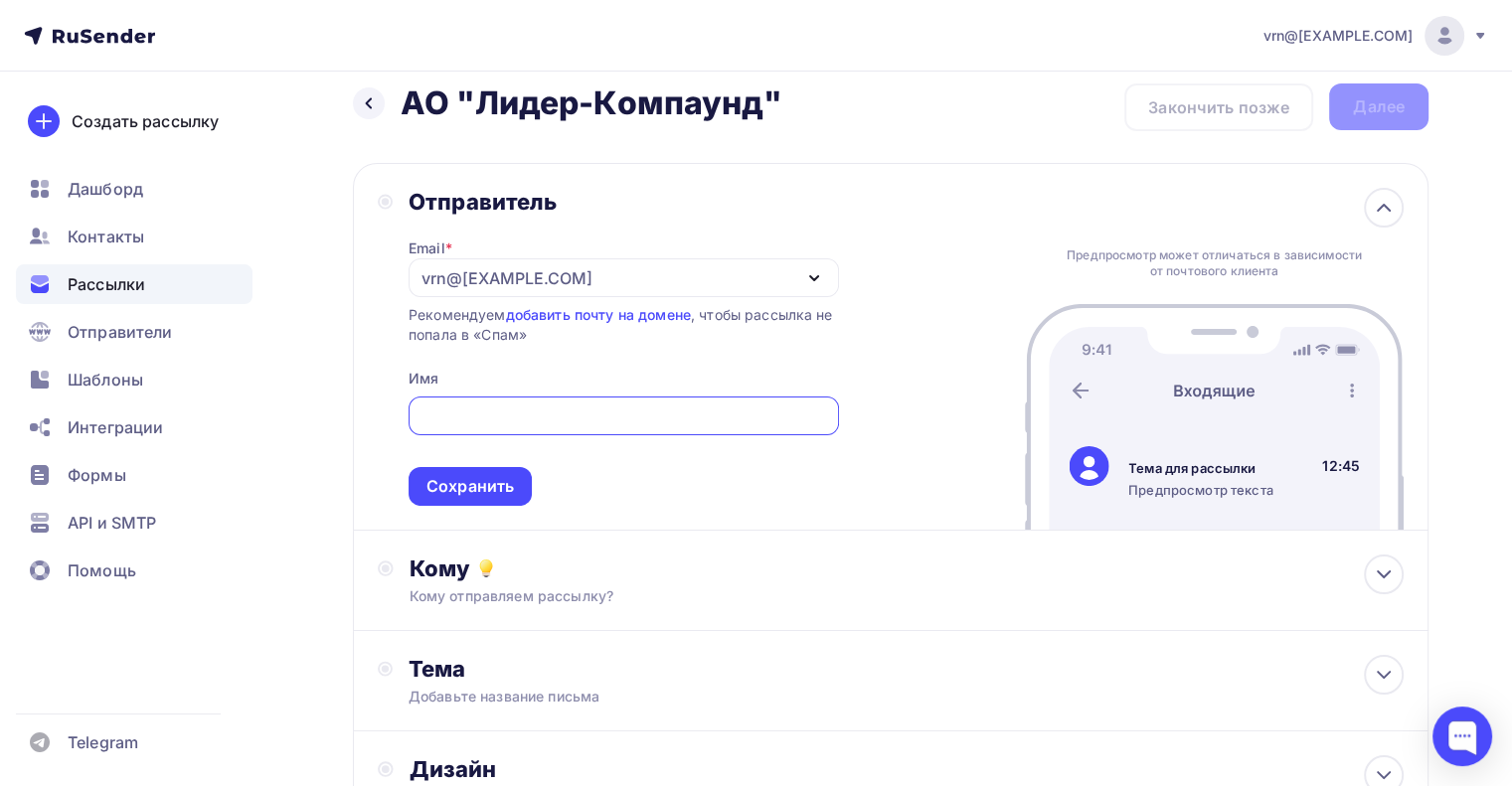 scroll, scrollTop: 0, scrollLeft: 0, axis: both 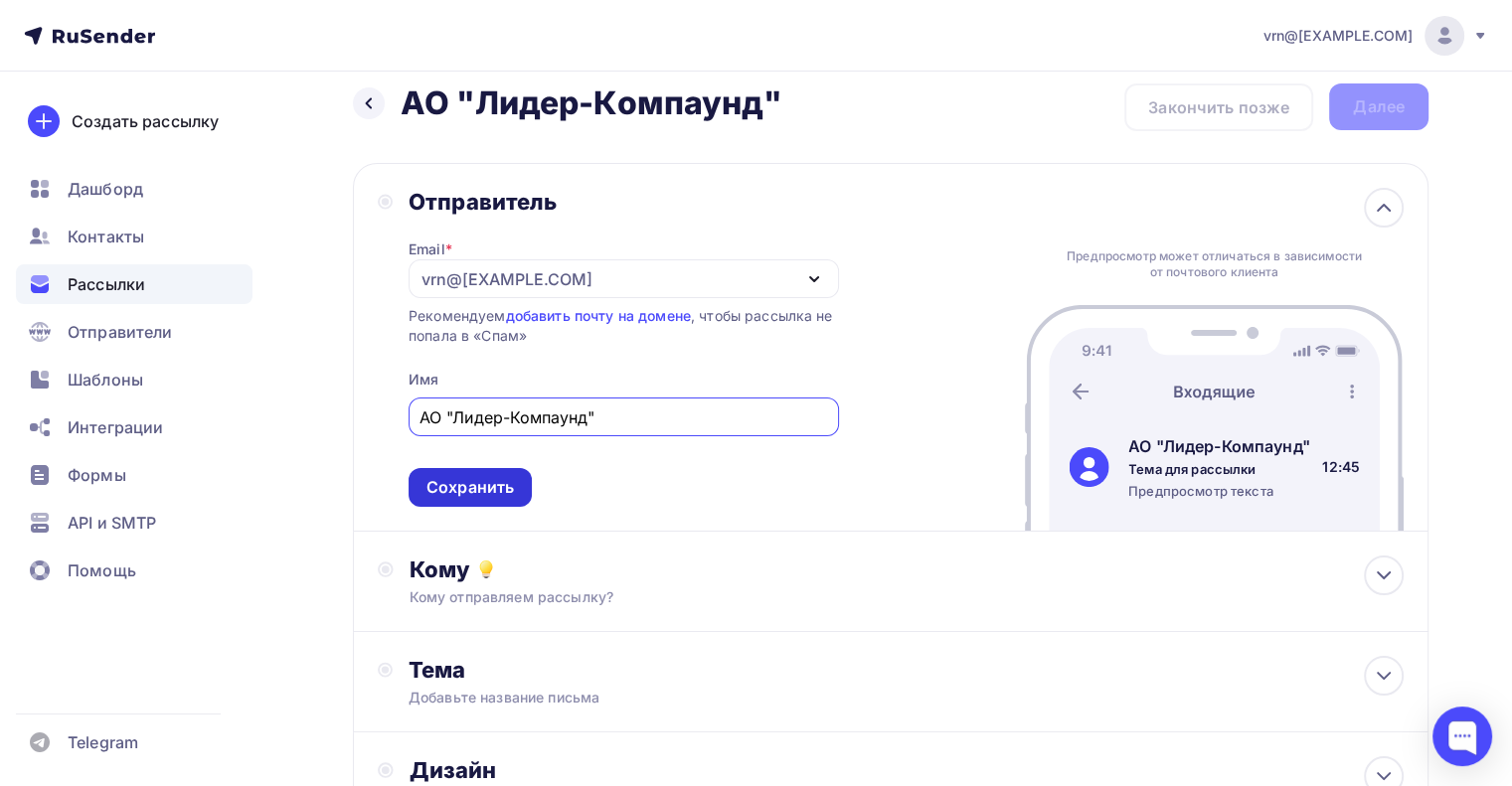 type on "АО "Лидер-Компаунд"" 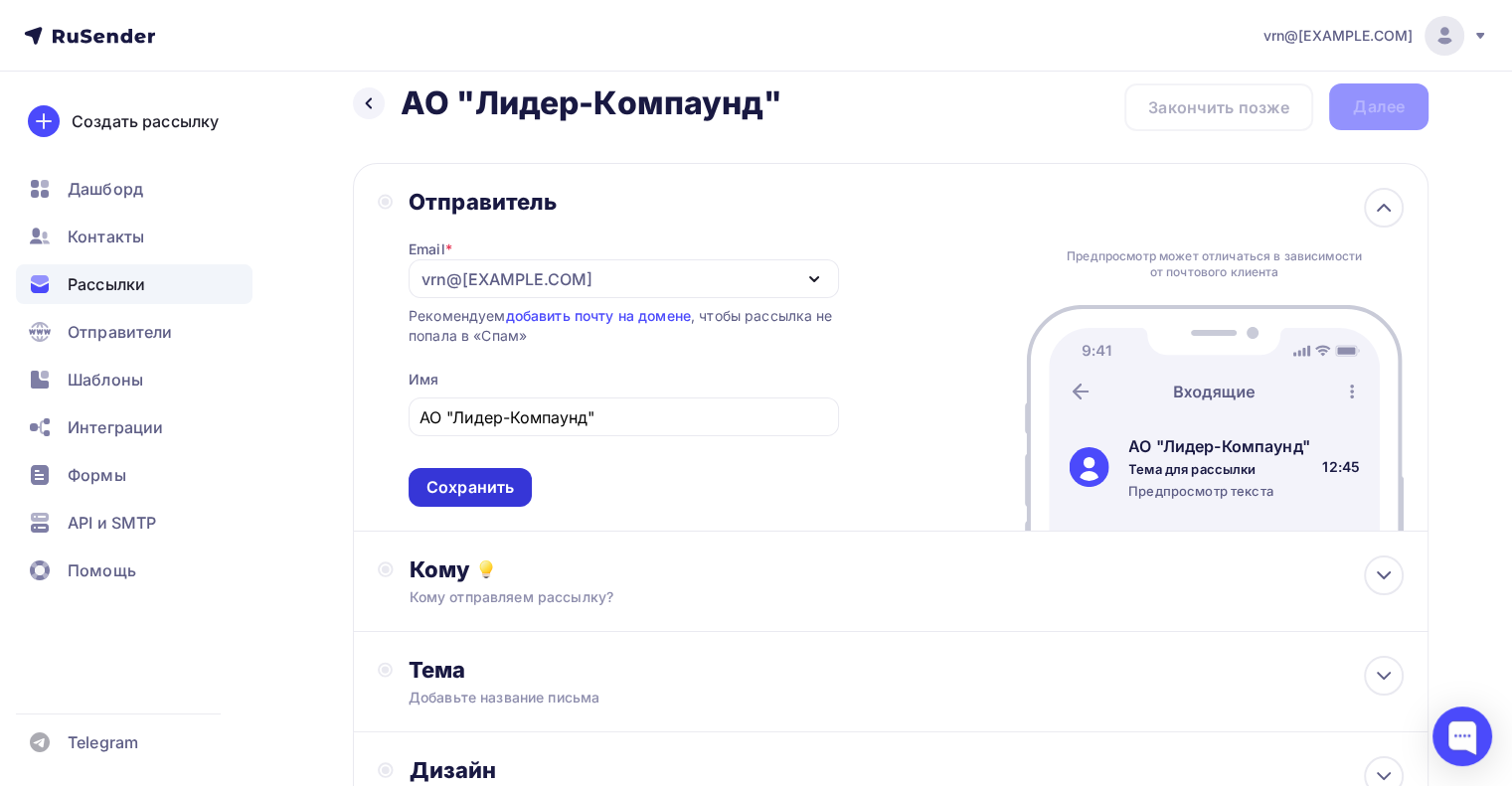 click on "Сохранить" at bounding box center (470, 487) 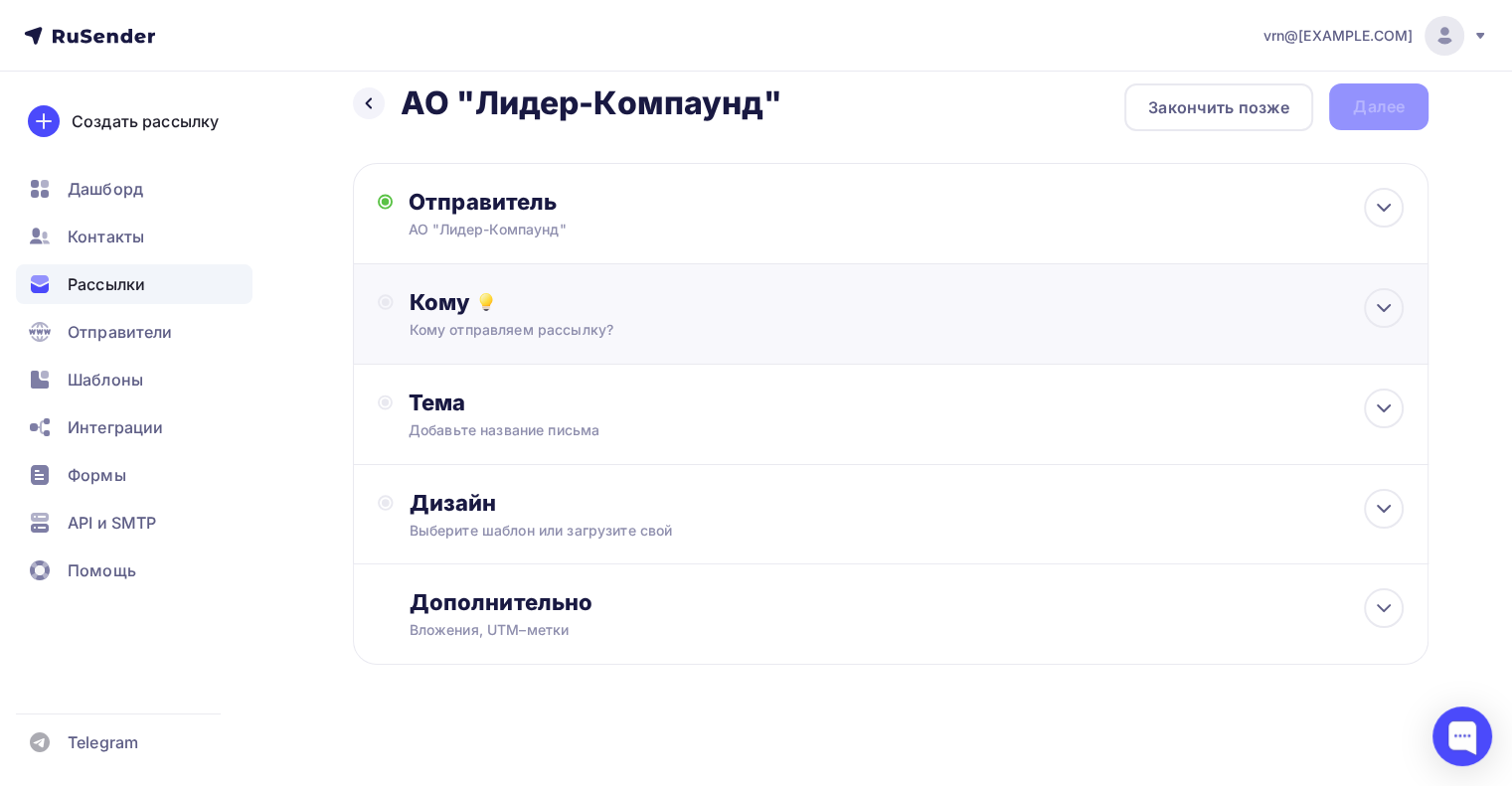 click on "Кому" at bounding box center [907, 302] 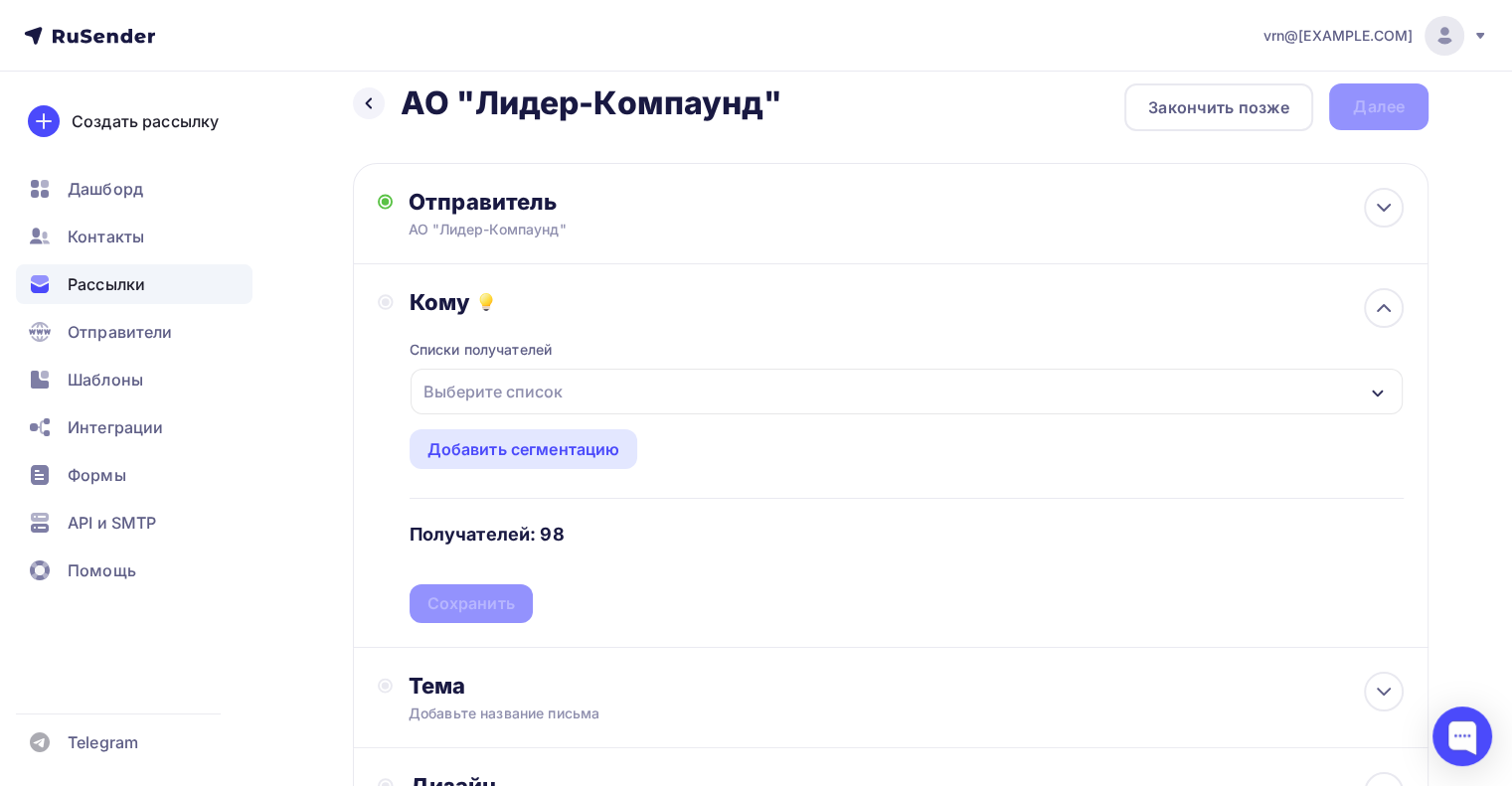 click on "Выберите список" at bounding box center [907, 392] 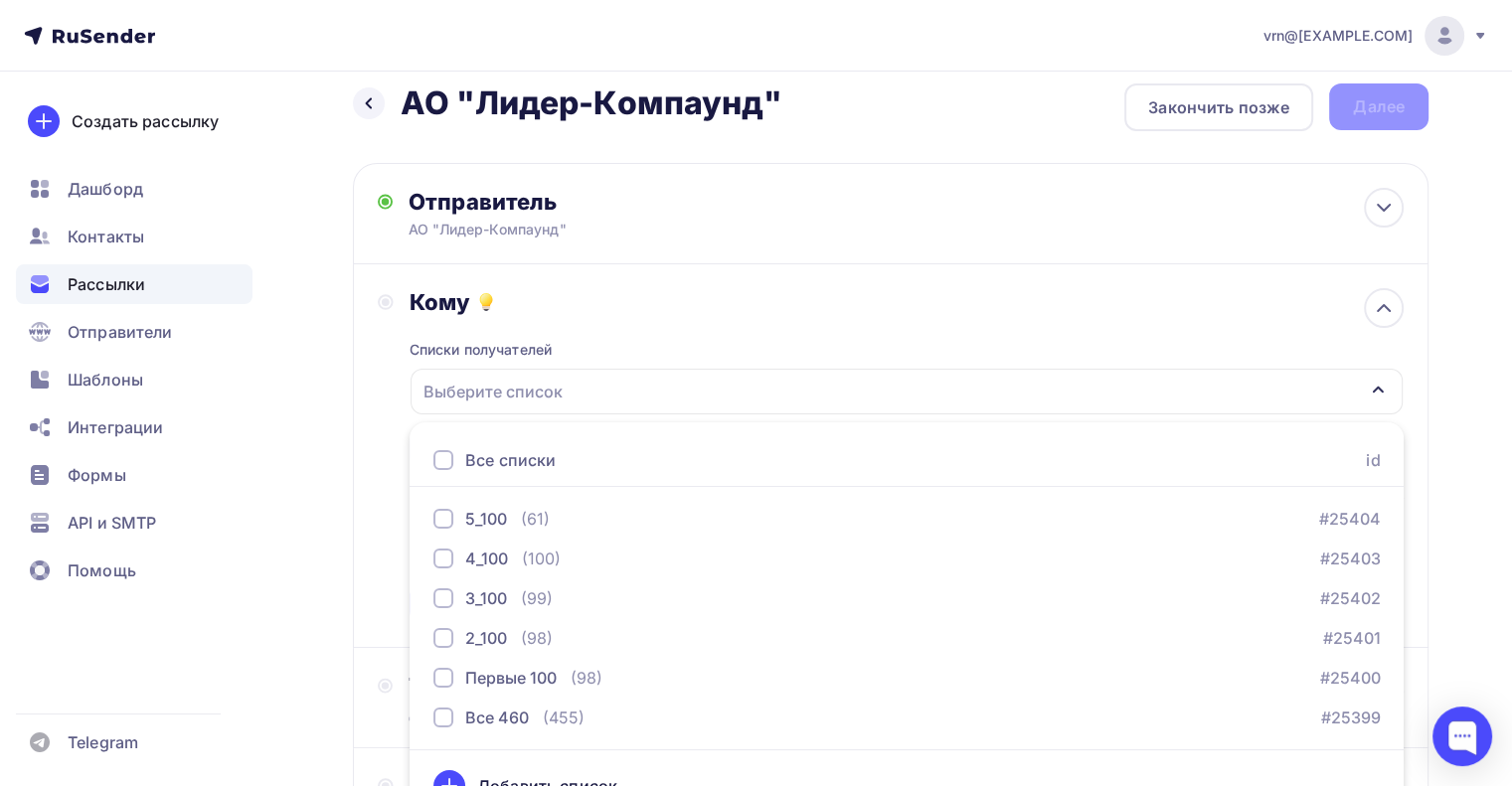 scroll, scrollTop: 54, scrollLeft: 0, axis: vertical 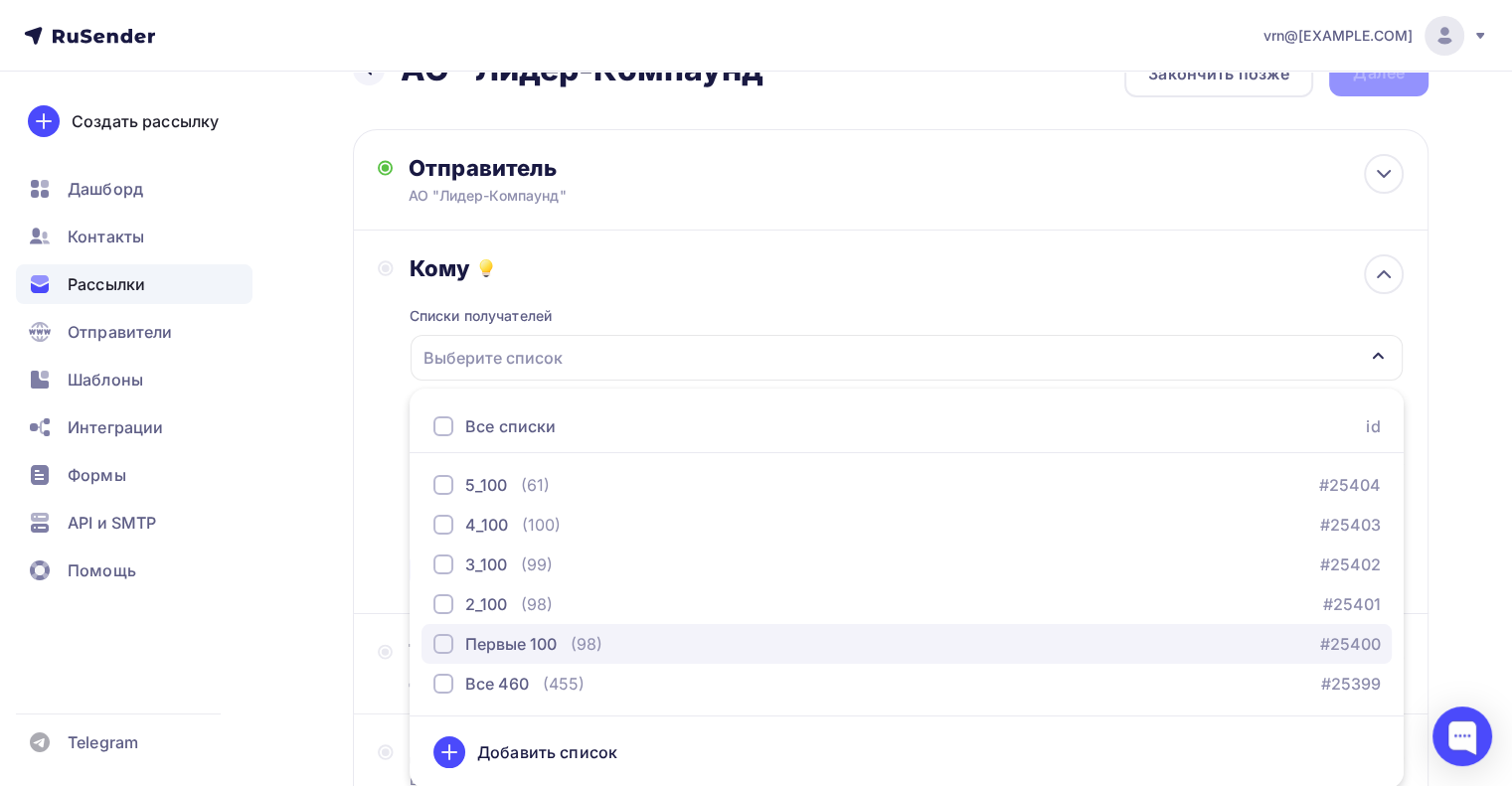 click on "Первые 100" at bounding box center [511, 644] 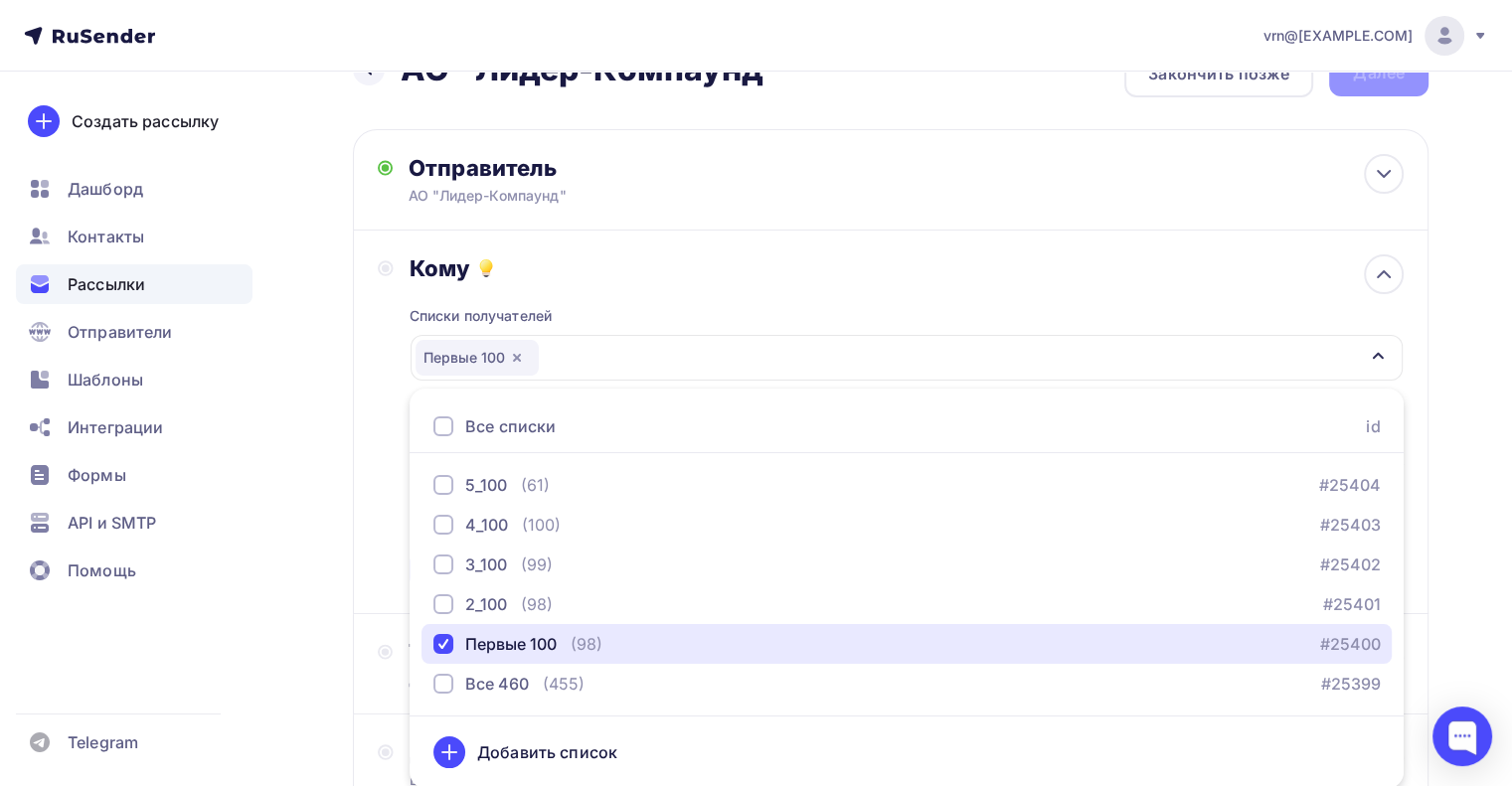 scroll, scrollTop: 307, scrollLeft: 0, axis: vertical 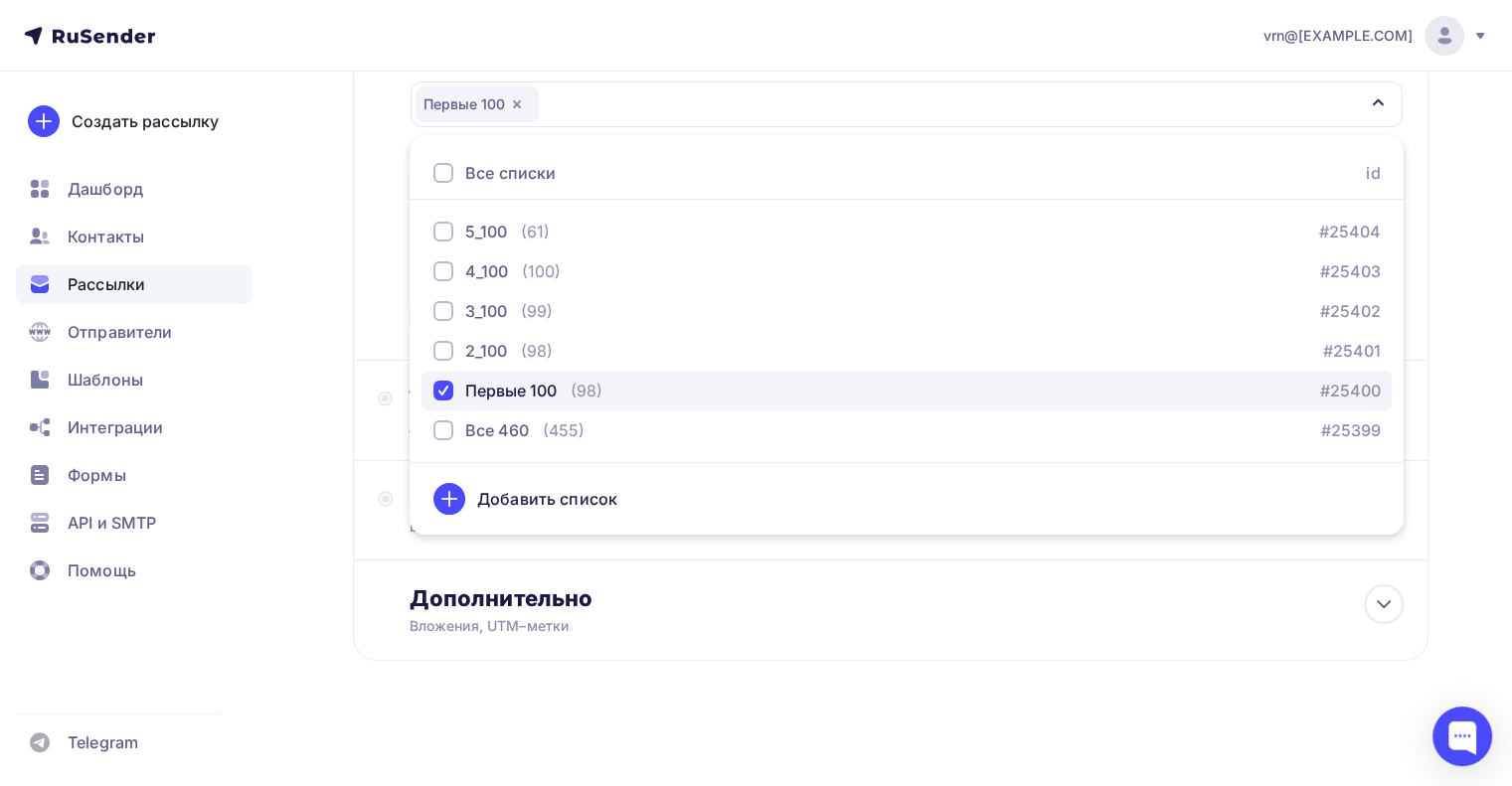 click on "Первые 100" at bounding box center (511, 391) 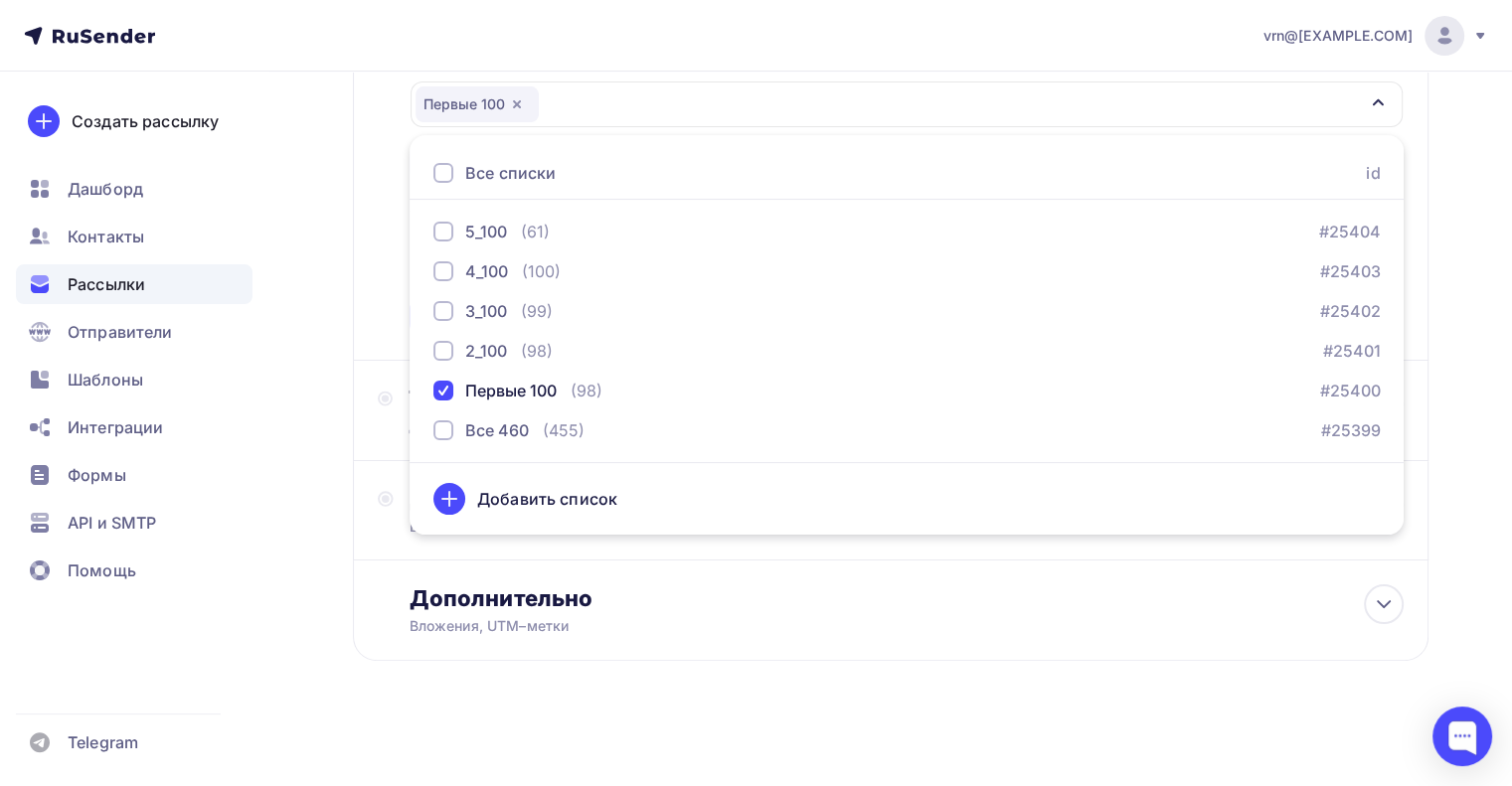 click on "Кому
Списки получателей
Первые 100
Все списки
id
5_100
(61)
#25404
4_100
(100)
#25403
3_100
(99)
#25402
2_100
(98)
#25401
Первые 100
(98)
#25400
Все 460
(455)
#25399
Добавить список                       Сохранить" at bounding box center [891, 169] 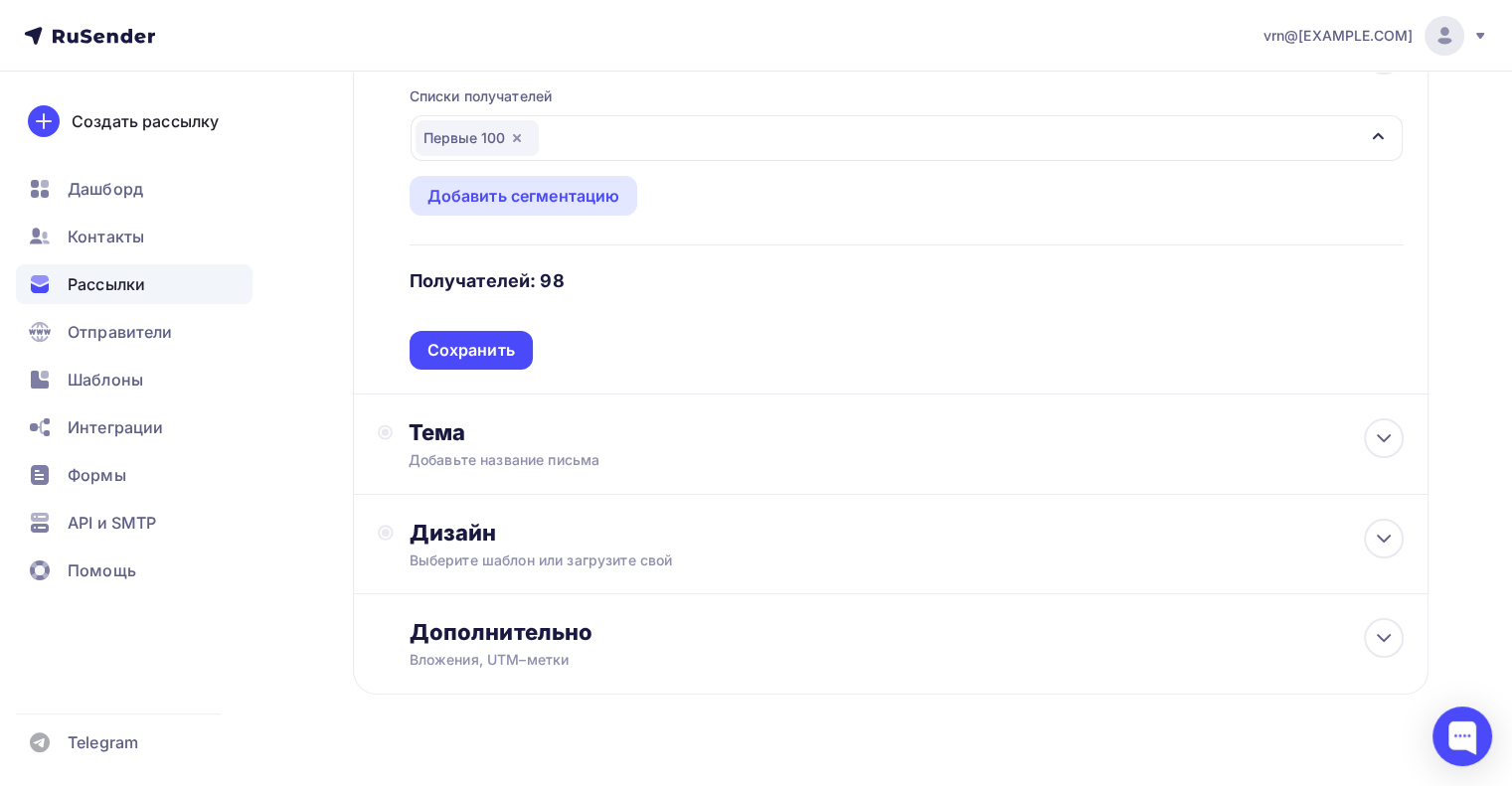 scroll, scrollTop: 307, scrollLeft: 0, axis: vertical 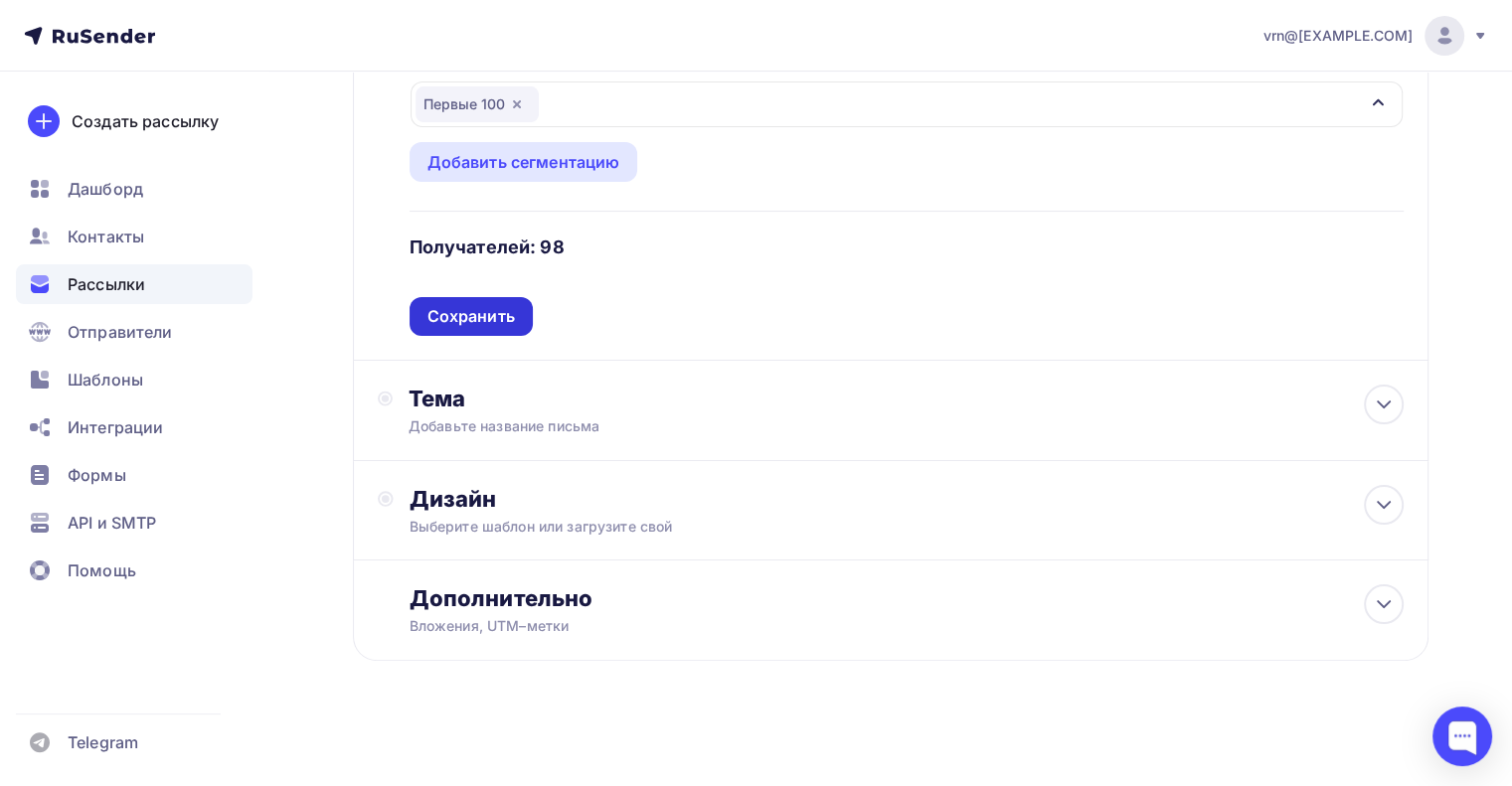 click on "Сохранить" at bounding box center [471, 316] 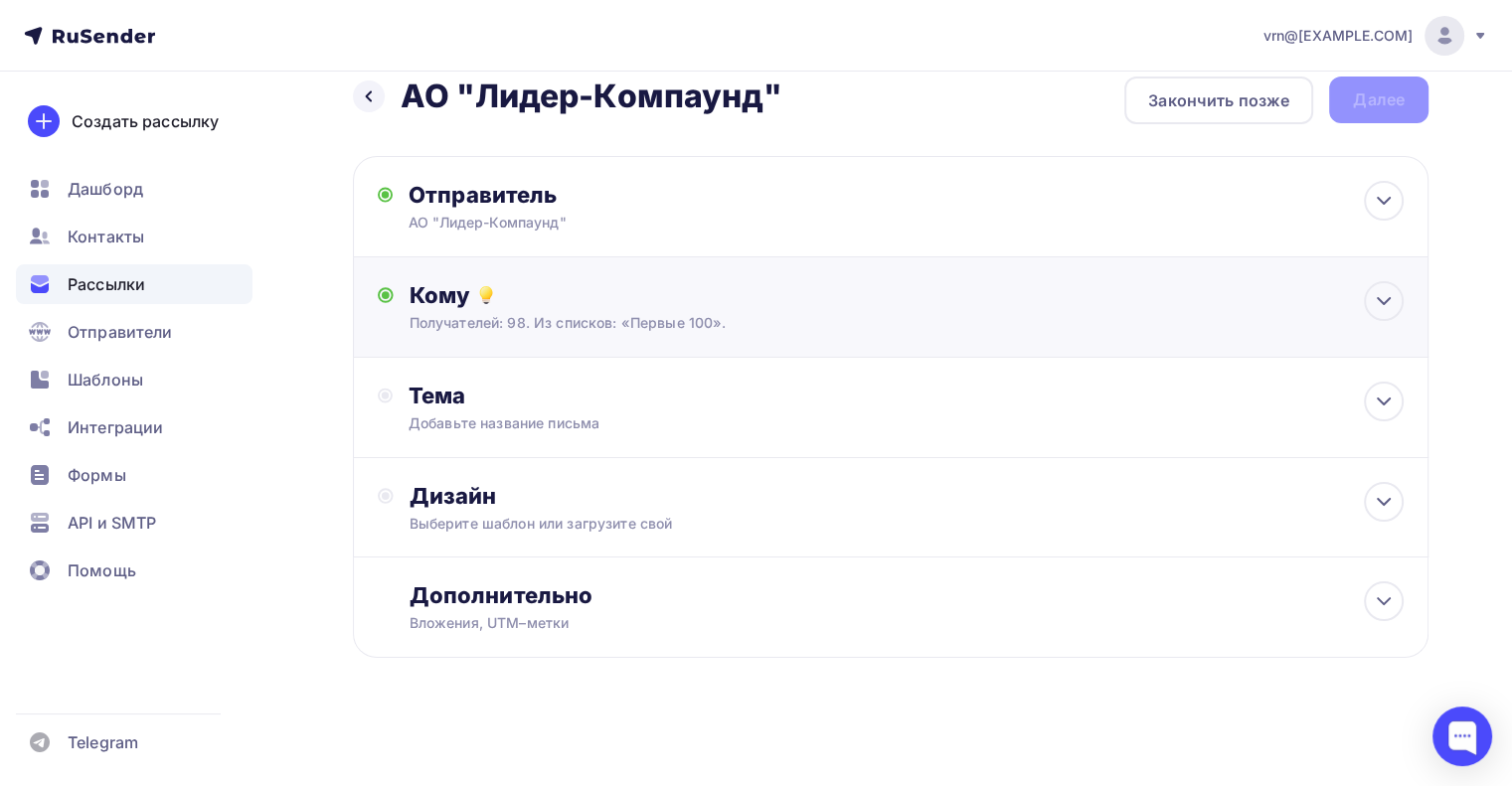 scroll, scrollTop: 24, scrollLeft: 0, axis: vertical 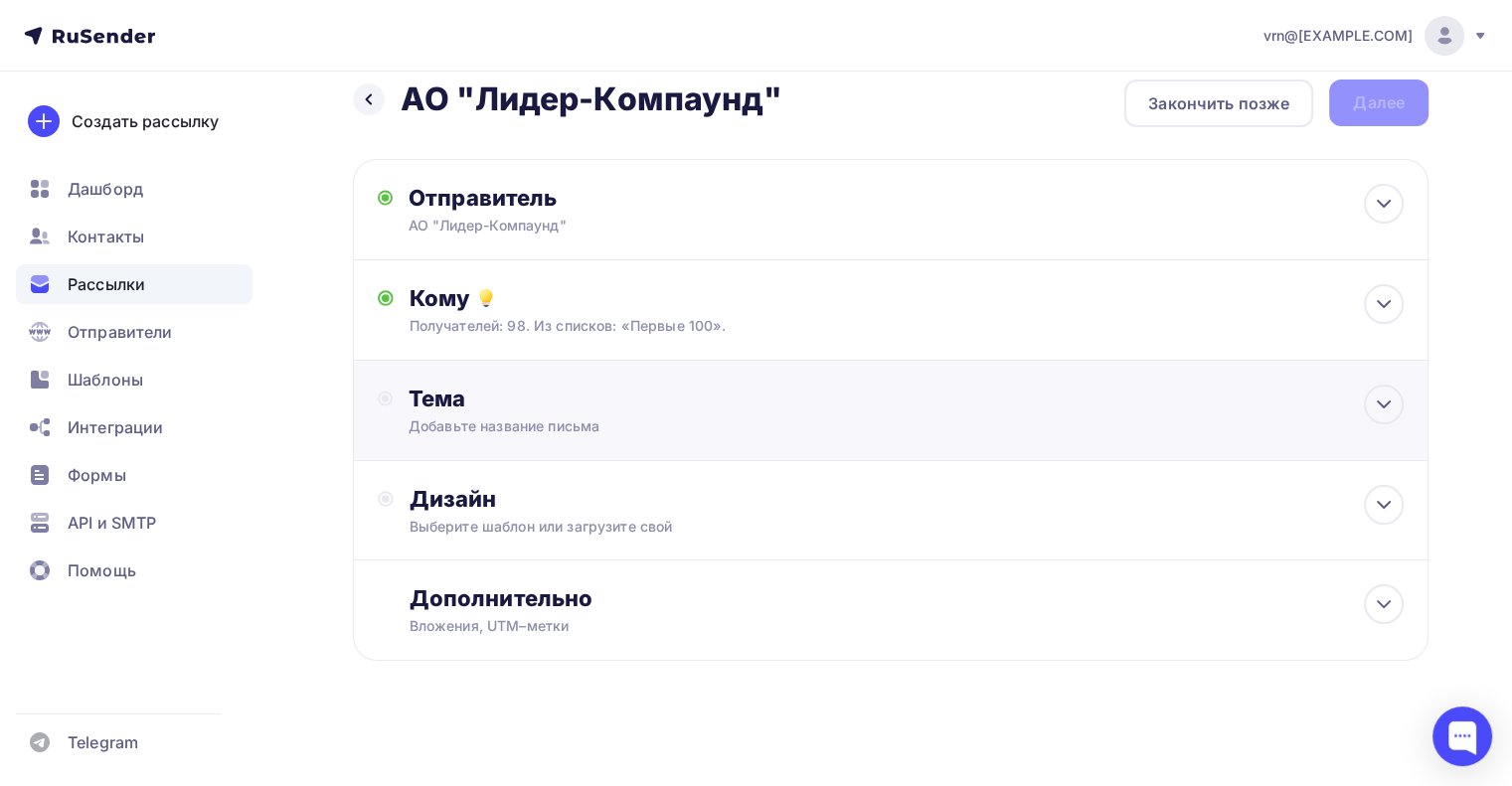 click on "Тема" at bounding box center [604, 398] 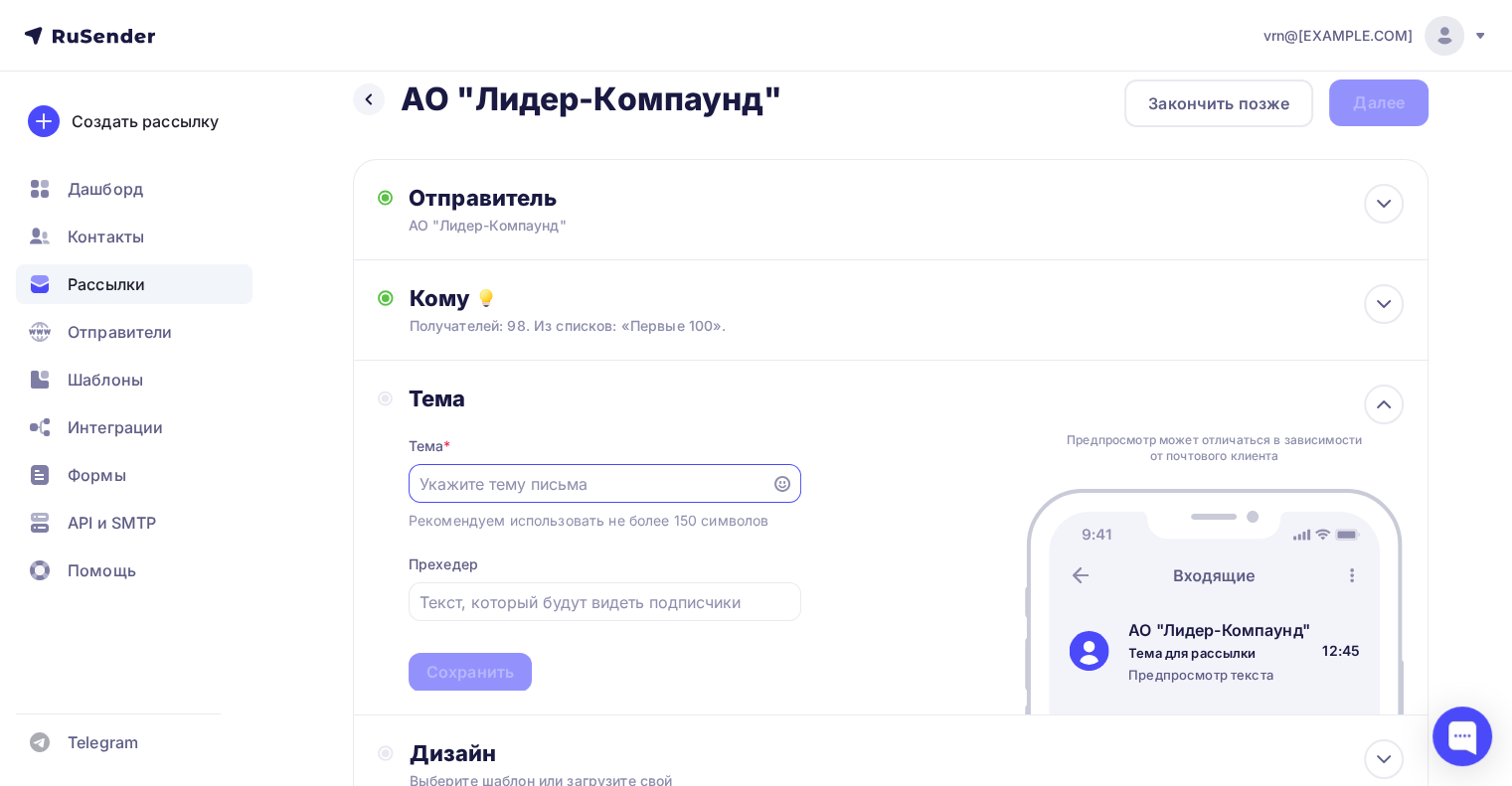 scroll, scrollTop: 24, scrollLeft: 0, axis: vertical 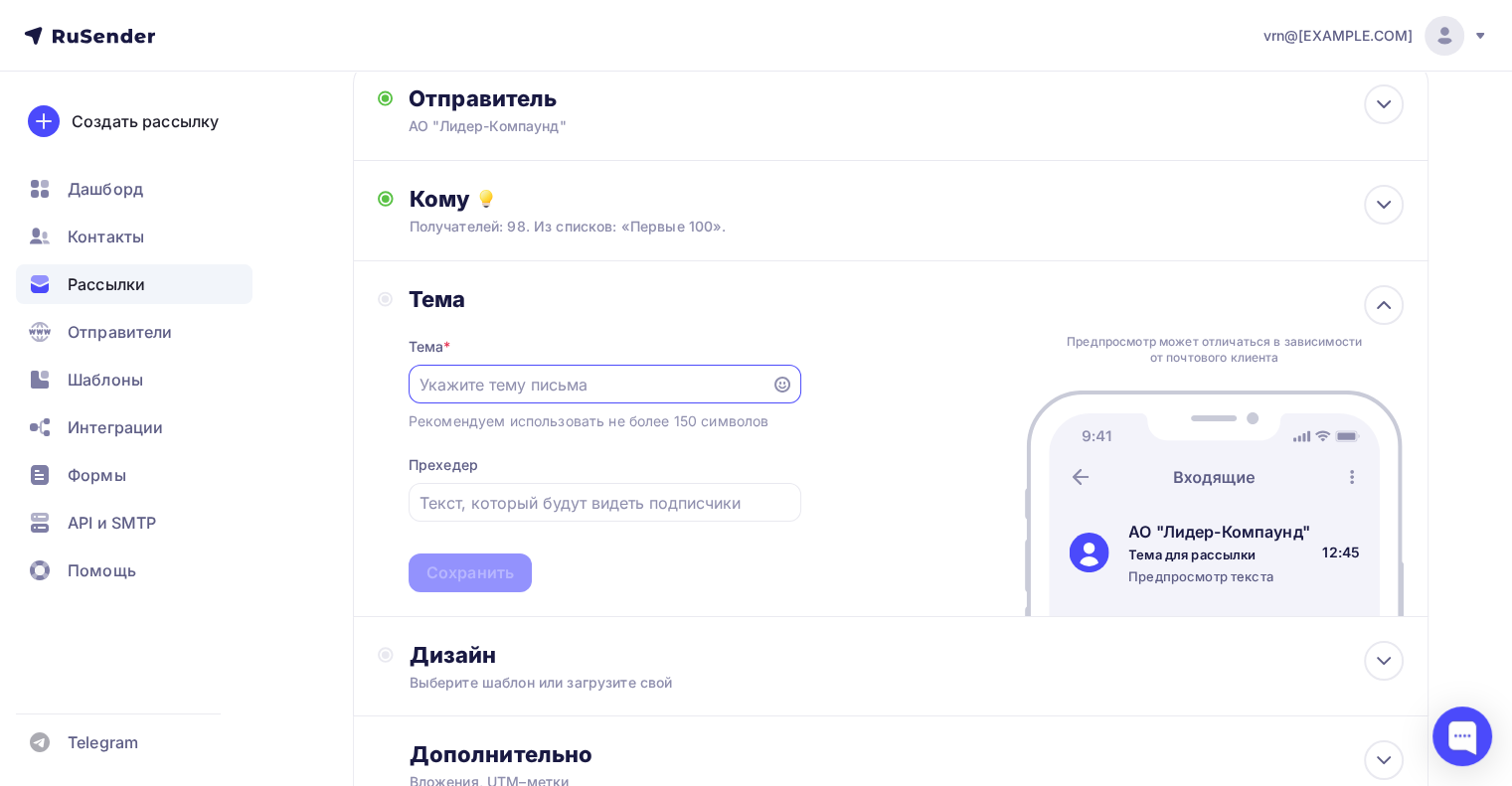 paste on "Кабельный завод АО «Лидер-Компаунд»" 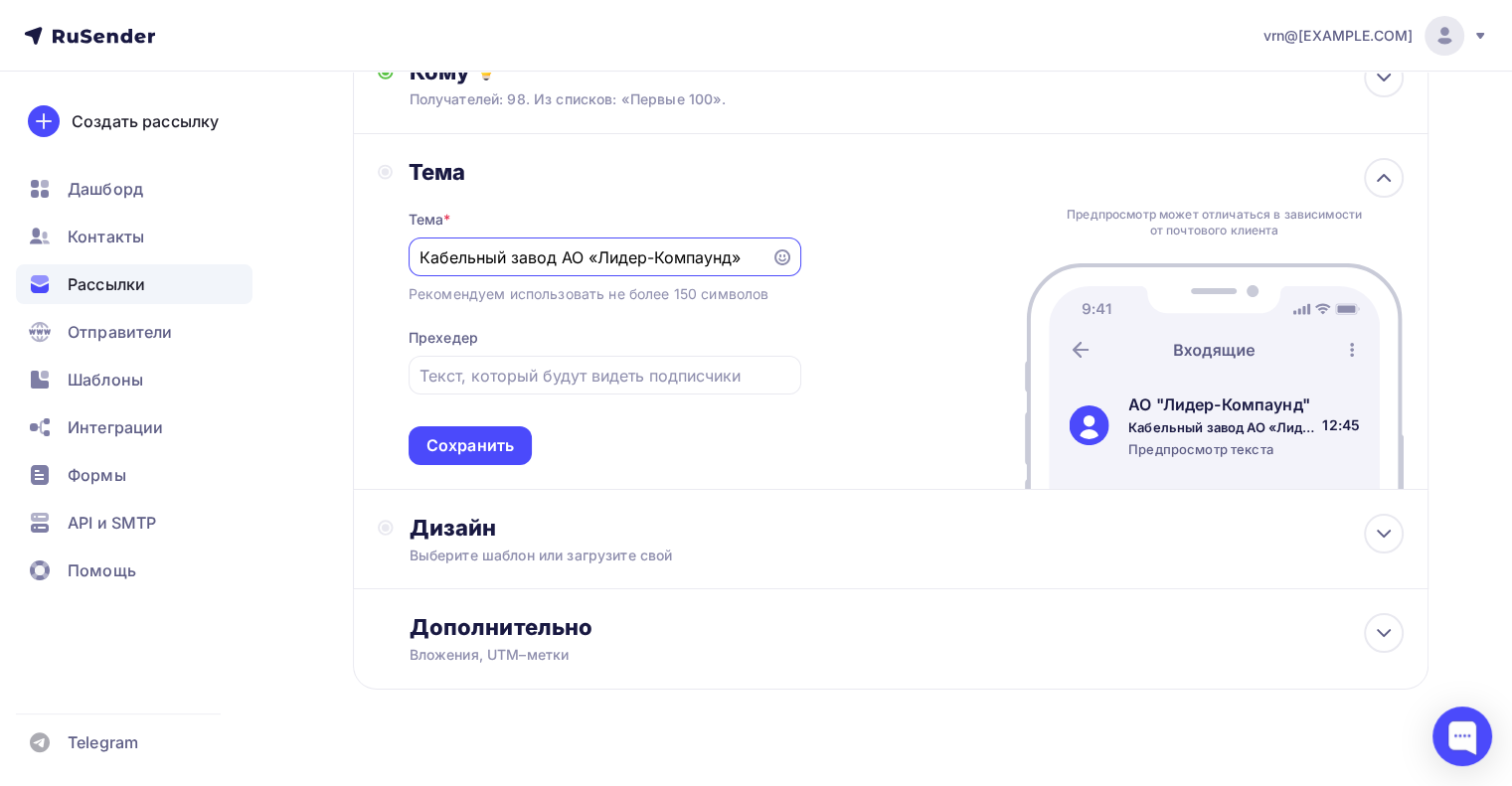 scroll, scrollTop: 279, scrollLeft: 0, axis: vertical 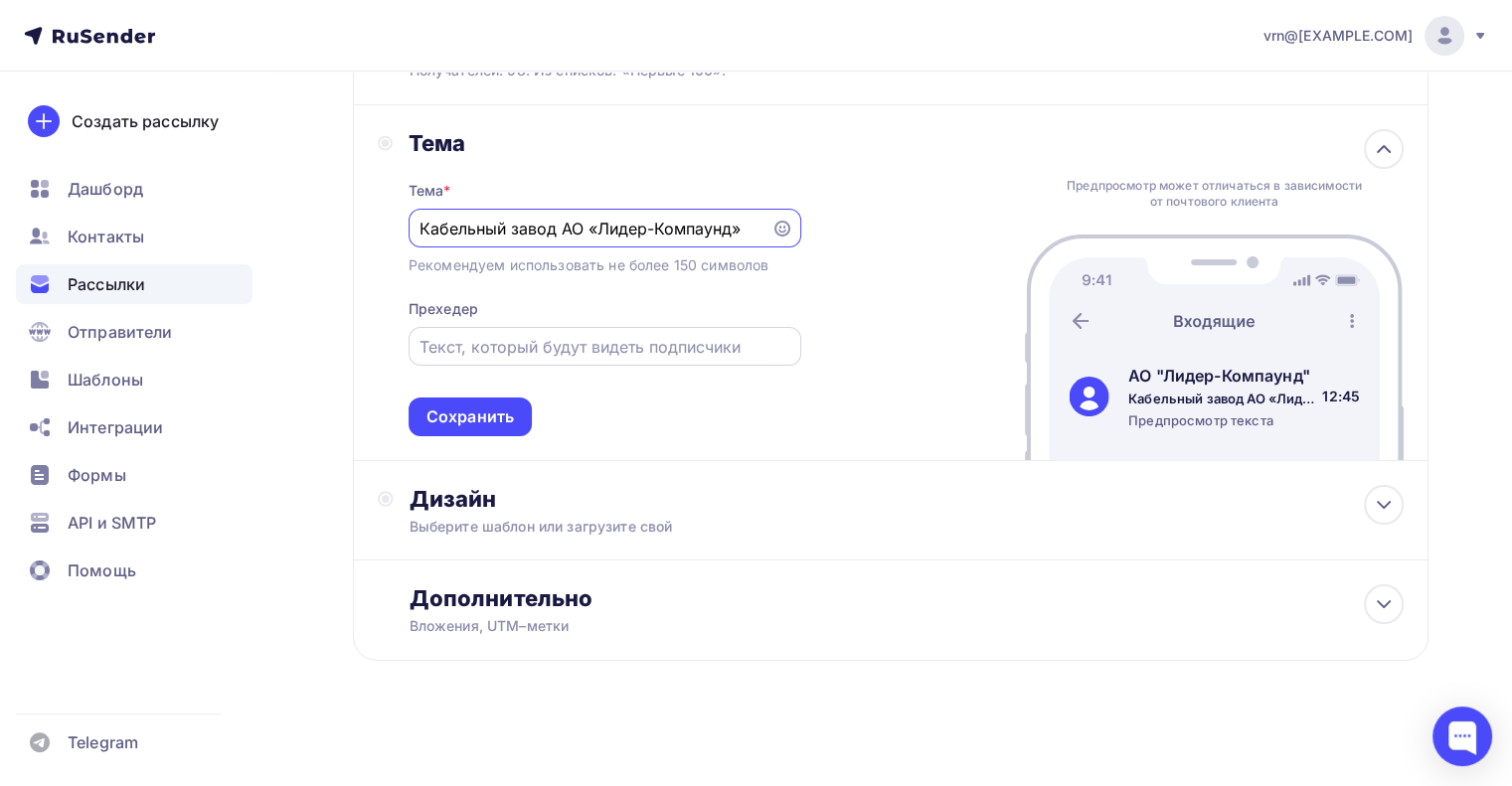 type on "Кабельный завод АО «Лидер-Компаунд»" 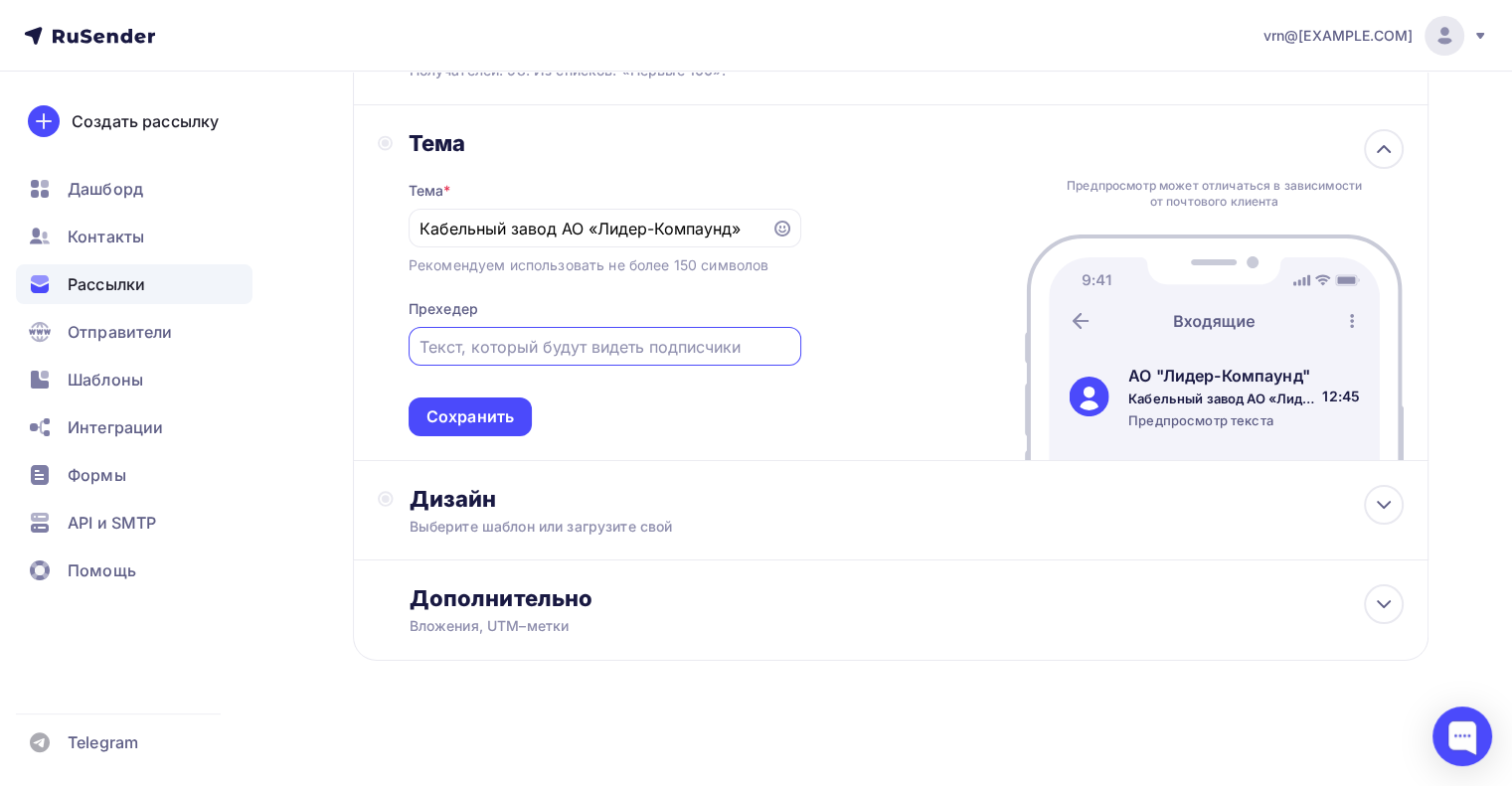paste on "Ведущий инноватор в отрасли с богатым опытом передовых разработок" 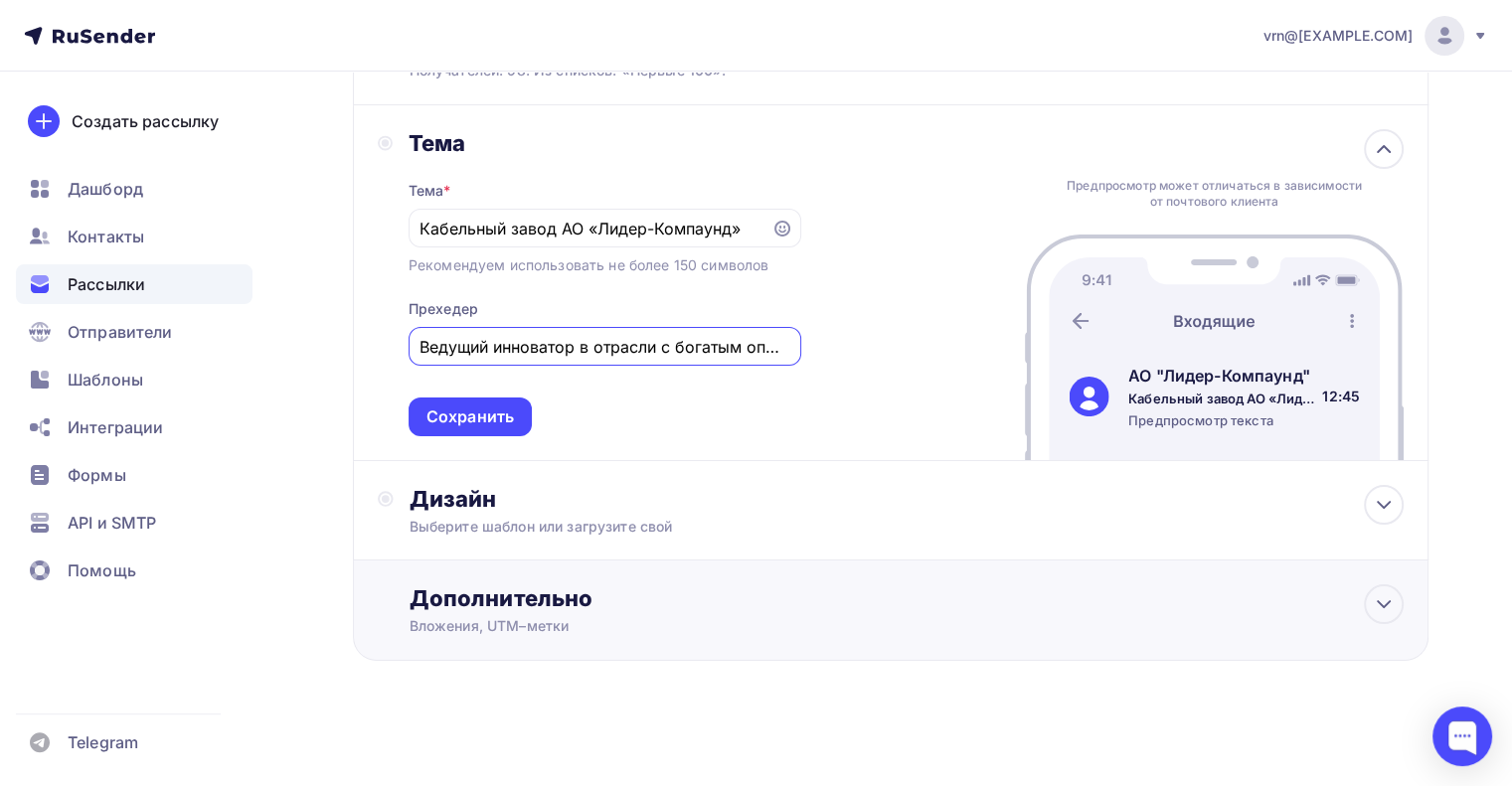scroll, scrollTop: 0, scrollLeft: 201, axis: horizontal 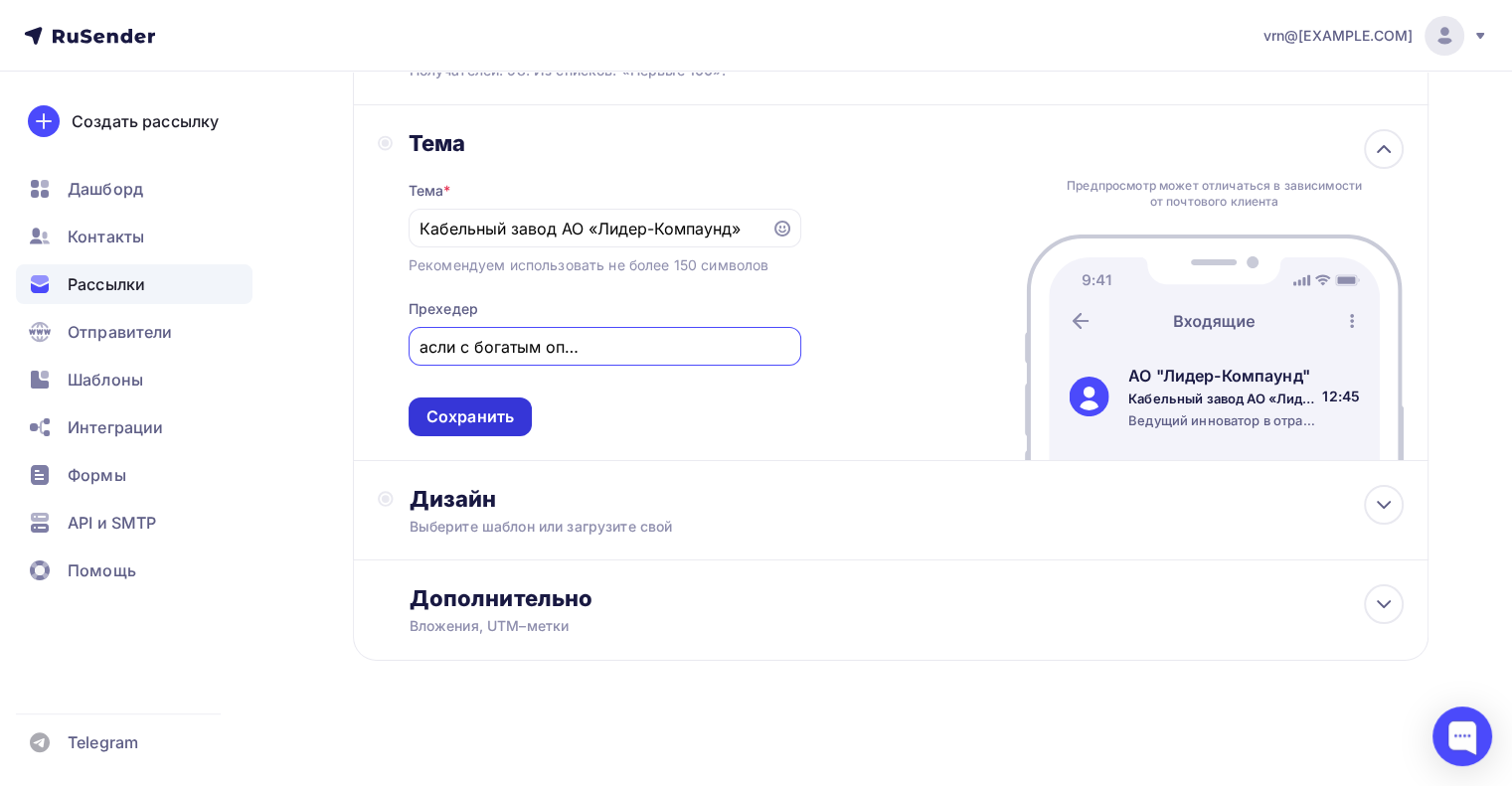 type on "Ведущий инноватор в отрасли с богатым опытом передовых разработок" 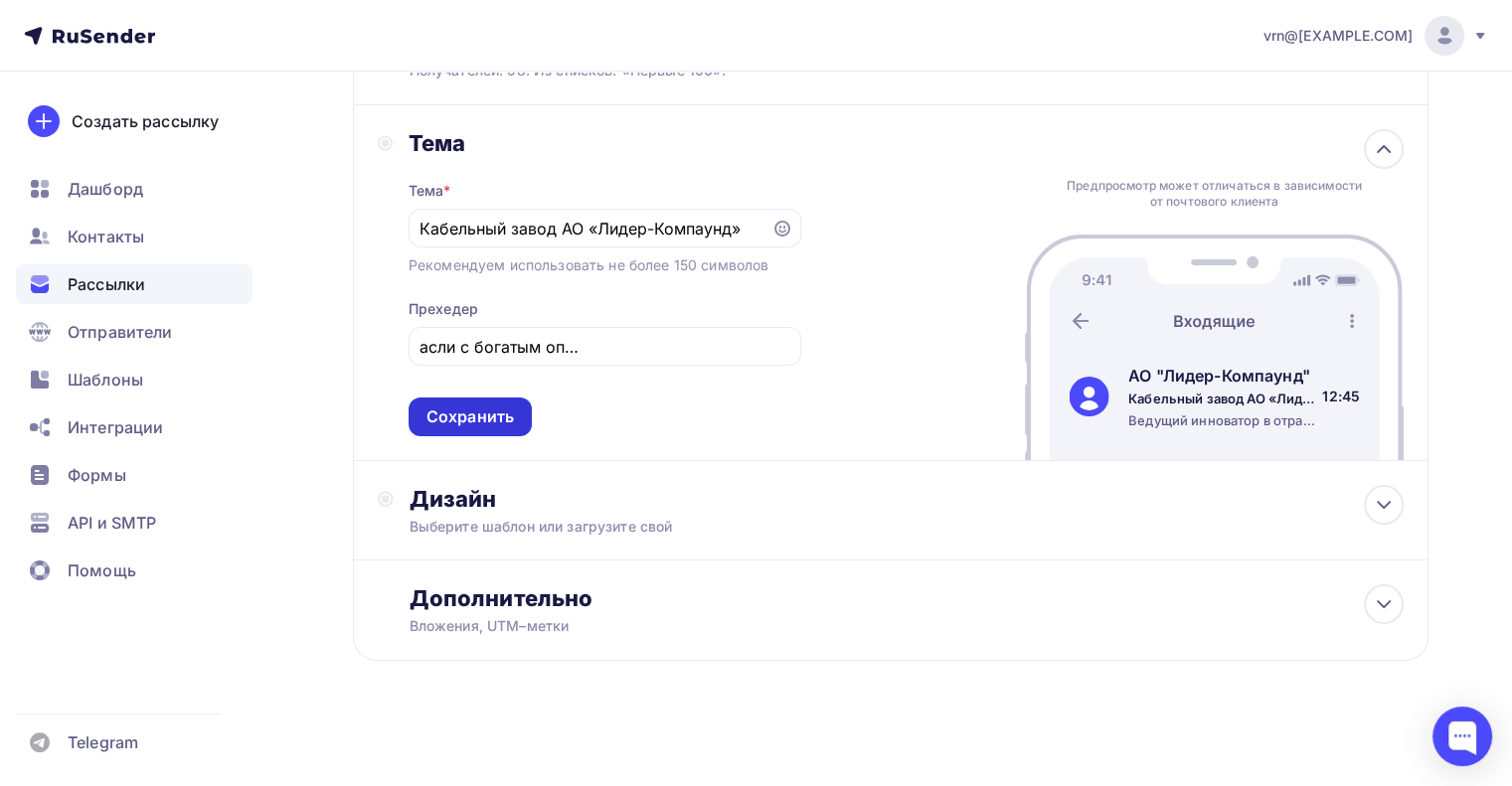 click on "Сохранить" at bounding box center [470, 416] 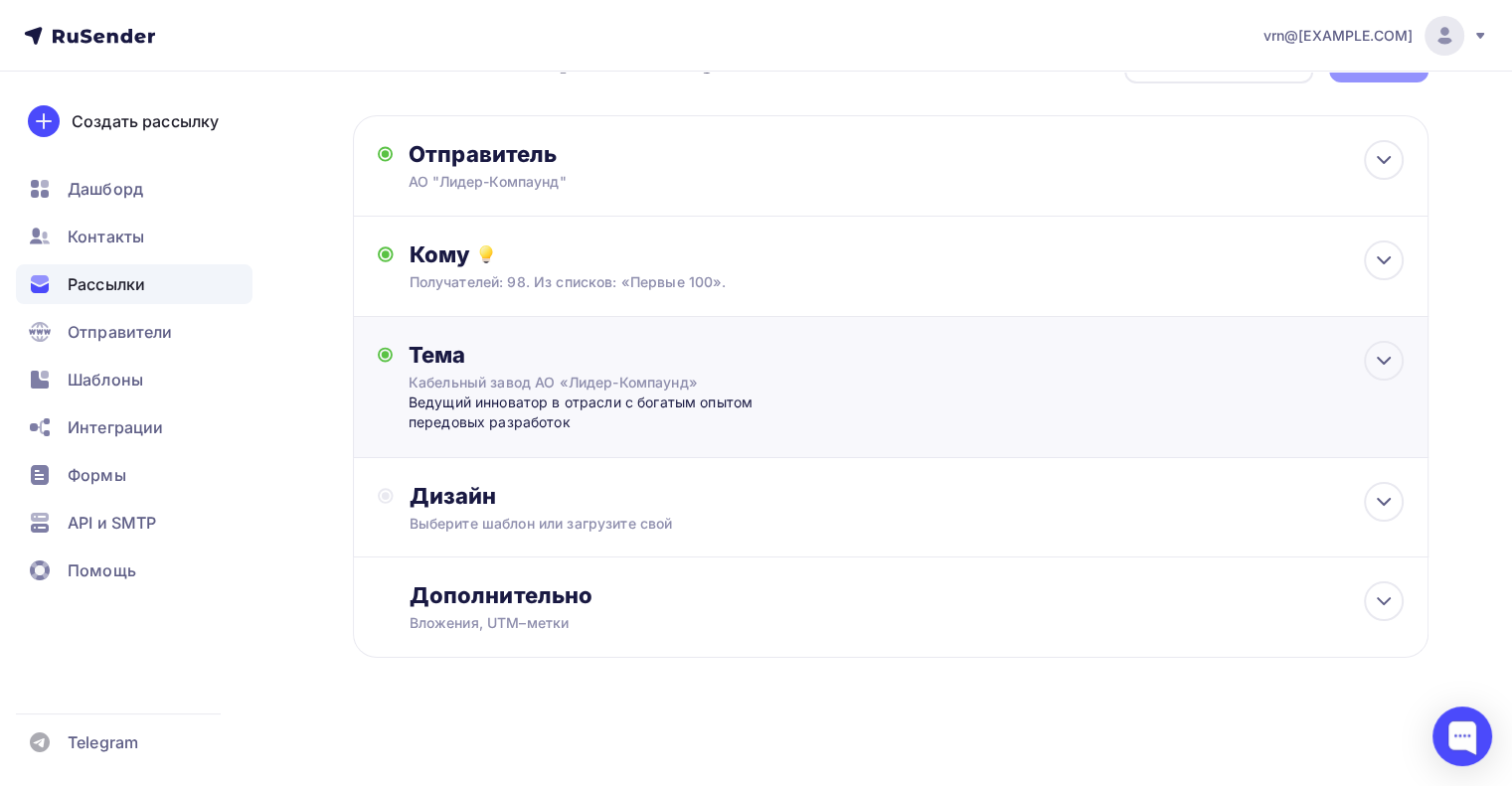 scroll, scrollTop: 65, scrollLeft: 0, axis: vertical 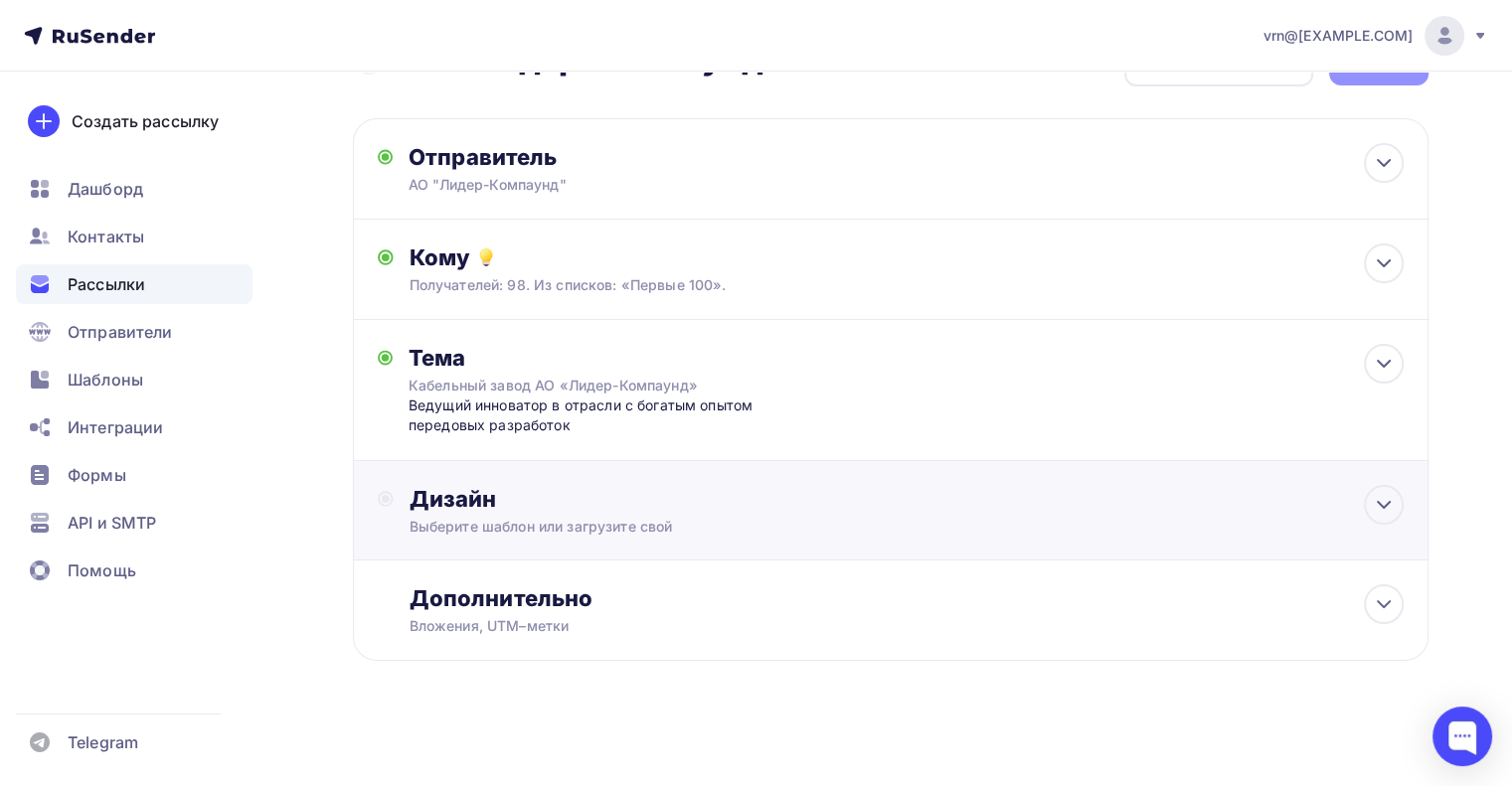 click on "Дизайн" at bounding box center (907, 499) 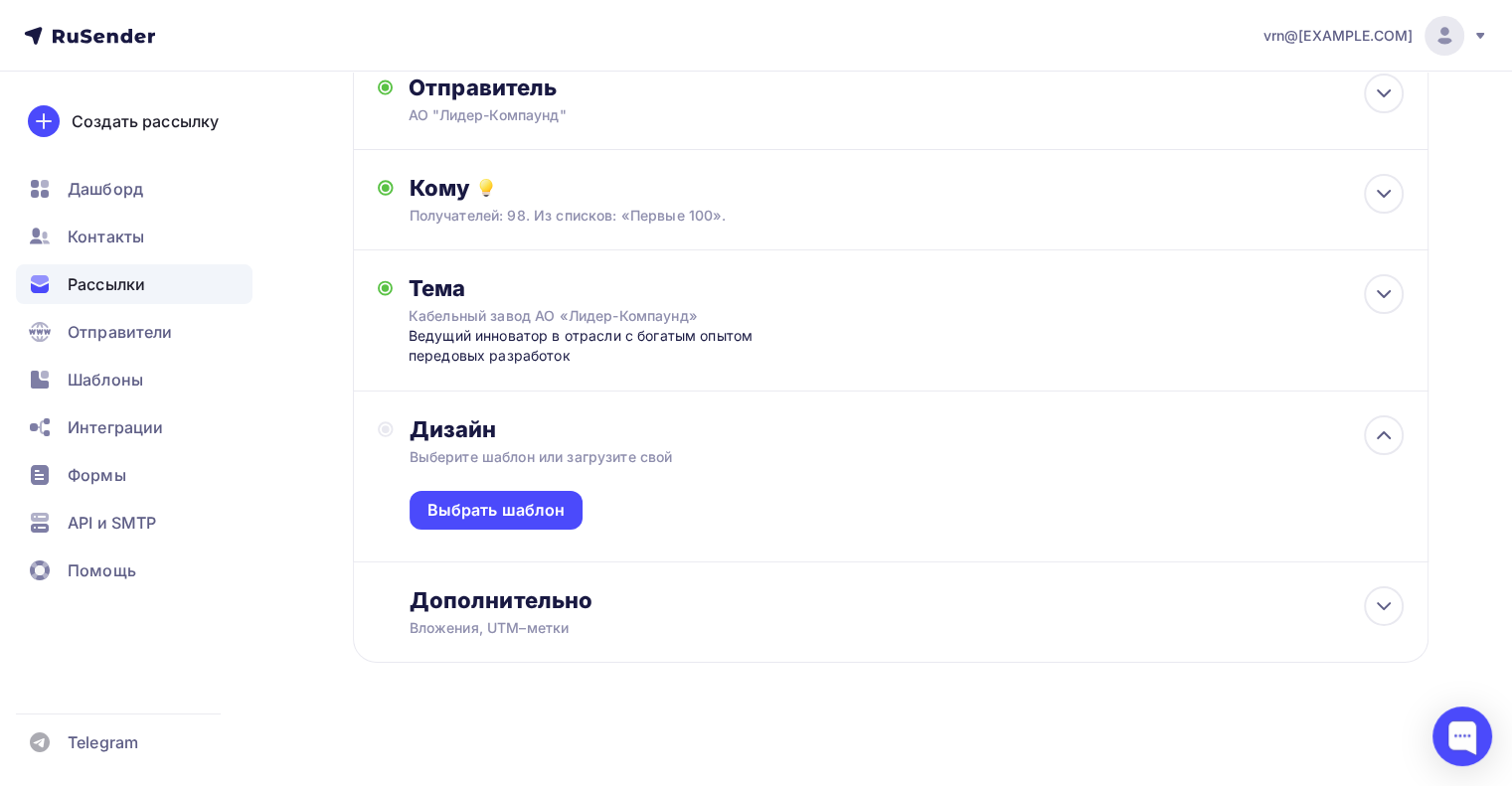 scroll, scrollTop: 136, scrollLeft: 0, axis: vertical 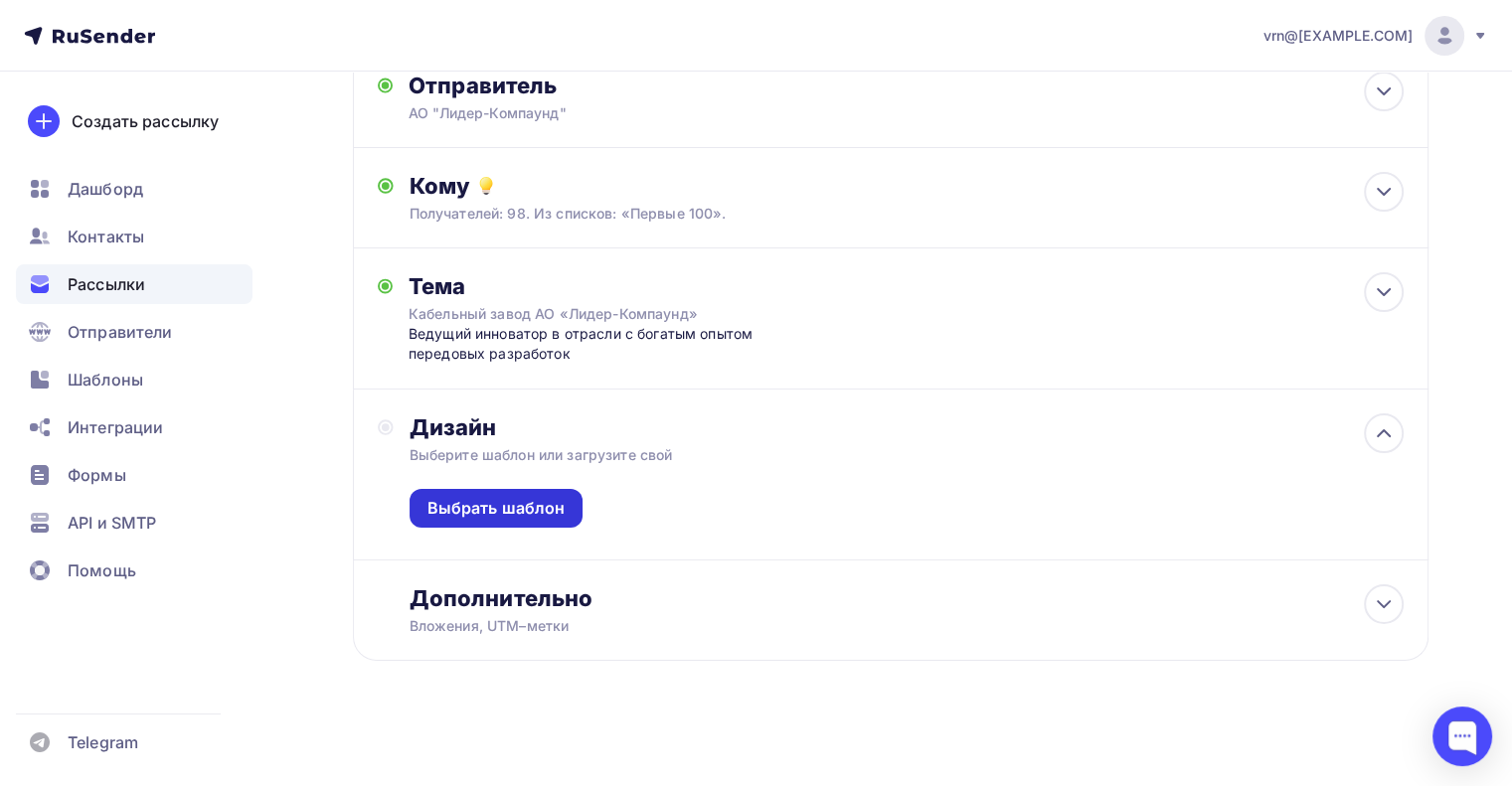 click on "Выбрать шаблон" at bounding box center (496, 508) 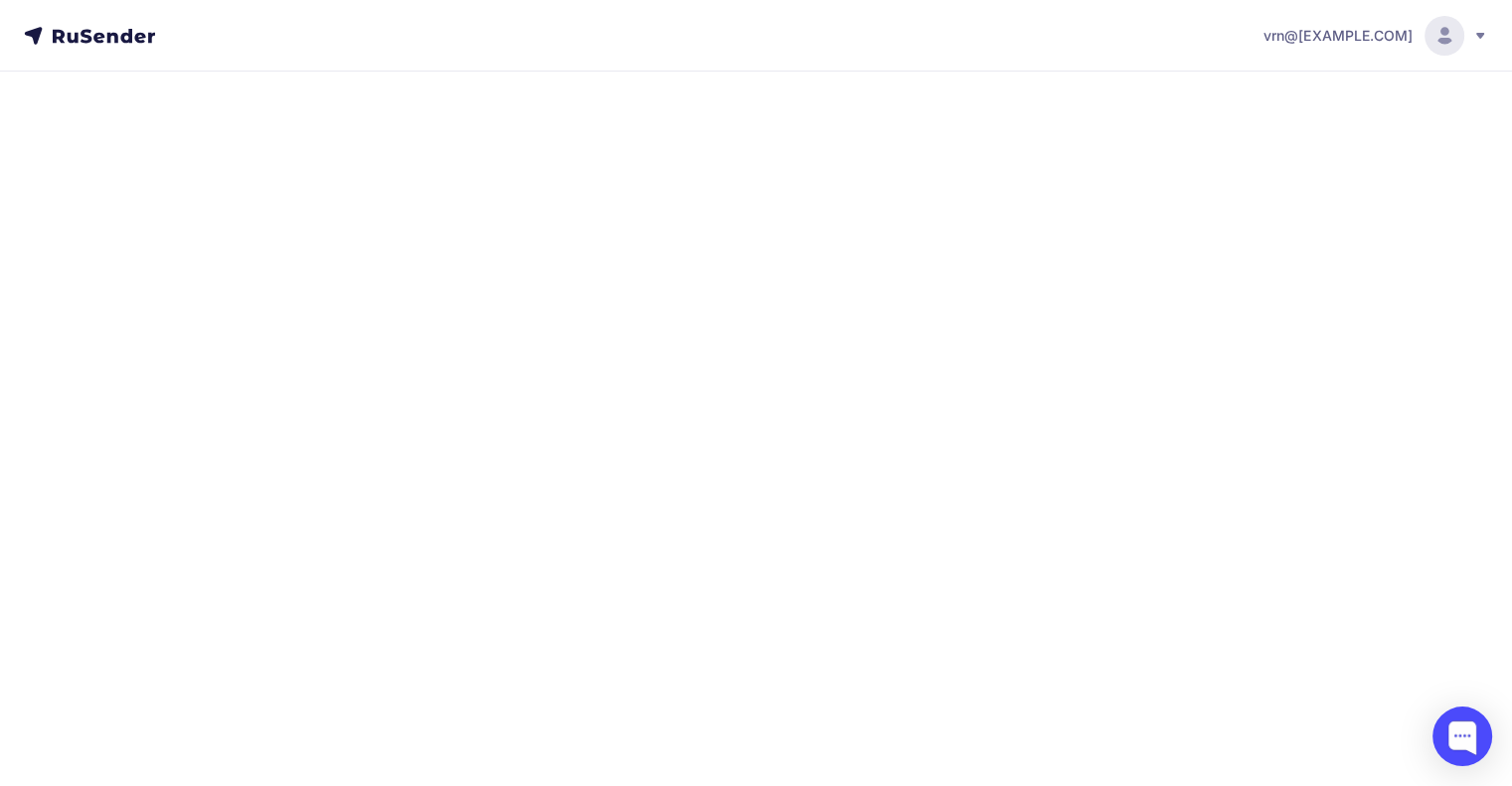 scroll, scrollTop: 0, scrollLeft: 0, axis: both 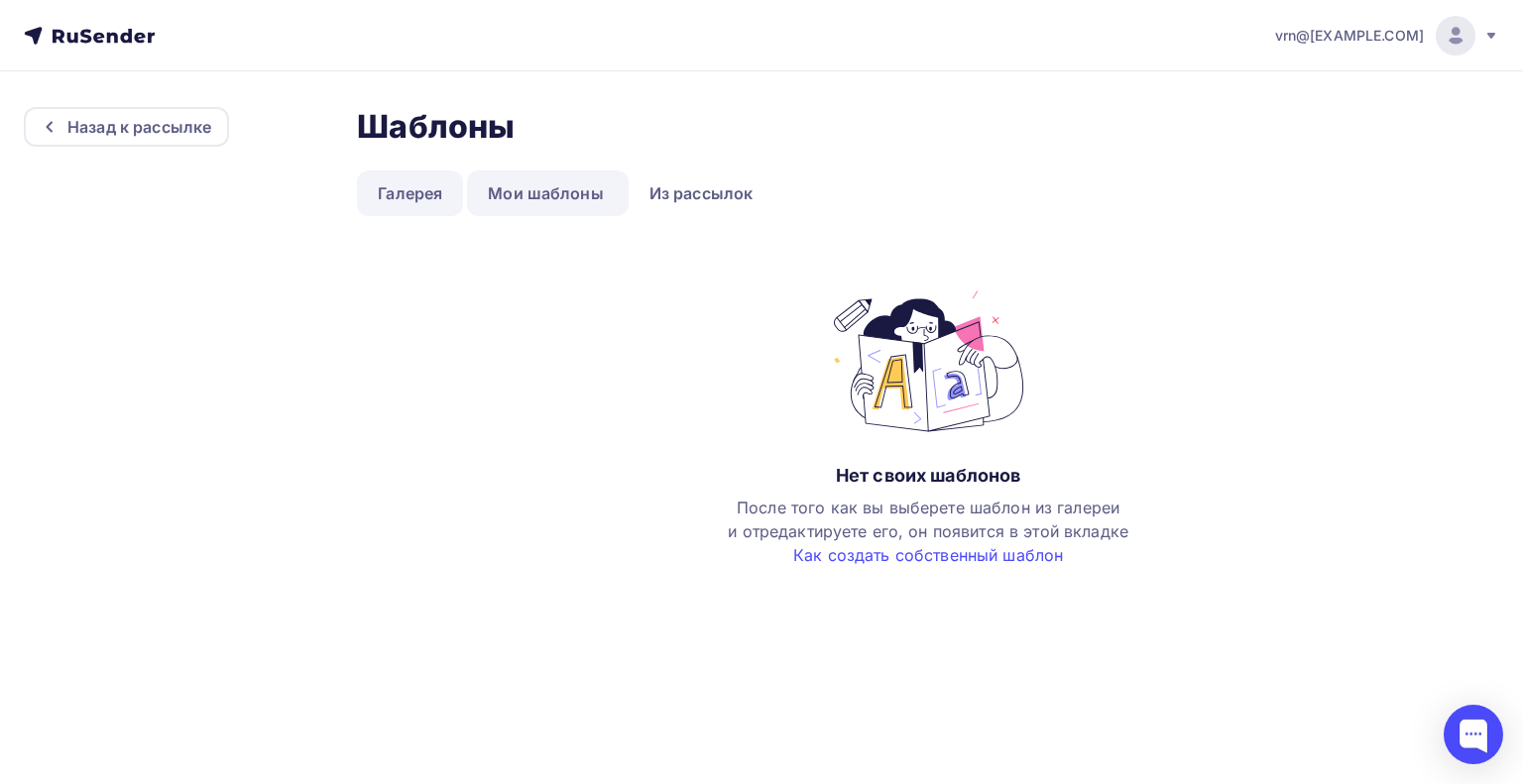 click on "Галерея" at bounding box center (410, 193) 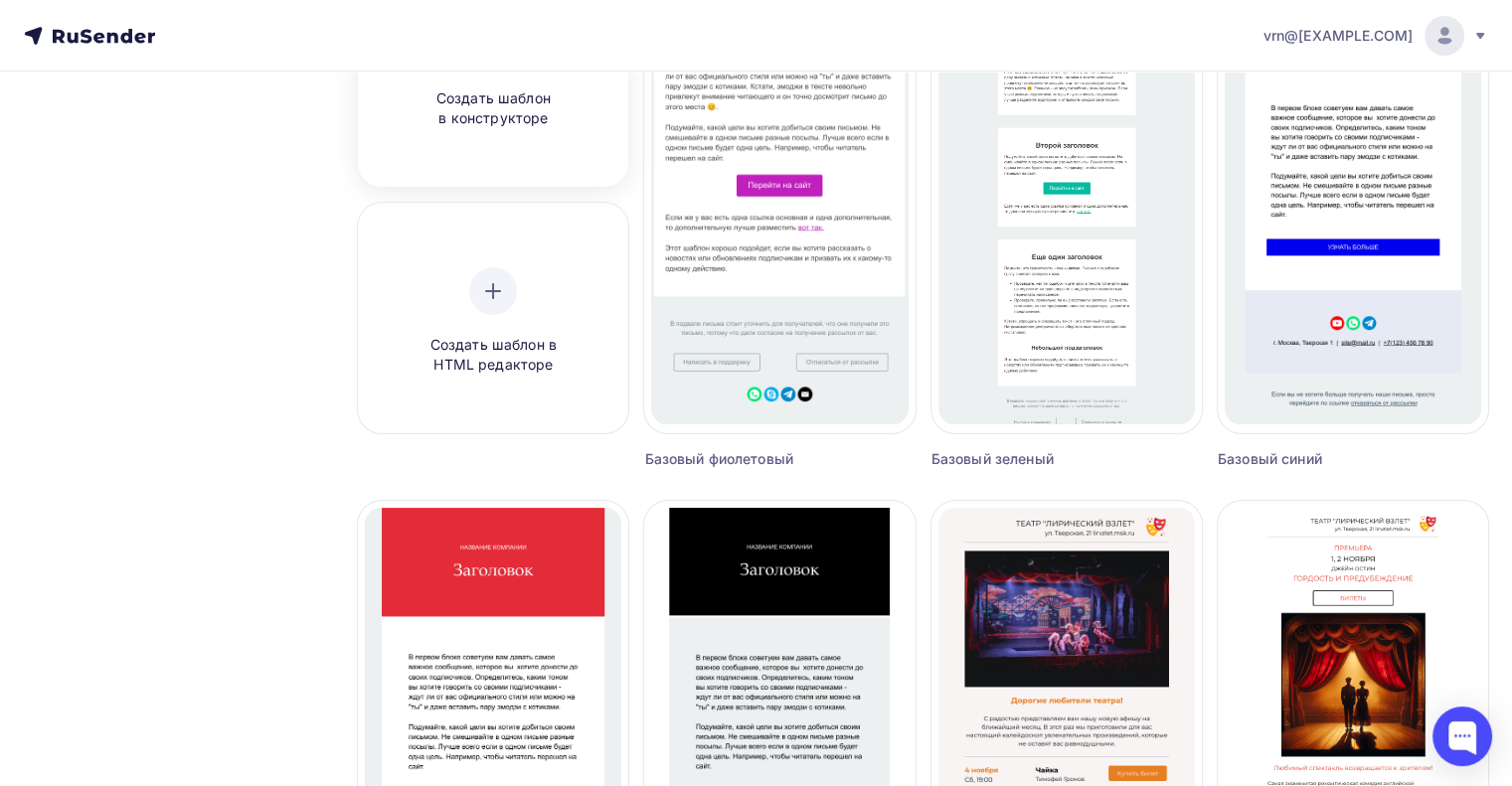 scroll, scrollTop: 298, scrollLeft: 0, axis: vertical 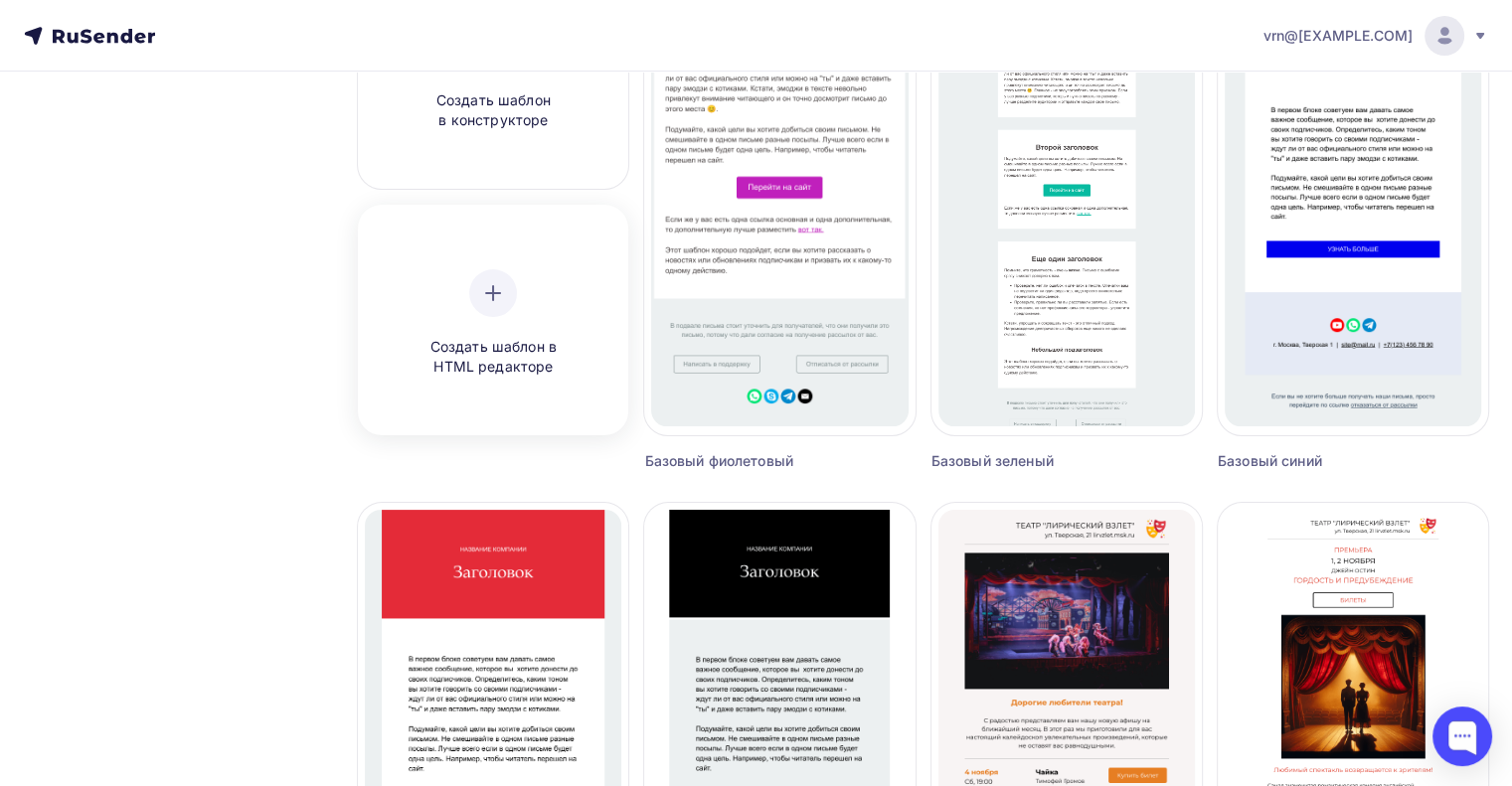 click 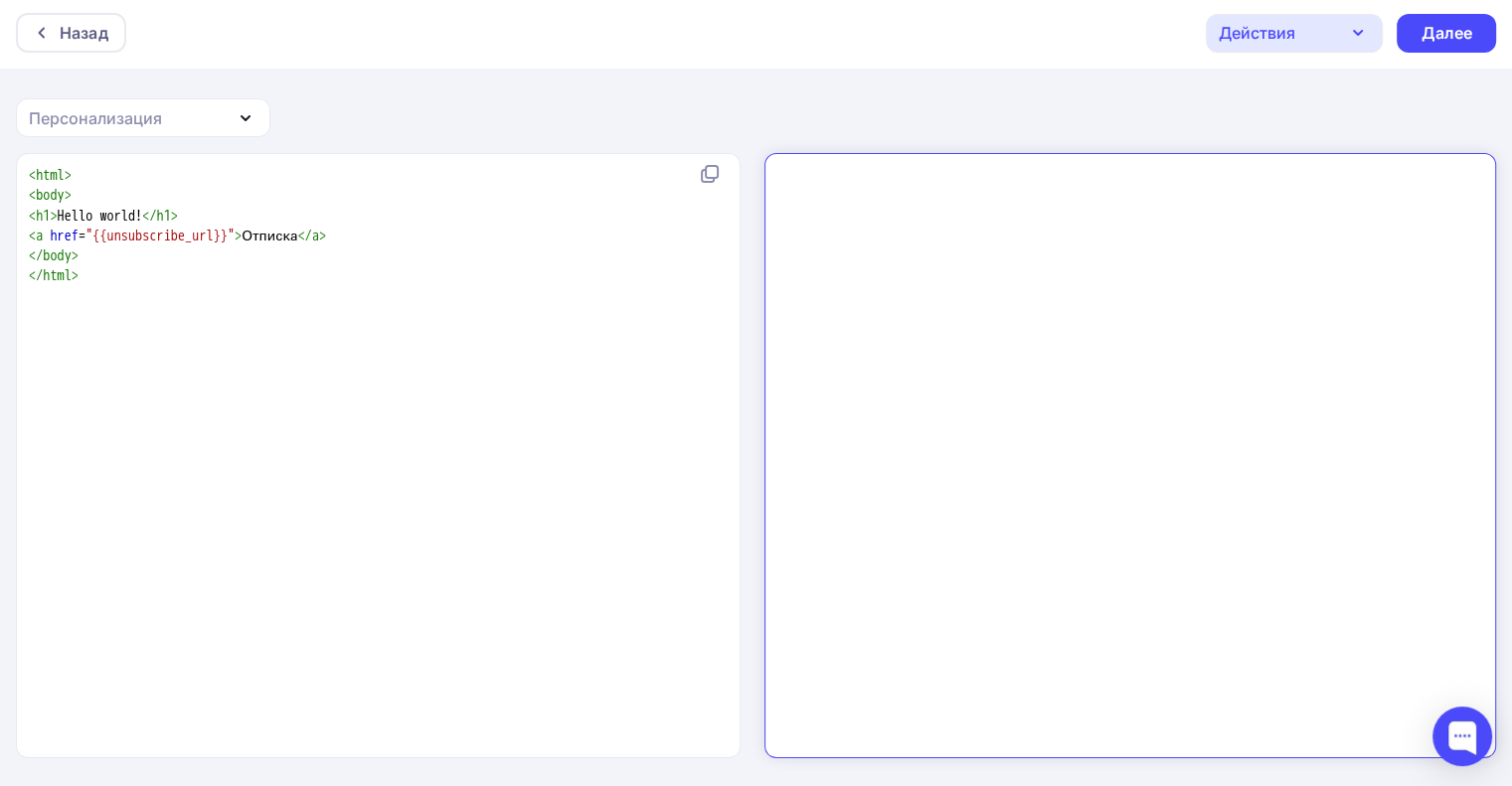 scroll, scrollTop: 0, scrollLeft: 0, axis: both 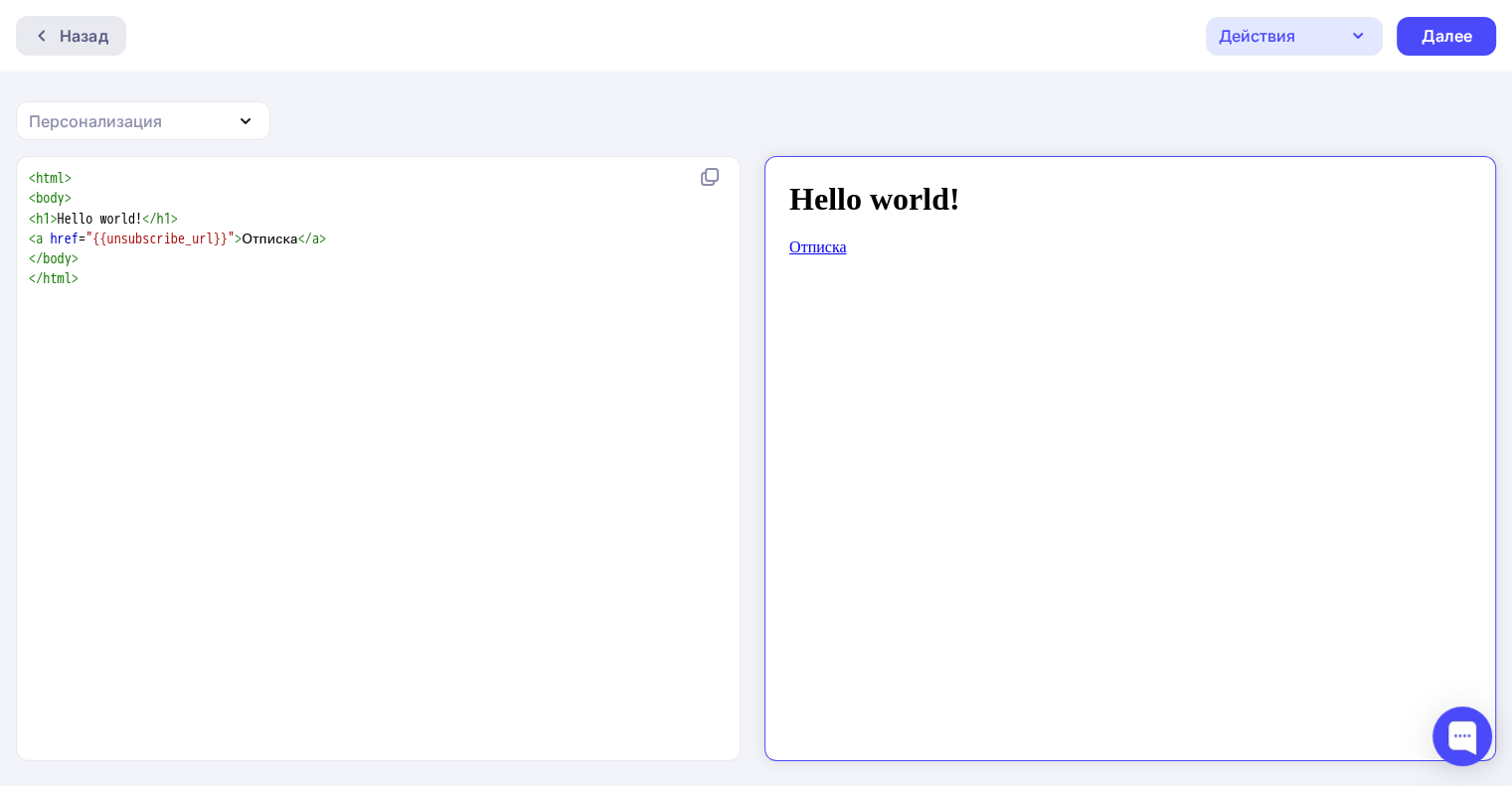 click on "Назад" at bounding box center (71, 36) 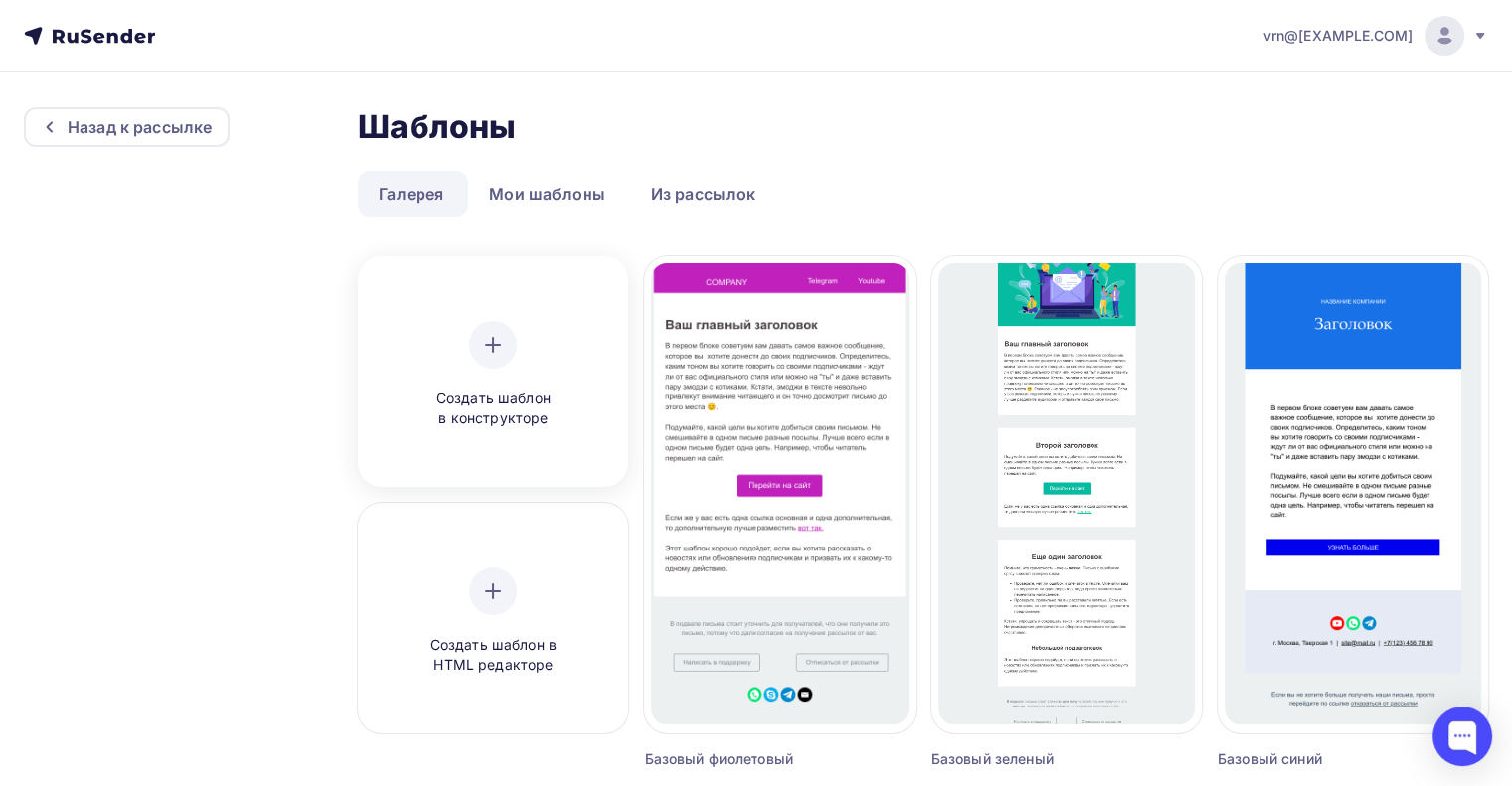 click on "Создать шаблон в конструкторе" at bounding box center (493, 375) 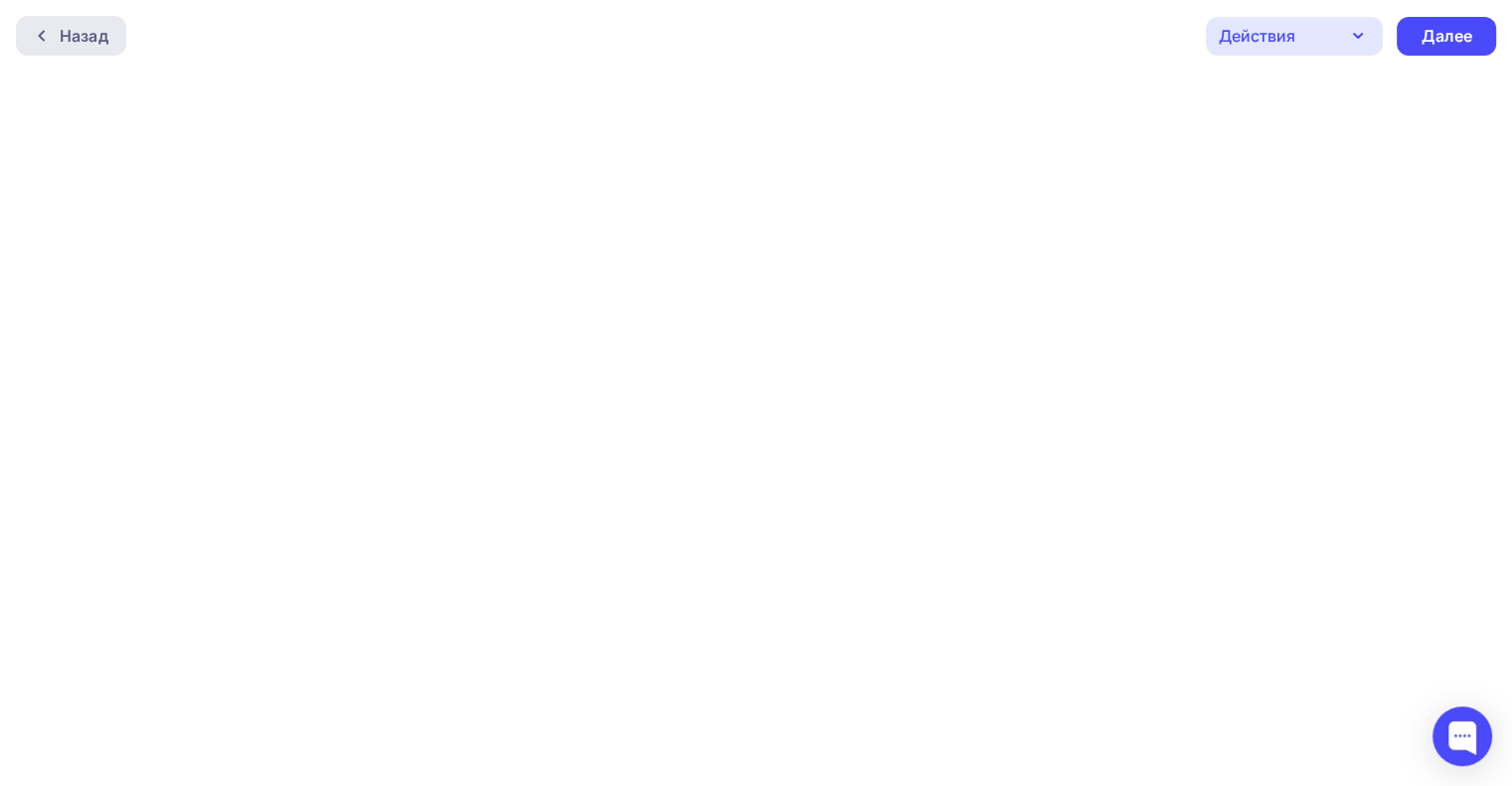 click at bounding box center [47, 36] 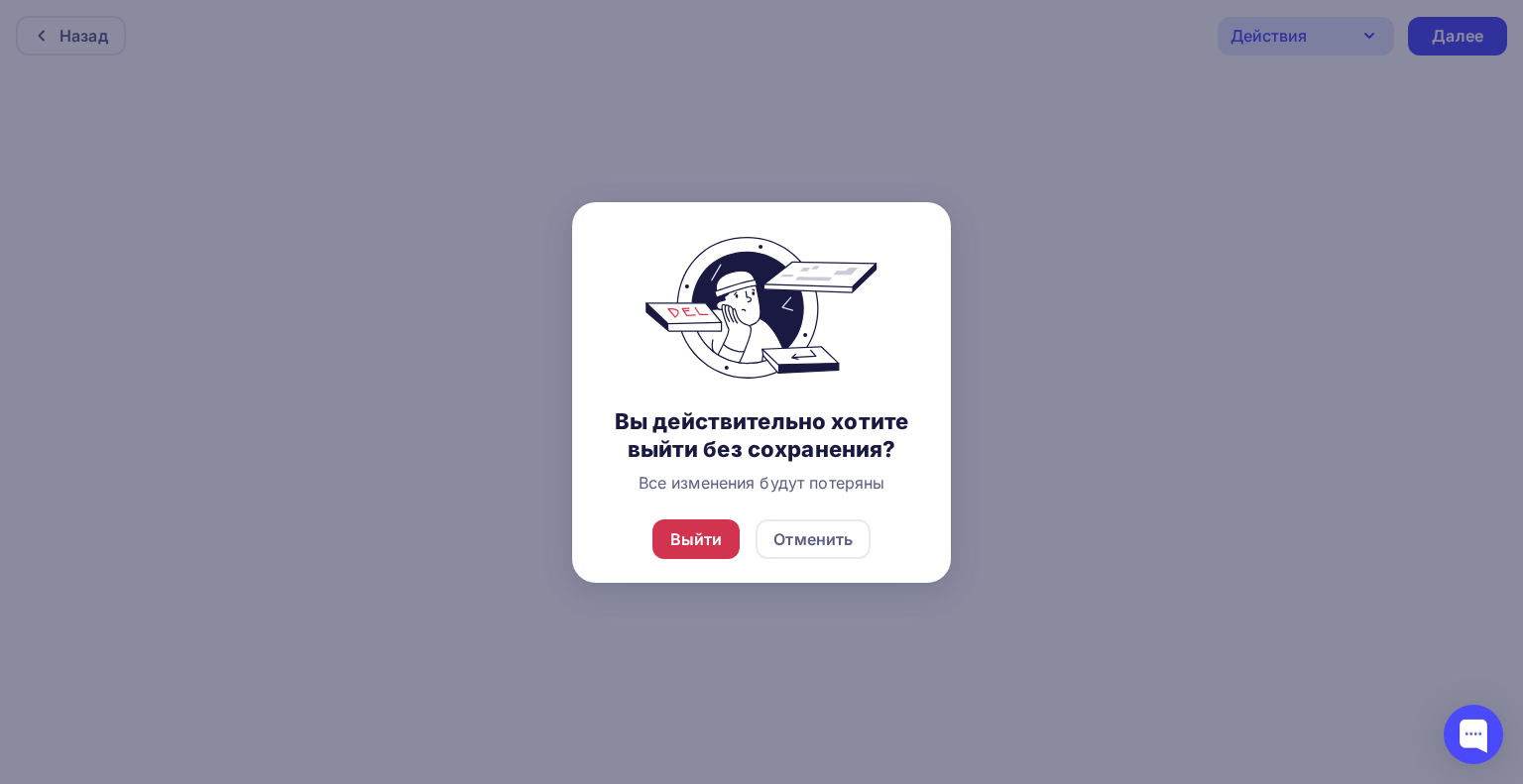 click on "Выйти" at bounding box center [696, 539] 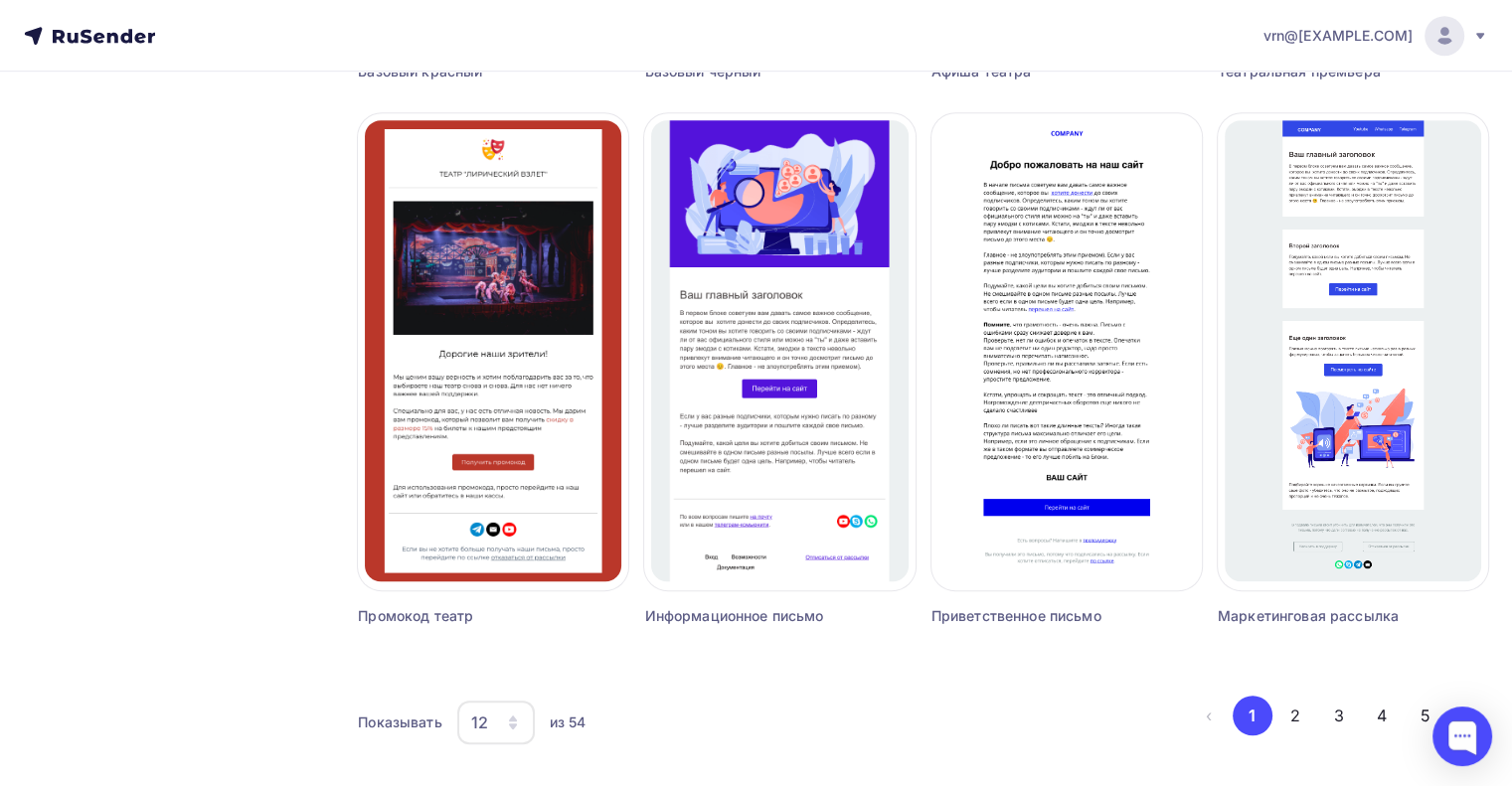 scroll, scrollTop: 1252, scrollLeft: 0, axis: vertical 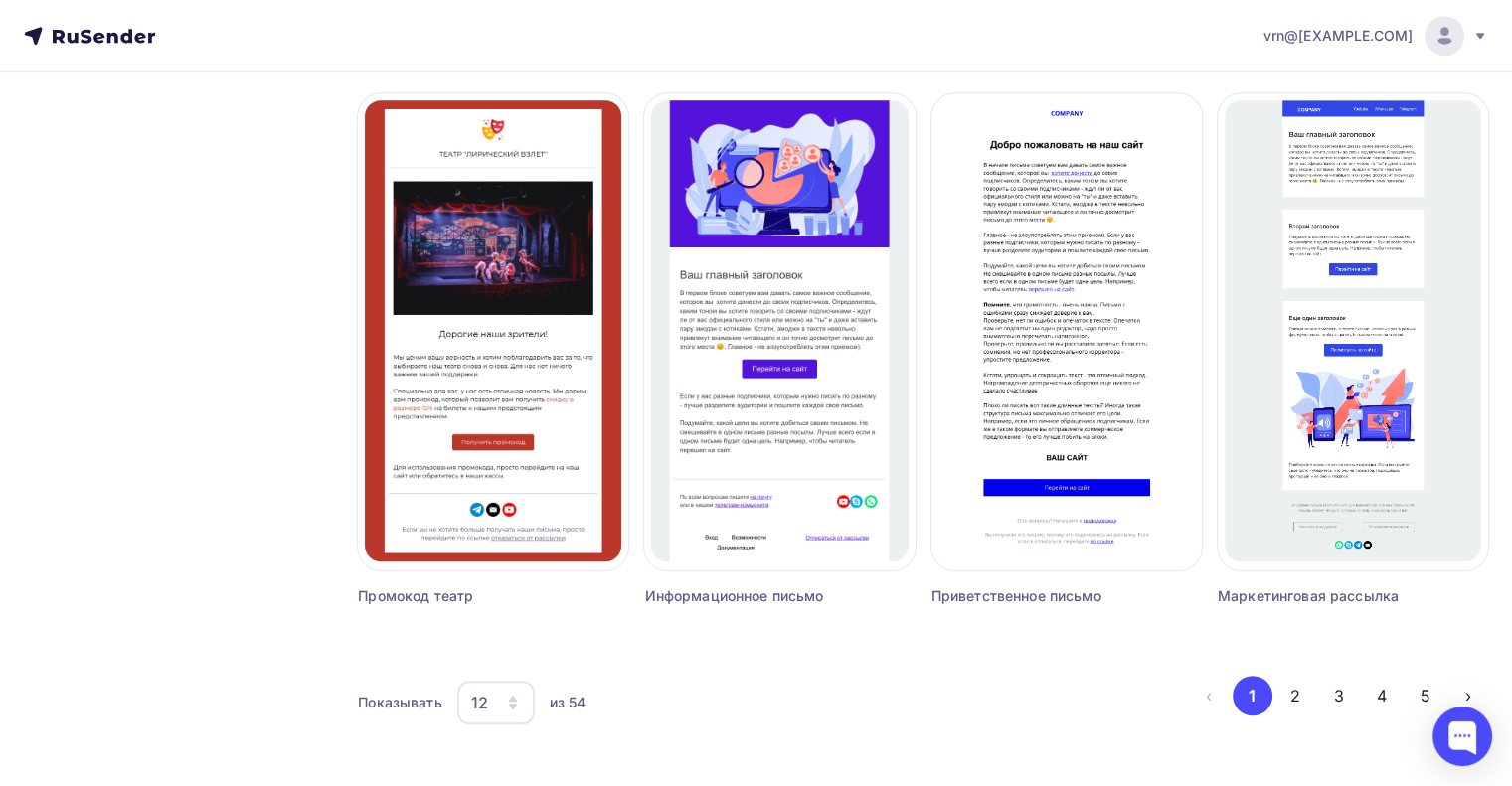 click 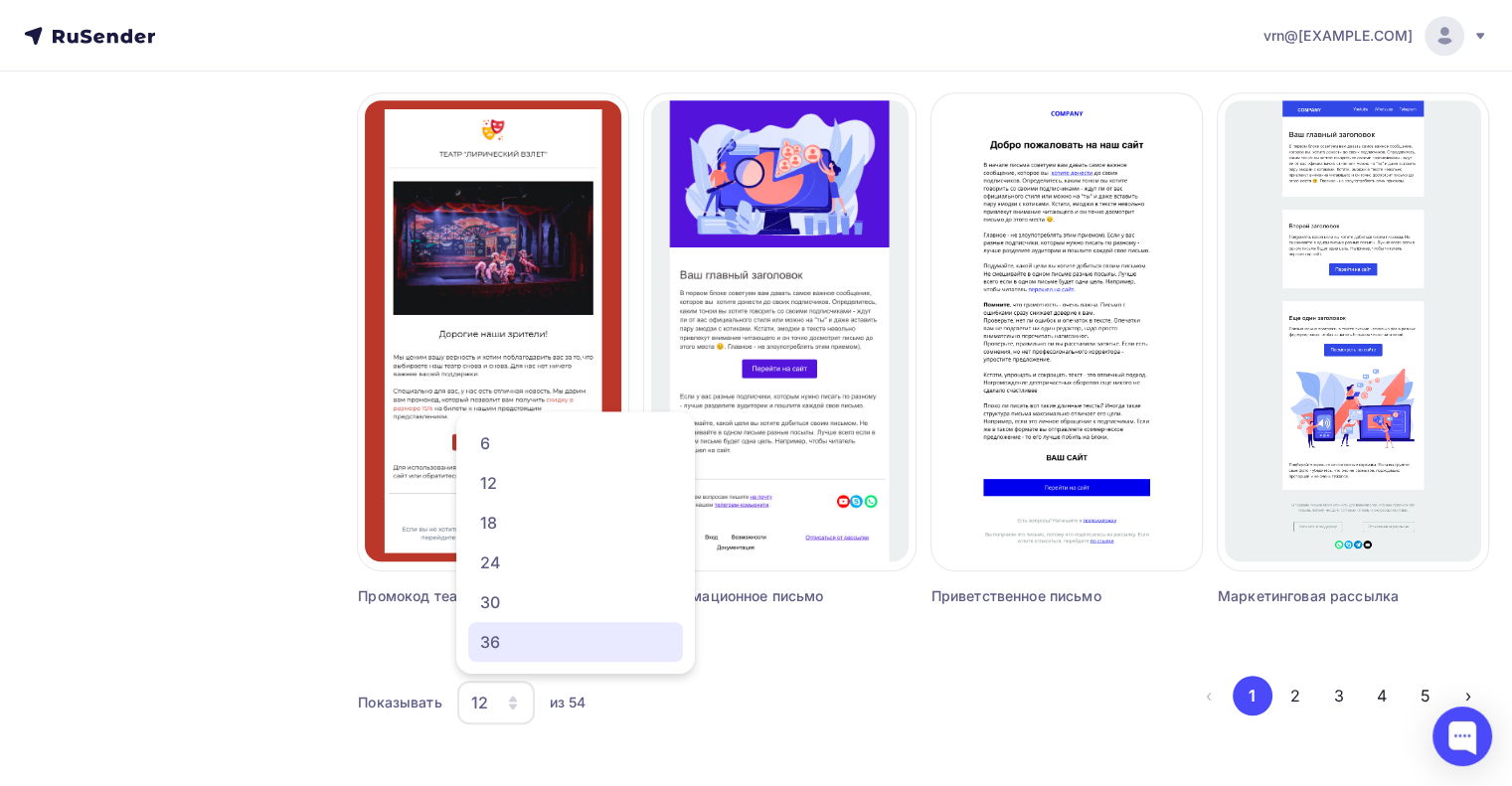 click on "36" at bounding box center [576, 642] 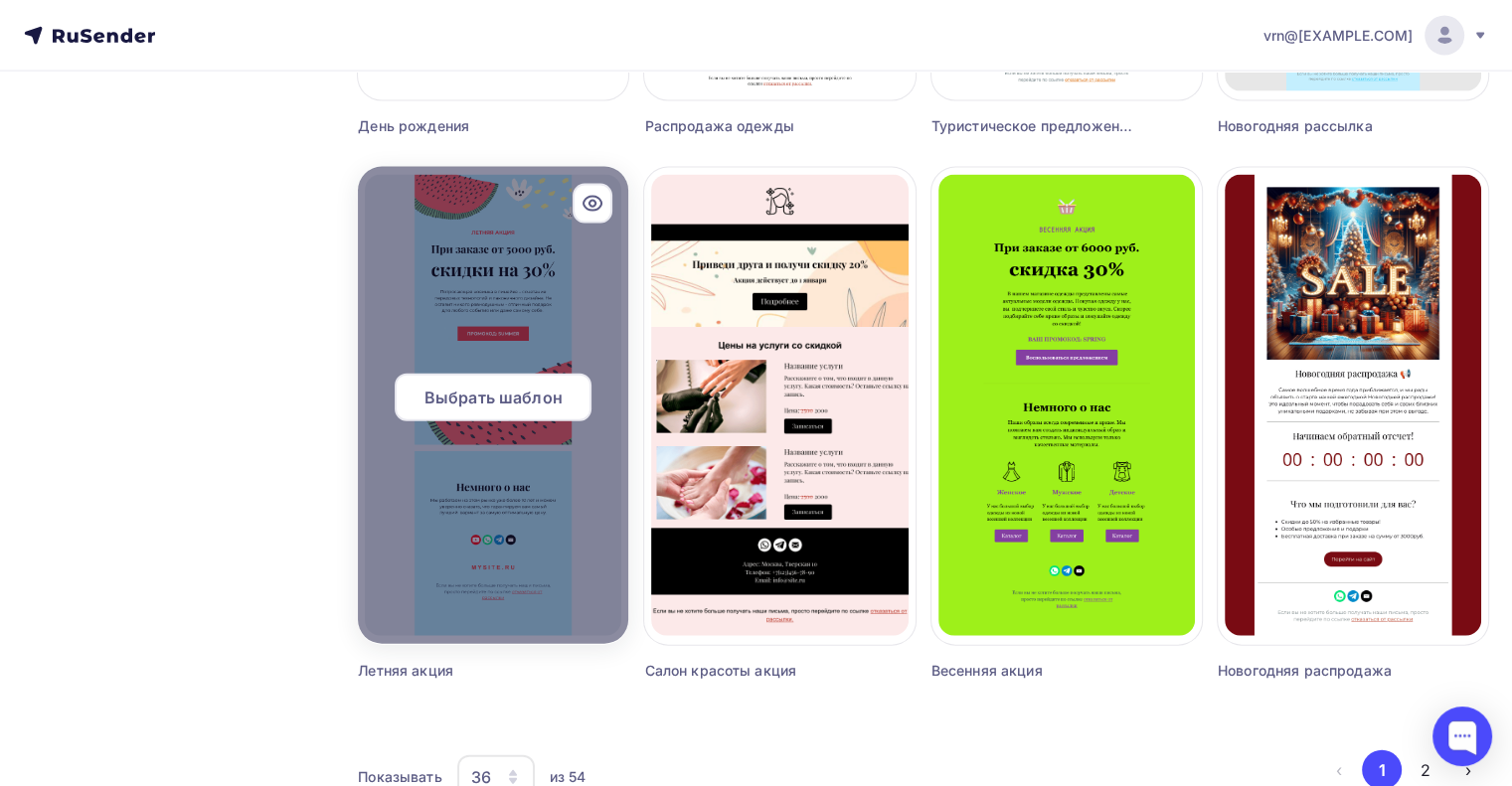 scroll, scrollTop: 4519, scrollLeft: 0, axis: vertical 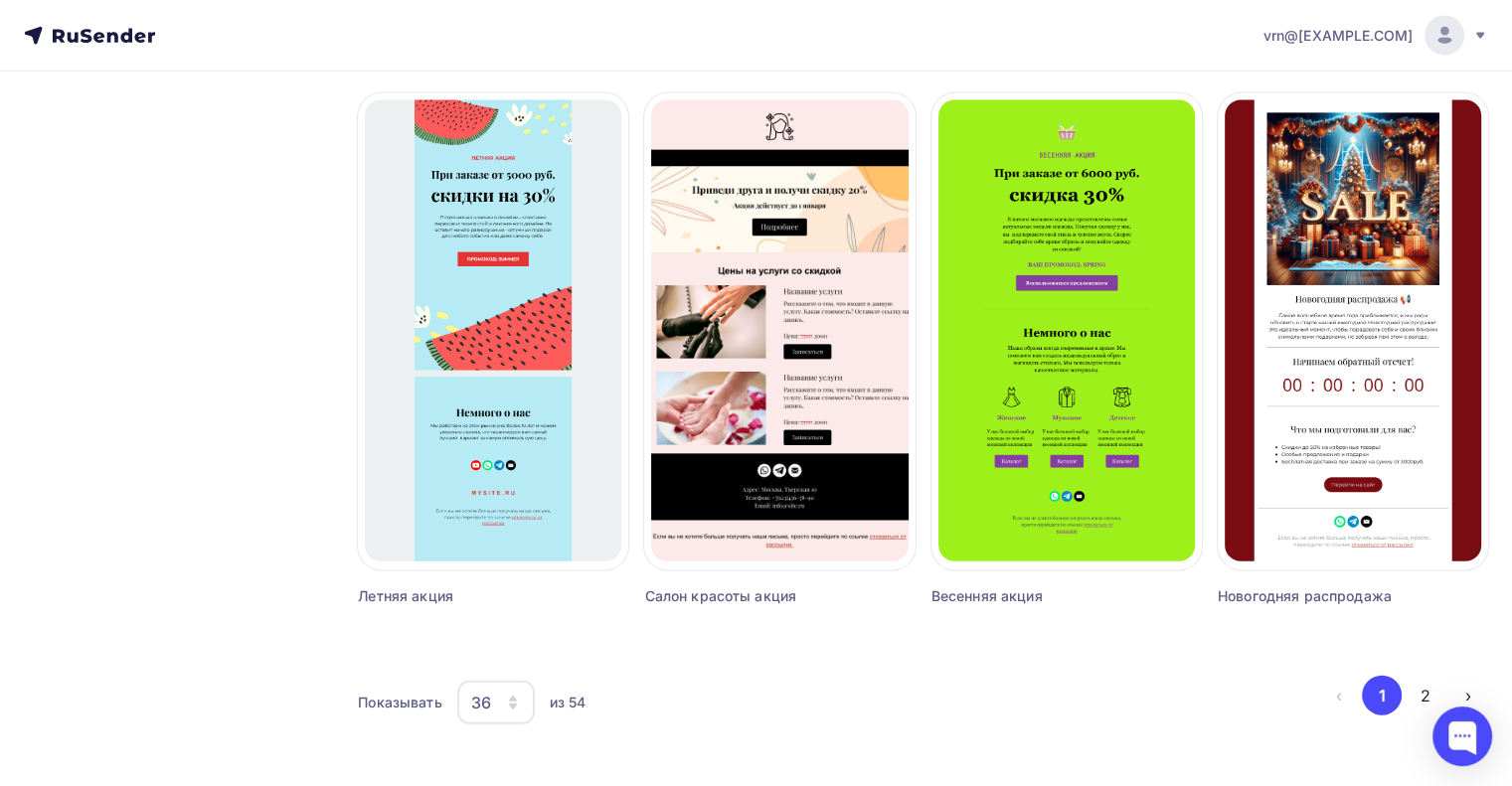 click 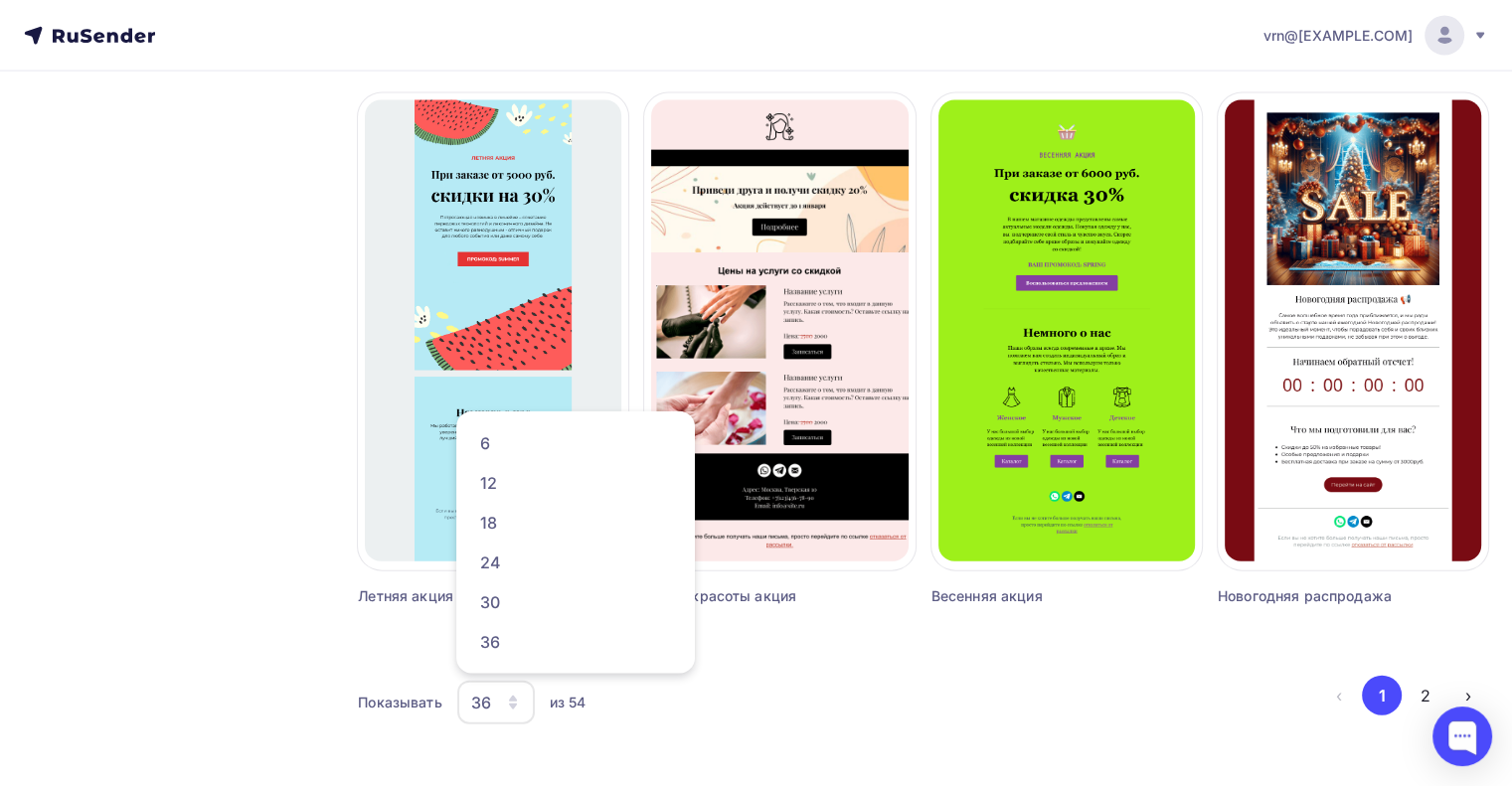 click on "Показывать
36
6
12
18
24
30
36
из 54   ‹ 1 2 ›" at bounding box center [923, 712] 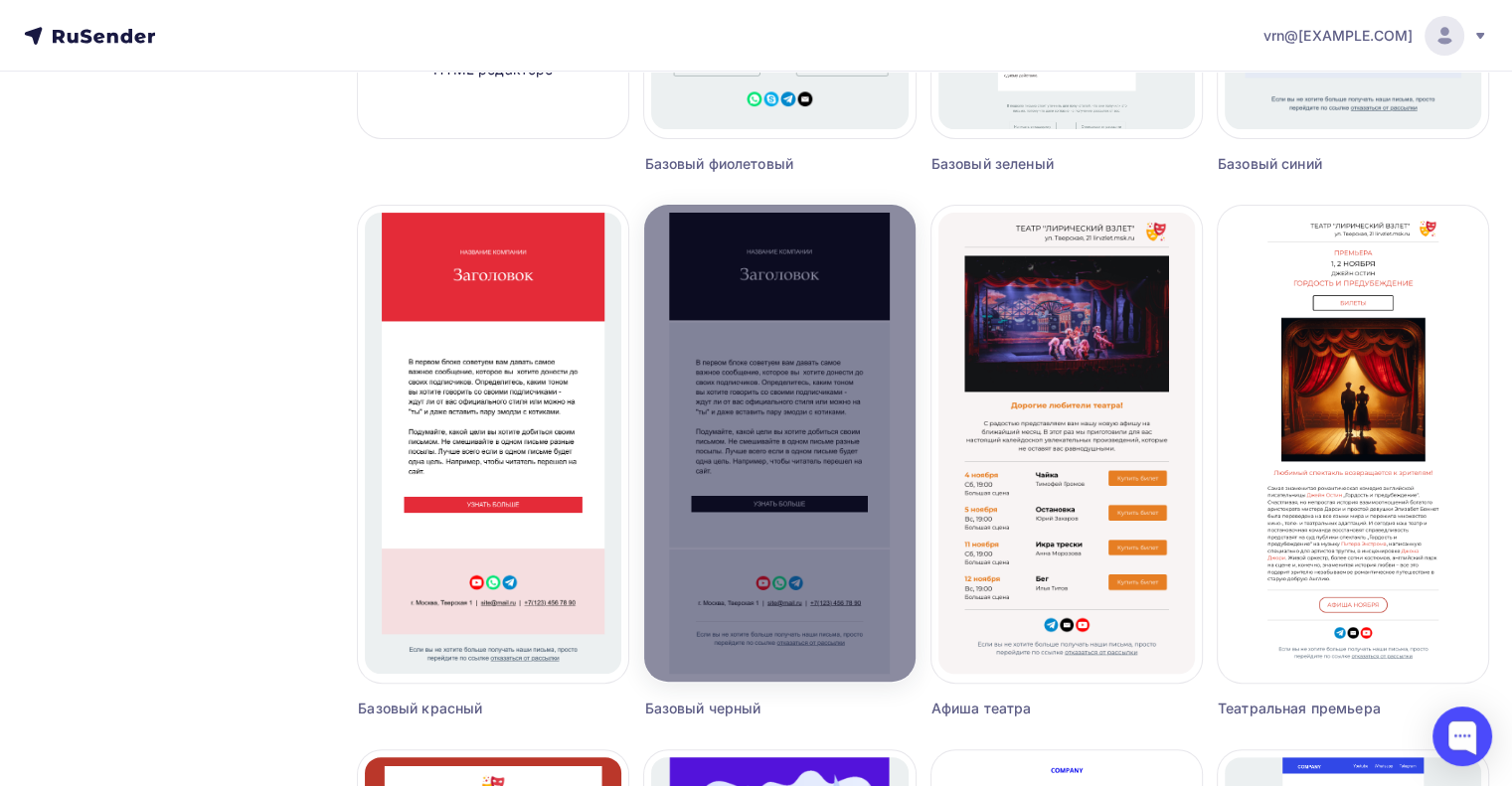 scroll, scrollTop: 596, scrollLeft: 0, axis: vertical 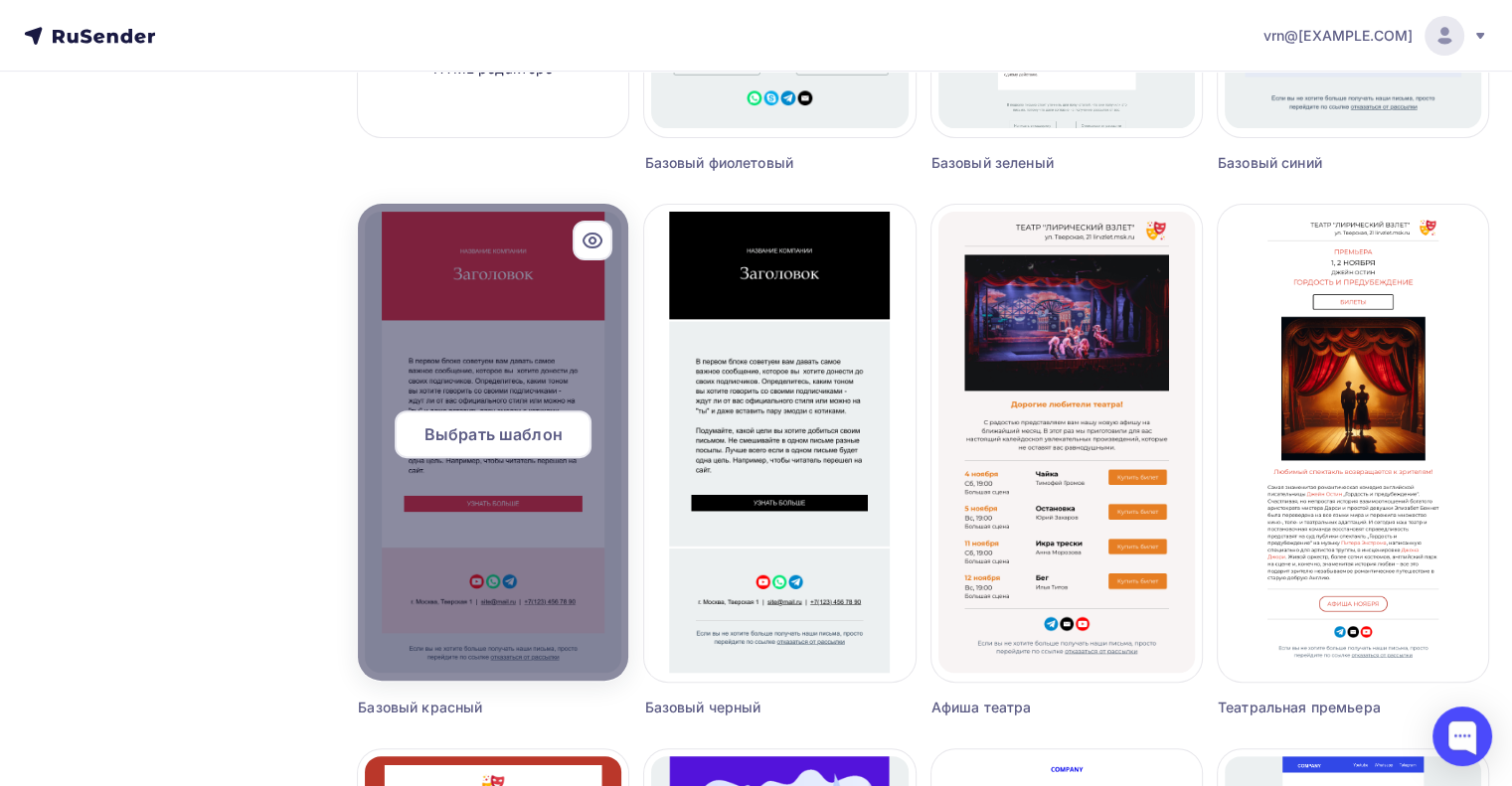 click at bounding box center [493, 442] 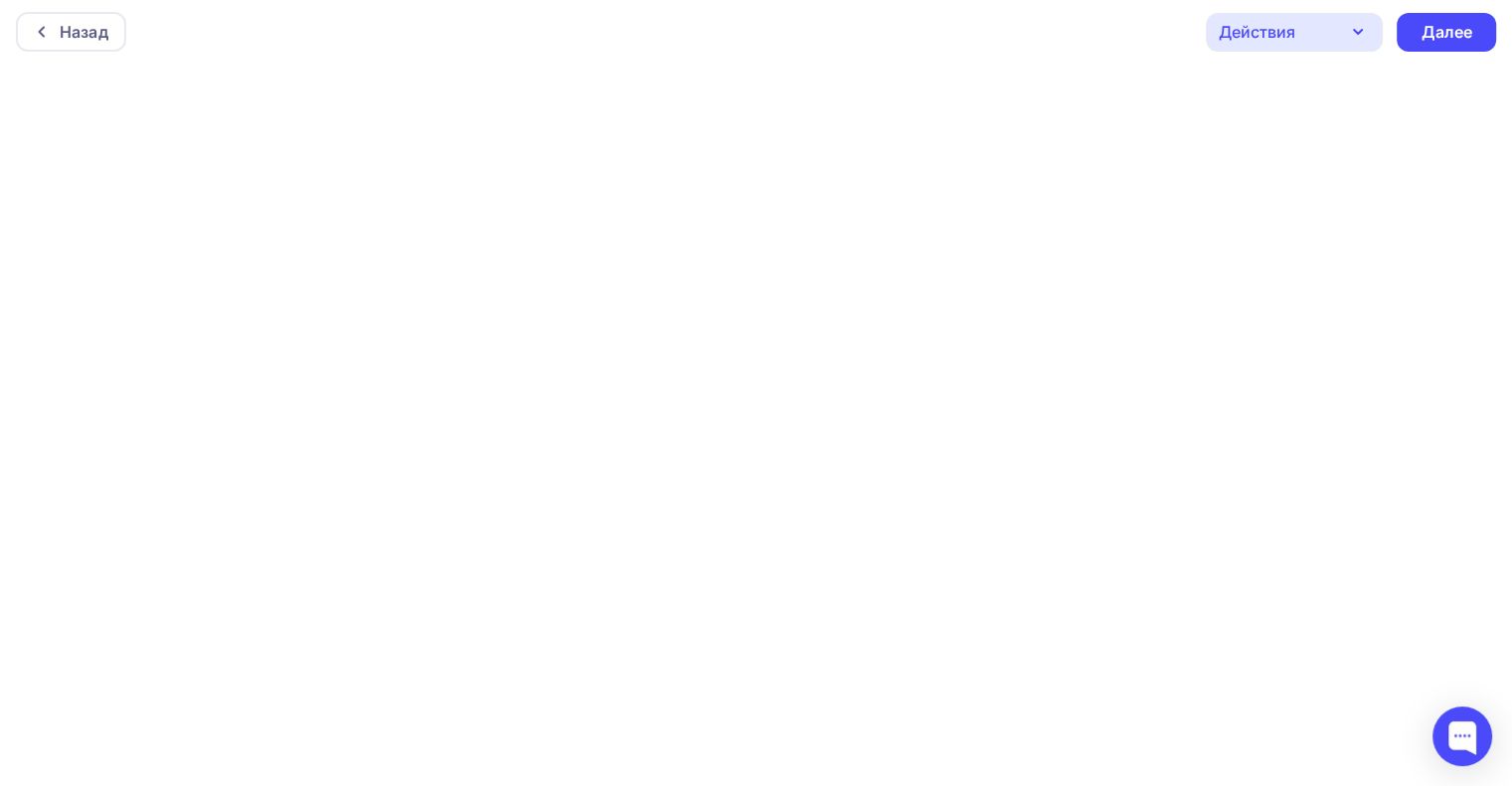 scroll, scrollTop: 0, scrollLeft: 0, axis: both 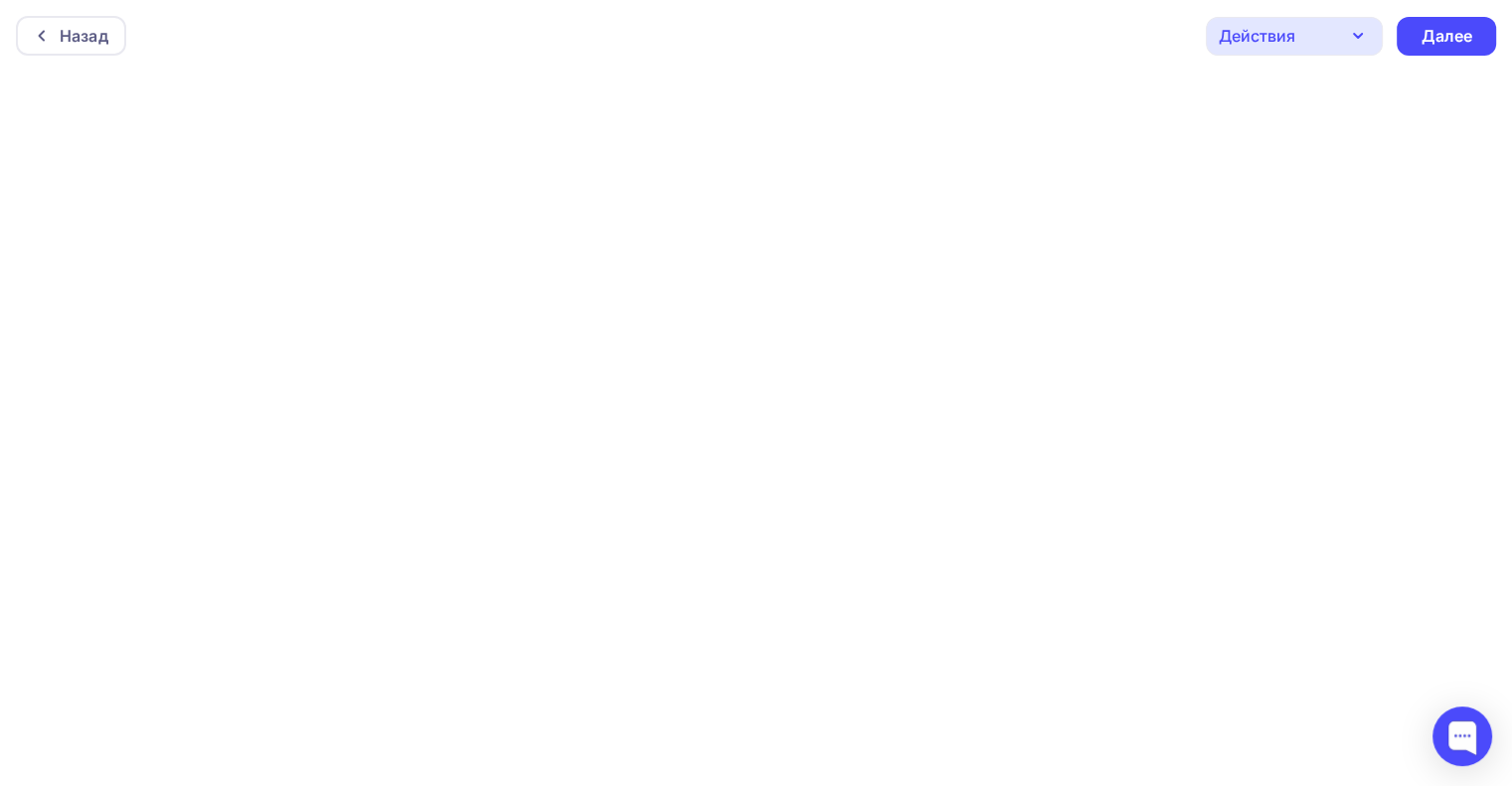 click on "Действия" at bounding box center [1294, 36] 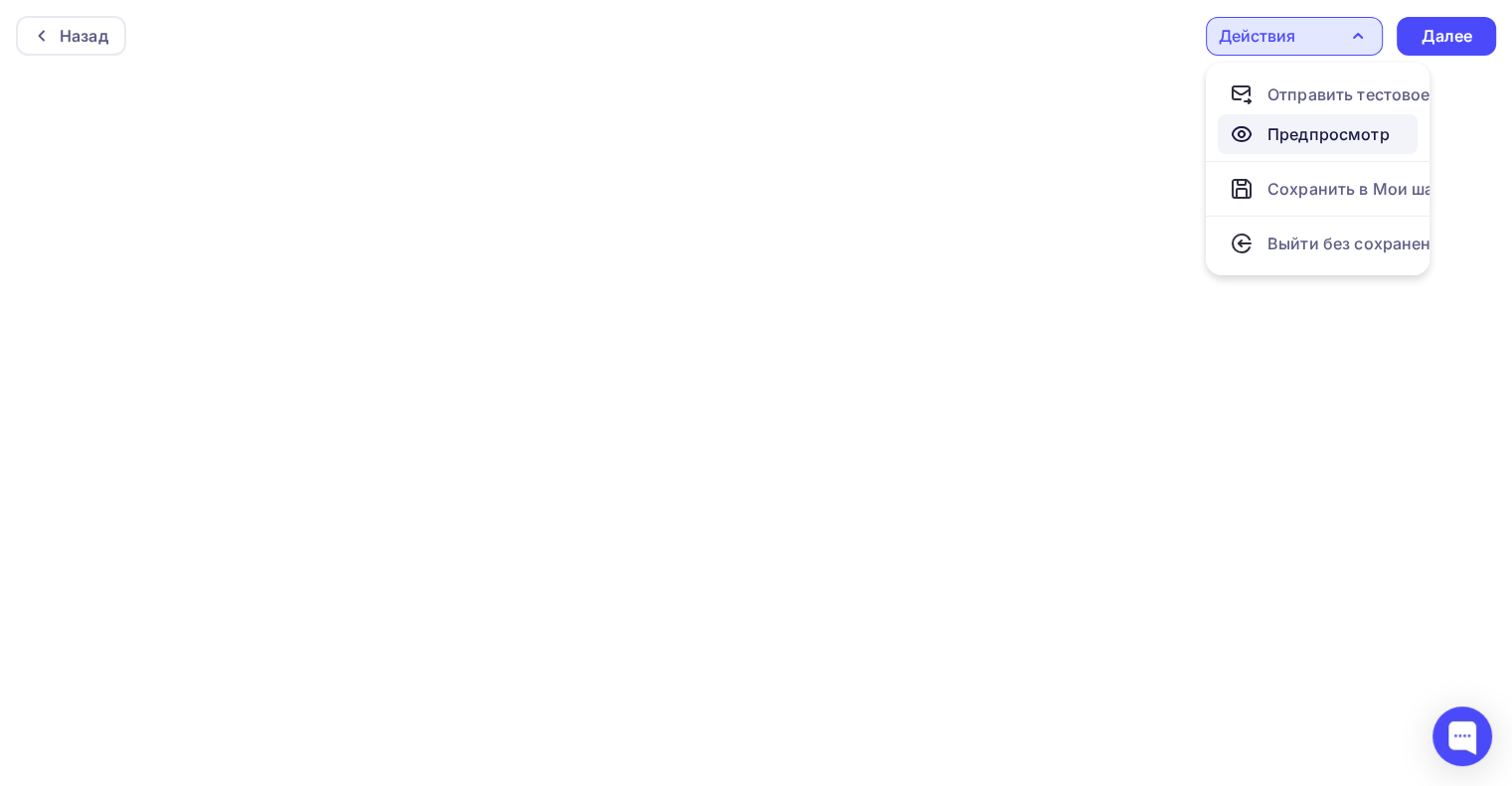 click on "Предпросмотр" at bounding box center (1328, 134) 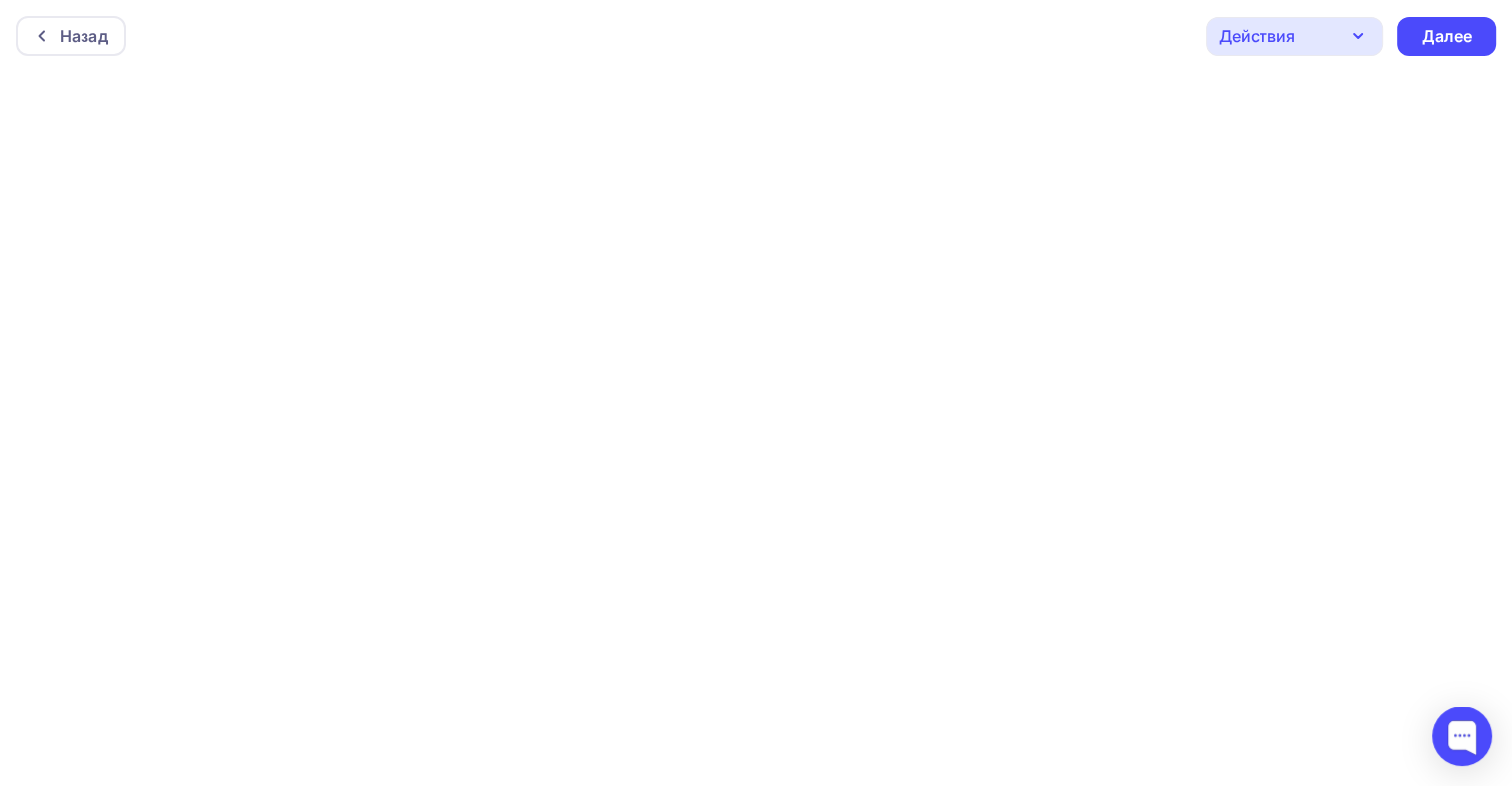 scroll, scrollTop: 4, scrollLeft: 0, axis: vertical 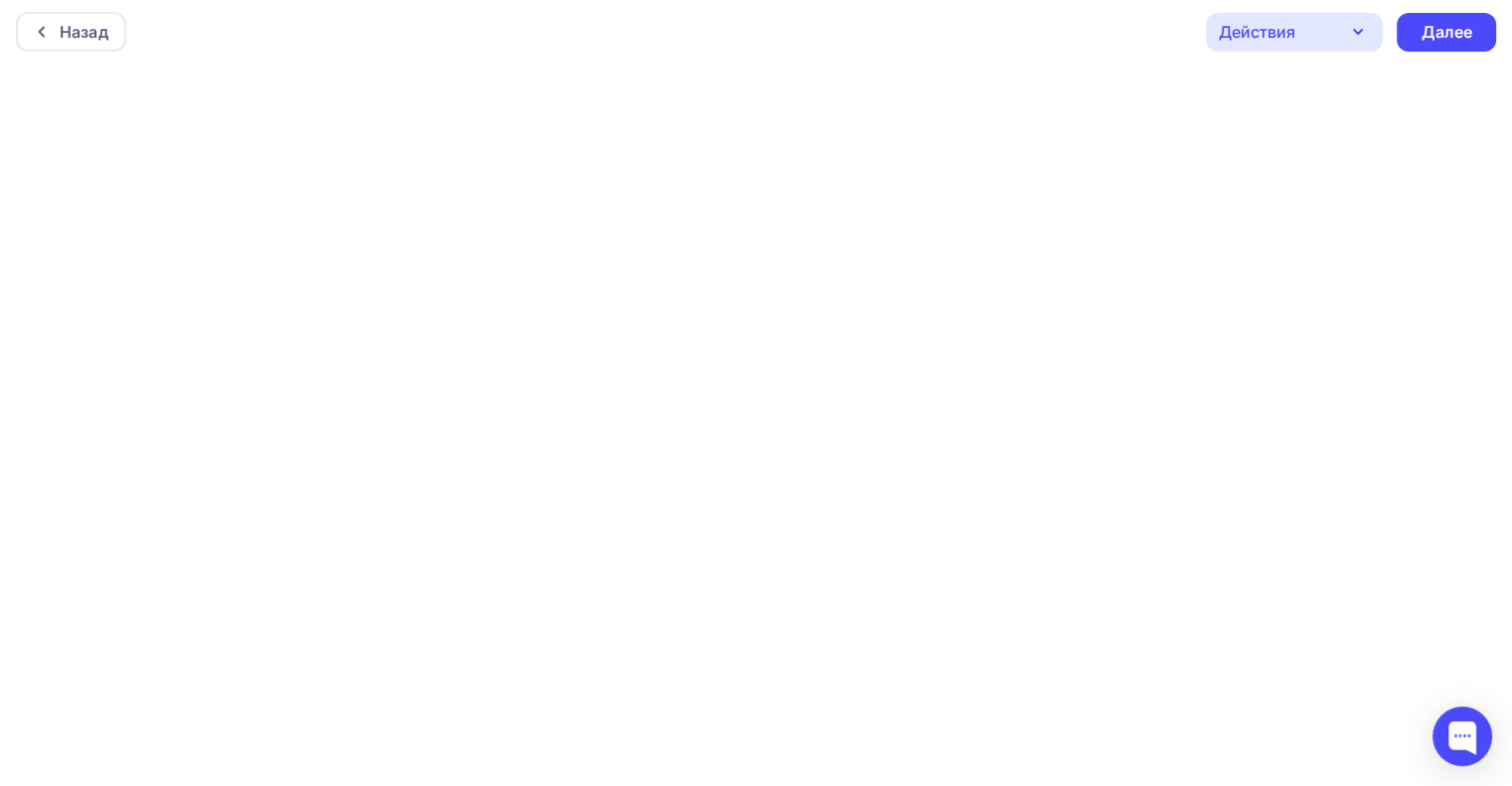 click 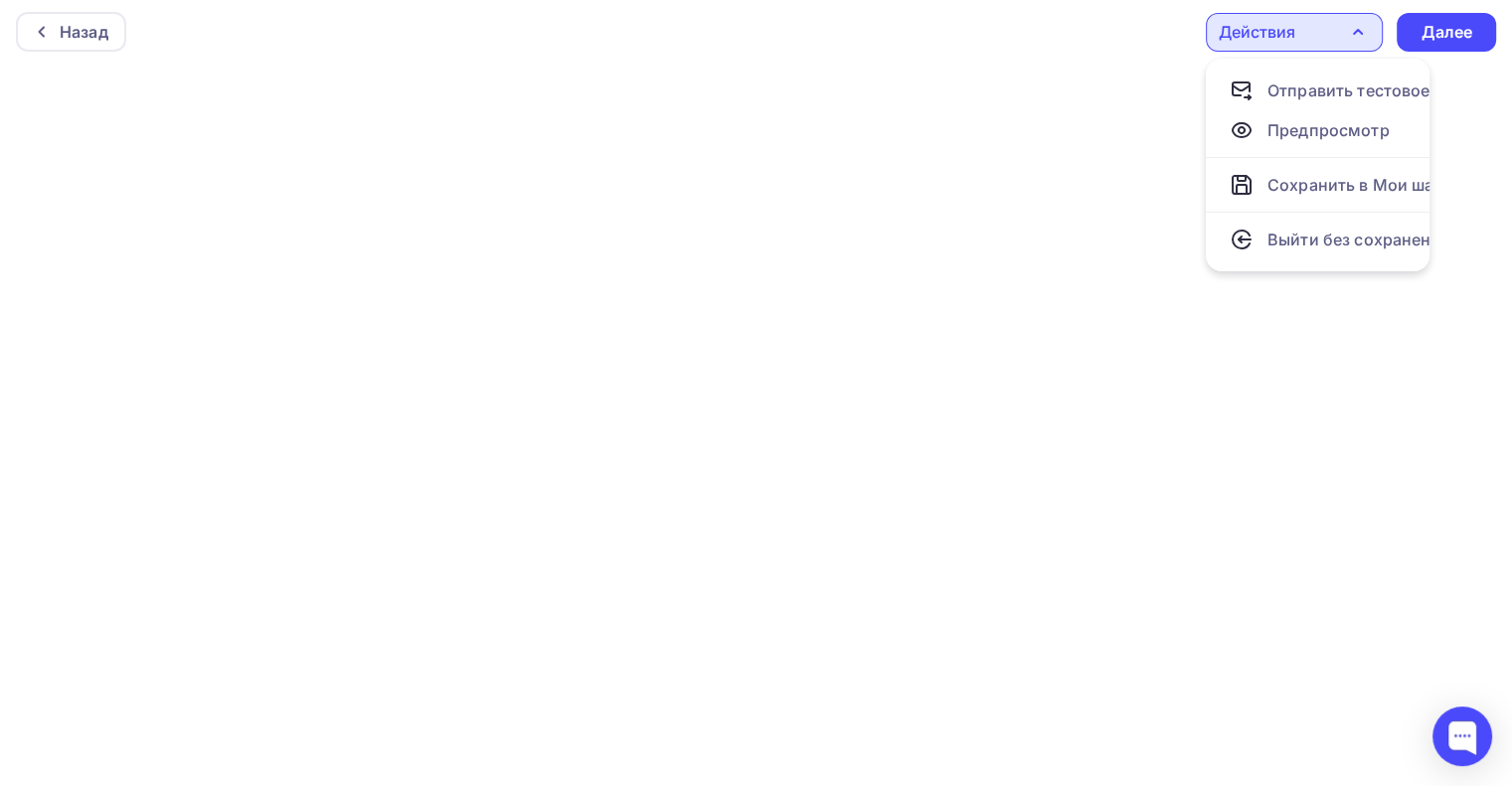 click 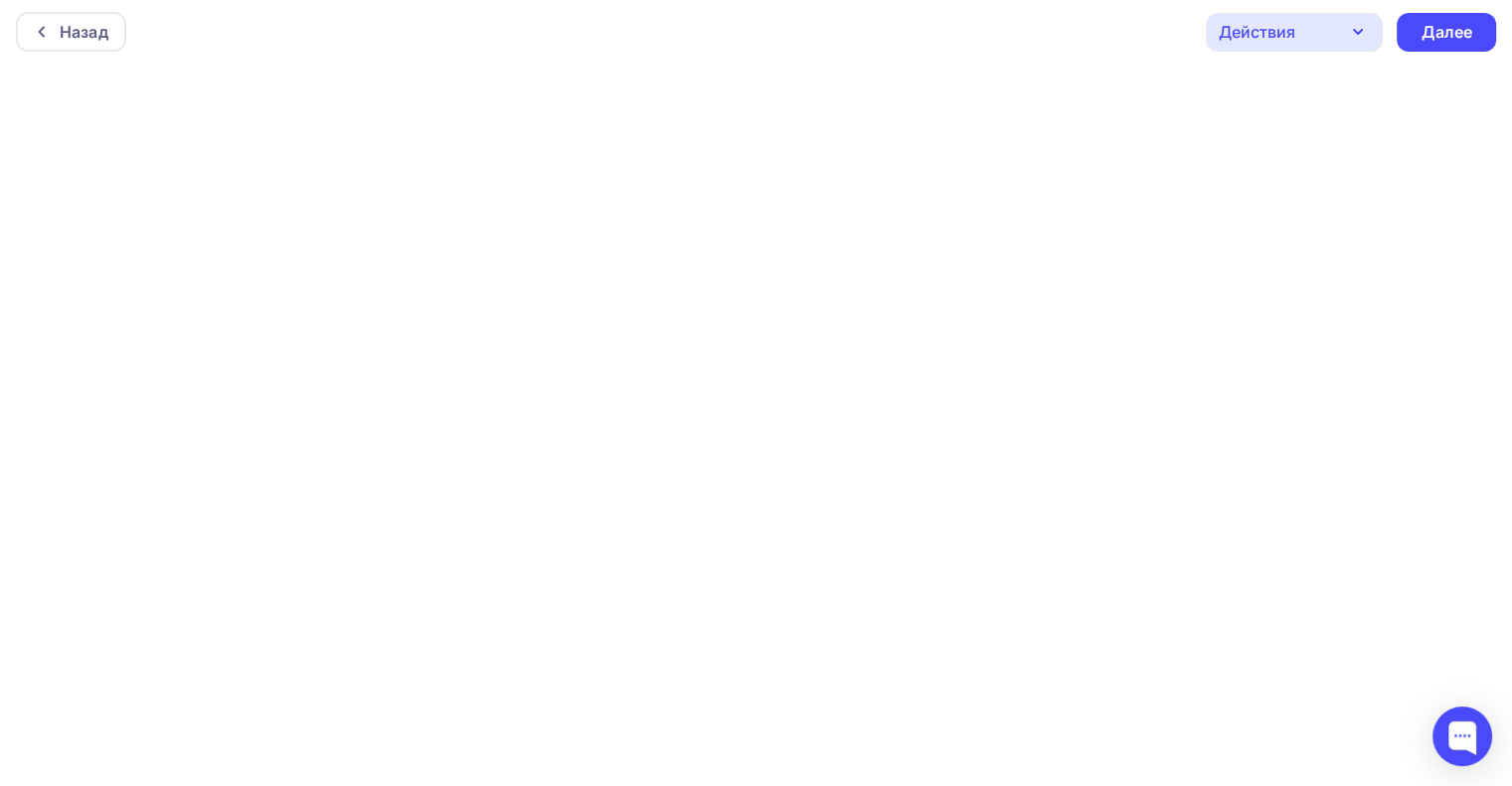 click 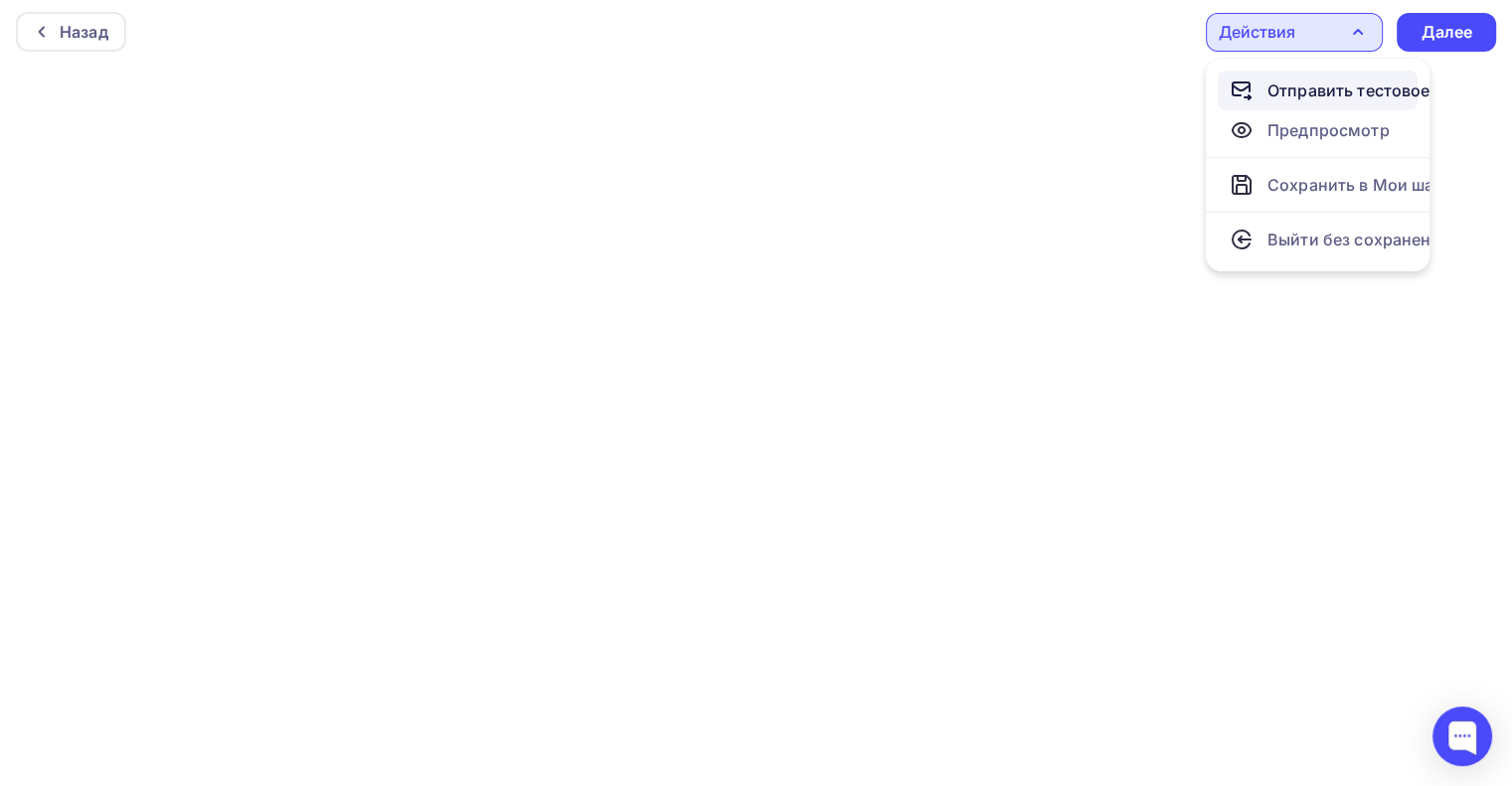 click on "Отправить тестовое письмо" at bounding box center [1382, 90] 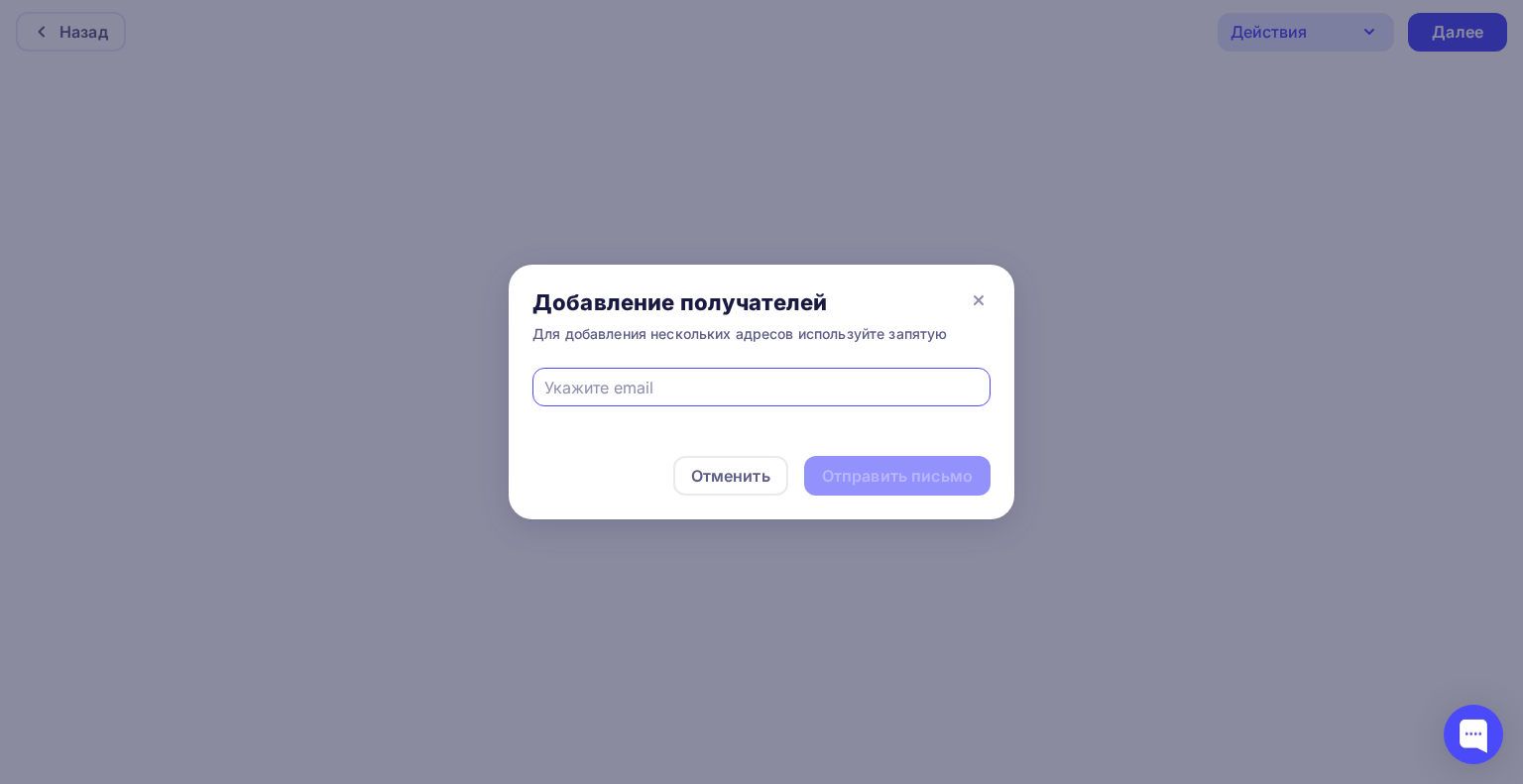 type on "м" 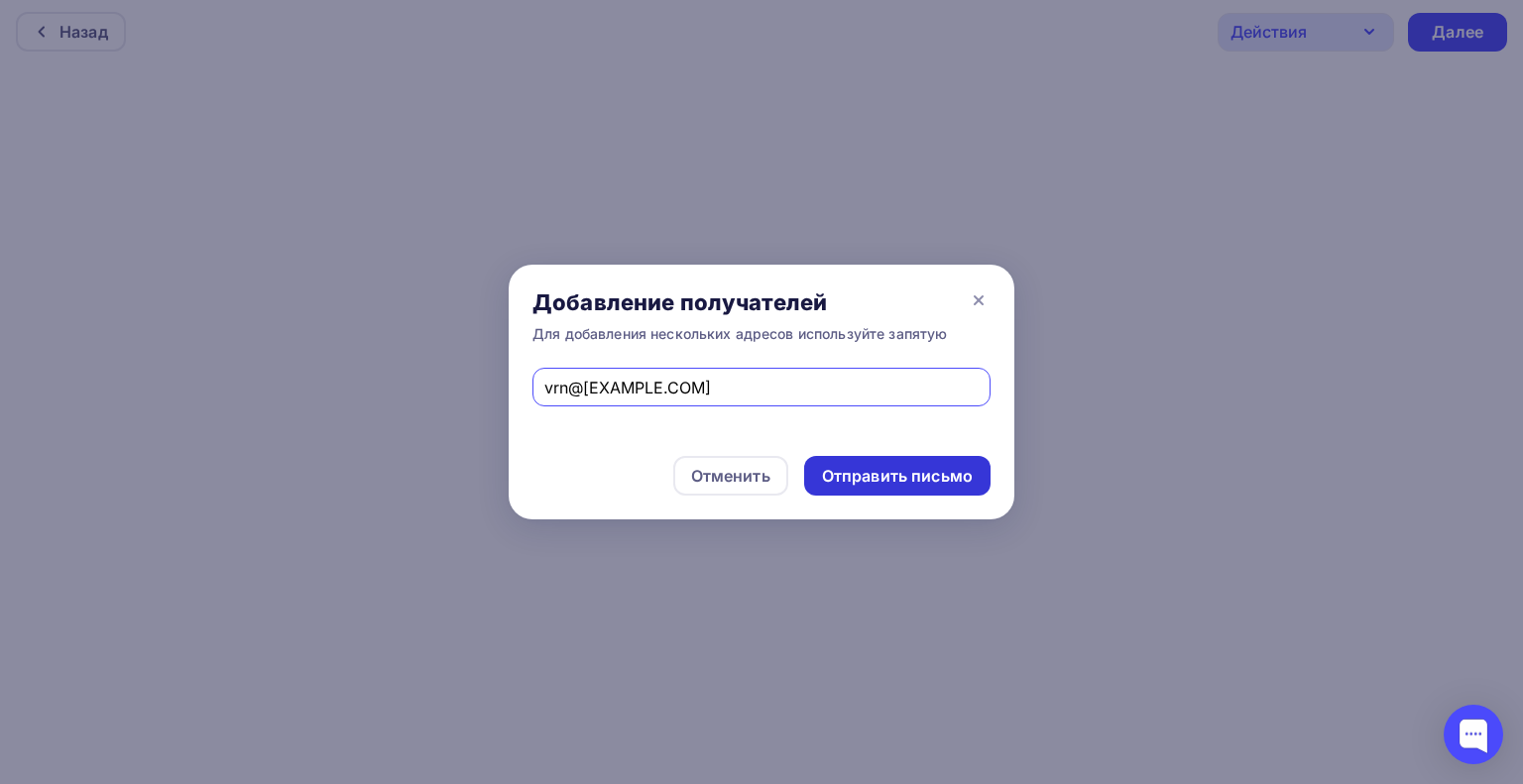type on "vrn@l-compaund.ru" 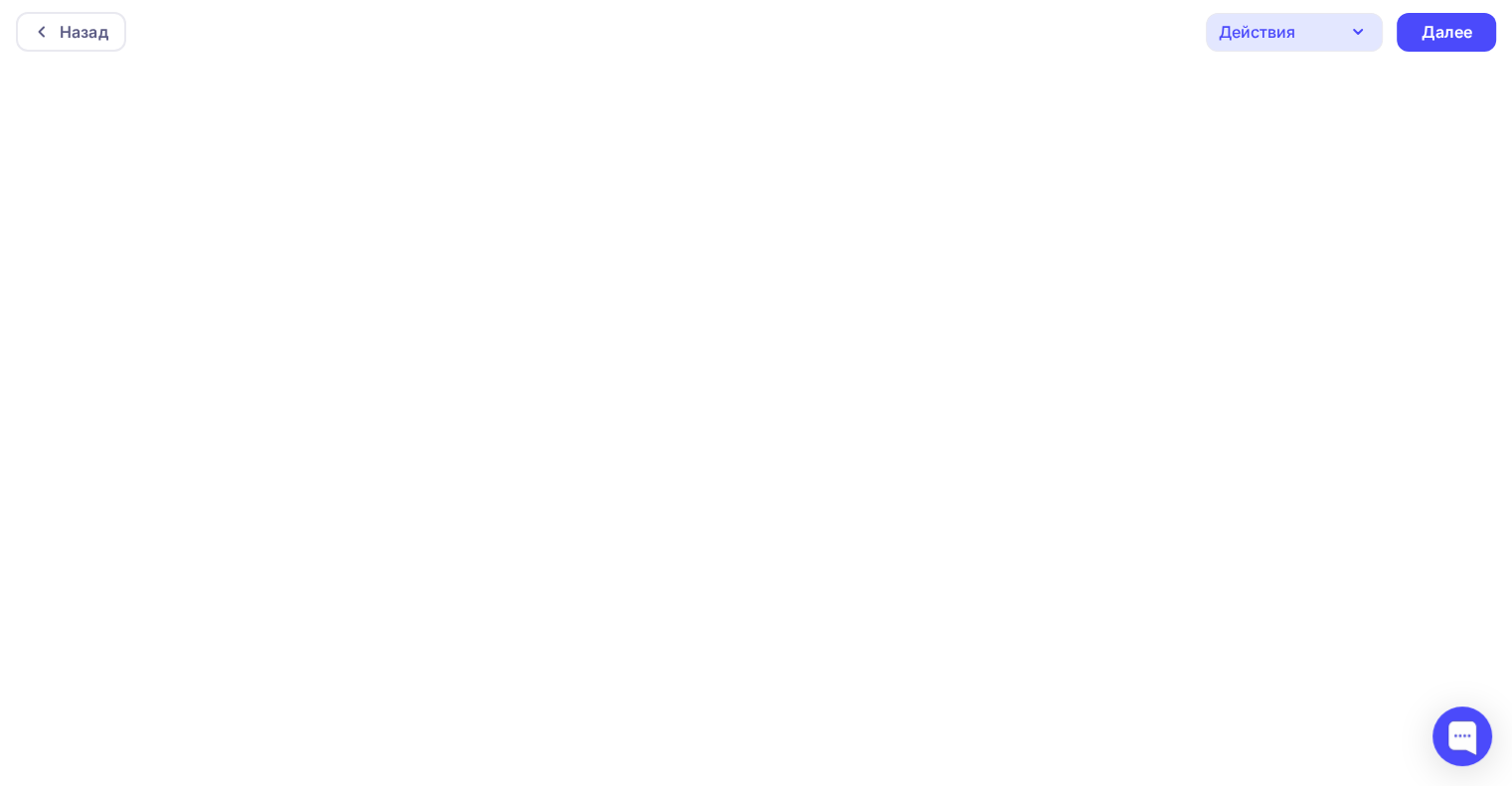 scroll, scrollTop: 0, scrollLeft: 0, axis: both 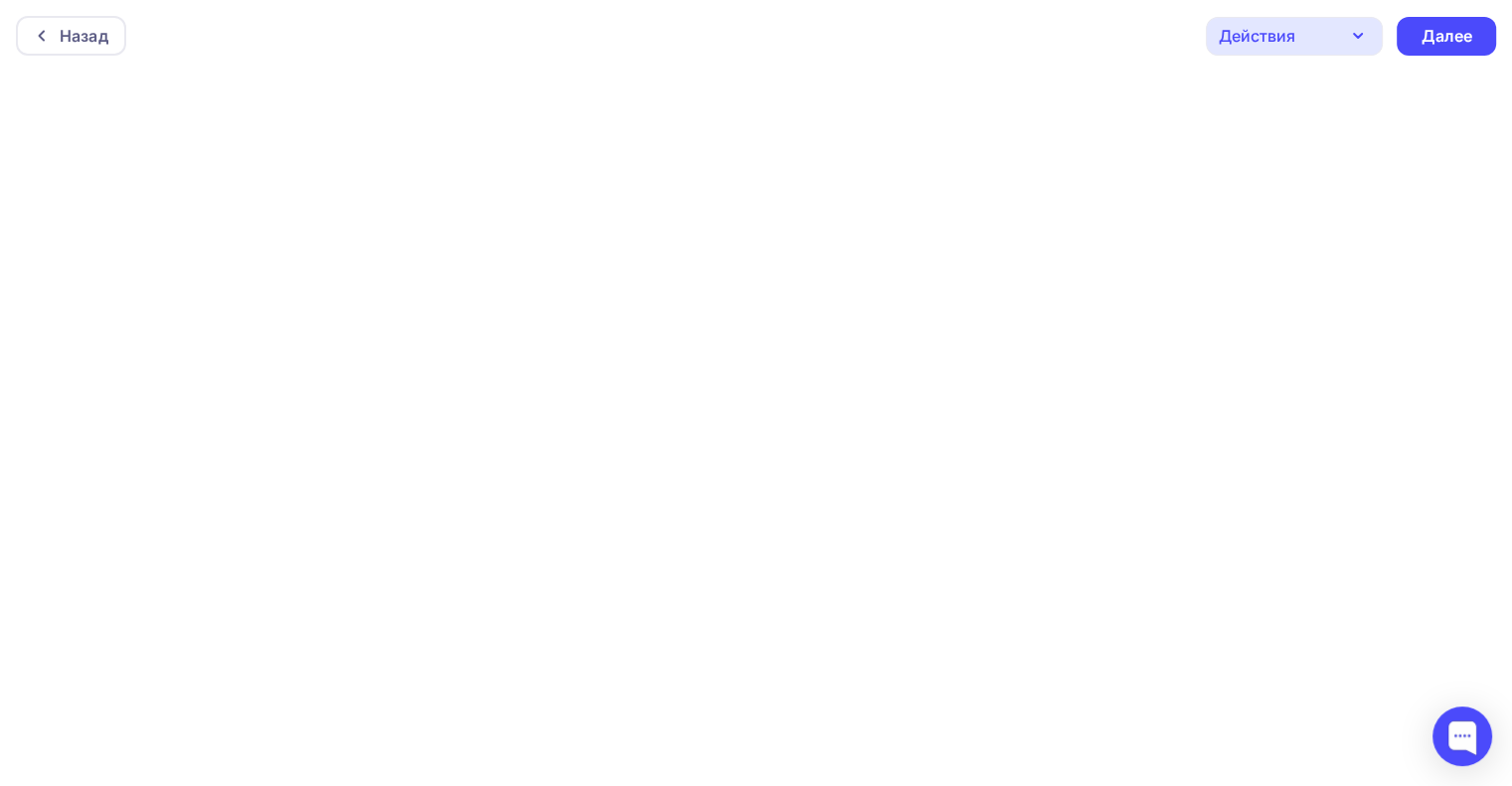 click 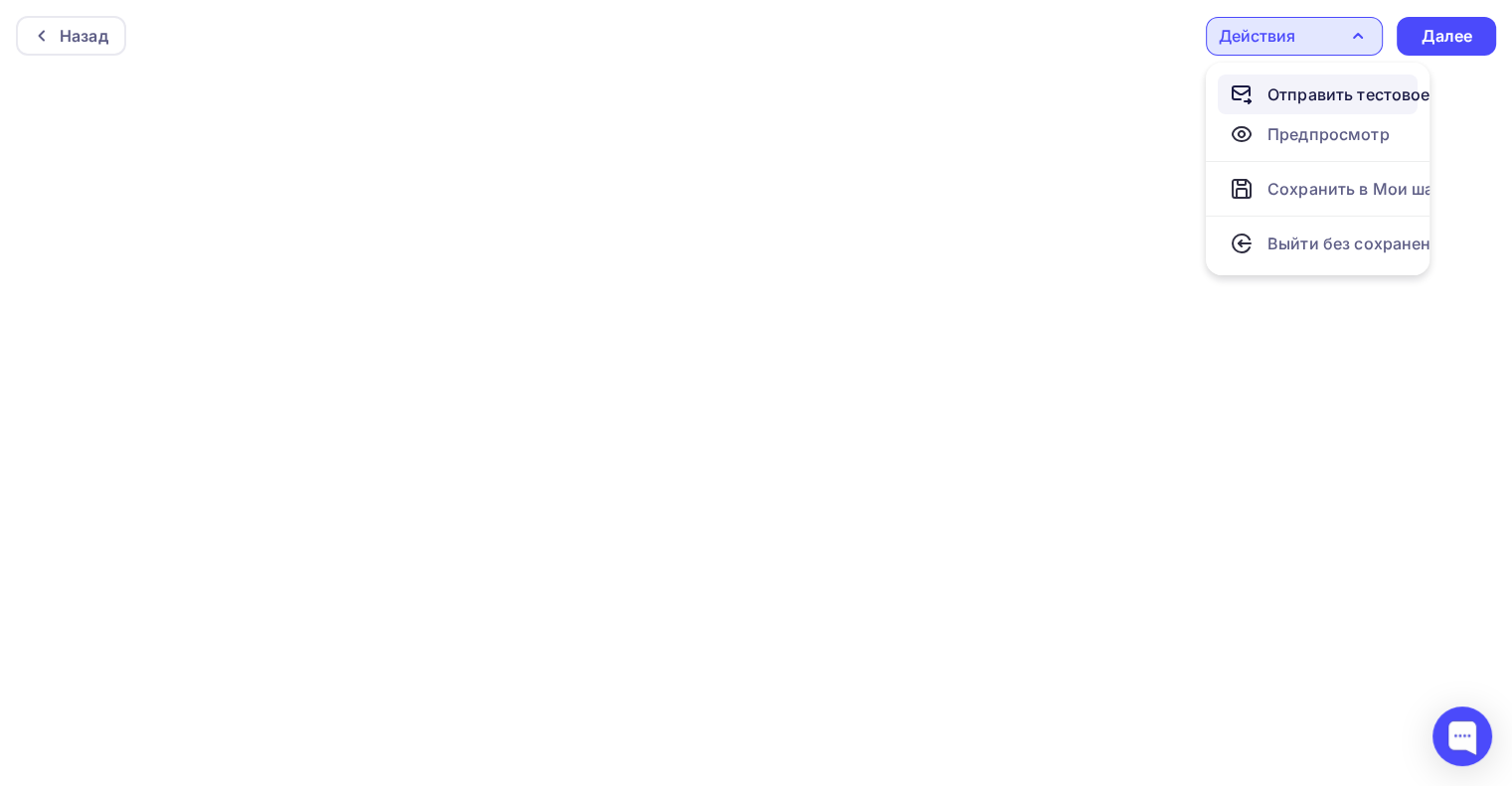click on "Отправить тестовое письмо" at bounding box center (1382, 94) 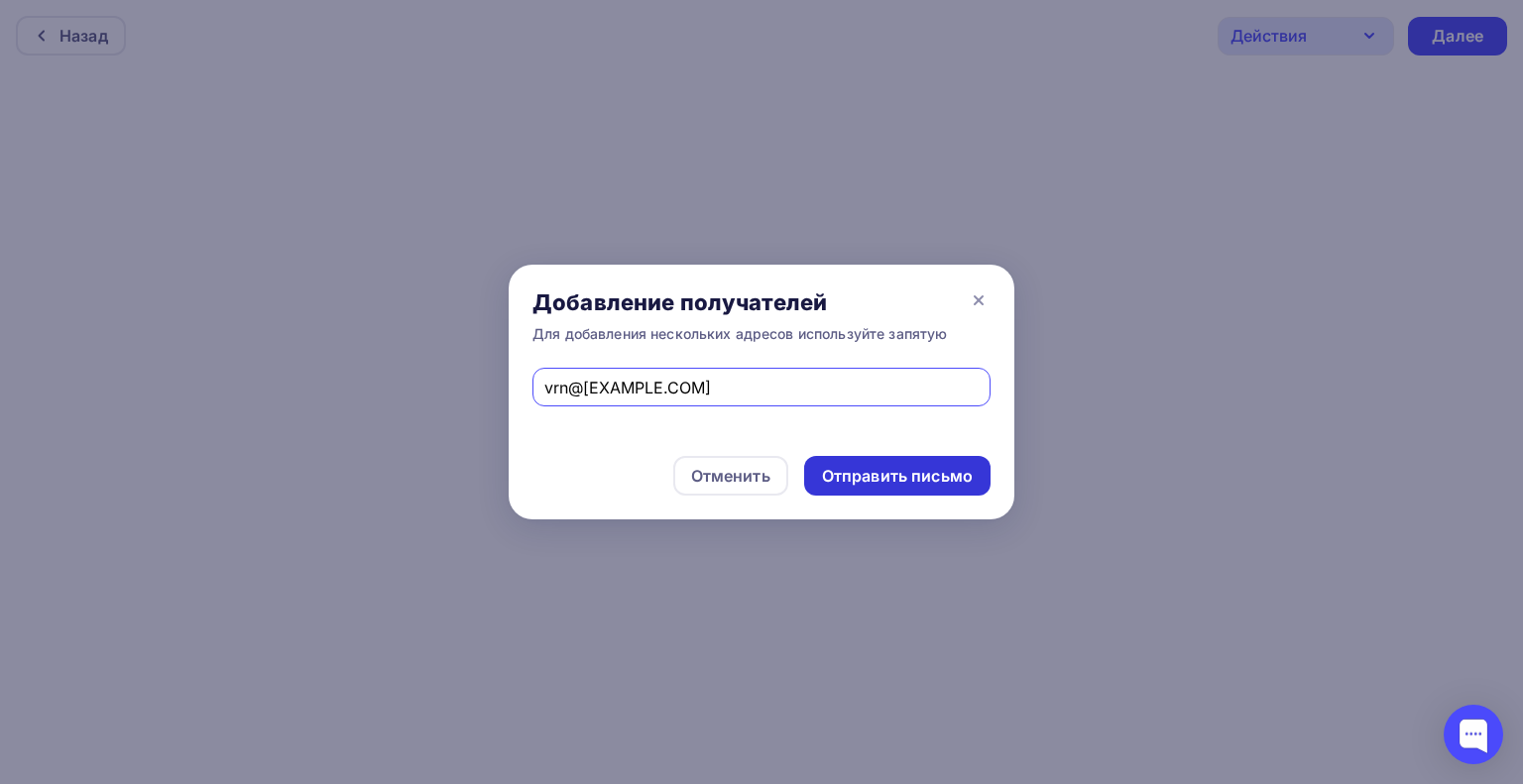 click on "Отправить письмо" at bounding box center [897, 476] 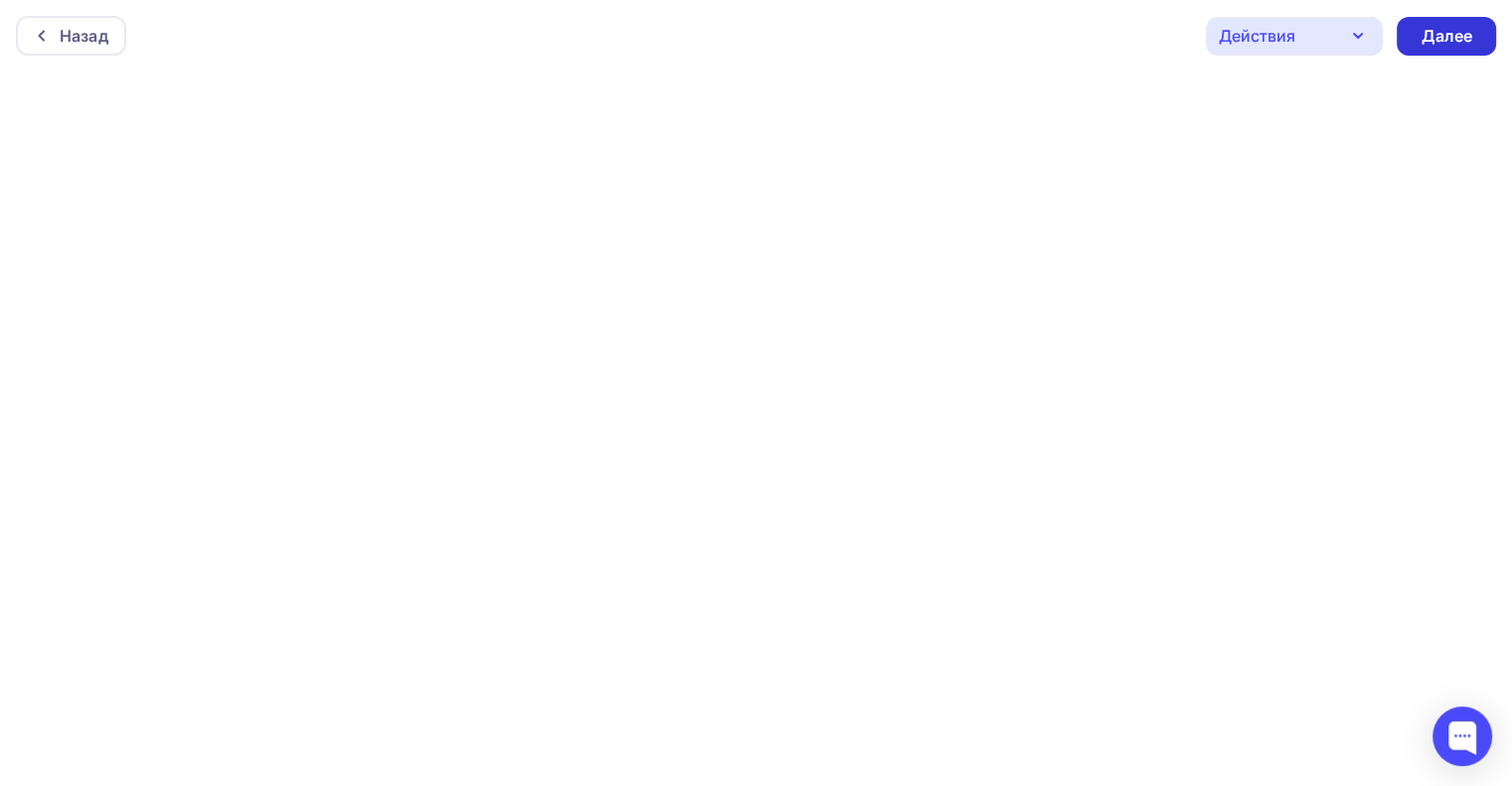 click on "Далее" at bounding box center (1446, 36) 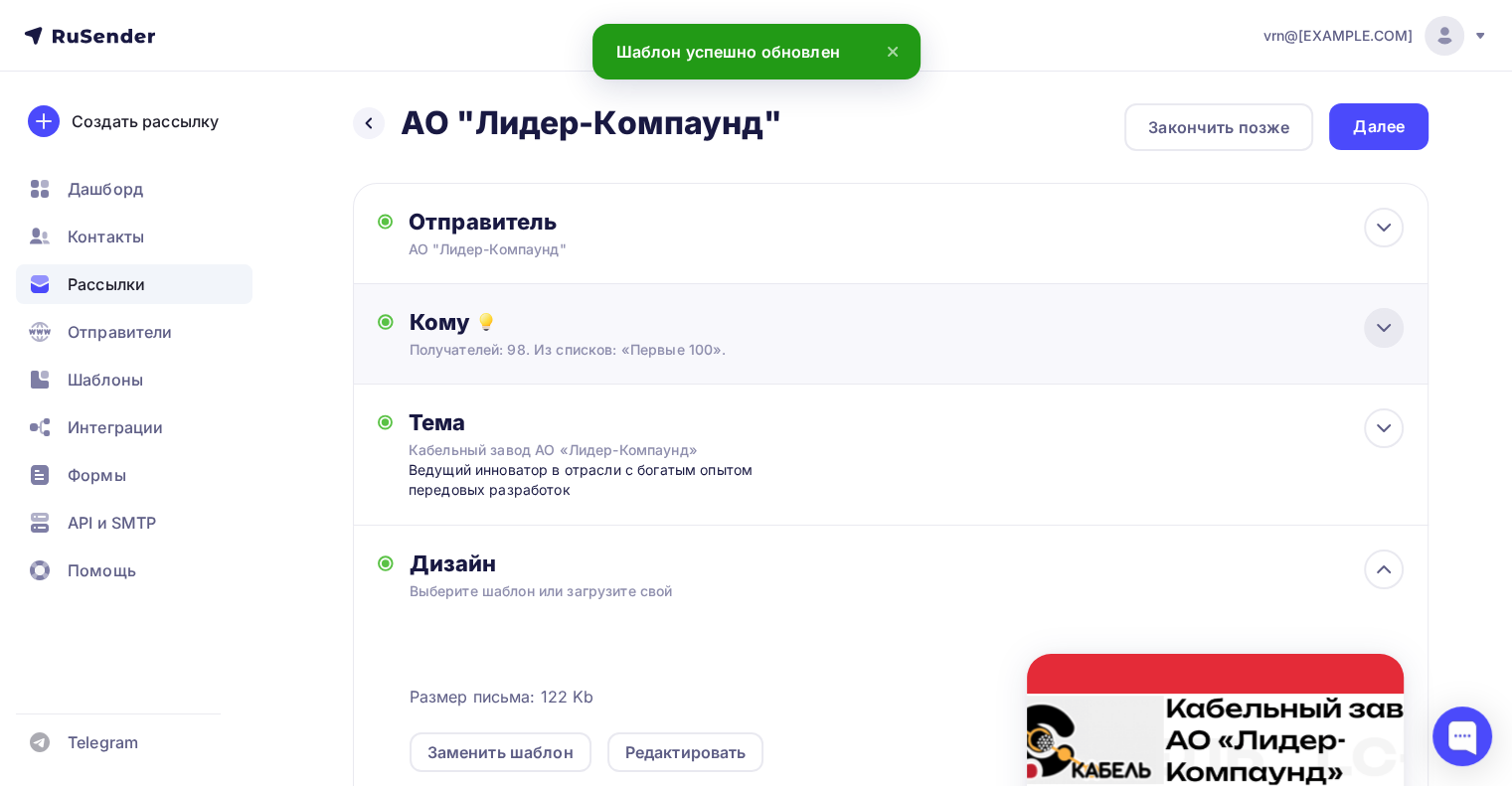 click 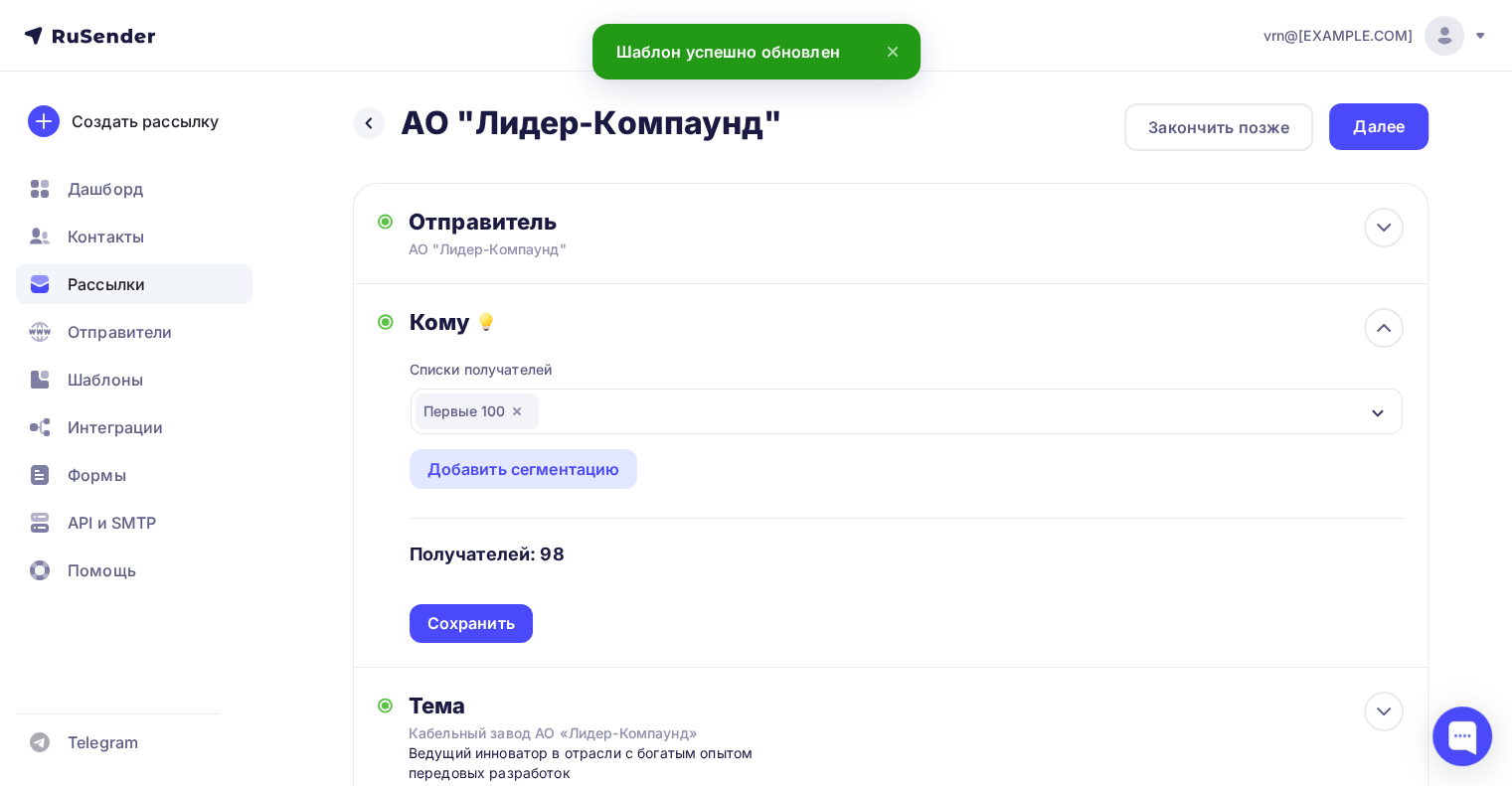 click 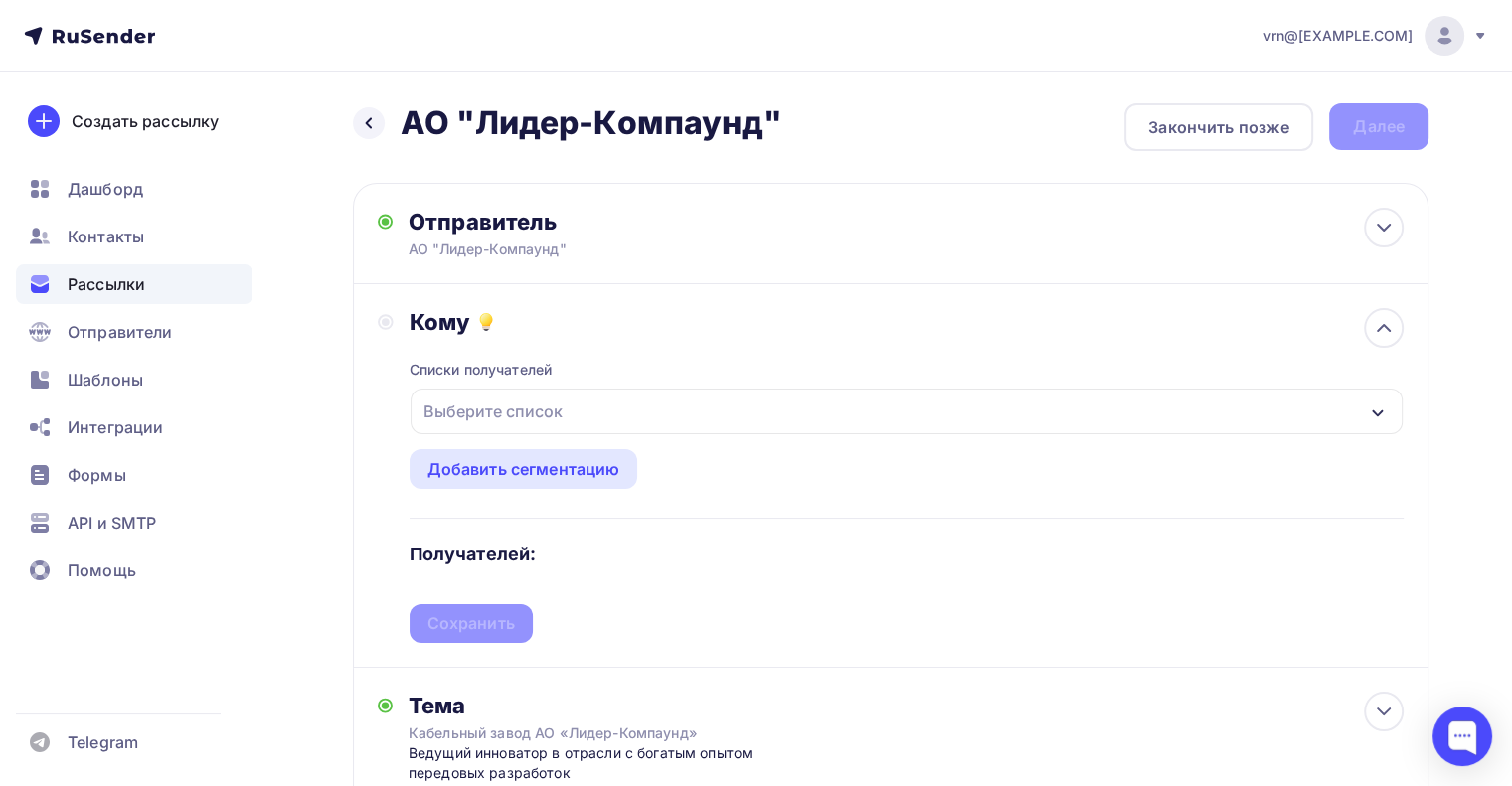 click on "Выберите список" at bounding box center (493, 411) 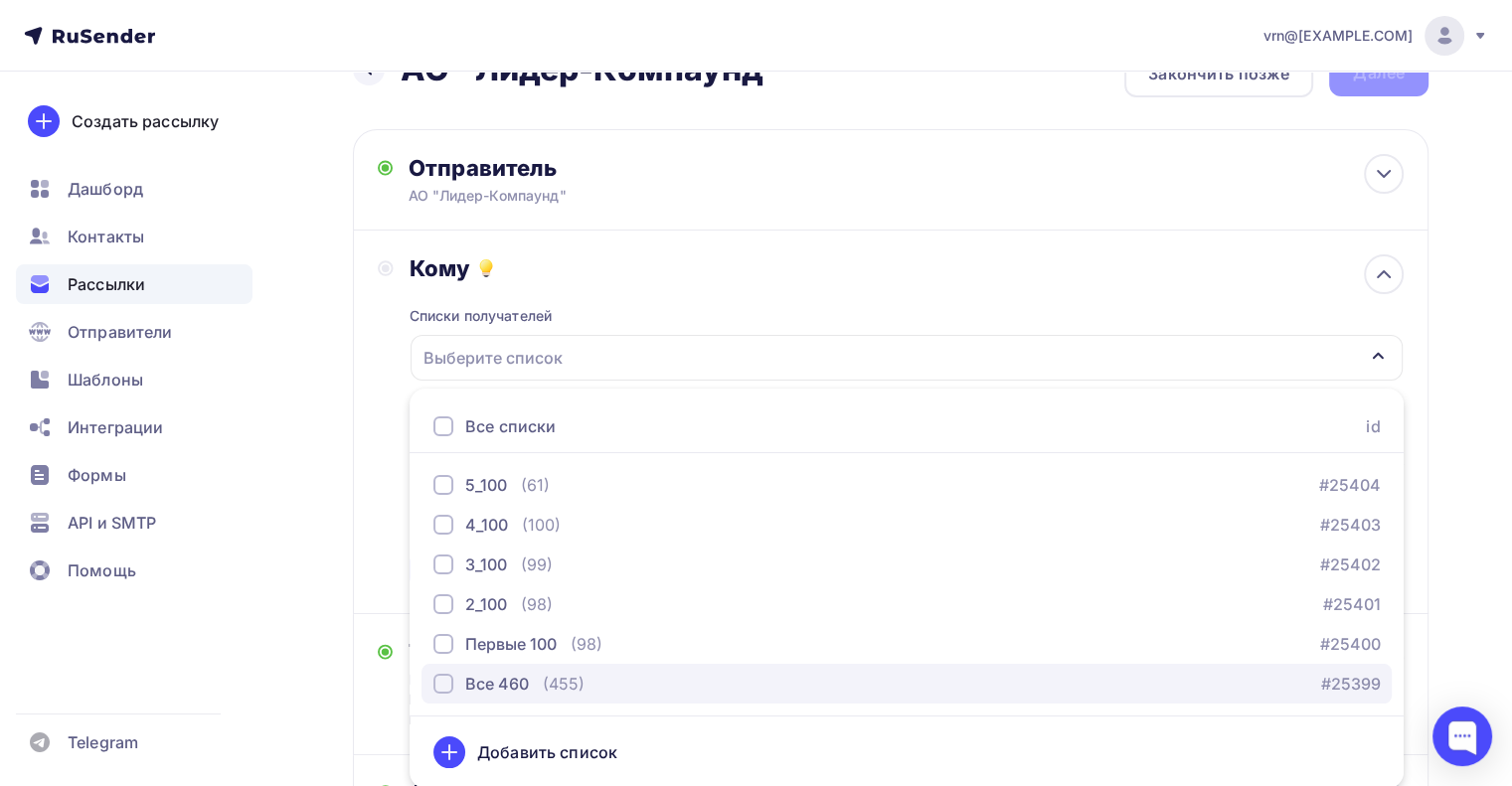 click at bounding box center (443, 684) 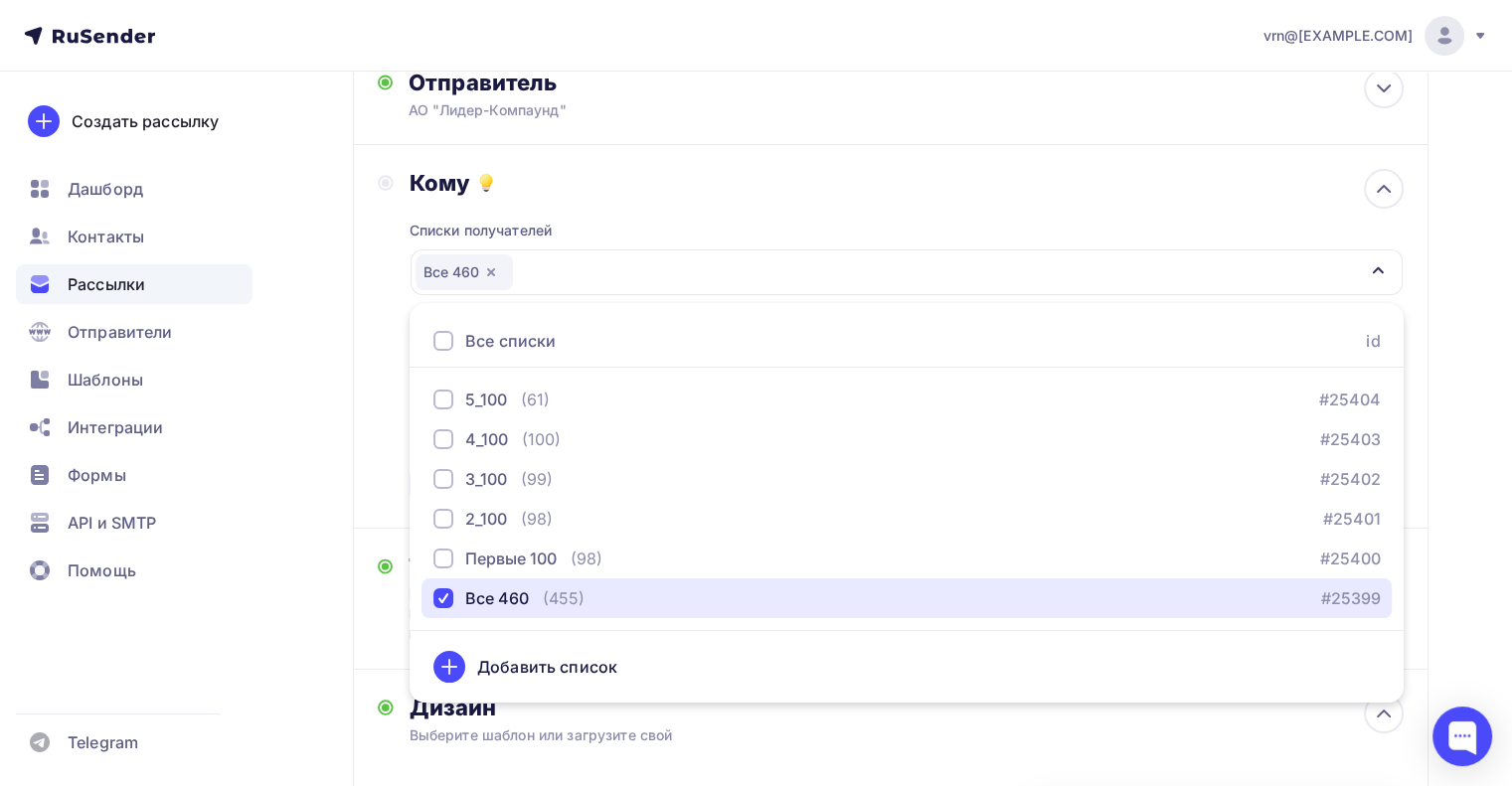scroll, scrollTop: 252, scrollLeft: 0, axis: vertical 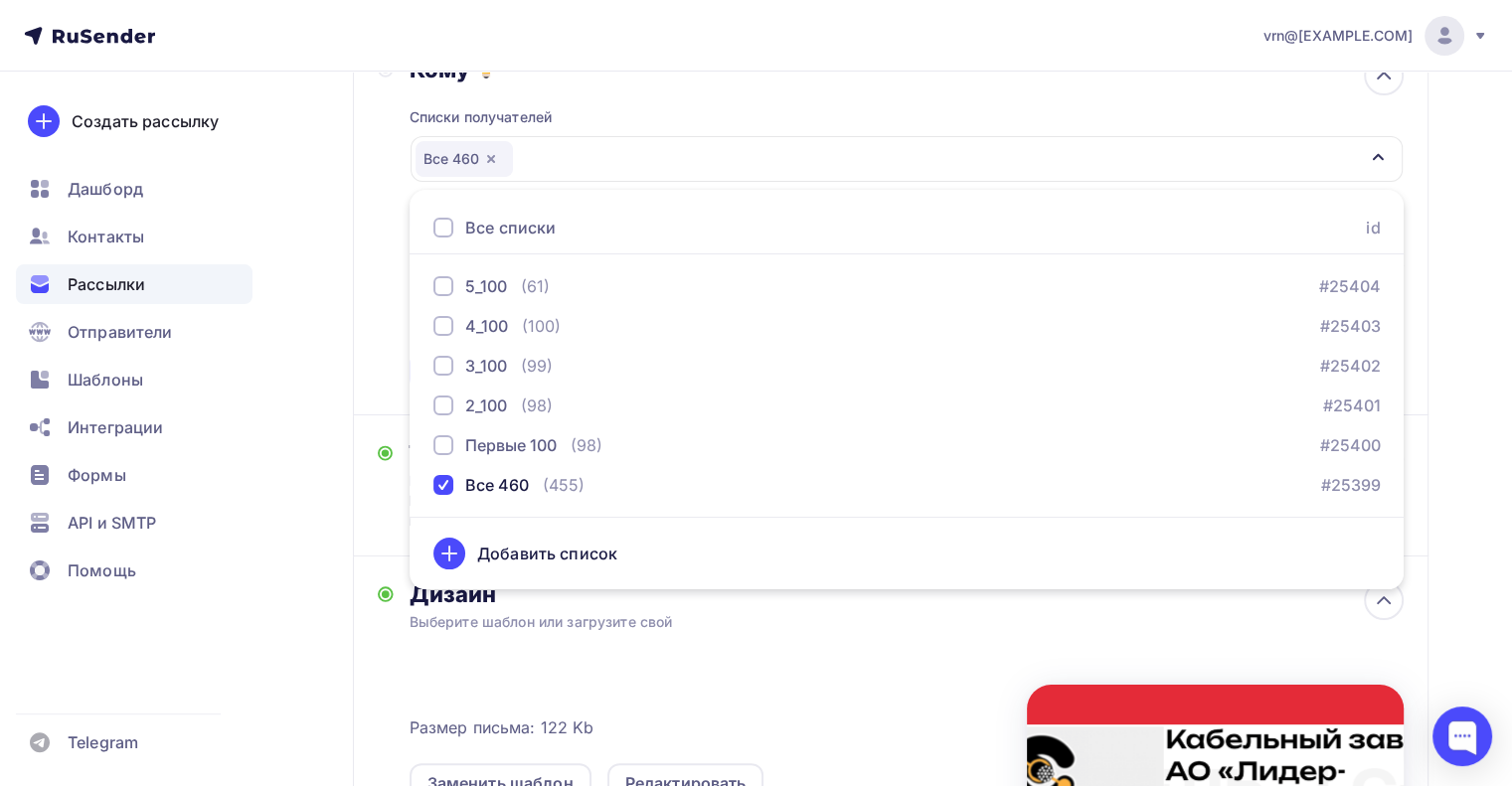 click on "Кому
Списки получателей
Все 460
Все списки
id
5_100
(61)
#25404
4_100
(100)
#25403
3_100
(99)
#25402
2_100
(98)
#25401
Первые 100
(98)
#25400
Все 460
(455)
#25399
Добавить список                       Сохранить" at bounding box center (891, 223) 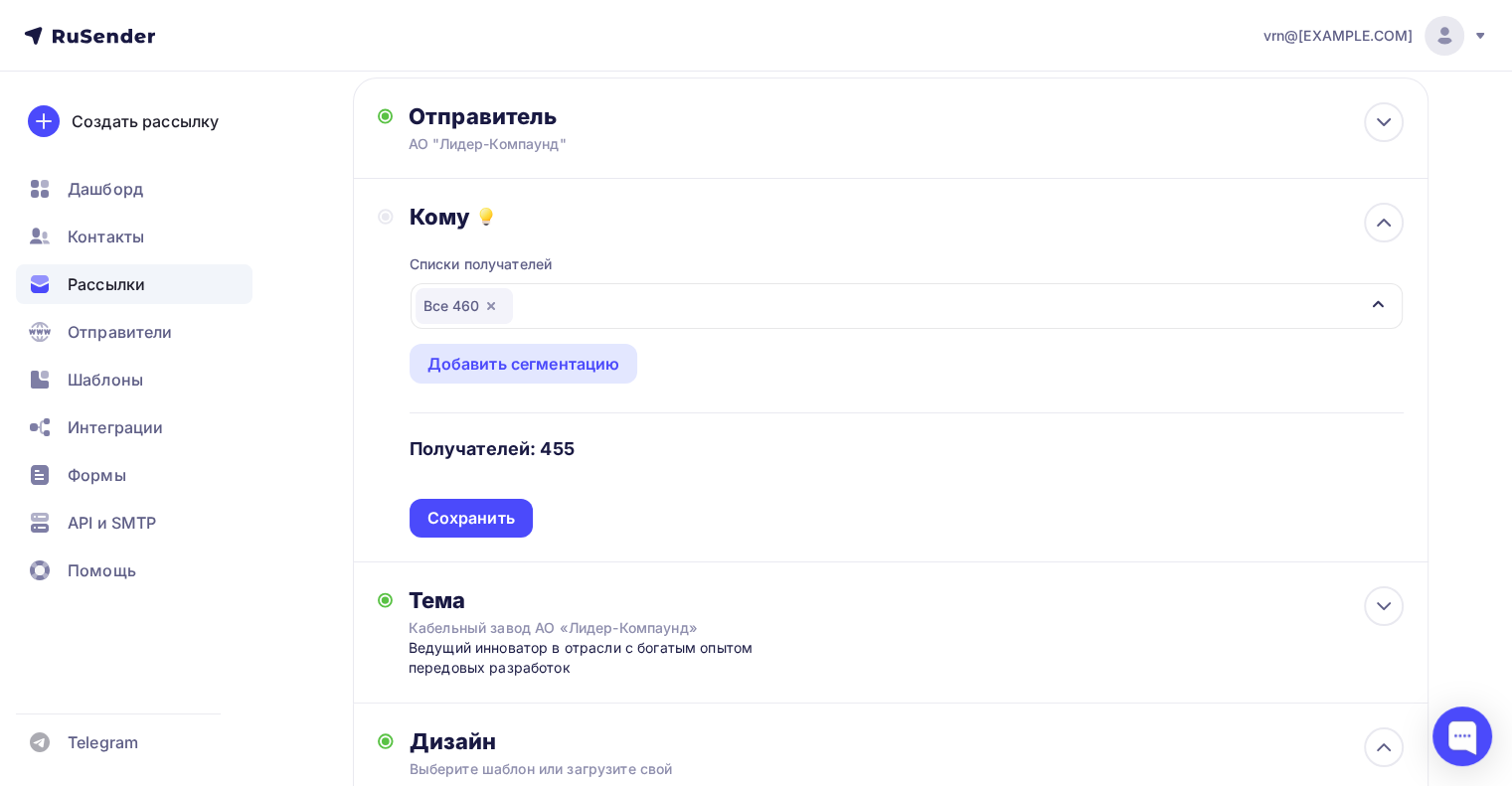 scroll, scrollTop: 54, scrollLeft: 0, axis: vertical 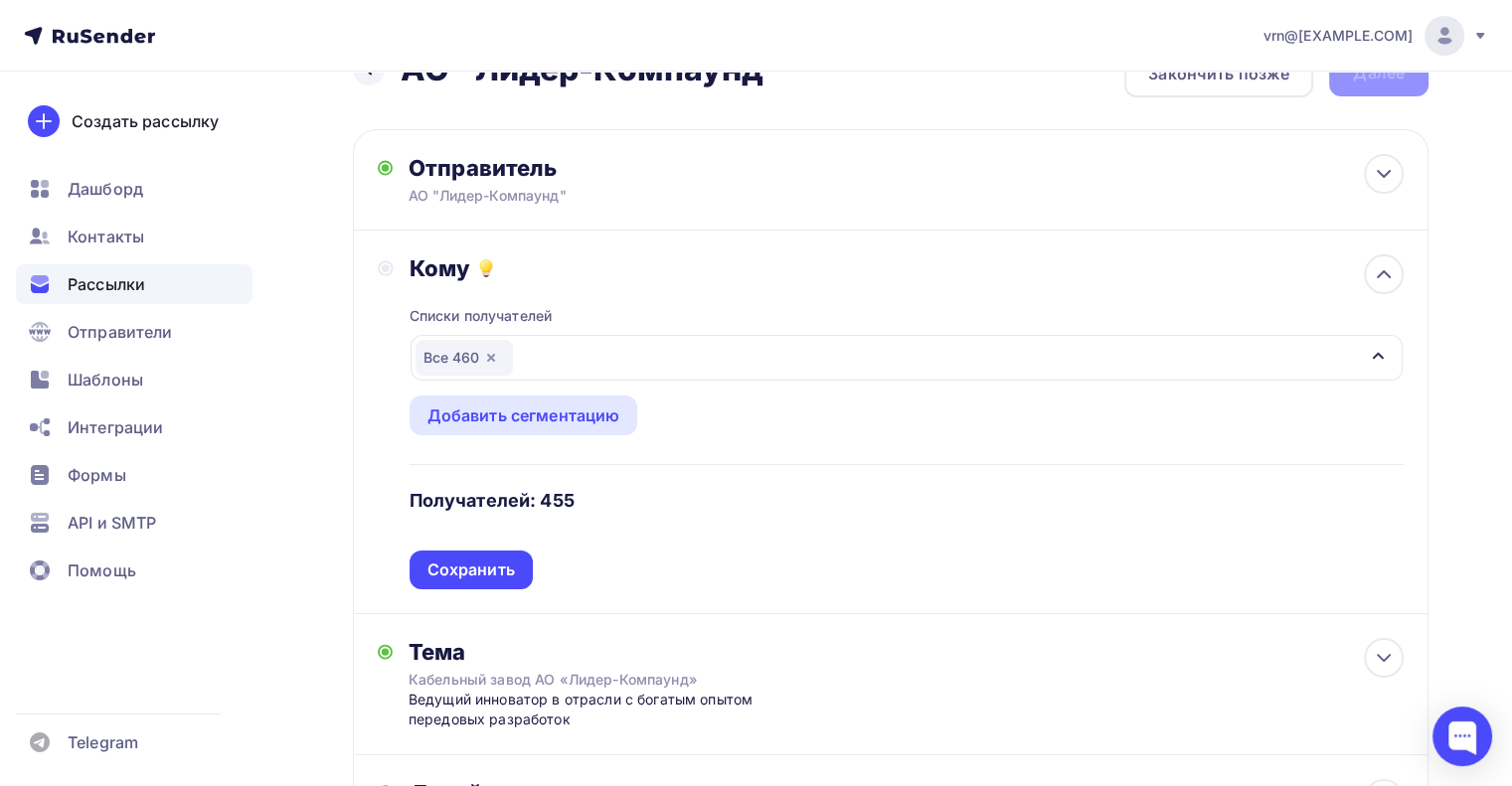 click on "Все 460" at bounding box center (907, 358) 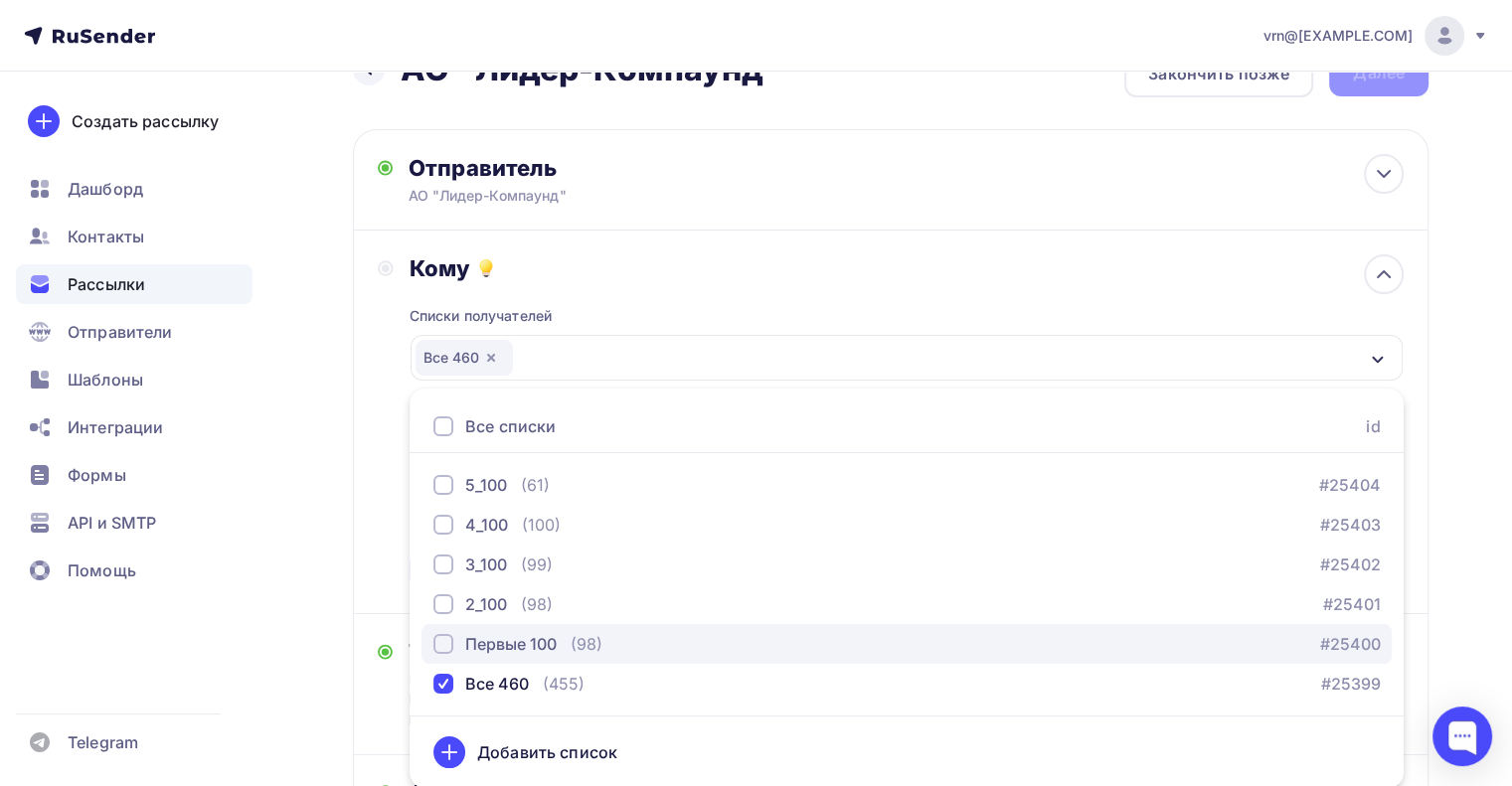 click at bounding box center [443, 644] 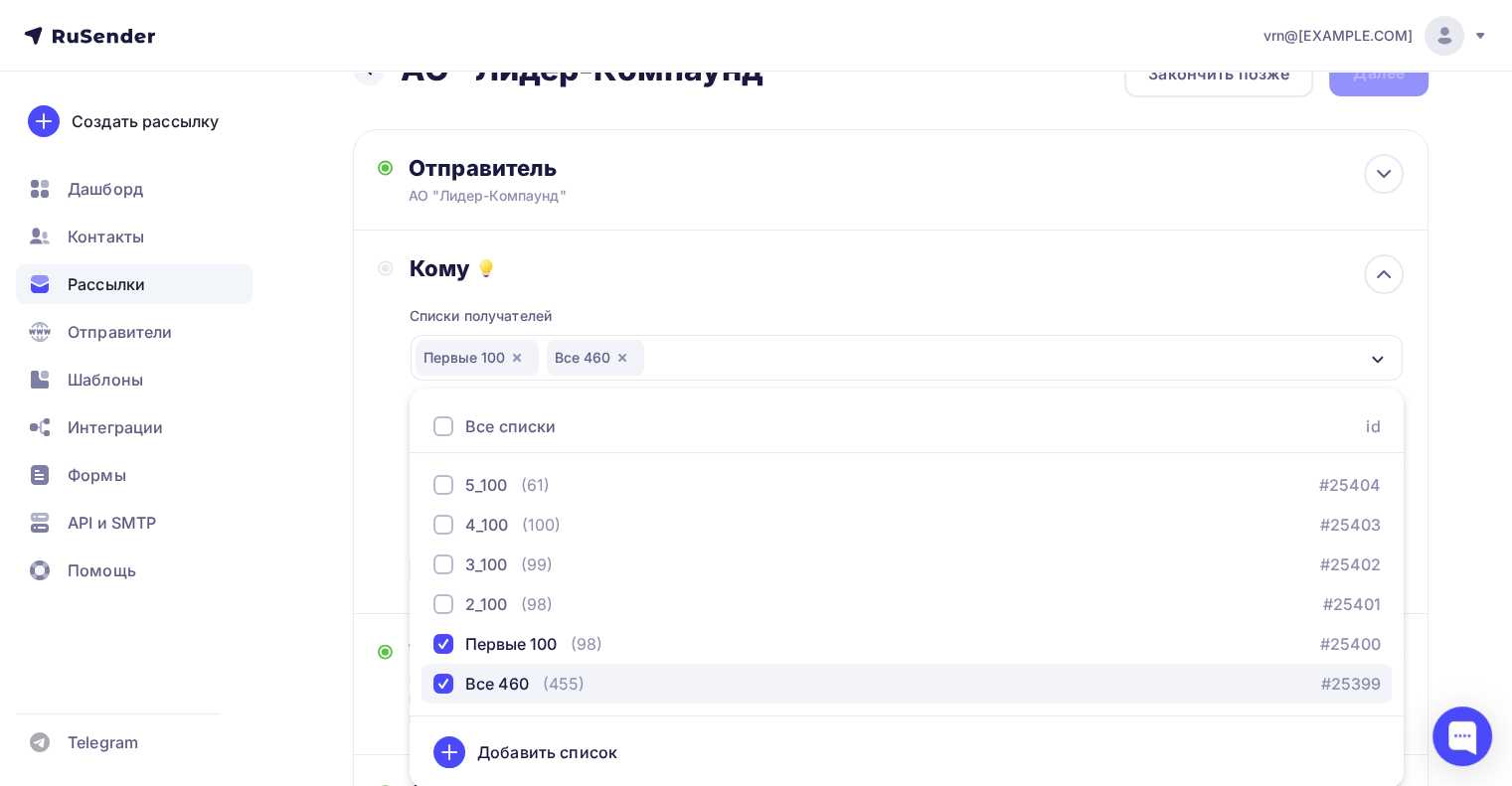 click at bounding box center [443, 684] 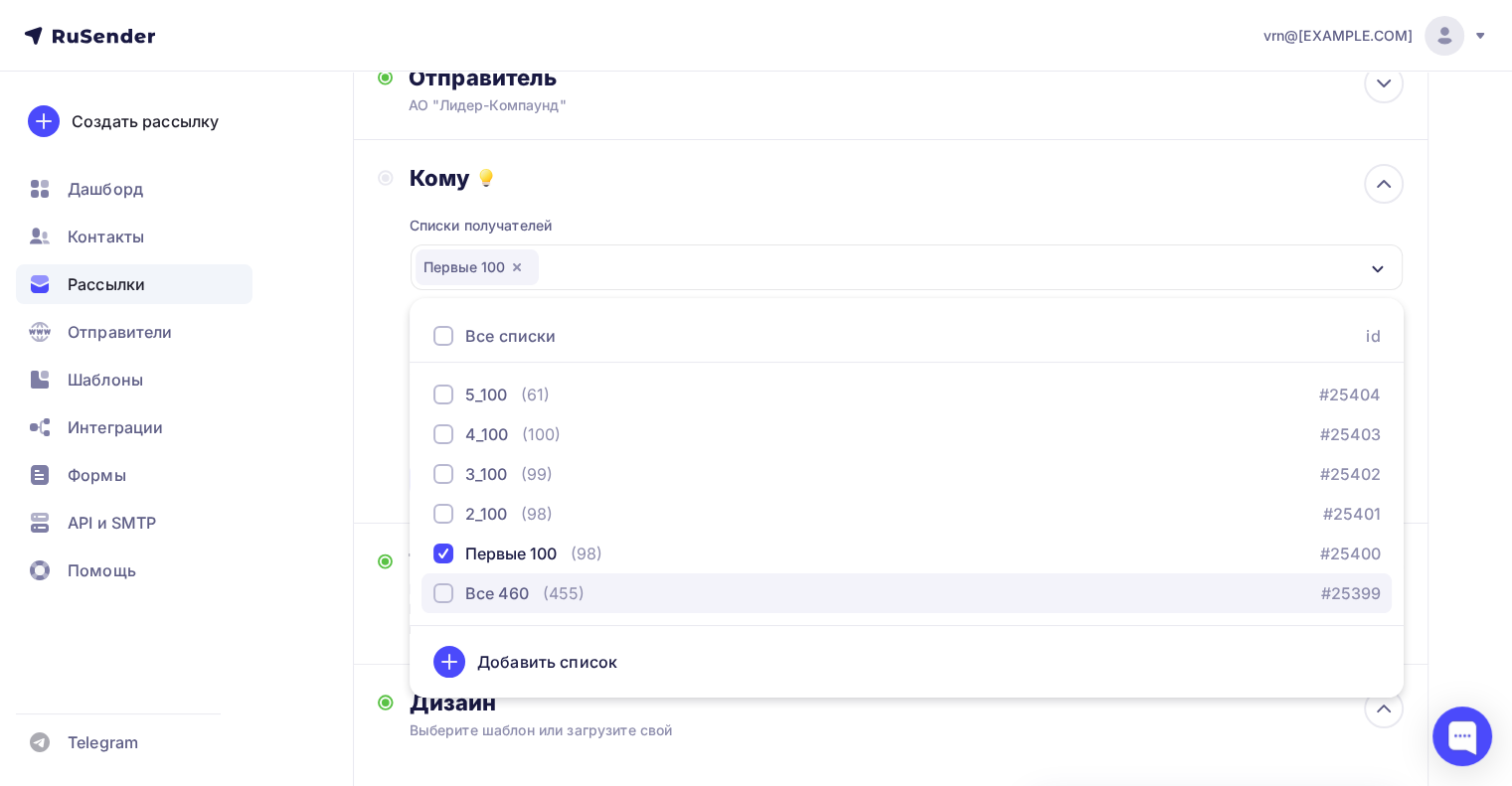 scroll, scrollTop: 252, scrollLeft: 0, axis: vertical 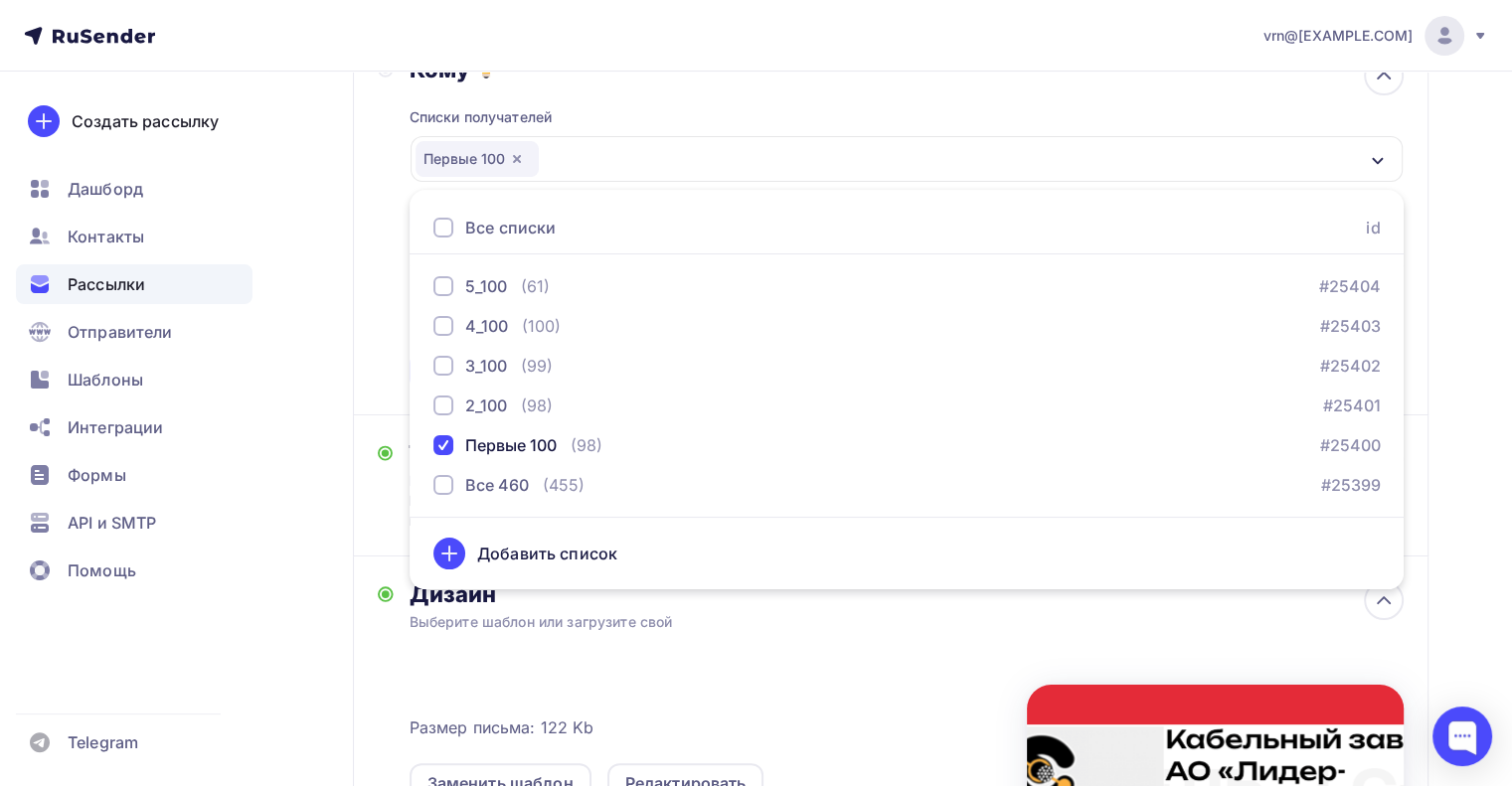 click on "Кому
Списки получателей
Первые 100
Все списки
id
5_100
(61)
#25404
4_100
(100)
#25403
3_100
(99)
#25402
2_100
(98)
#25401
Первые 100
(98)
#25400
Все 460
(455)
#25399
Добавить список                       Сохранить" at bounding box center [891, 223] 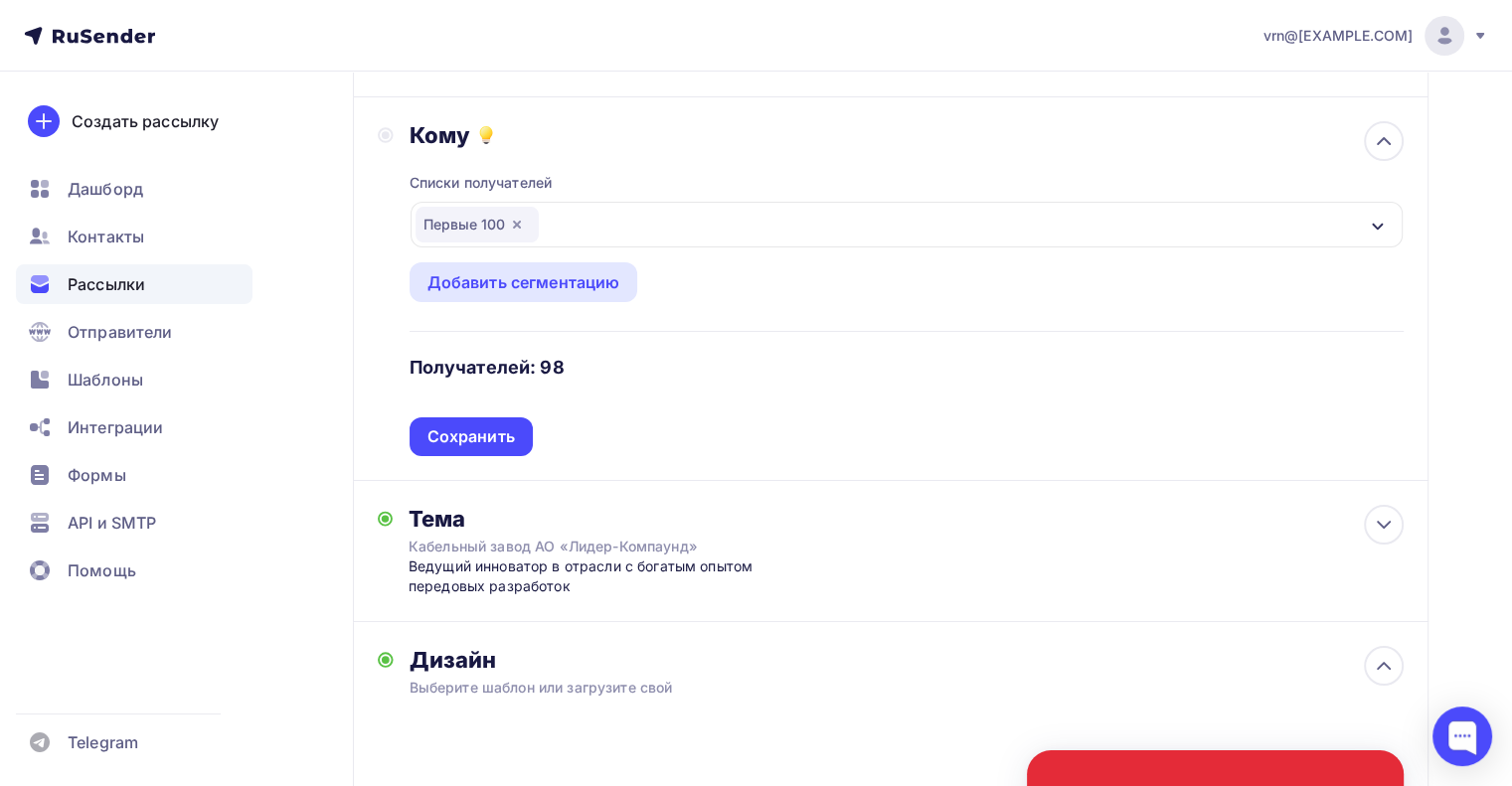 scroll, scrollTop: 153, scrollLeft: 0, axis: vertical 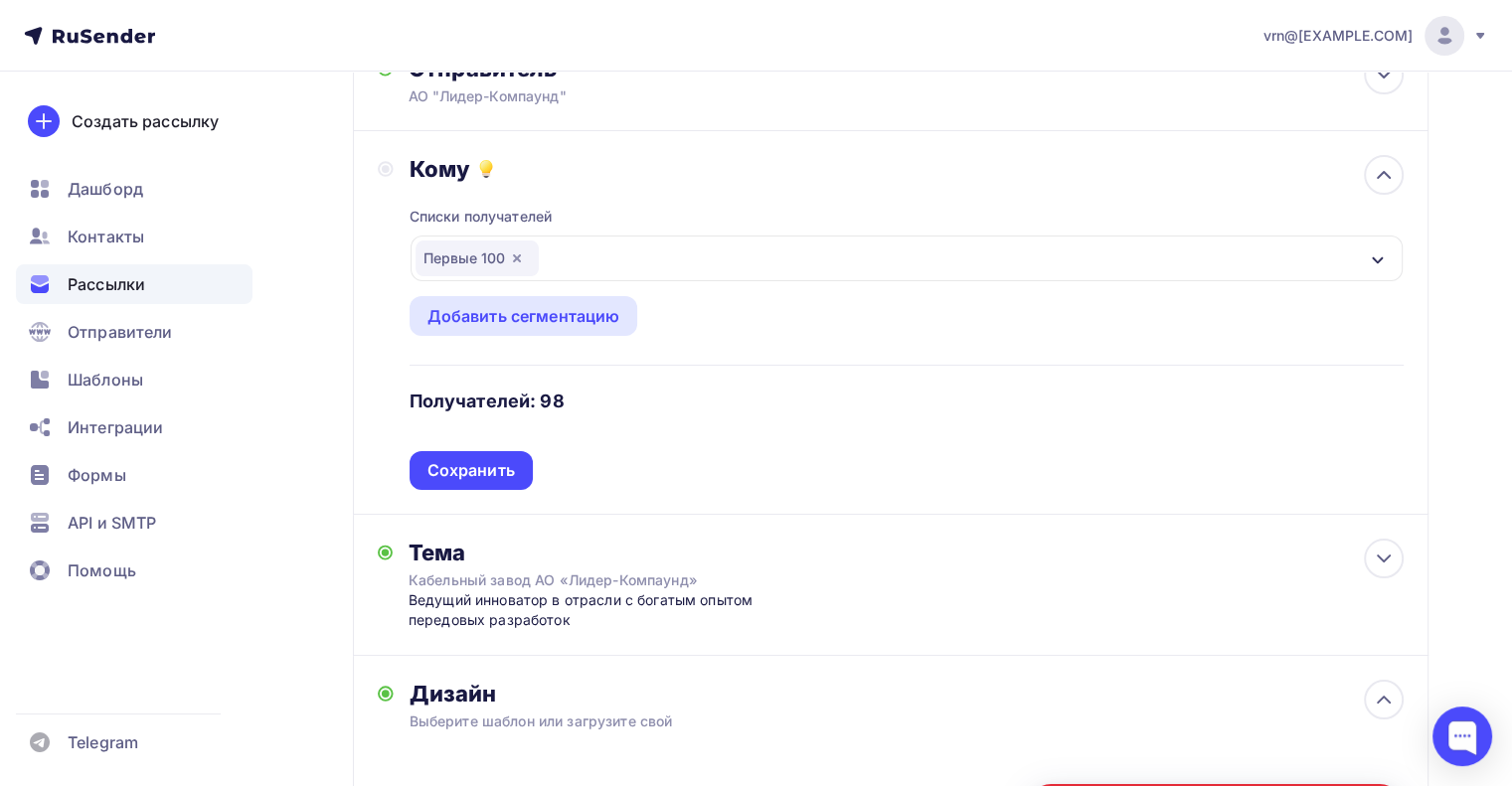 click 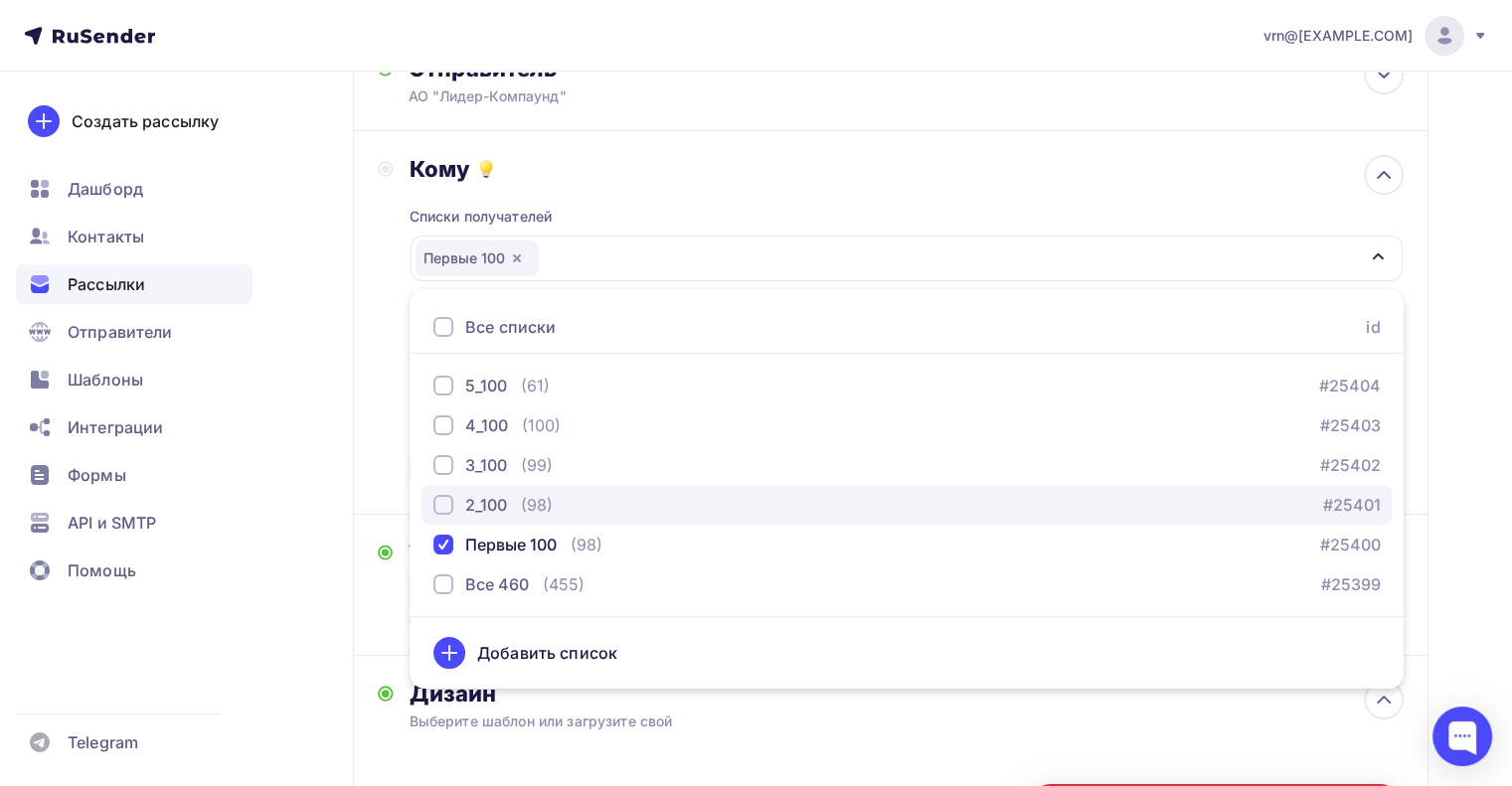 click at bounding box center [443, 505] 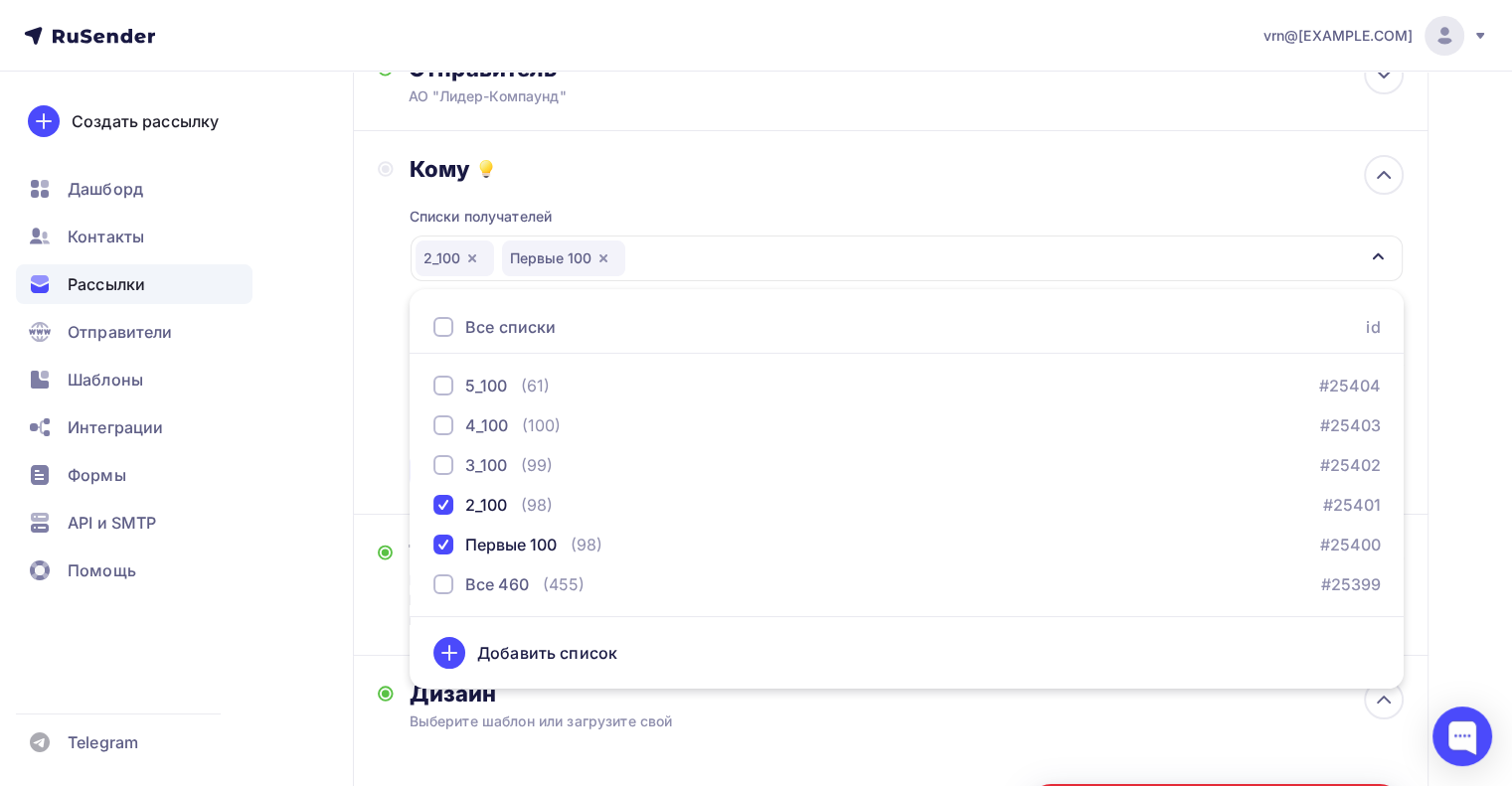 click on "Кому
Списки получателей
2_100
Первые 100
Все списки
id
5_100
(61)
#25404
4_100
(100)
#25403
3_100
(99)
#25402
2_100
(98)
#25401
Первые 100
(98)
#25400
Все 460
(455)
#25399
Добавить список" at bounding box center (891, 322) 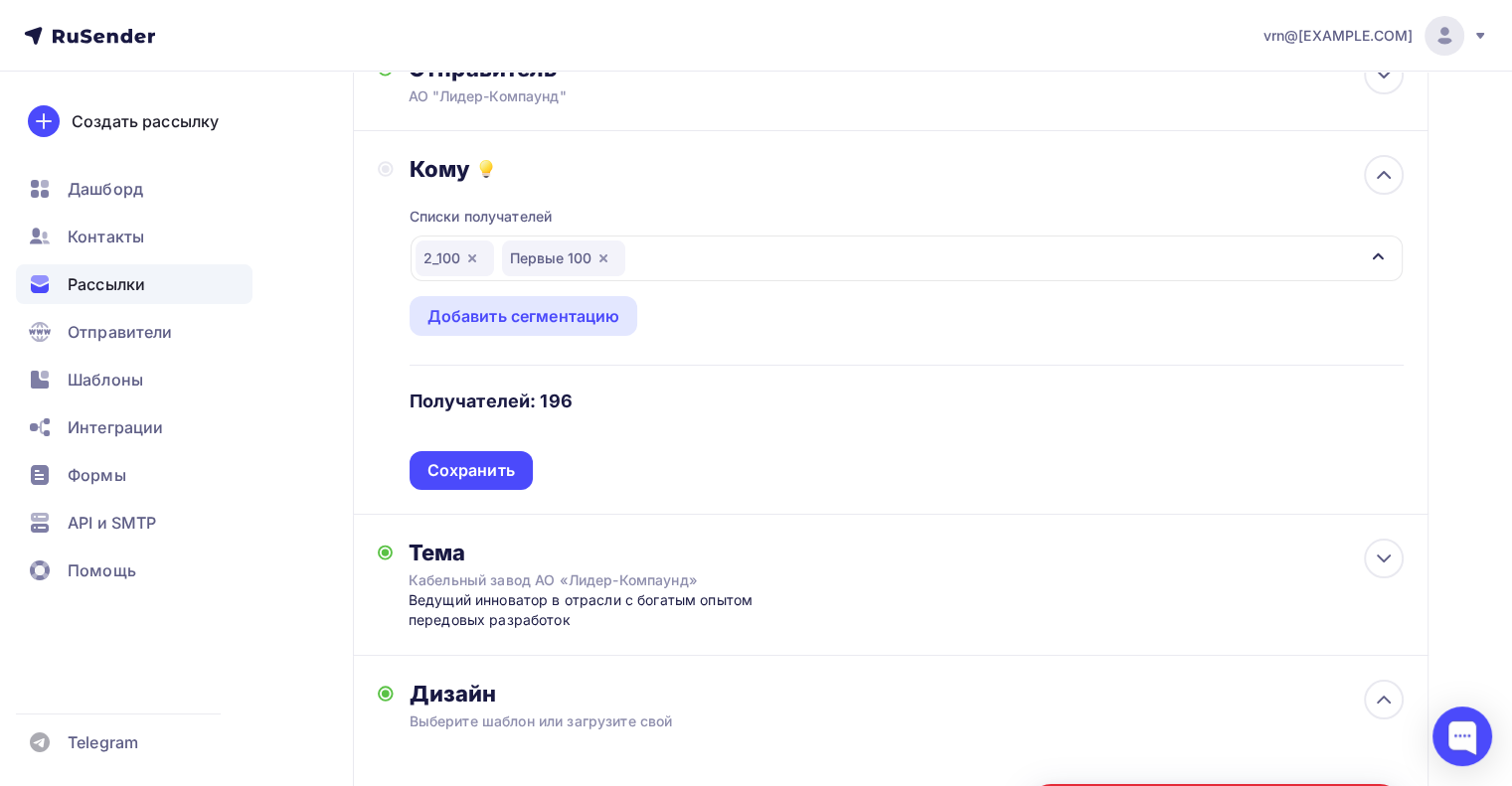 click 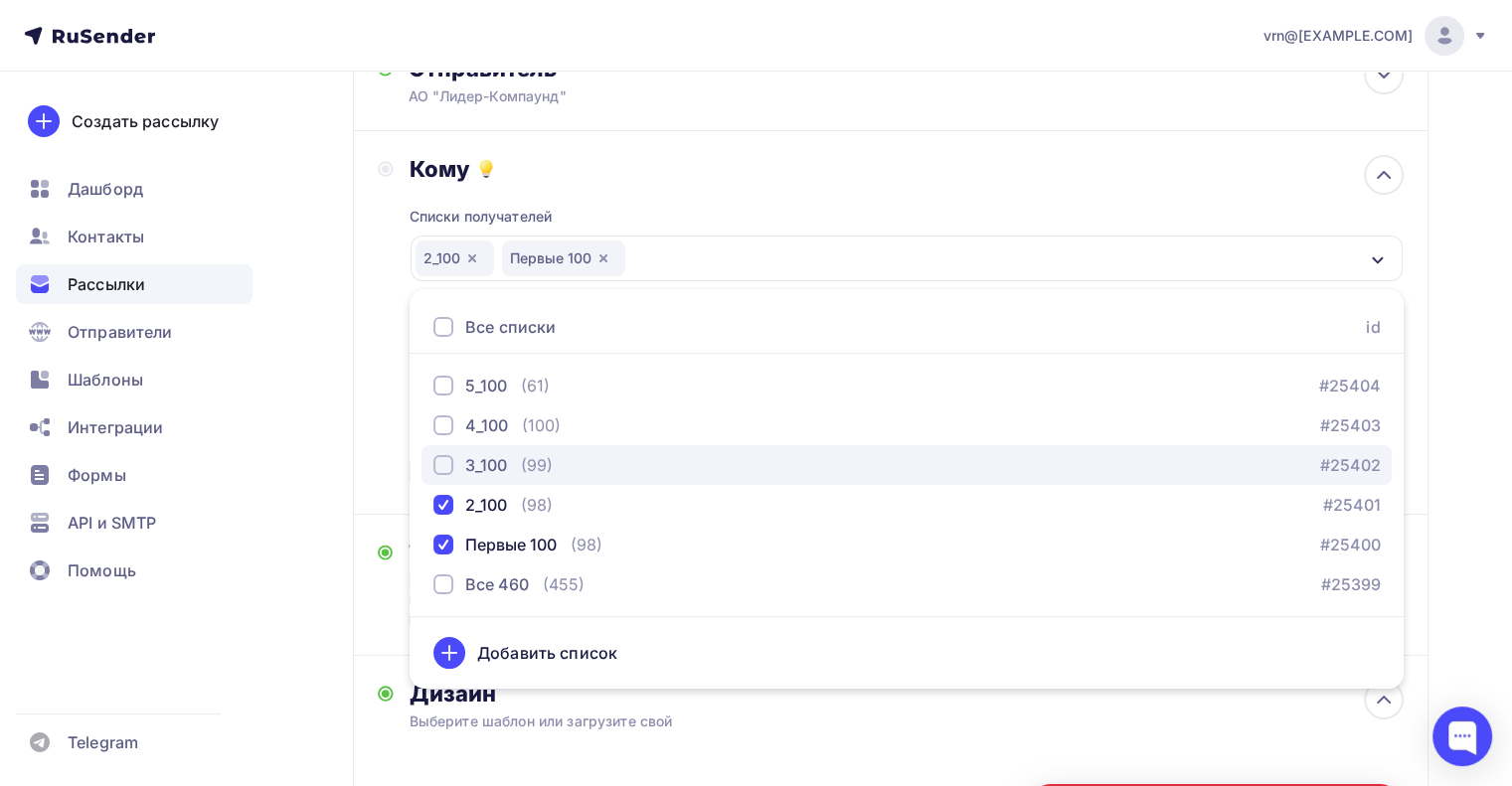 click at bounding box center [443, 465] 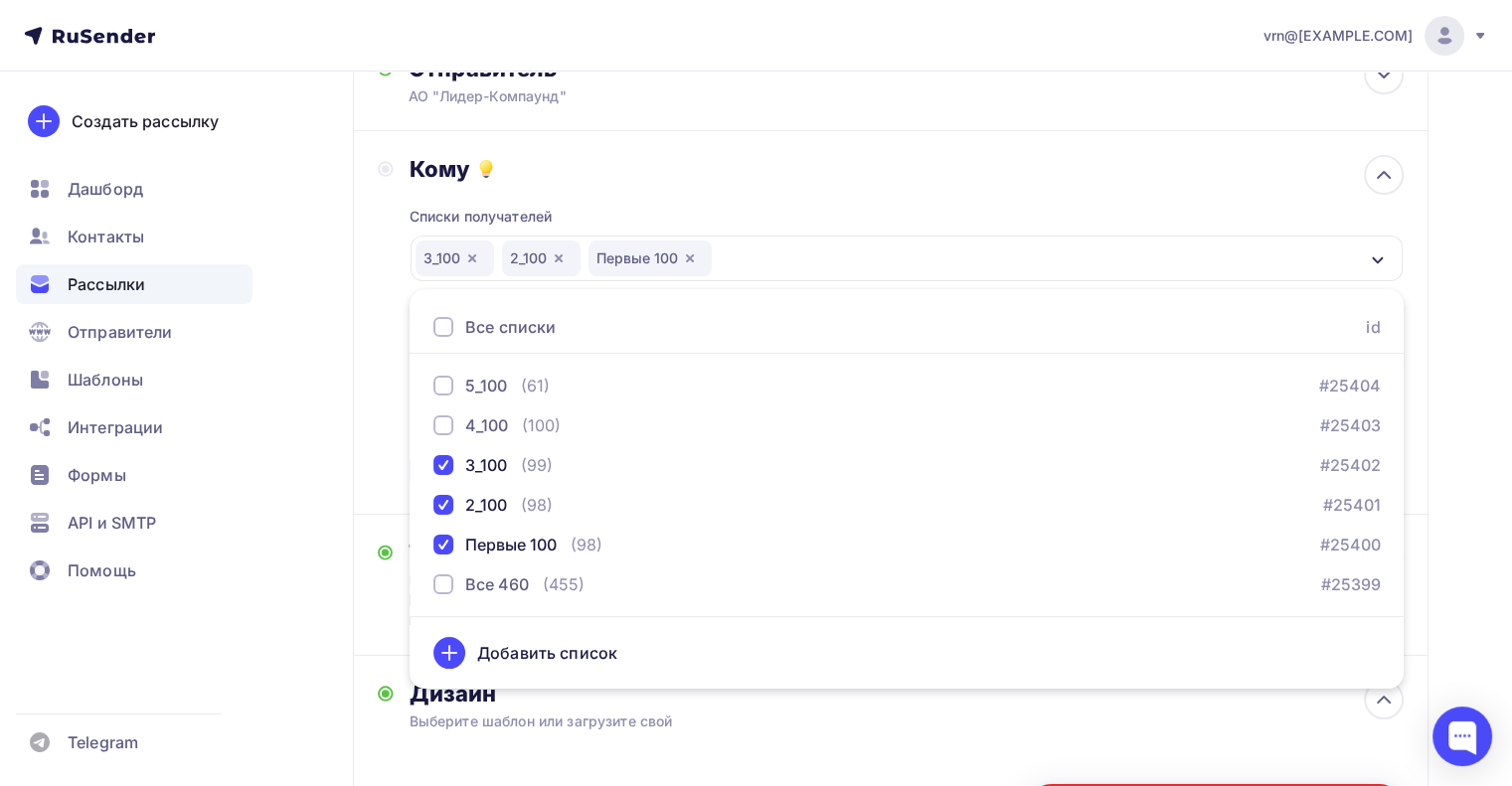 click on "Кому
Списки получателей
3_100
2_100
Первые 100
Все списки
id
5_100
(61)
#25404
4_100
(100)
#25403
3_100
(99)
#25402
2_100
(98)
#25401
Первые 100
(98)
#25400
Все 460
(455)
#25399" at bounding box center [891, 322] 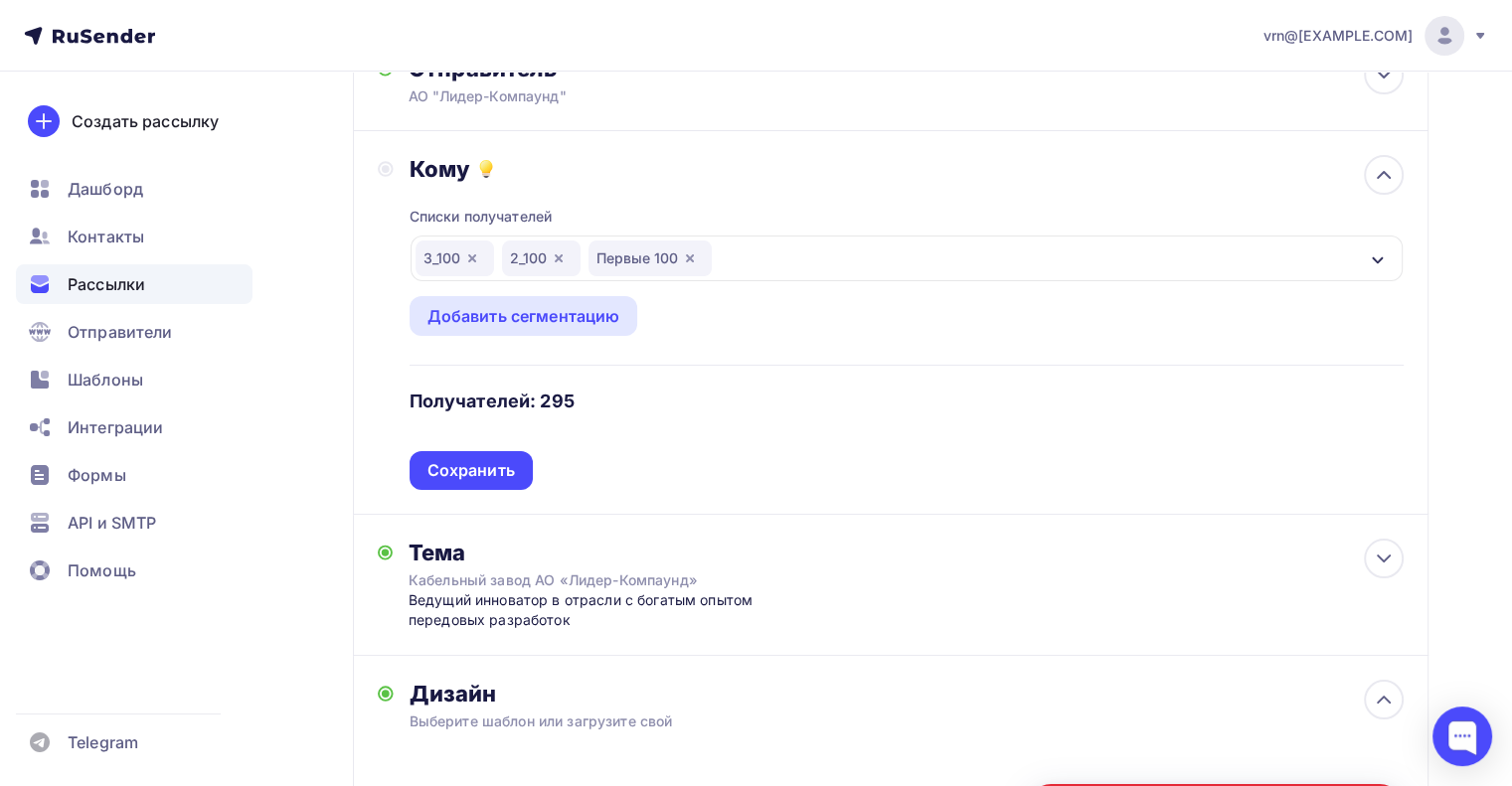 click 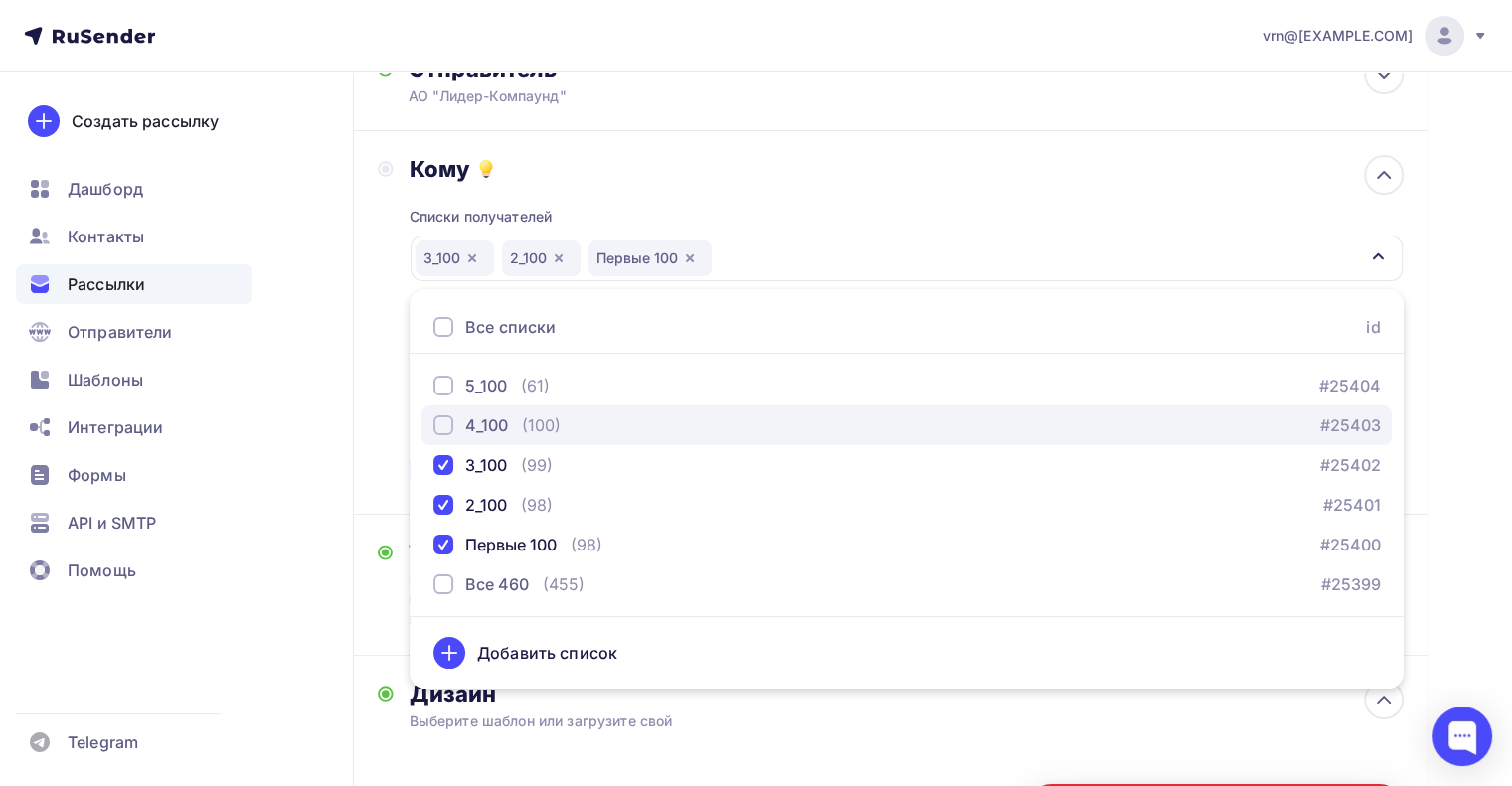 click at bounding box center [443, 425] 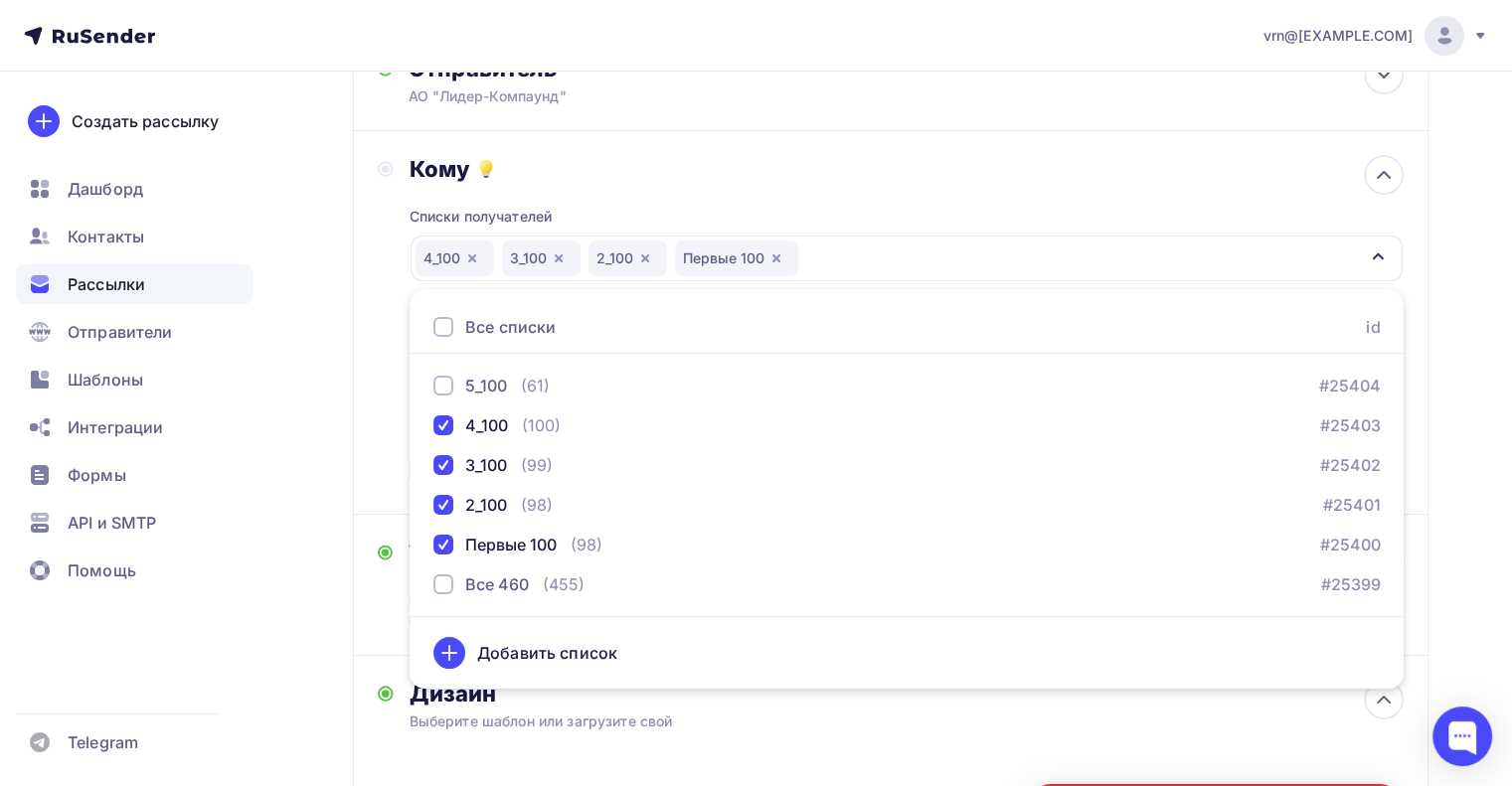 click on "Кому
Списки получателей
4_100
3_100
2_100
Первые 100
Все списки
id
5_100
(61)
#25404
4_100
(100)
#25403
3_100
(99)
#25402
2_100
(98)
#25401
Первые 100
(98)
#25400
Все 460
(455)" at bounding box center [891, 323] 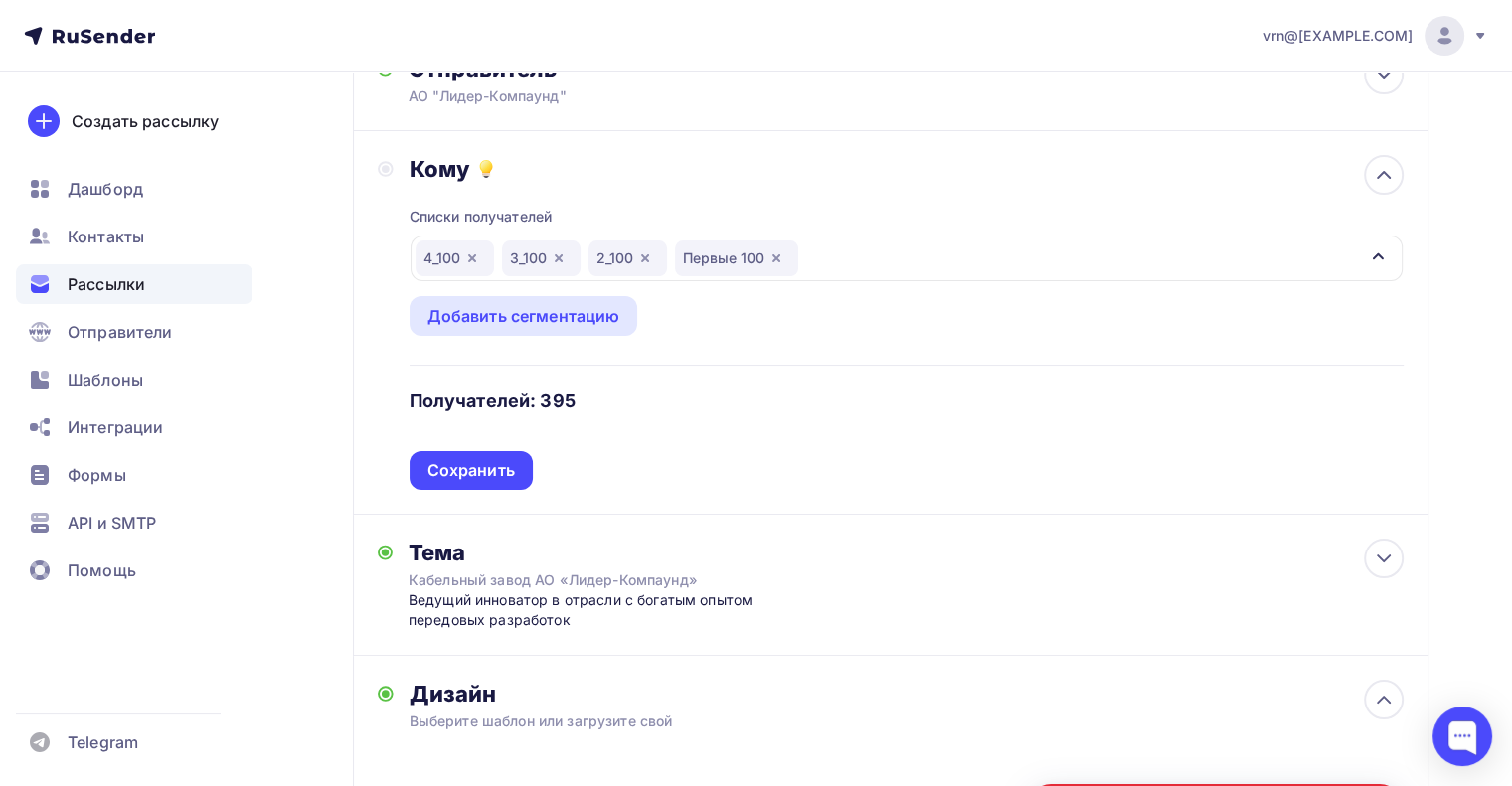 click on "4_100
3_100
2_100
Первые 100" at bounding box center (907, 258) 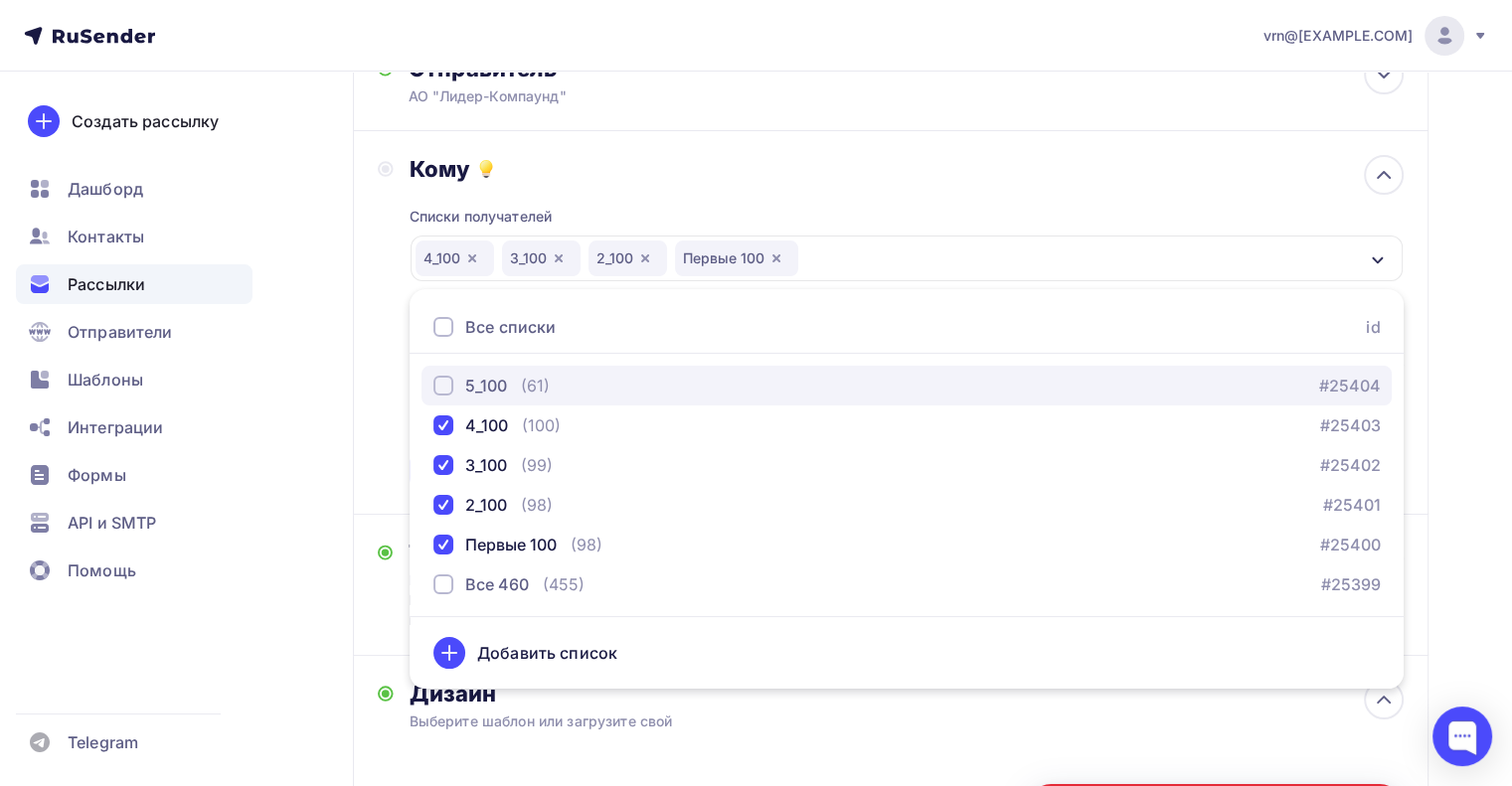 click at bounding box center [443, 386] 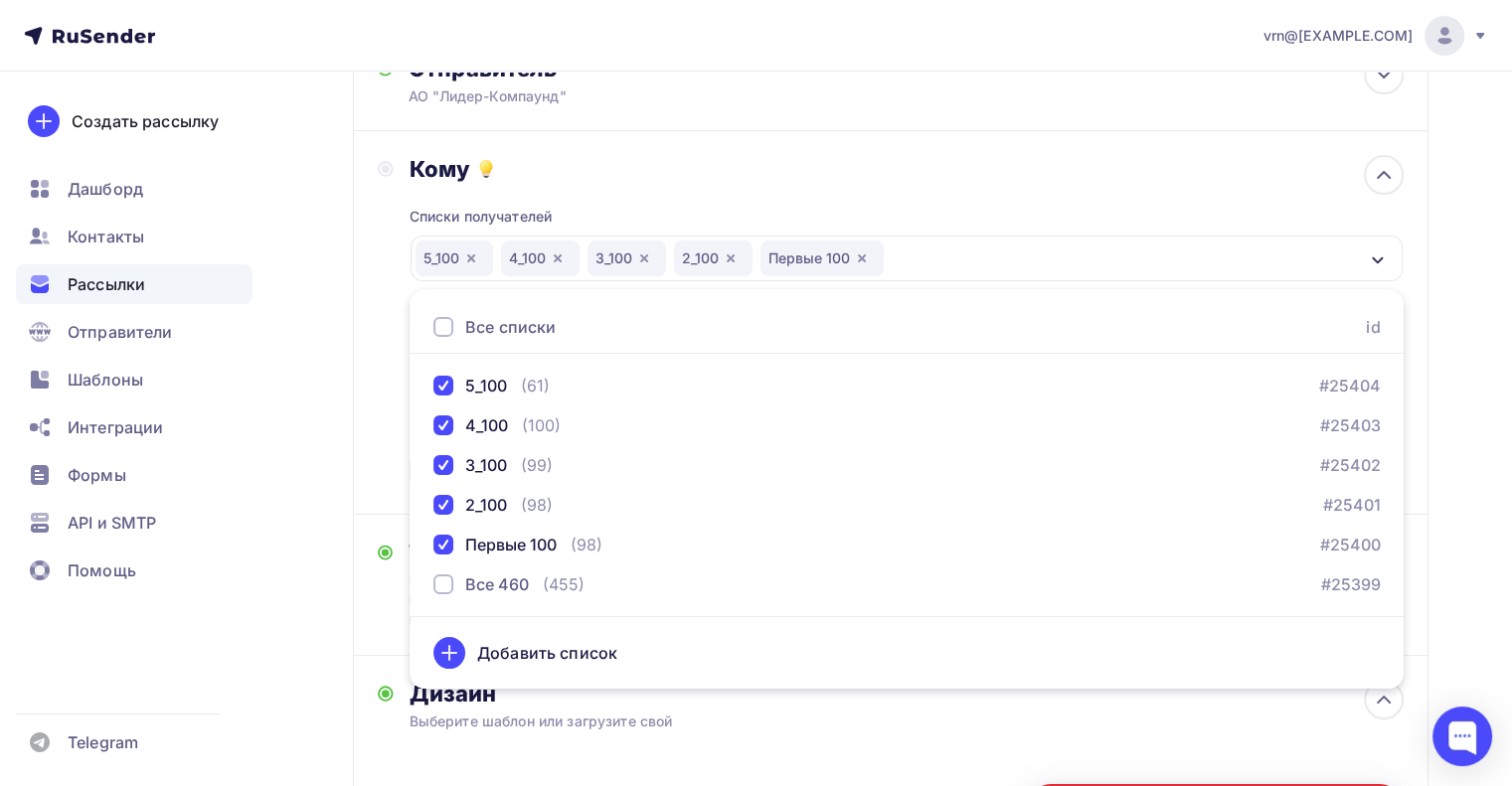 click on "Кому
Списки получателей
5_100
4_100
3_100
2_100
Первые 100
Все списки
id
5_100
(61)
#25404
4_100
(100)
#25403
3_100
(99)
#25402
2_100
(98)
#25401
Первые 100
(98)
#25400
Все 460
#25399" at bounding box center (891, 323) 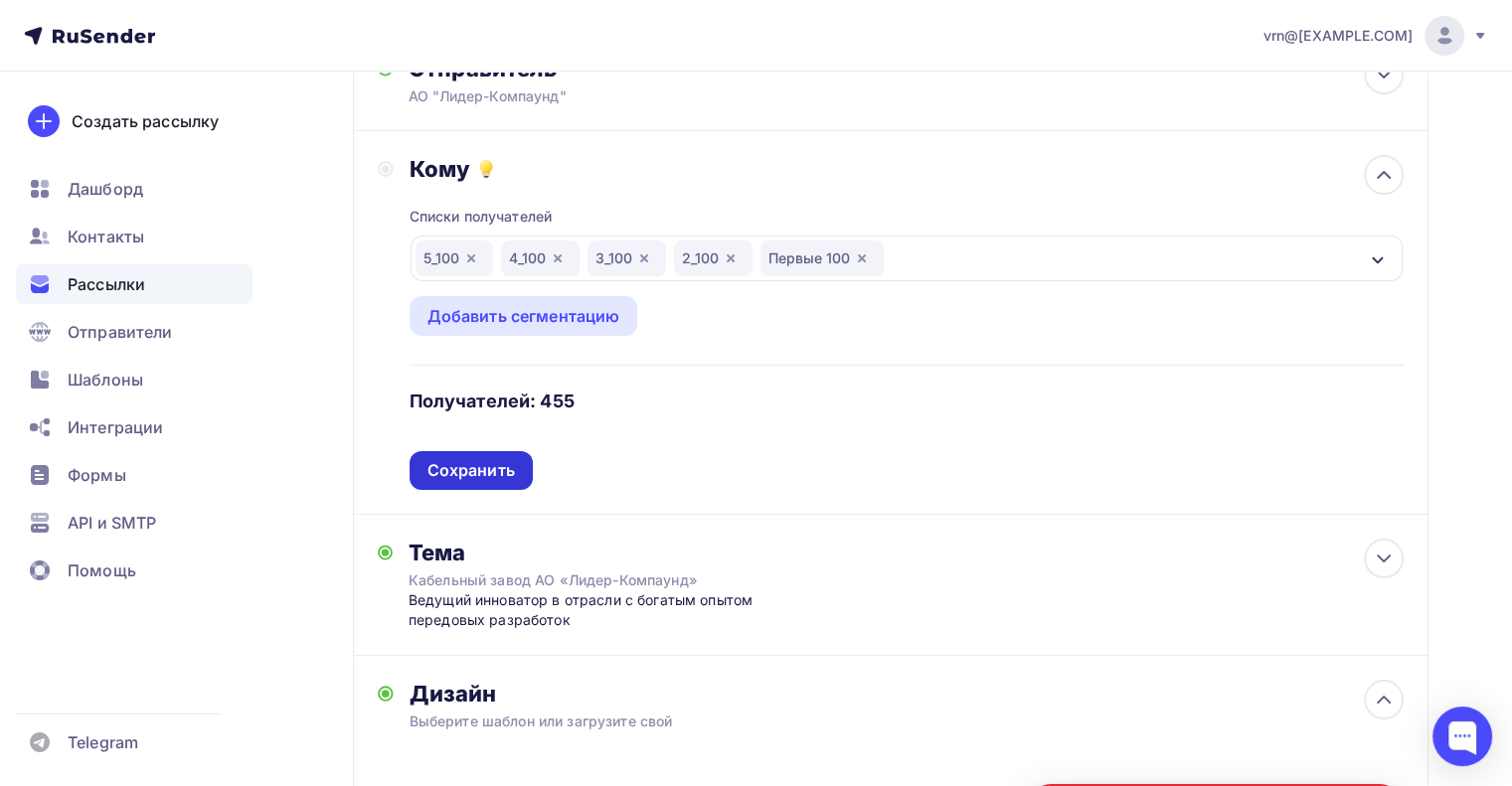 click on "Сохранить" at bounding box center (471, 470) 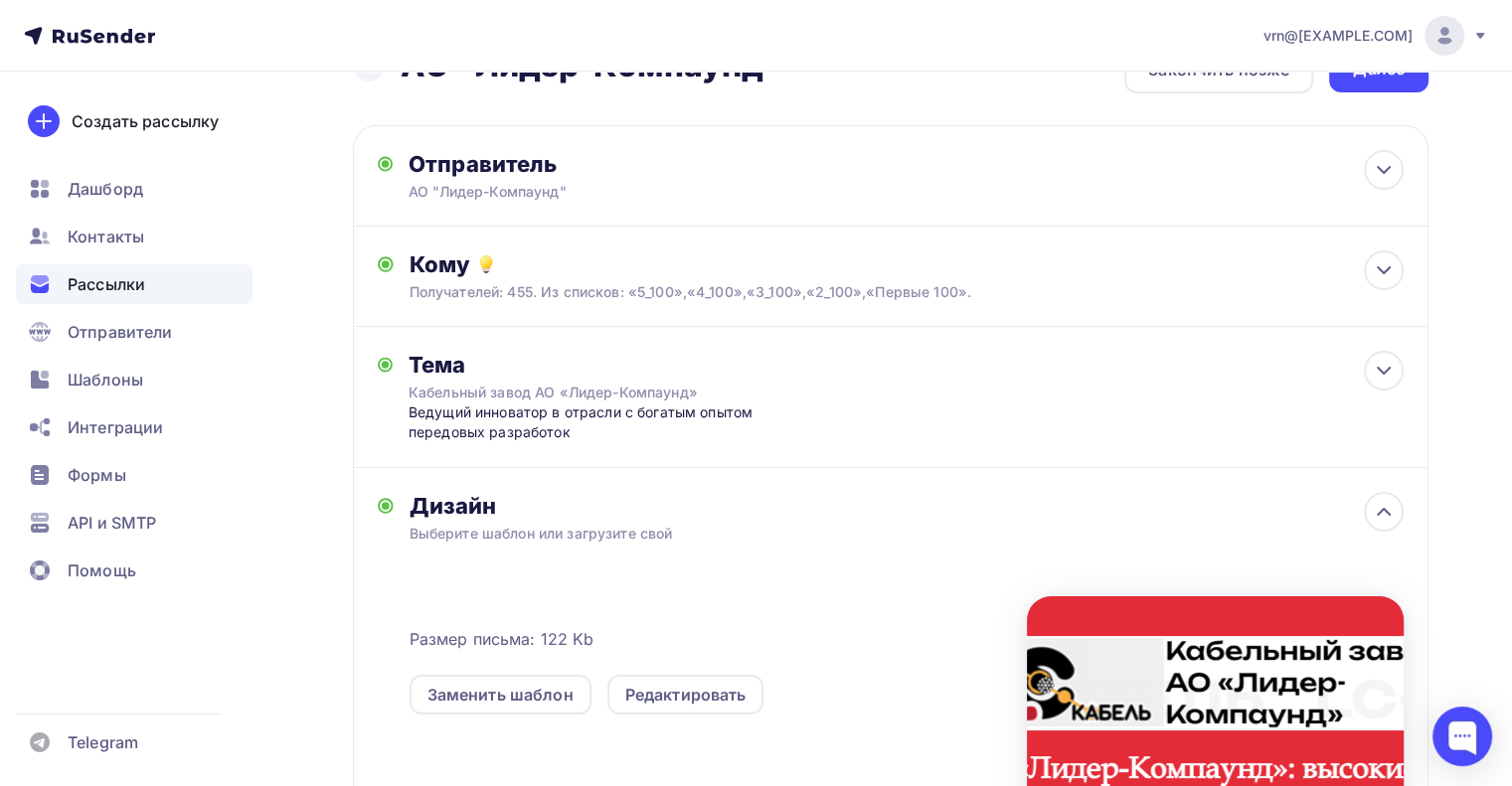 scroll, scrollTop: 0, scrollLeft: 0, axis: both 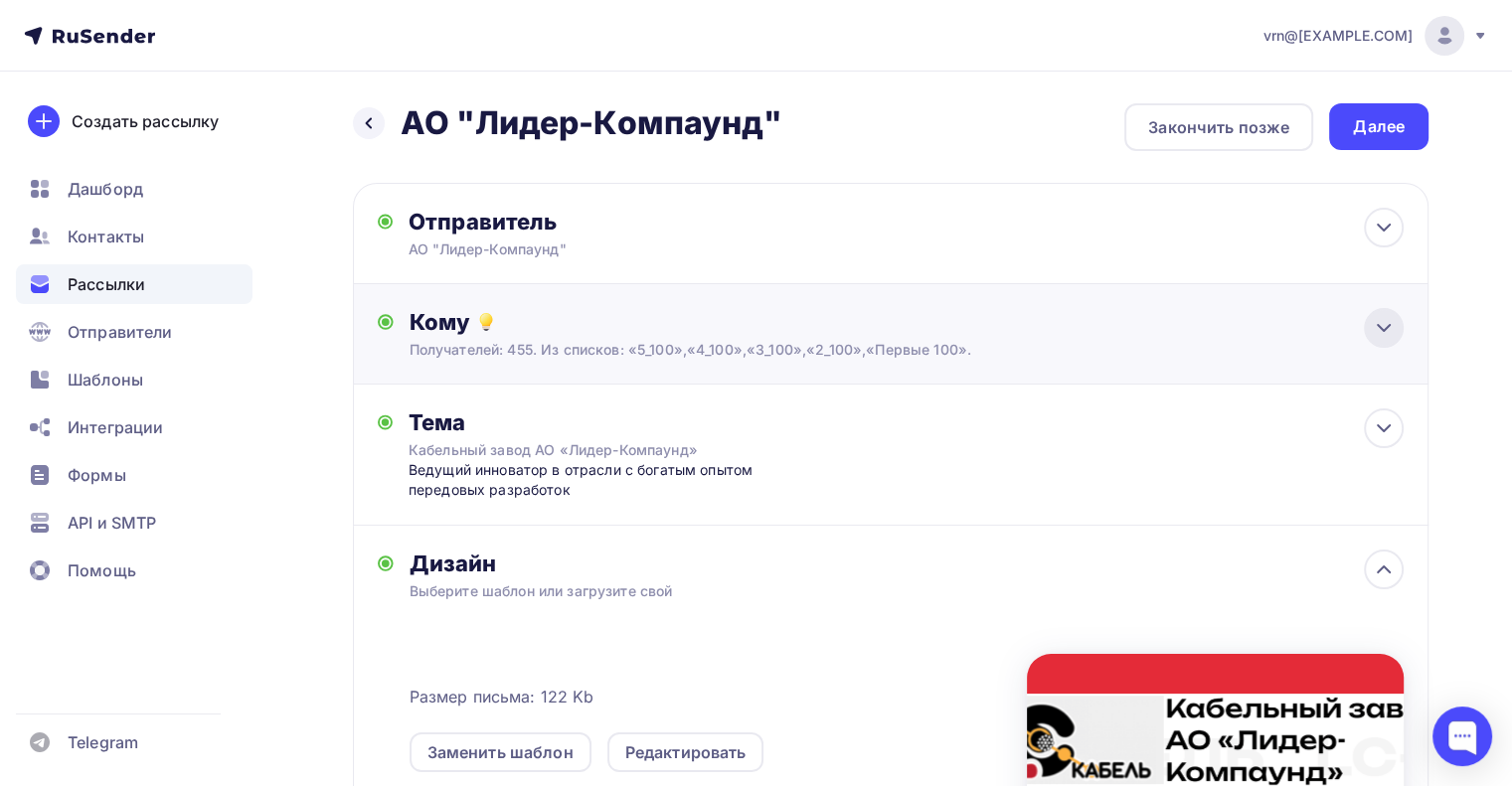 click 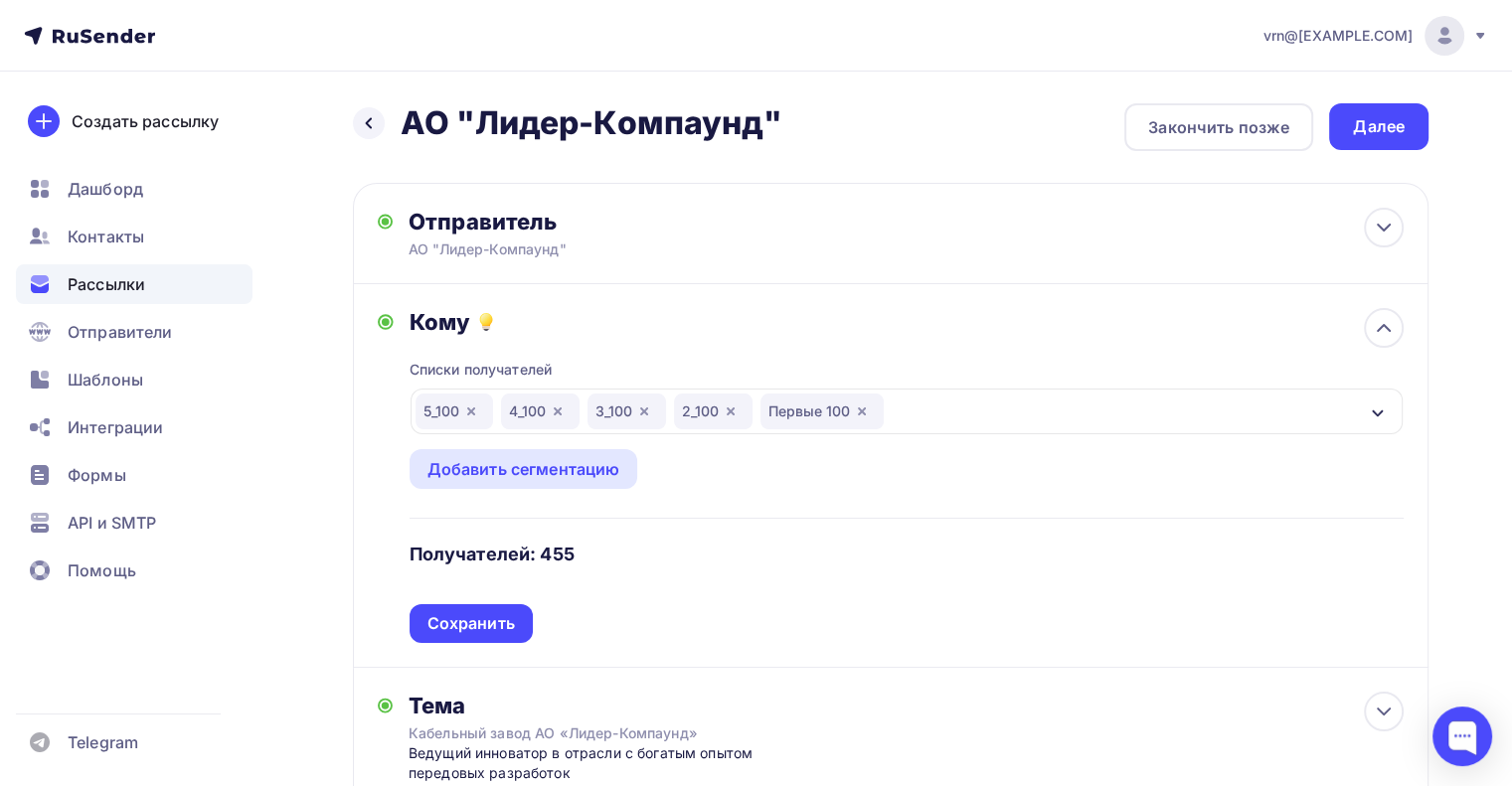 click 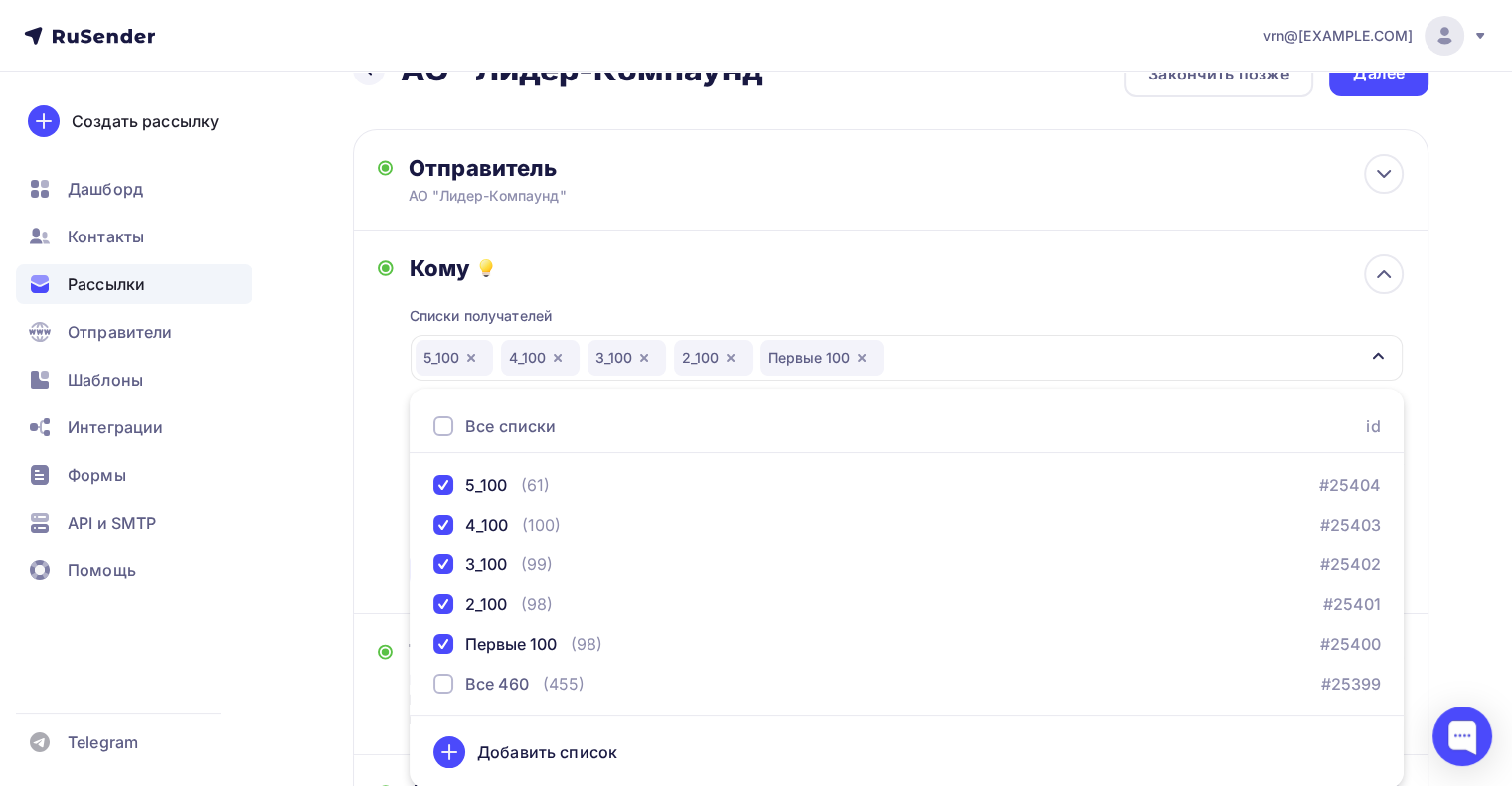 click 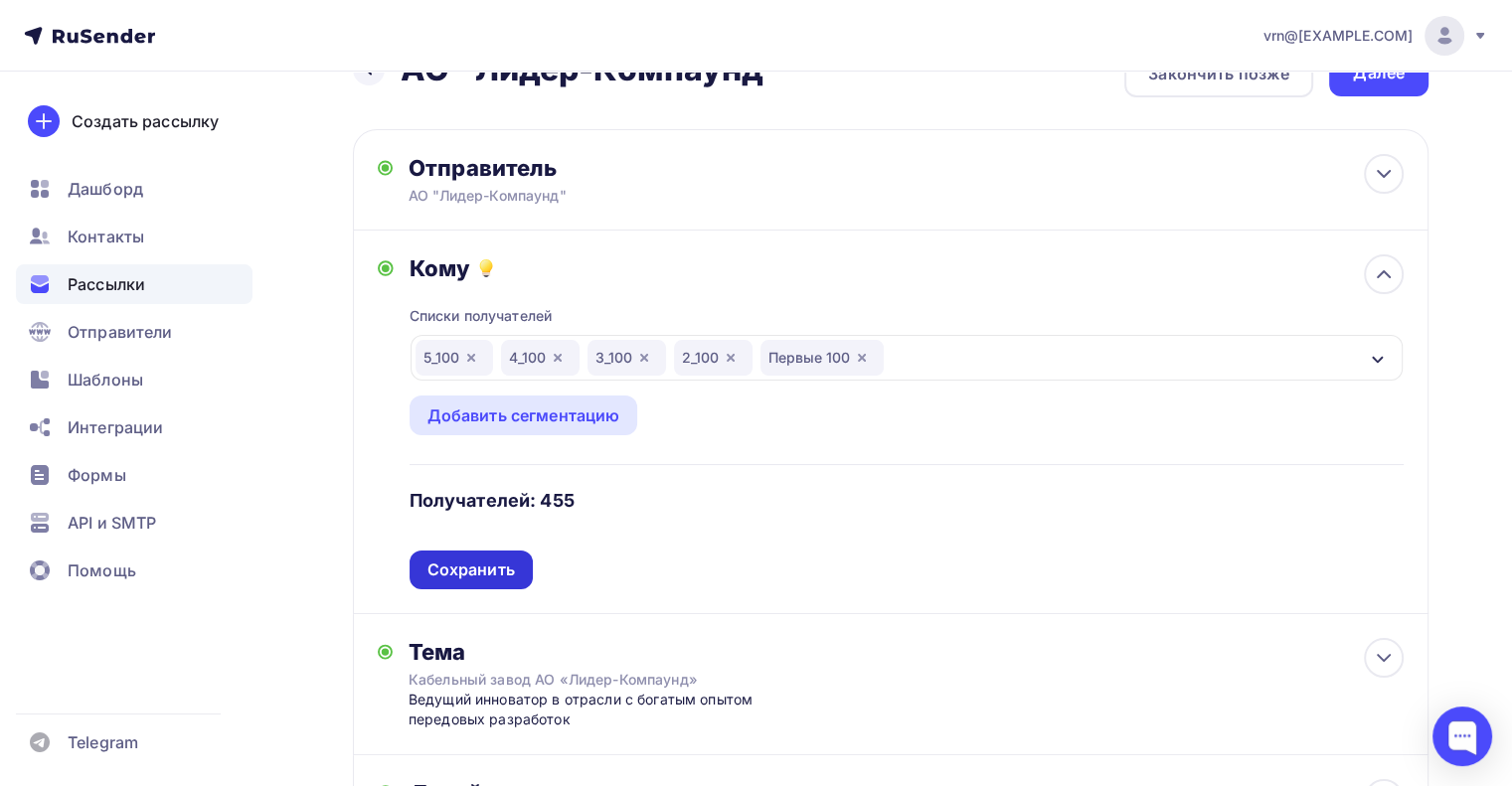 click on "Сохранить" at bounding box center [471, 569] 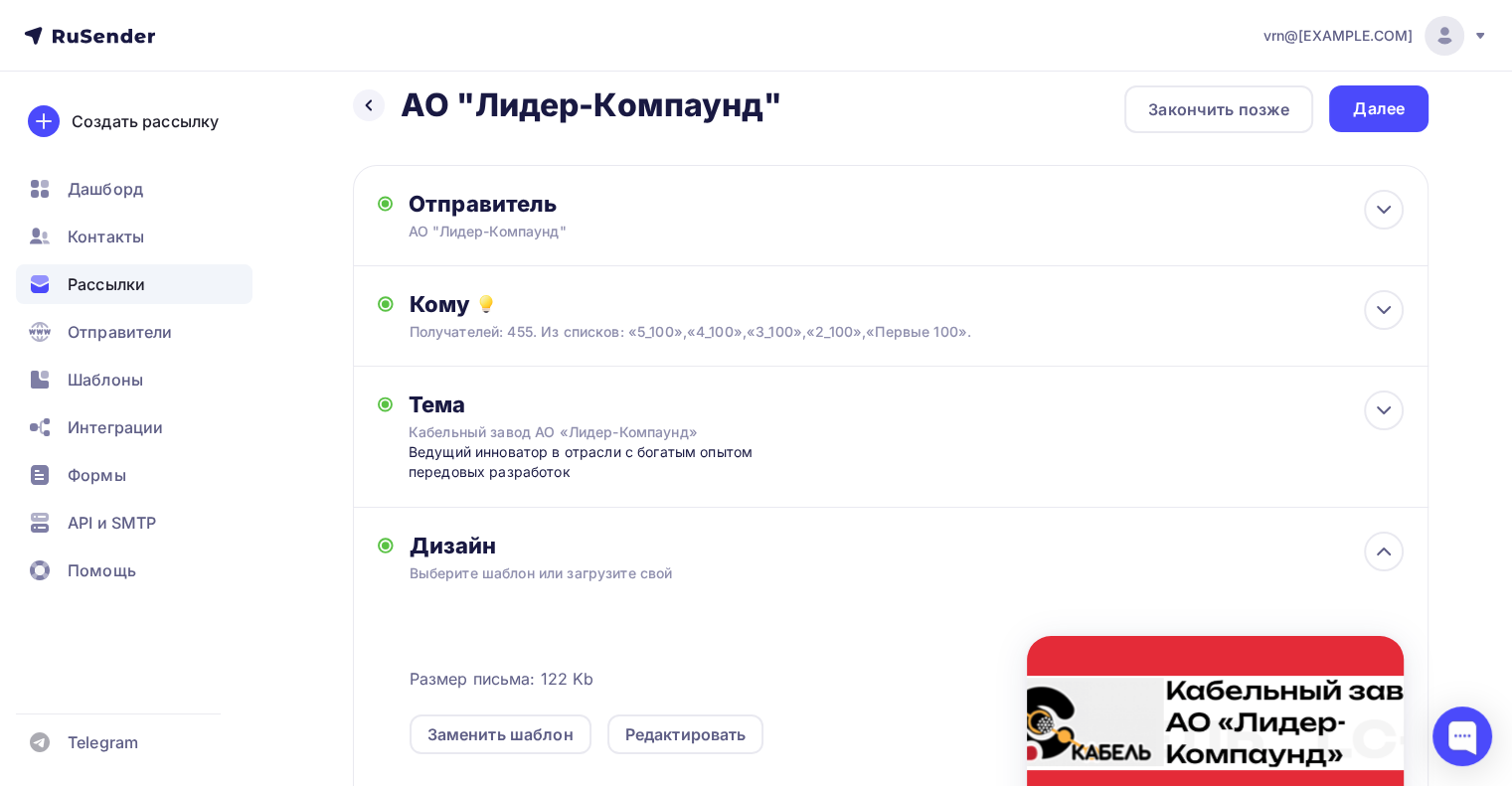 scroll, scrollTop: 0, scrollLeft: 0, axis: both 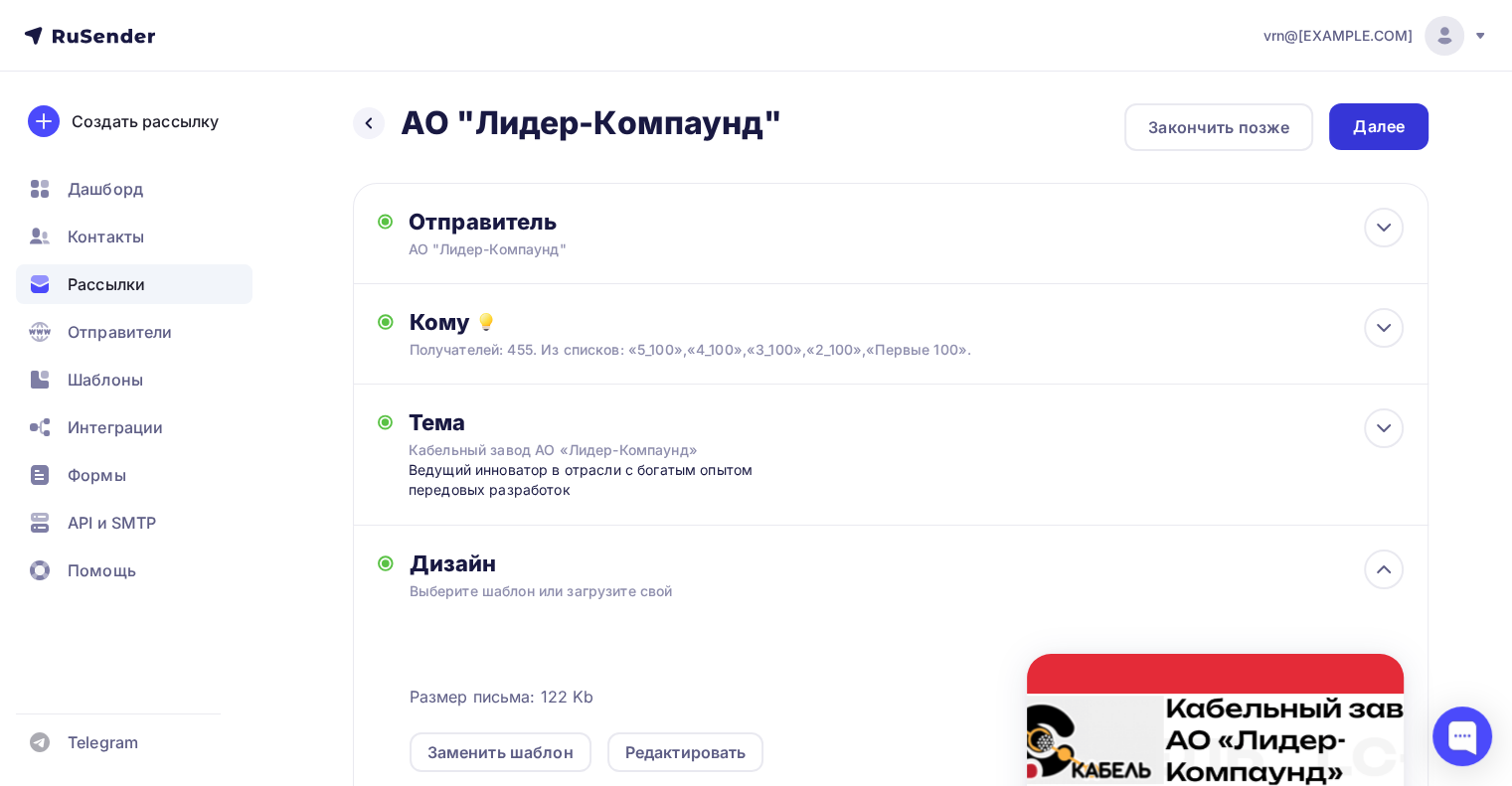 click on "Далее" at bounding box center (1379, 126) 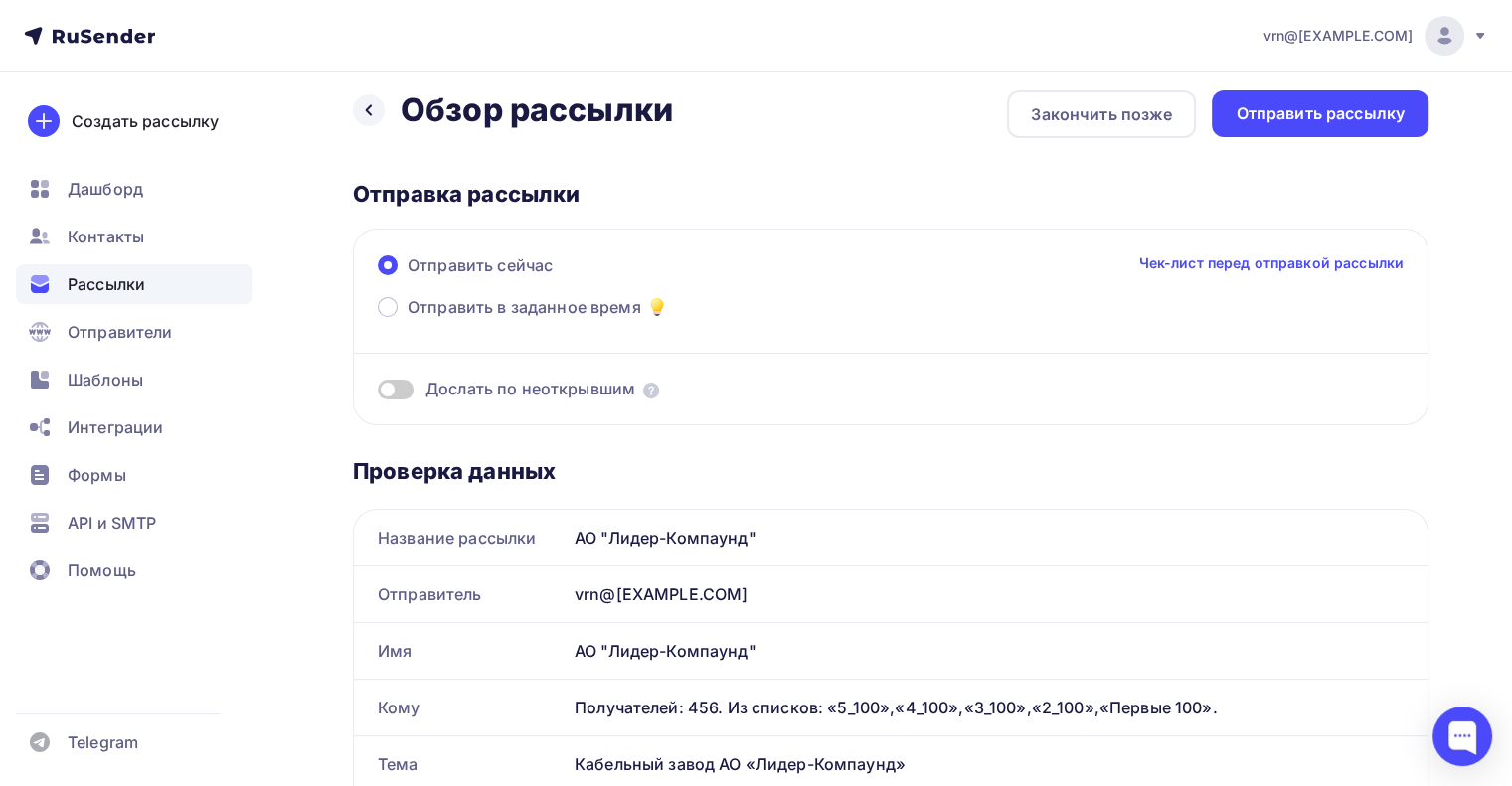 scroll, scrollTop: 0, scrollLeft: 0, axis: both 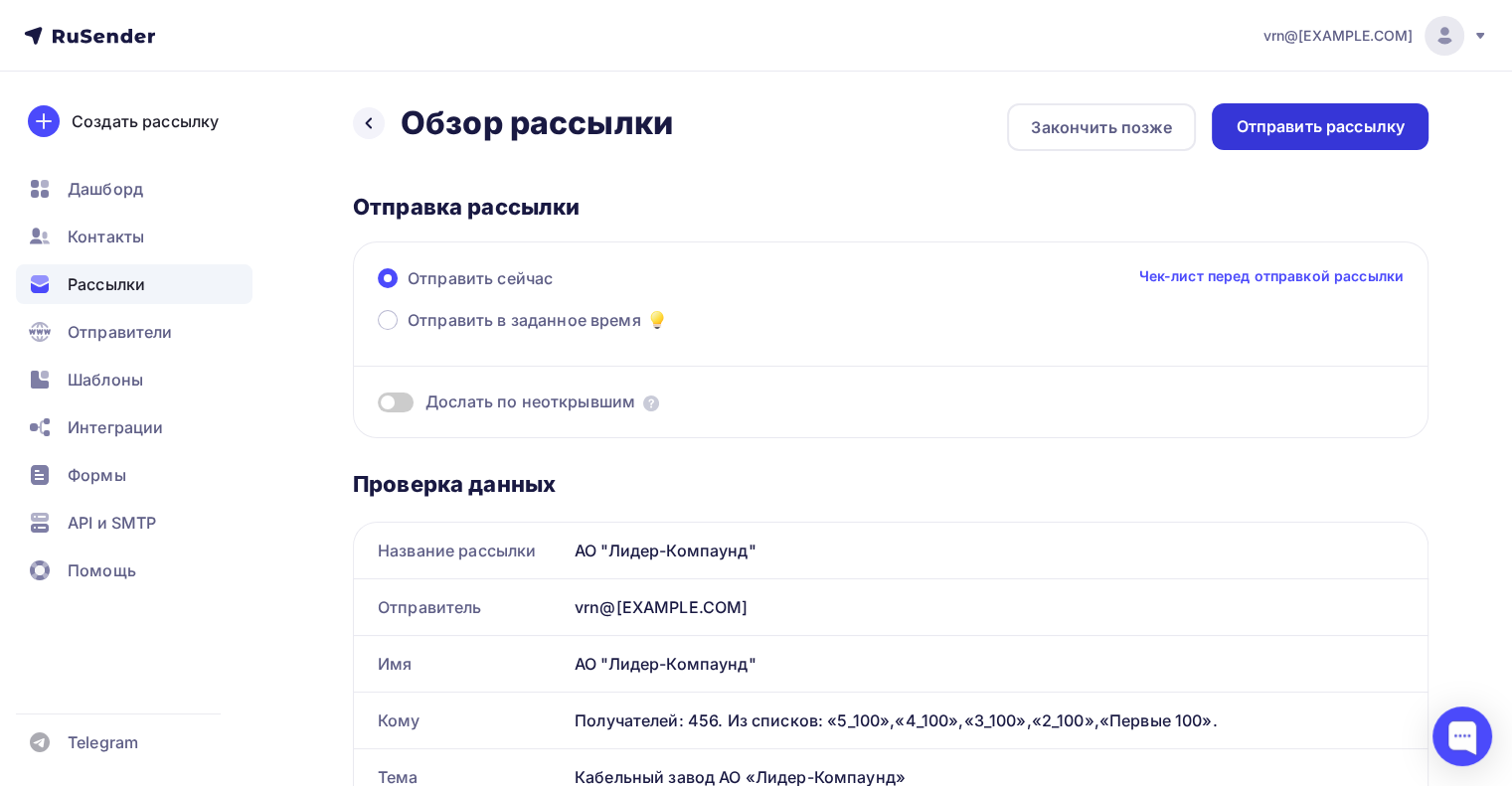 click on "Отправить рассылку" at bounding box center (1320, 126) 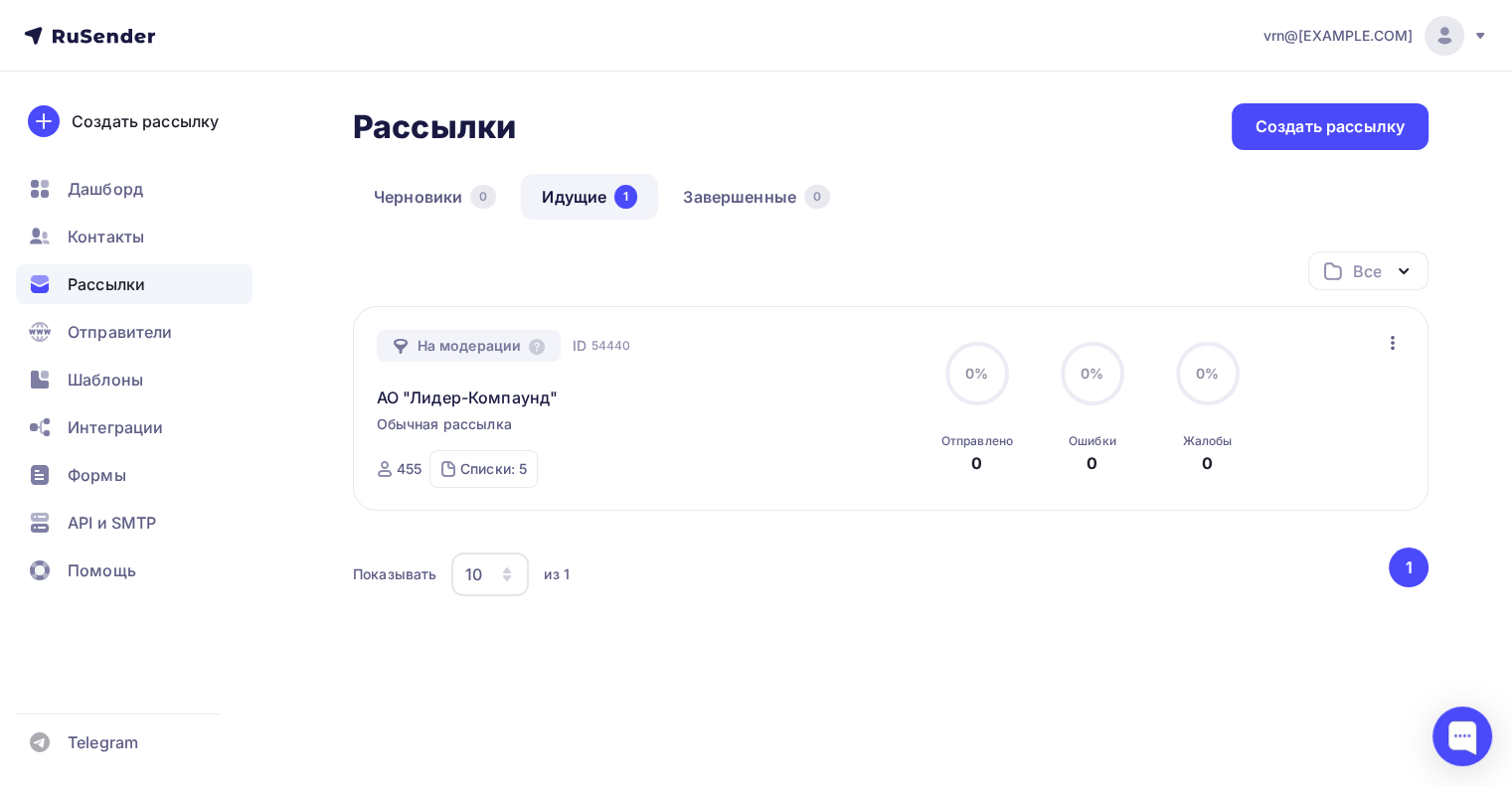 click on "На модерации
ID   54440
АО "Лидер-Компаунд"
Обычная рассылка
Отправка
ID   54440
455
Списки: 5   4_100   (100) 3_100   (99) 2_100   (98) Первые 100   (98) 5_100   (61)   0%   0%
Отправлено
0
0%   0%
Ошибки
0
0%   0%
Жалобы
0
Изменить время отправки
Отменить рассылку
Добавить в папку" at bounding box center [891, 408] 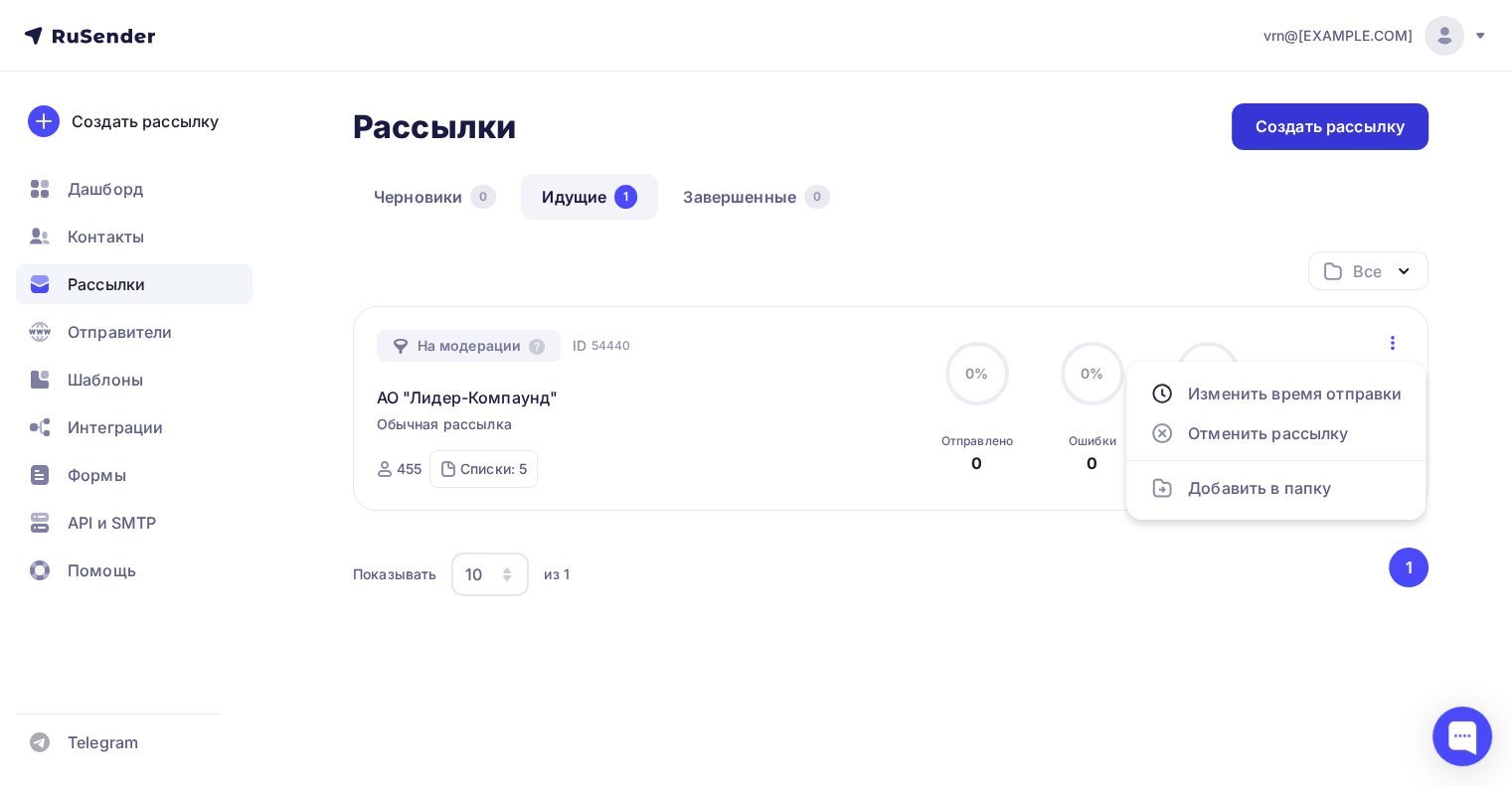 click on "Создать рассылку" at bounding box center [1330, 126] 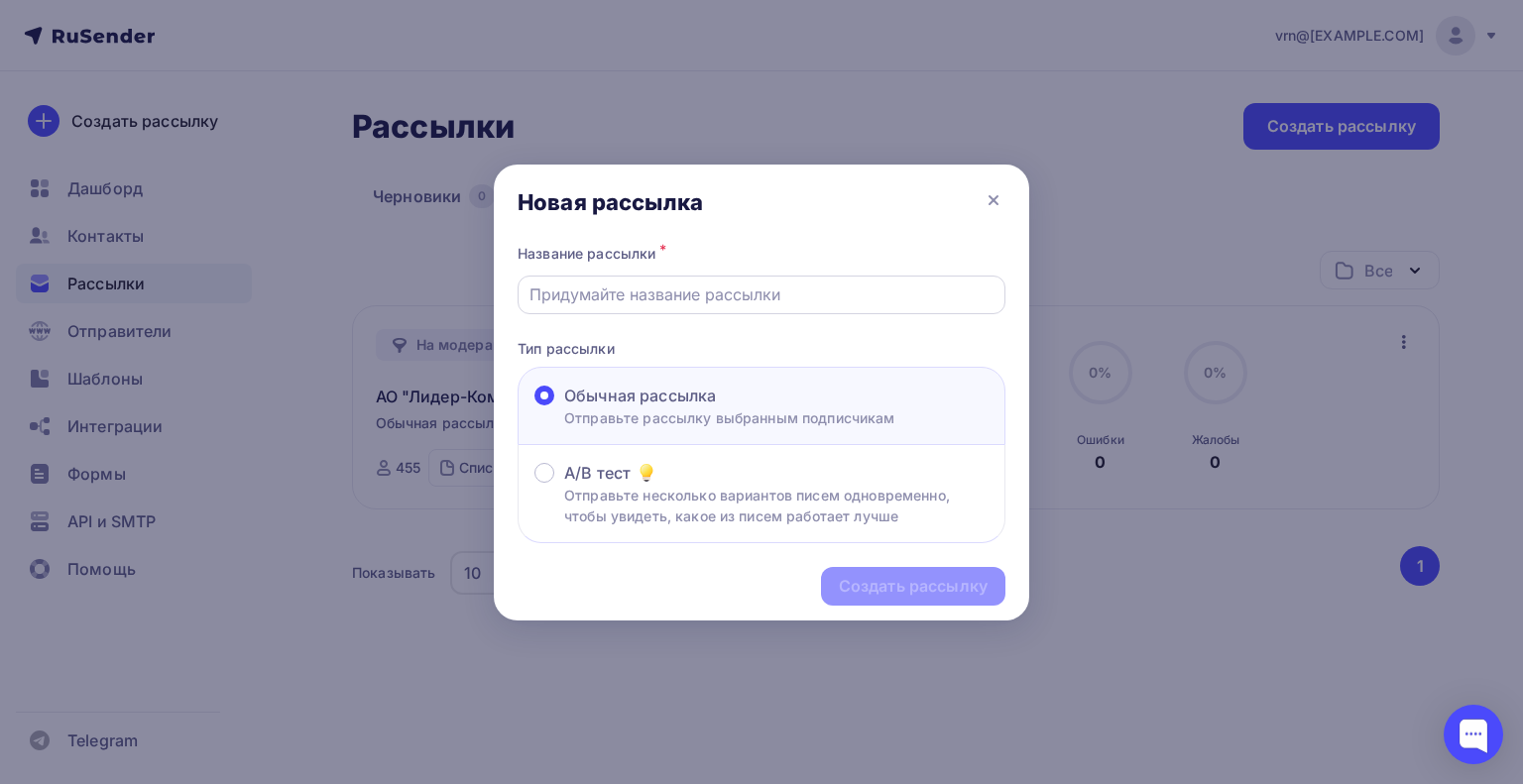 click at bounding box center [762, 294] 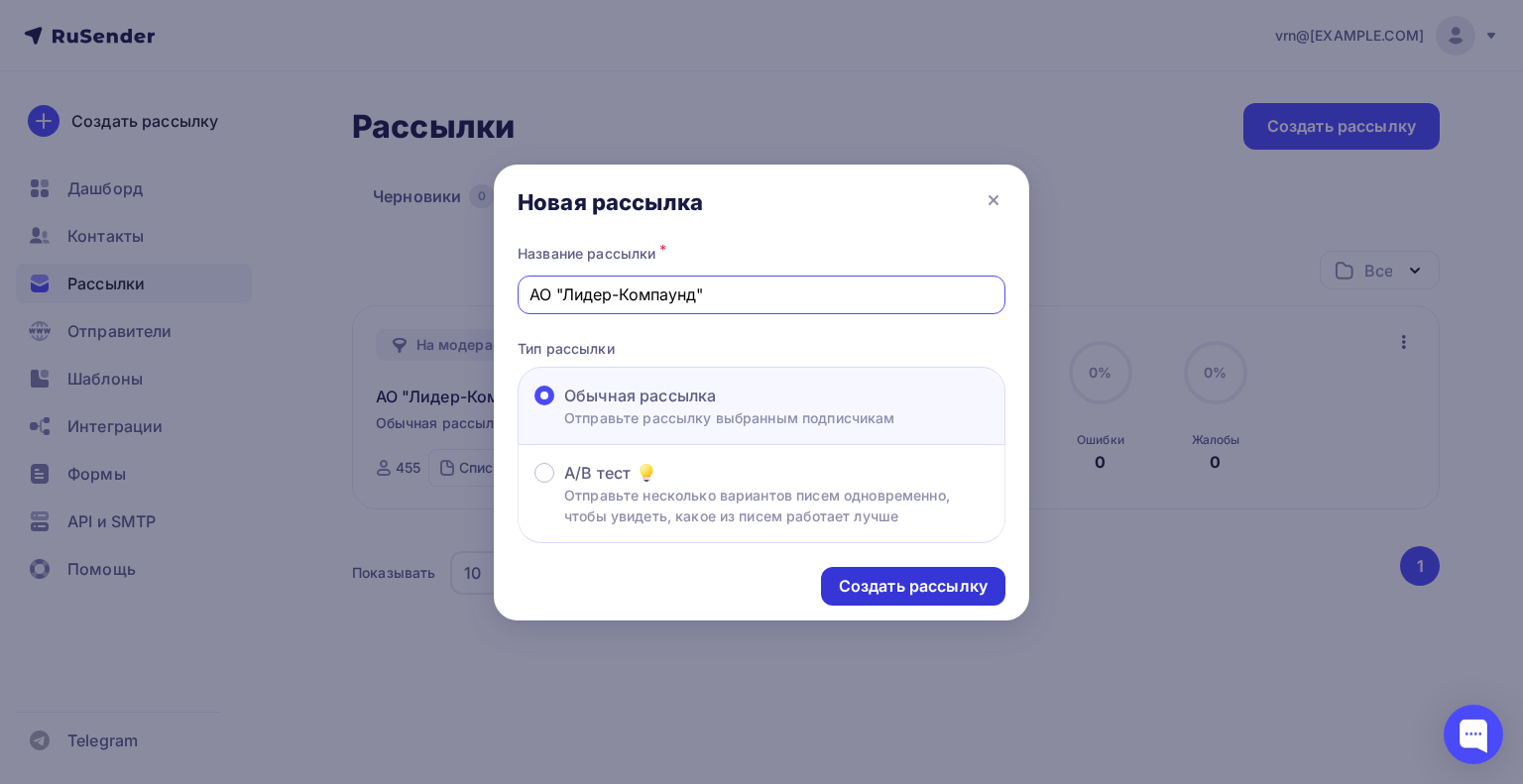 type on "АО "Лидер-Компаунд"" 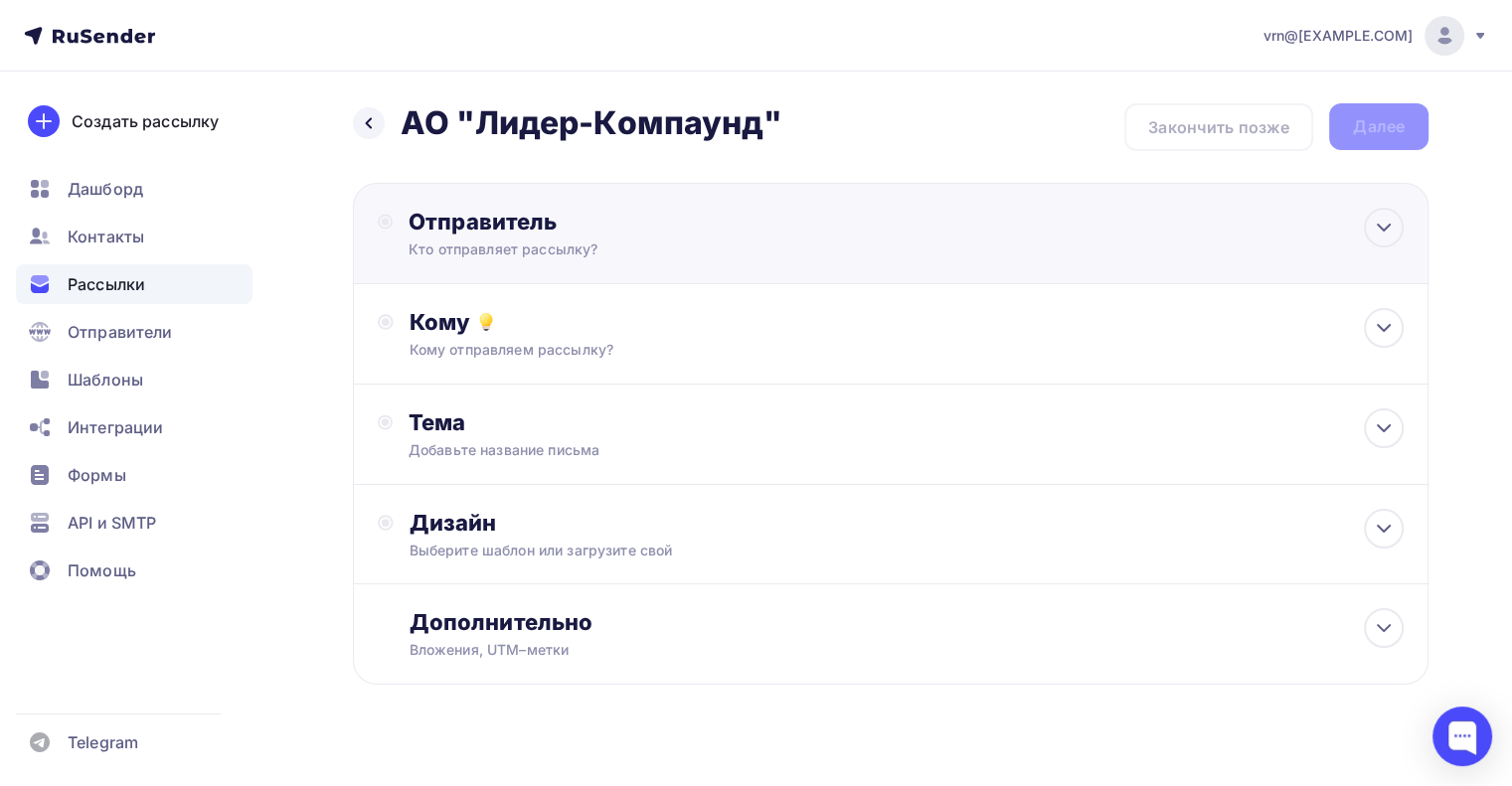 click on "Отправитель
Кто отправляет рассылку?
Email  *
vrn@l-compaund.ru
vrn@l-compaund.ru               Добавить отправителя
Рекомендуем  добавить почту на домене , чтобы рассылка не попала в «Спам»
Имя                 Сохранить
Предпросмотр может отличаться  в зависимости от почтового клиента
Тема для рассылки
Предпросмотр текста
12:45" at bounding box center [891, 234] 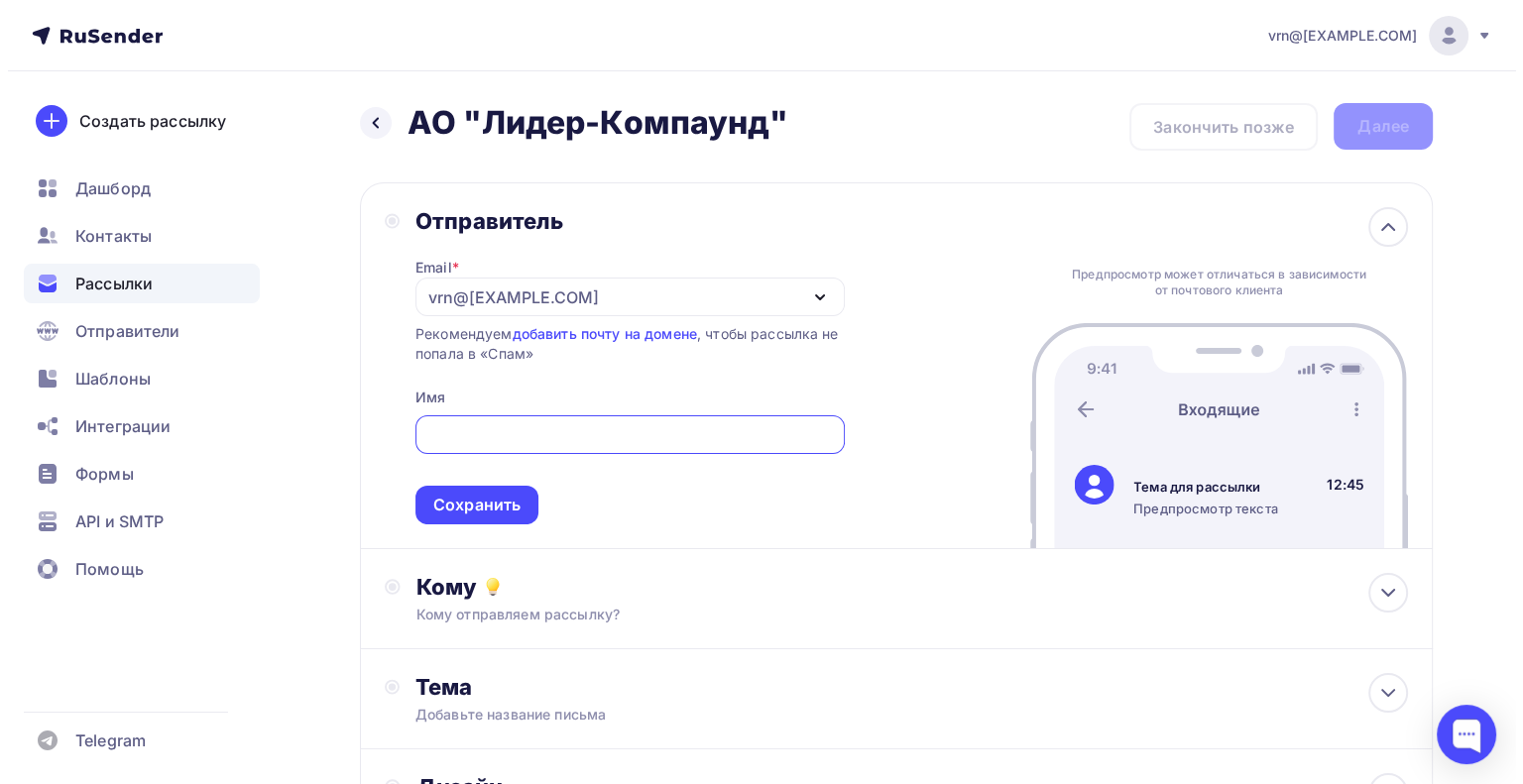 scroll, scrollTop: 0, scrollLeft: 0, axis: both 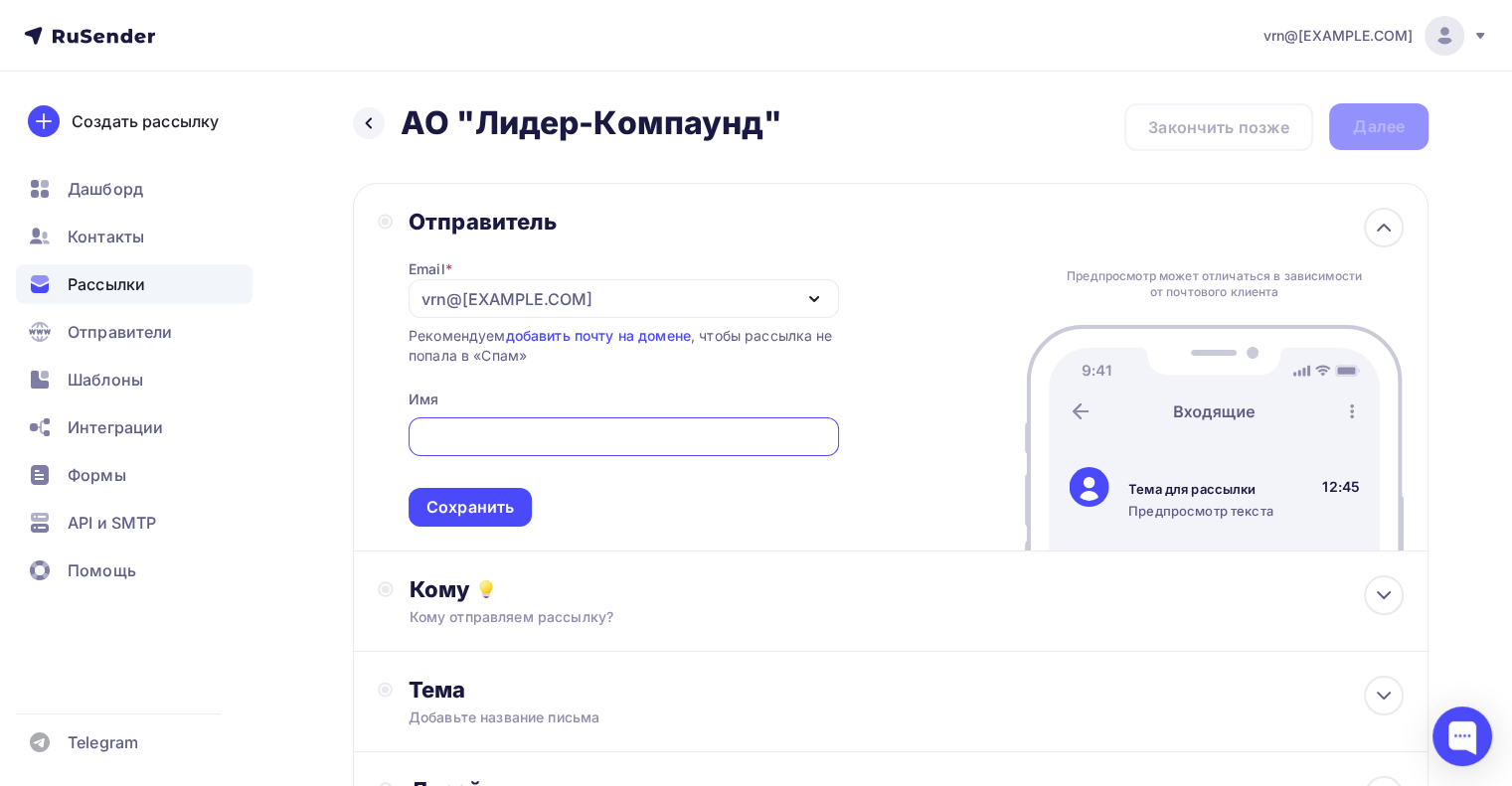 click 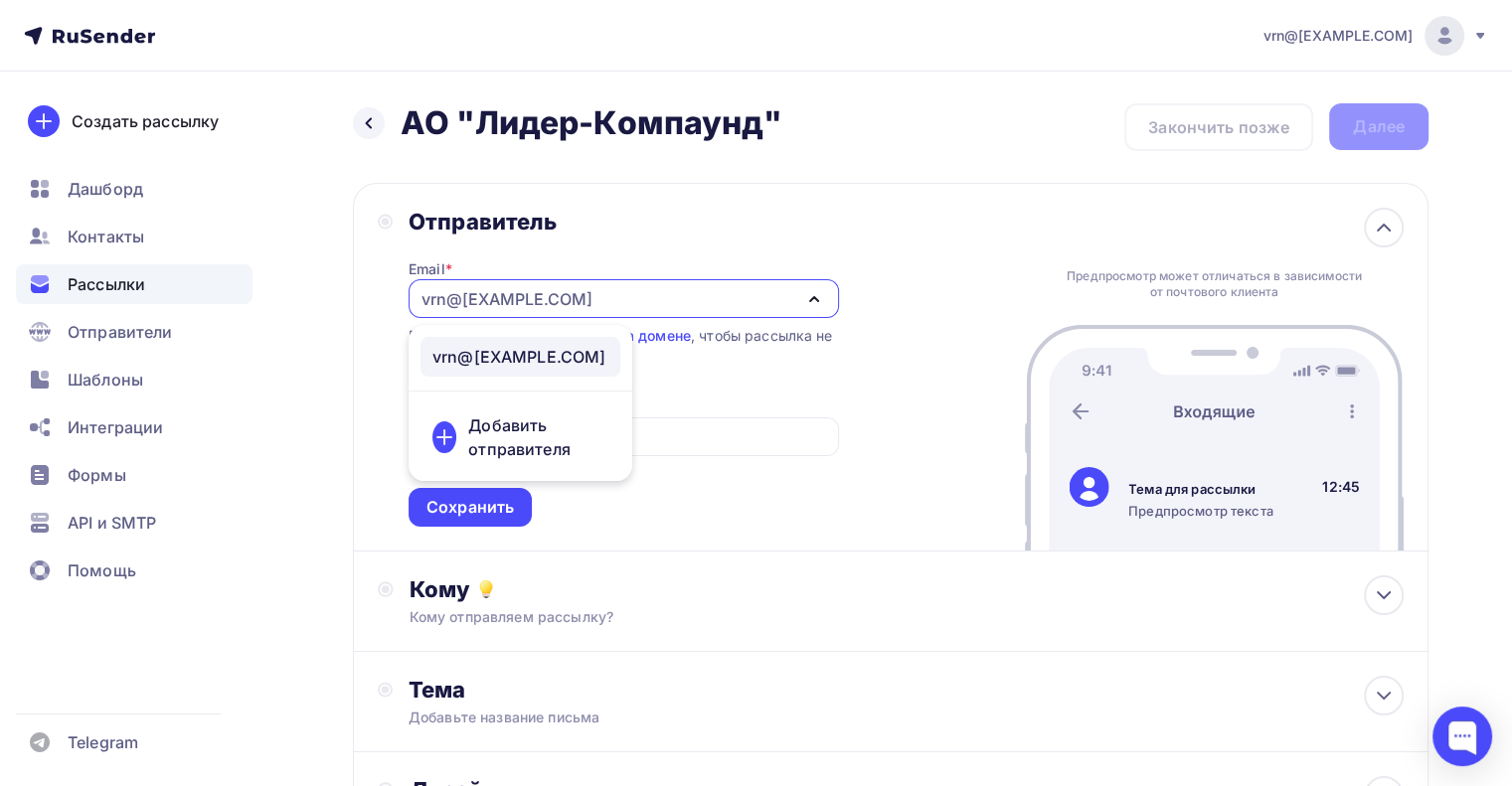 click on "Добавить отправителя" at bounding box center (538, 437) 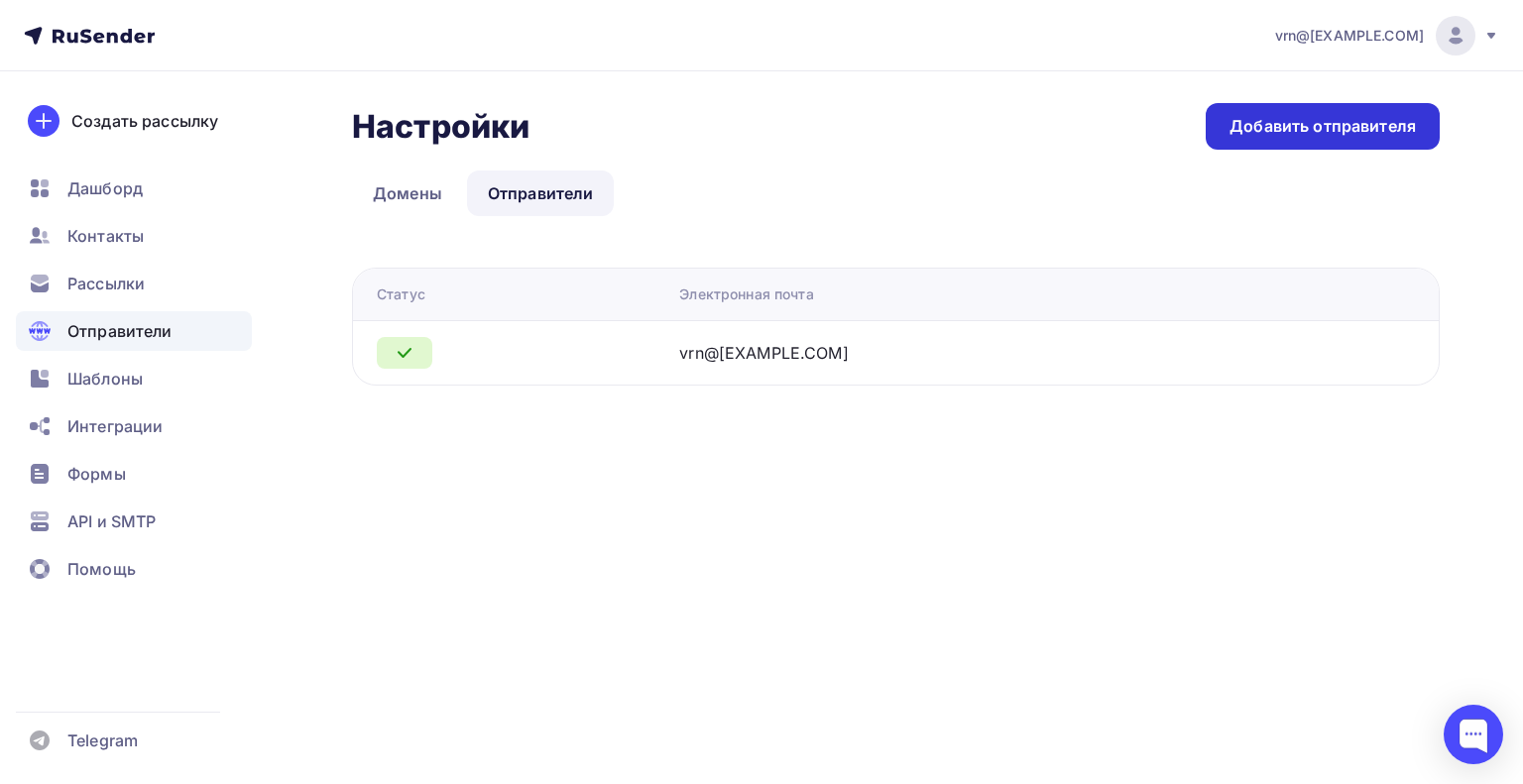 click on "Добавить отправителя" at bounding box center (1323, 126) 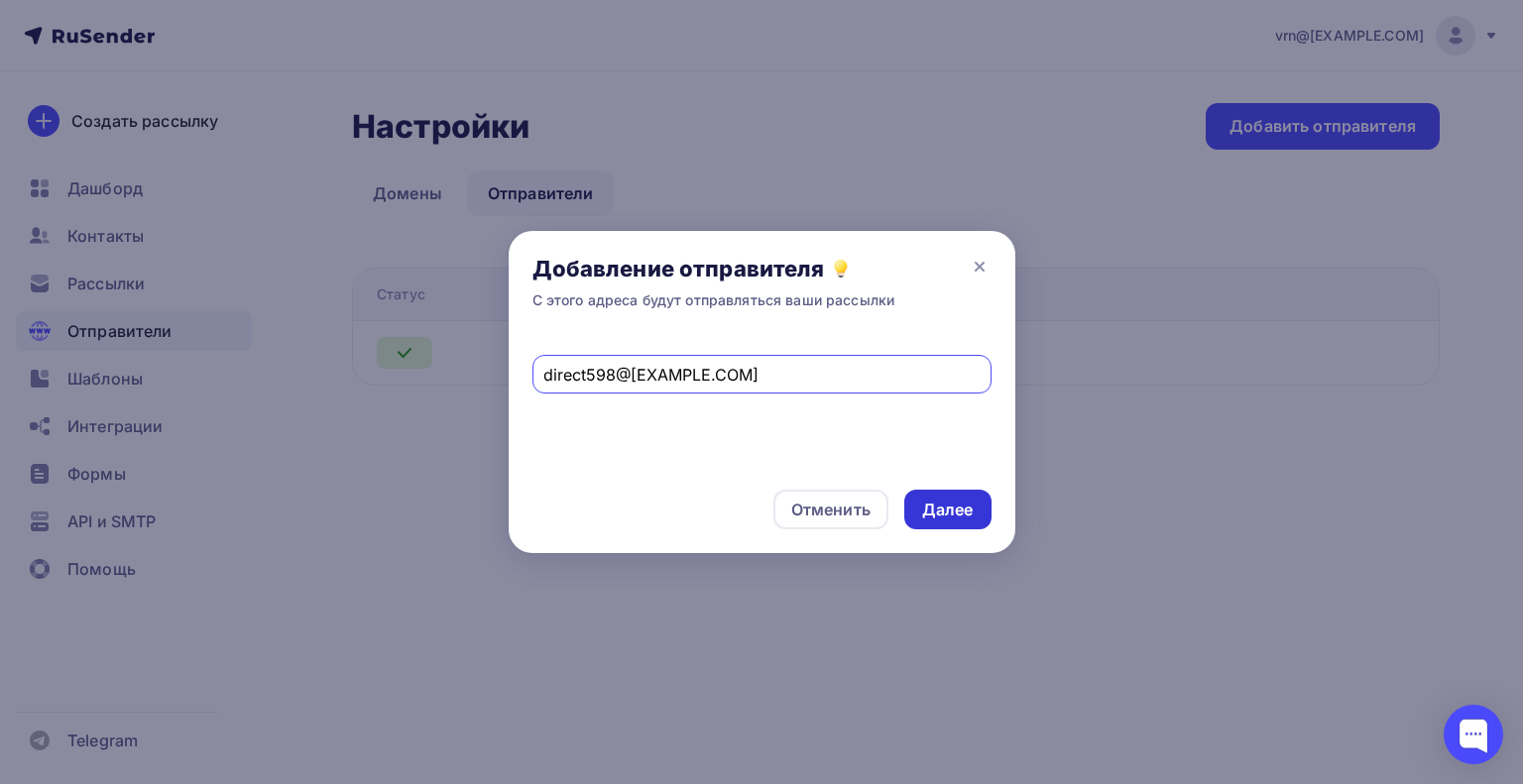 type on "direct598@gmail.com" 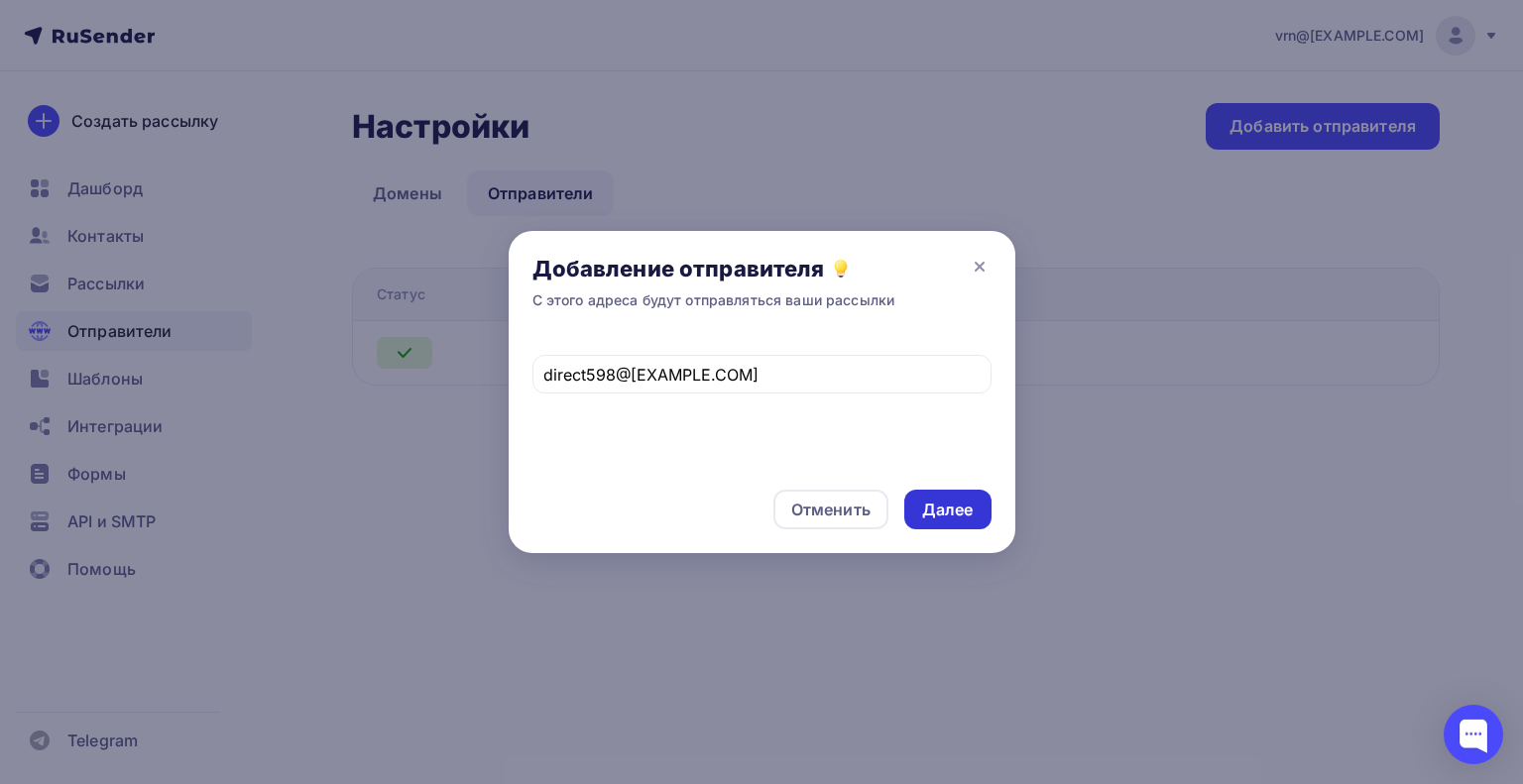 click on "Далее" at bounding box center [948, 509] 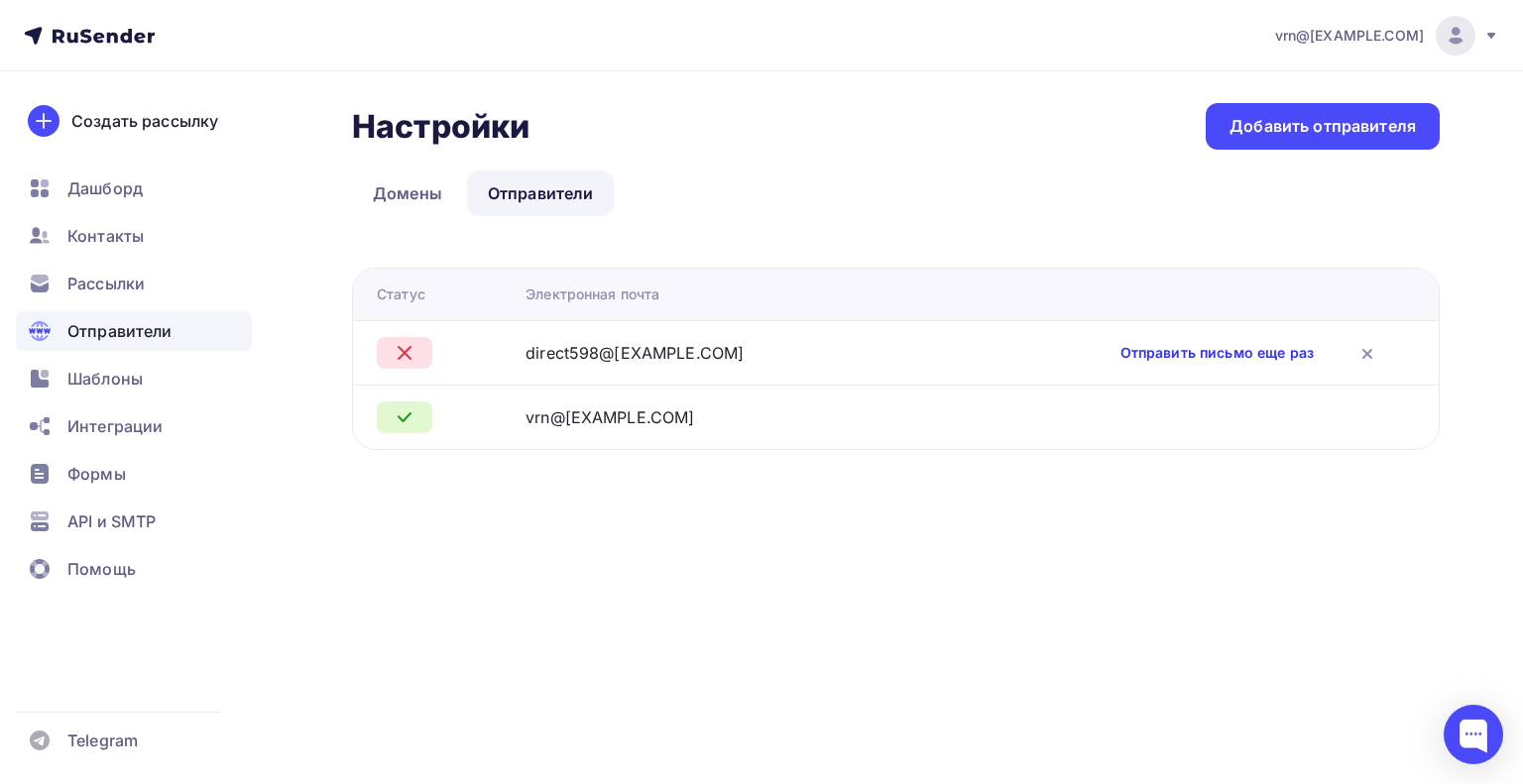 click on "Отправить письмо еще раз" at bounding box center [1217, 353] 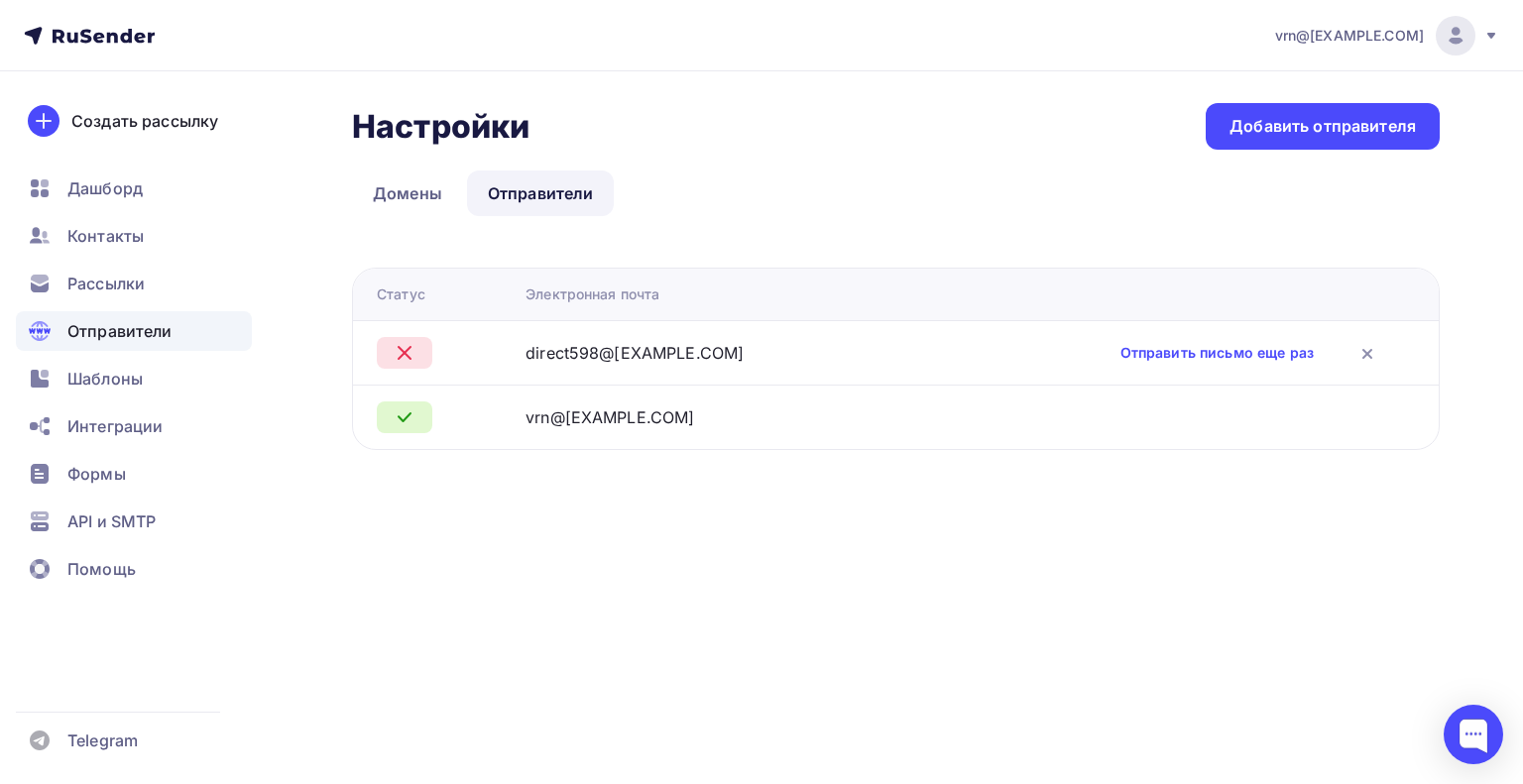 click on "Отправители" at bounding box center (540, 193) 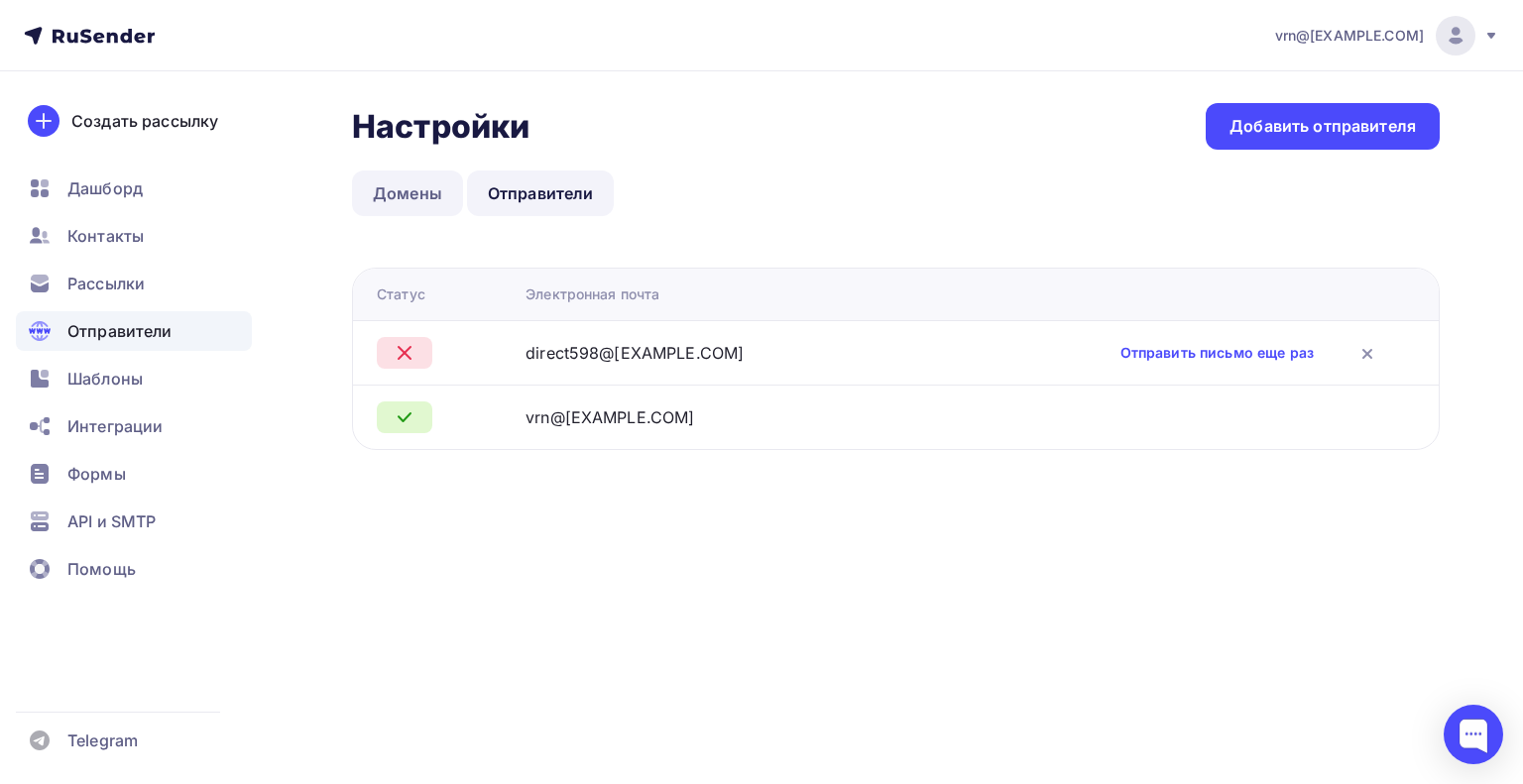 click on "Домены" at bounding box center (408, 193) 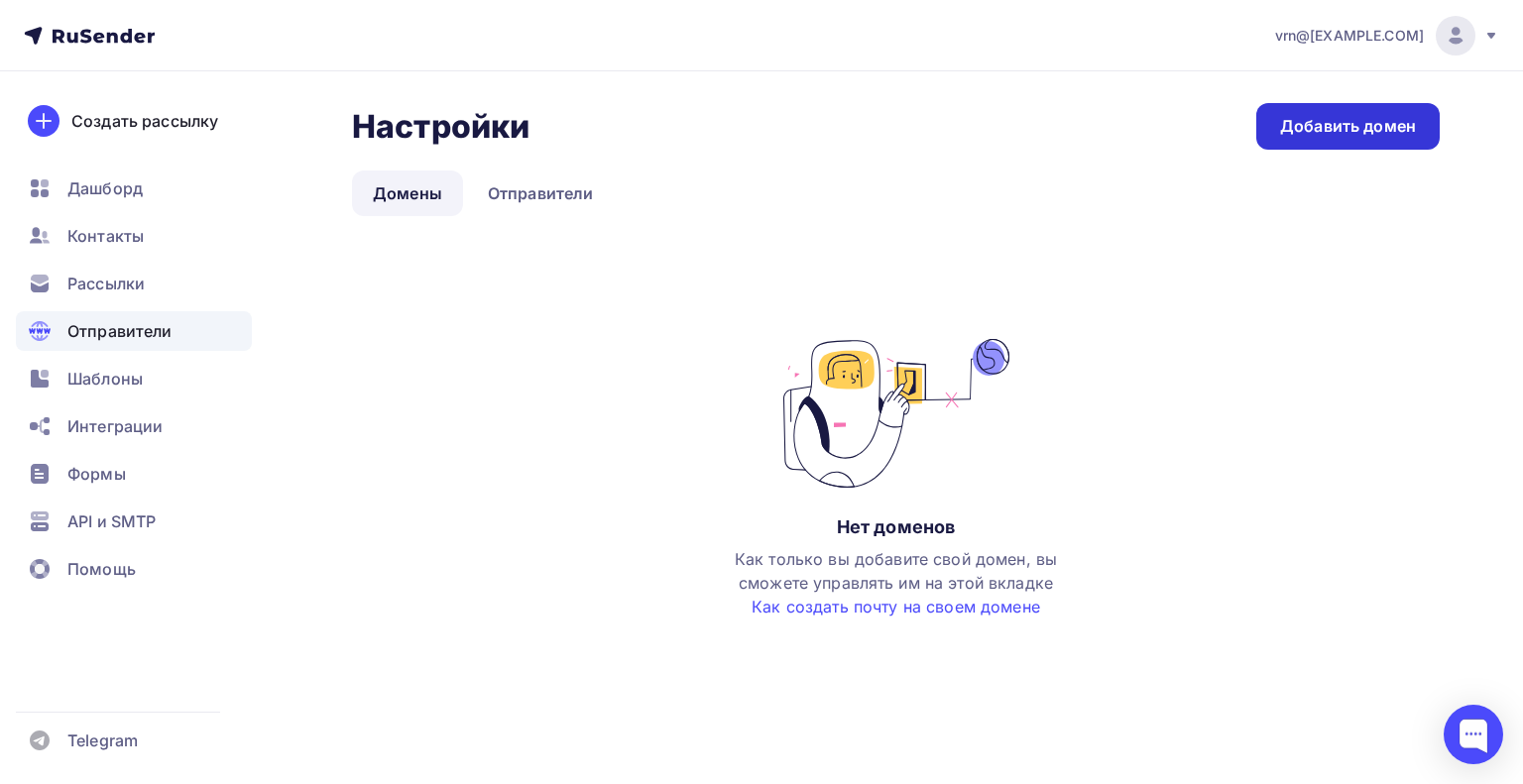 click on "Добавить домен" at bounding box center (1347, 126) 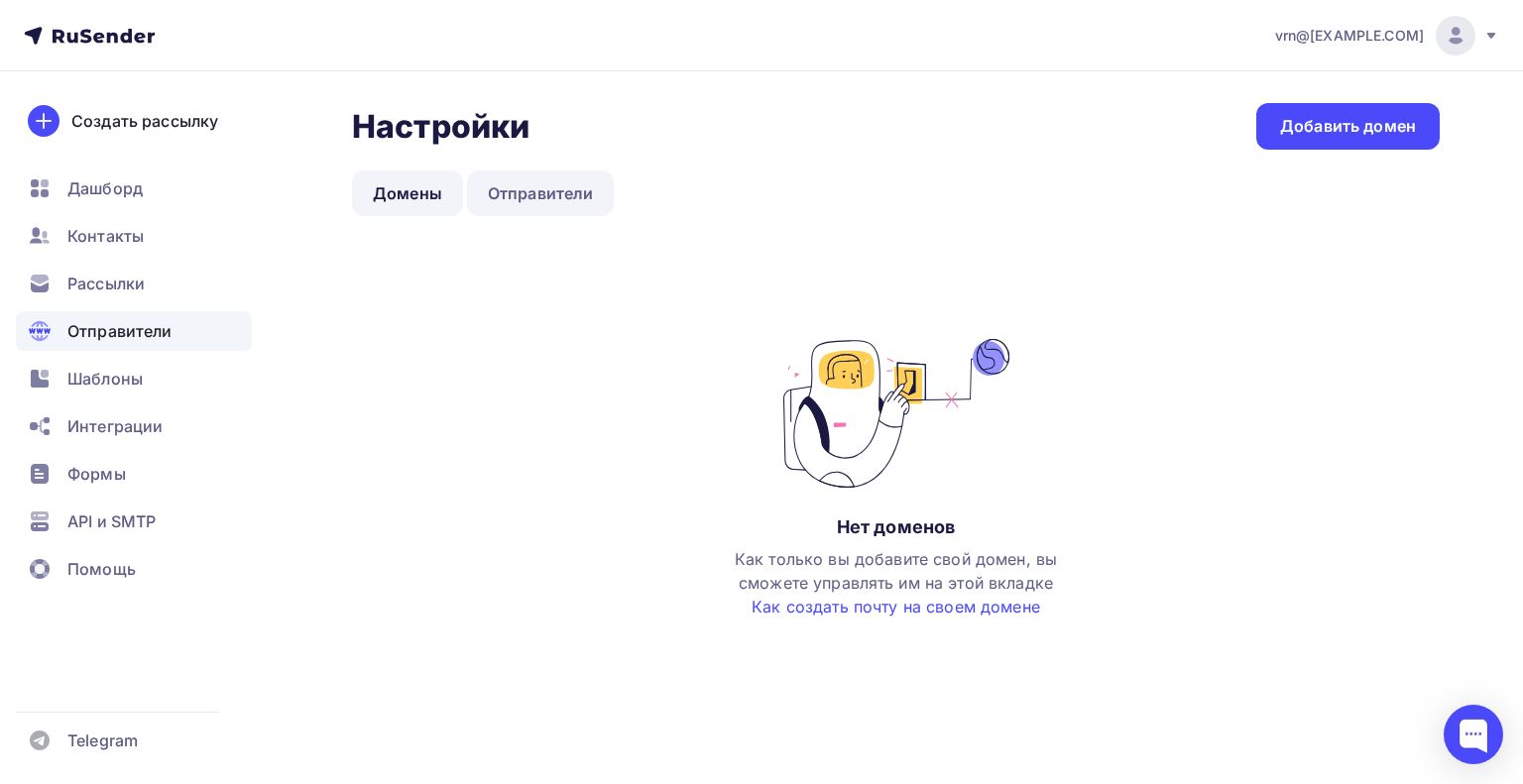 click on "Отправители" at bounding box center [540, 193] 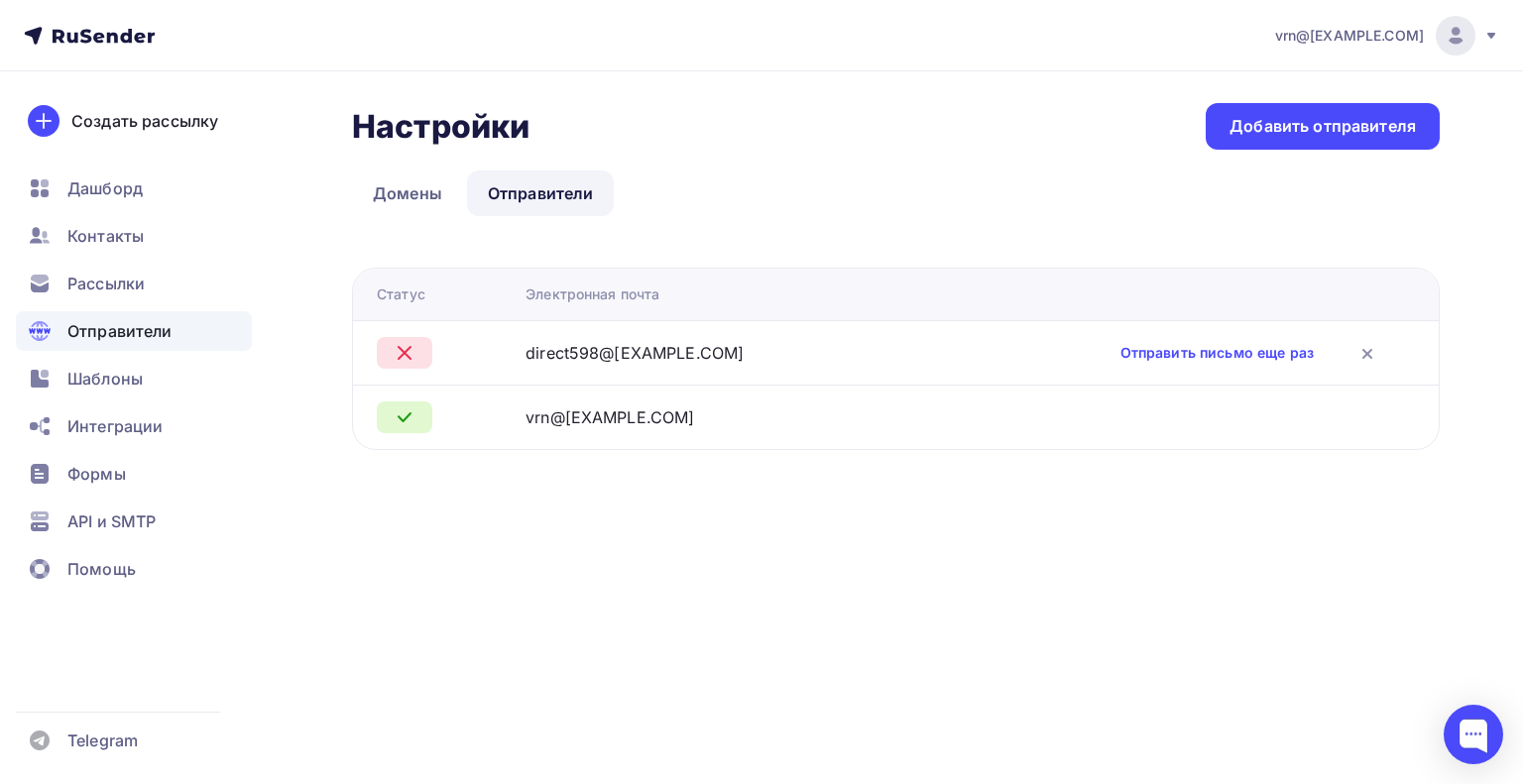 click on "direct598@gmail.com" at bounding box center [635, 353] 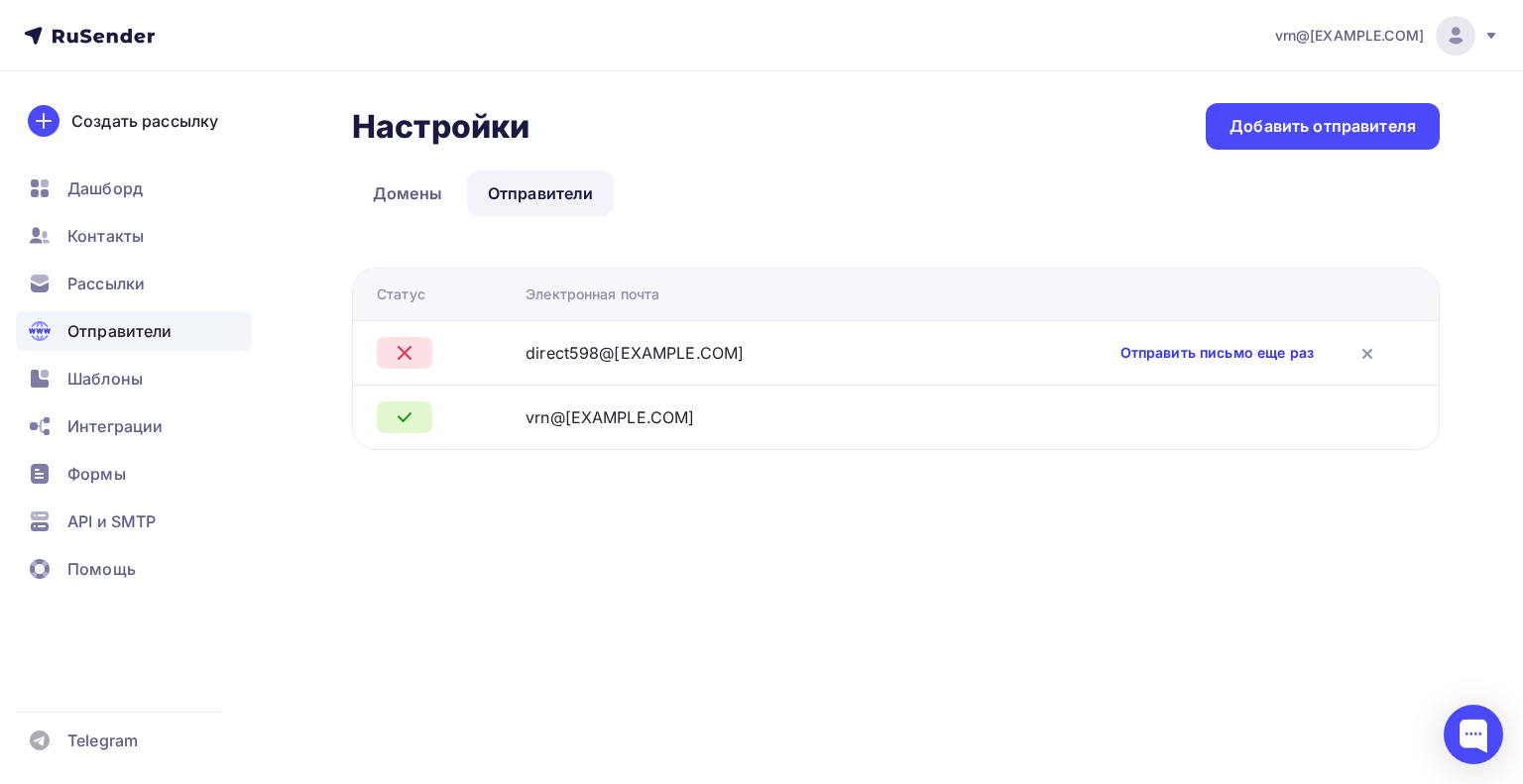 click on "Отправить письмо еще раз" at bounding box center (1217, 353) 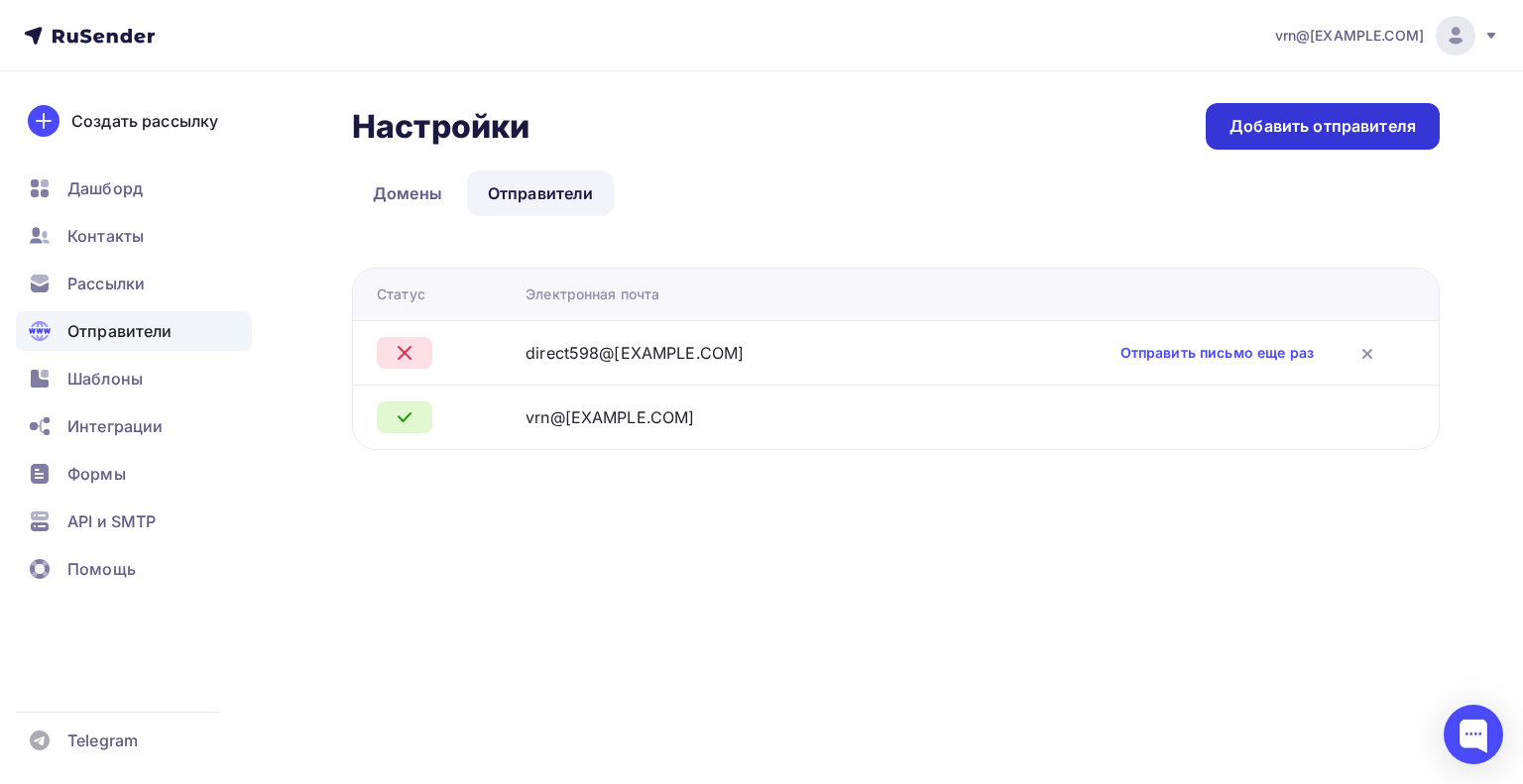 click on "Добавить отправителя" at bounding box center [1323, 126] 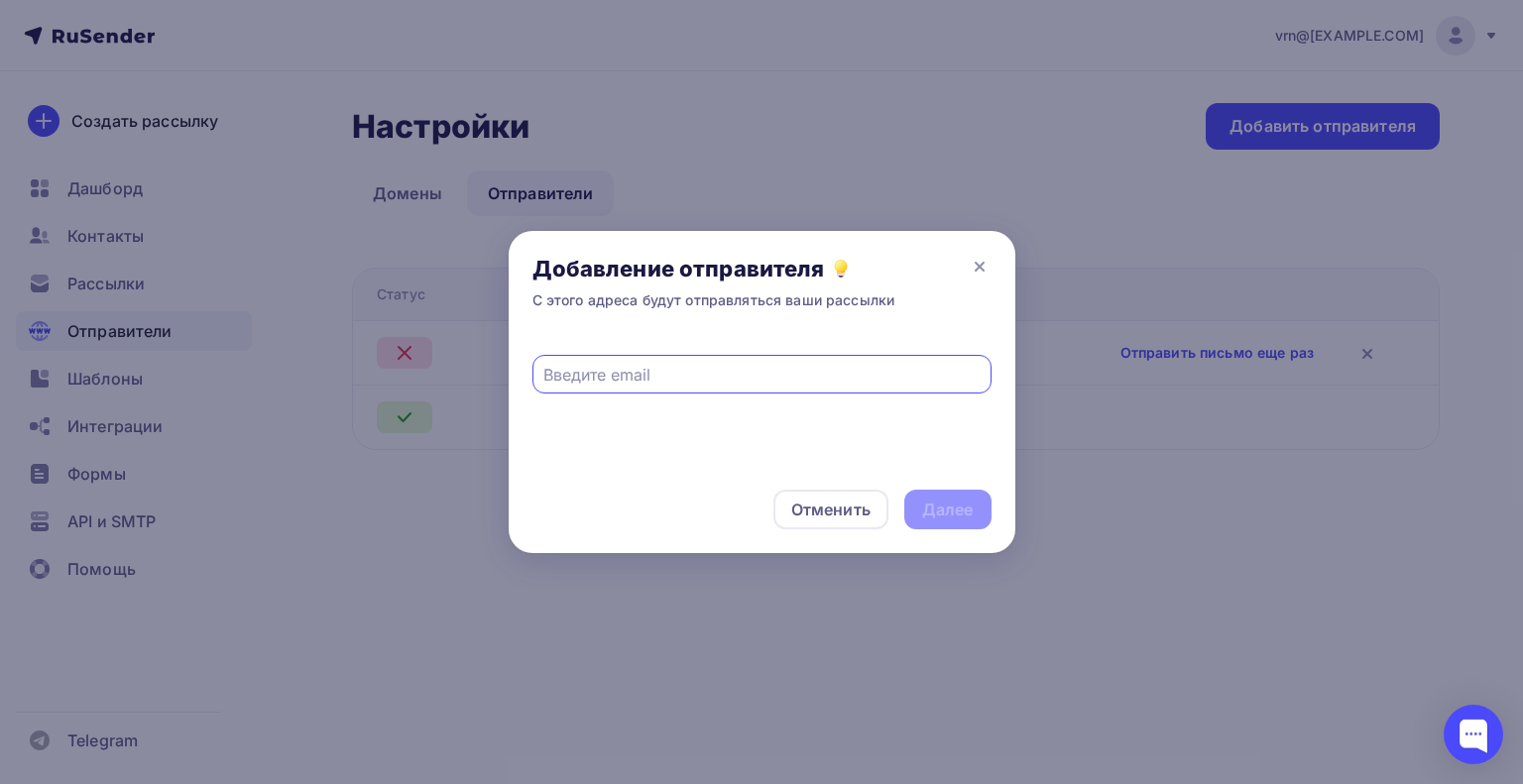 type on "в" 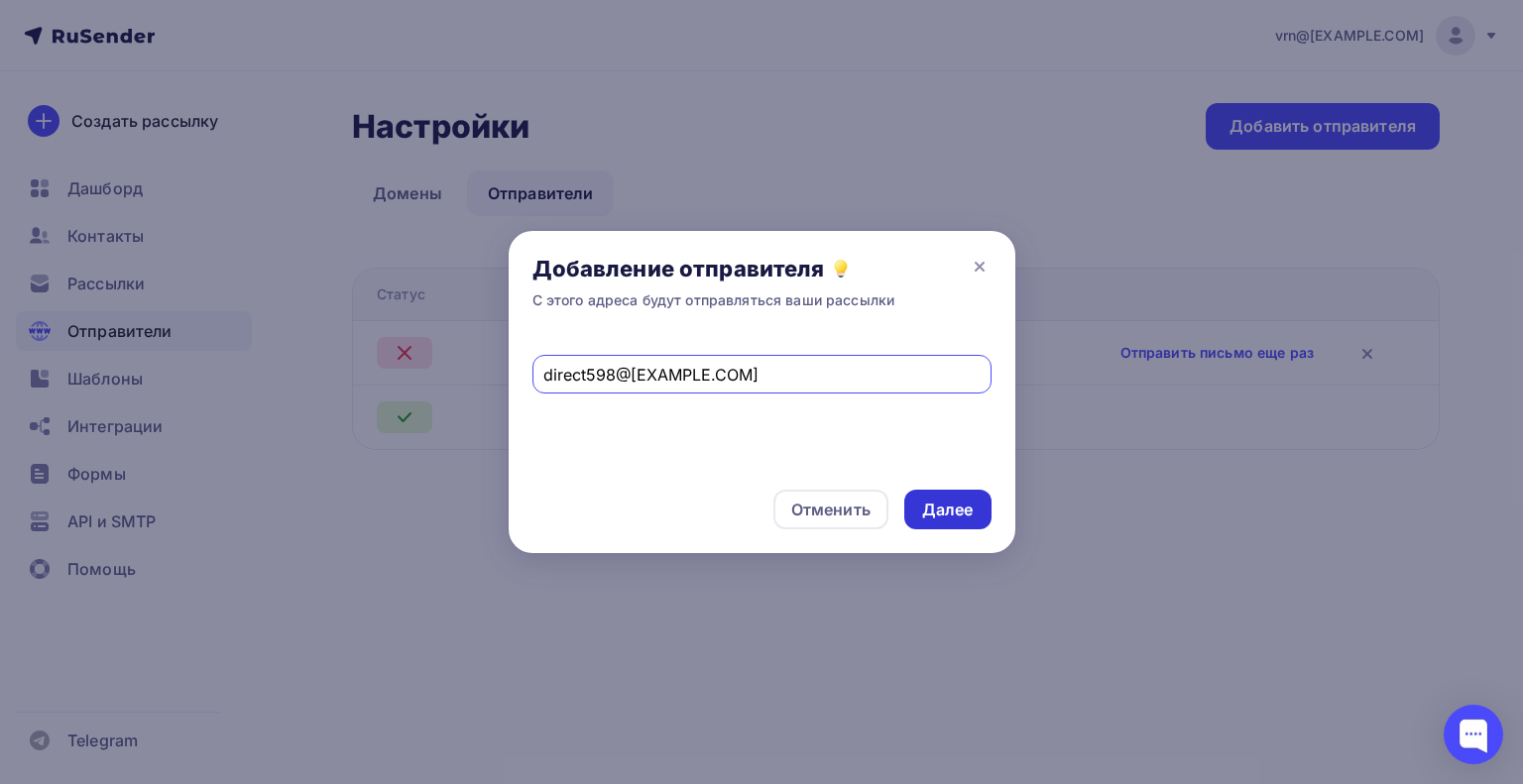 type on "direct598@gmail.com" 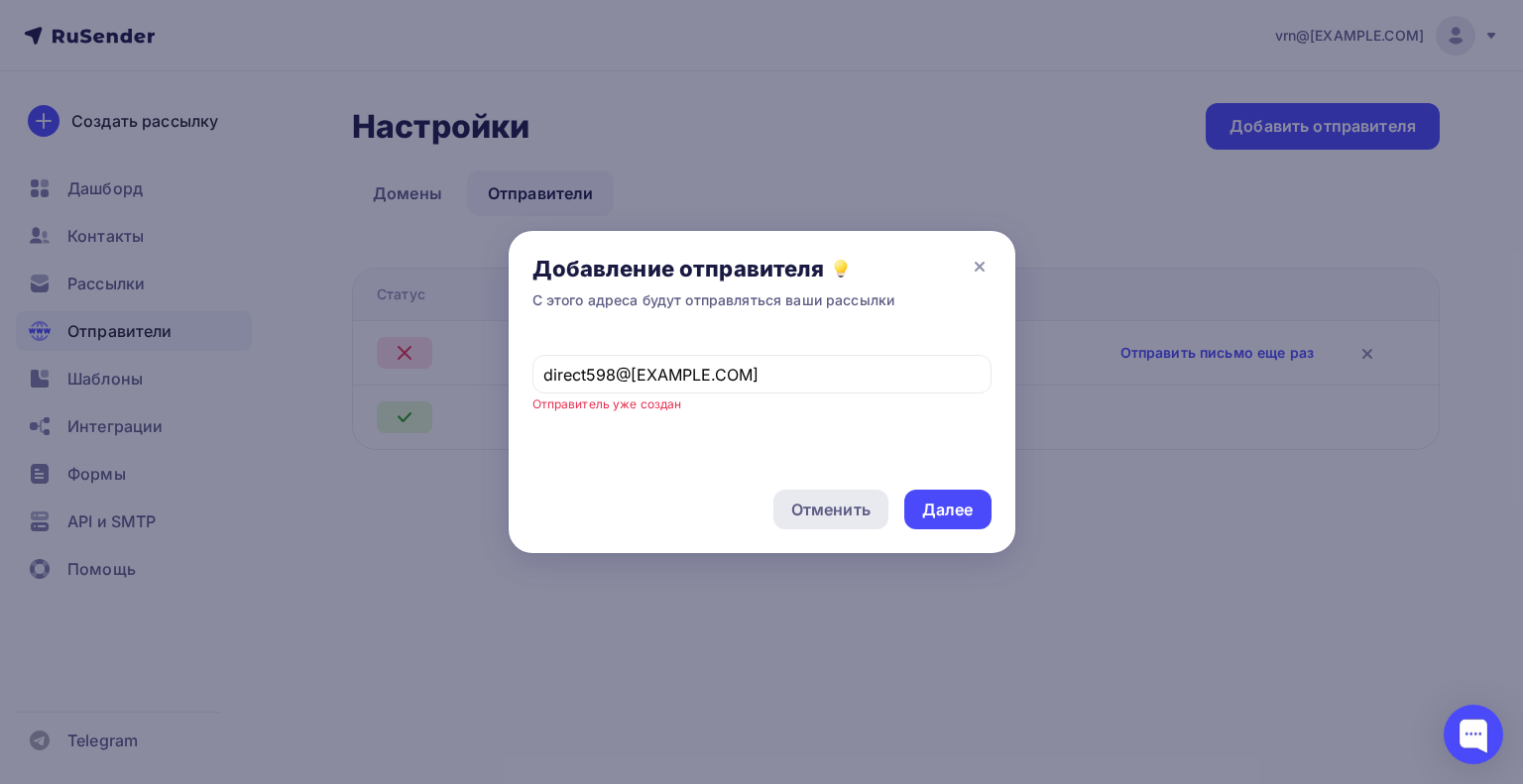 click on "Отменить" at bounding box center [831, 509] 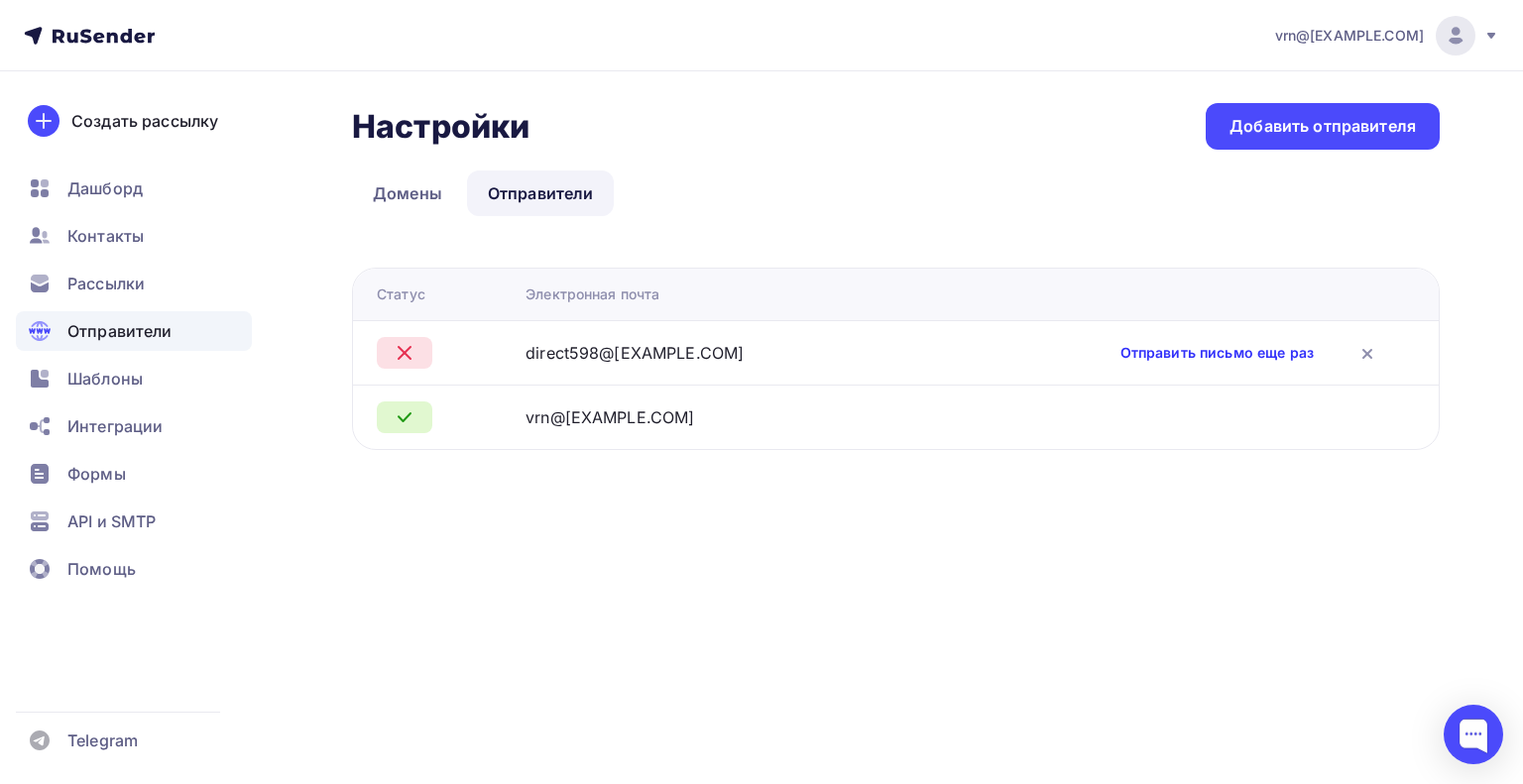 click on "Отправить письмо еще раз" at bounding box center (1217, 353) 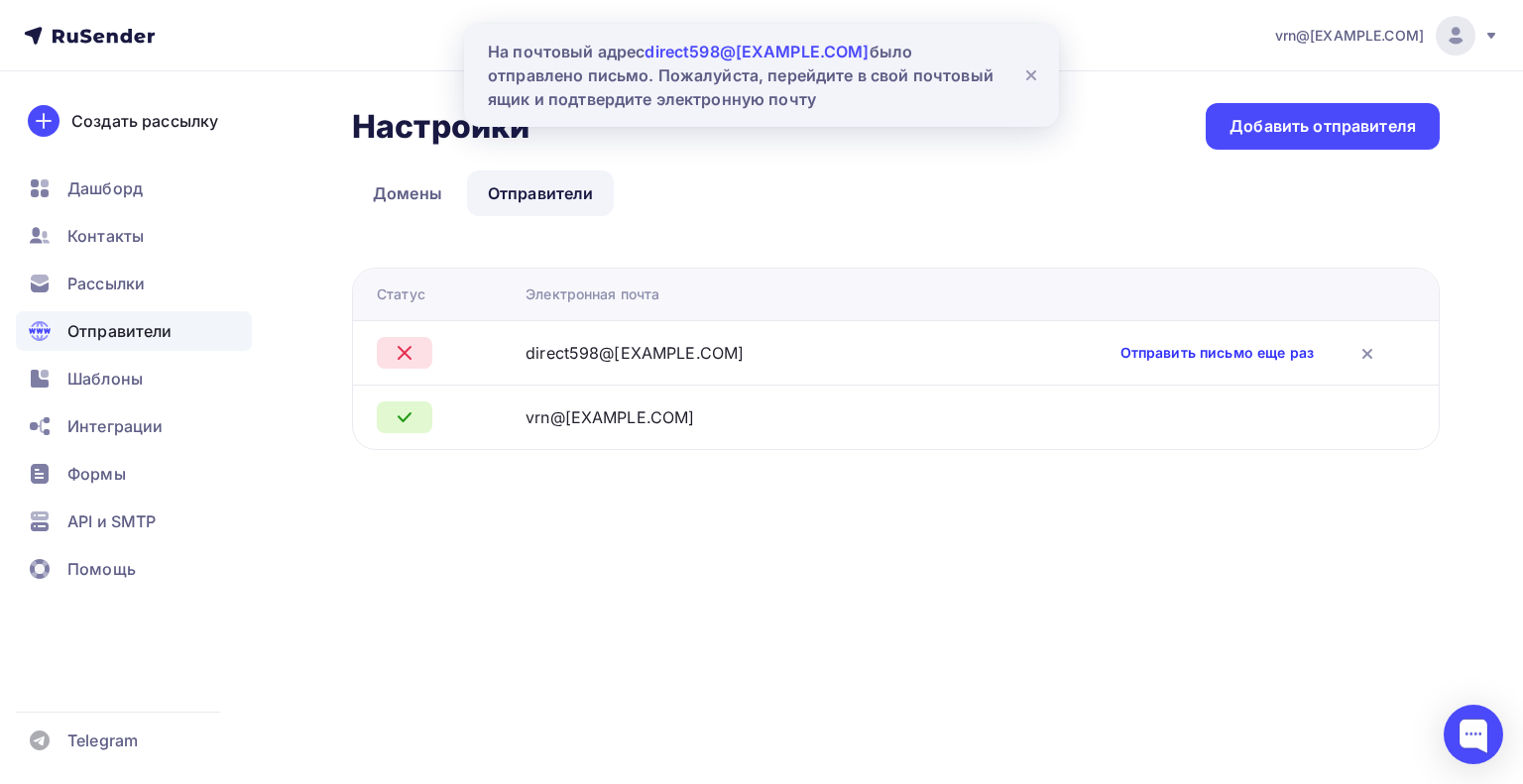 click on "Отправить письмо еще раз" at bounding box center [1217, 353] 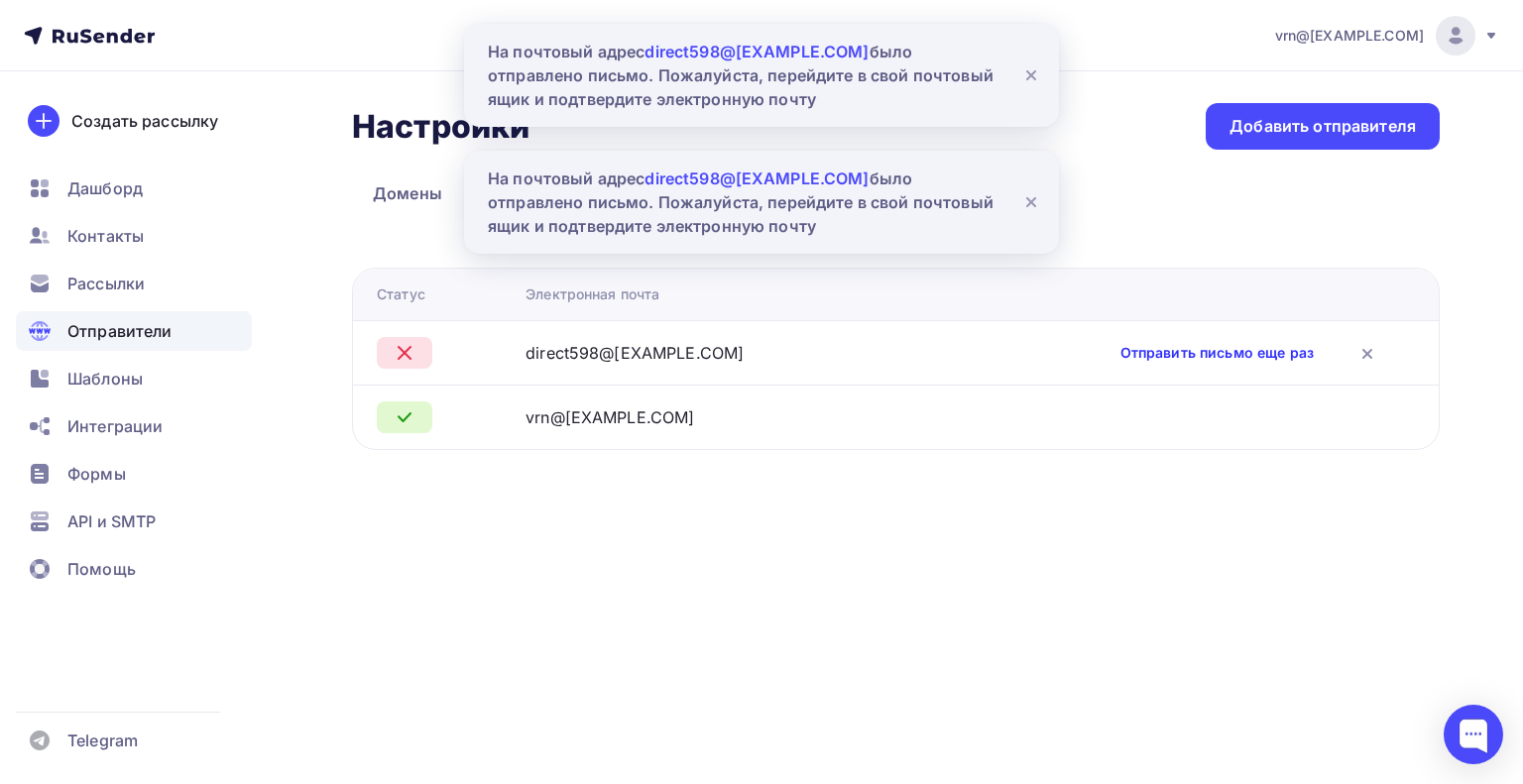 drag, startPoint x: 1188, startPoint y: 347, endPoint x: 1265, endPoint y: 348, distance: 77.00649 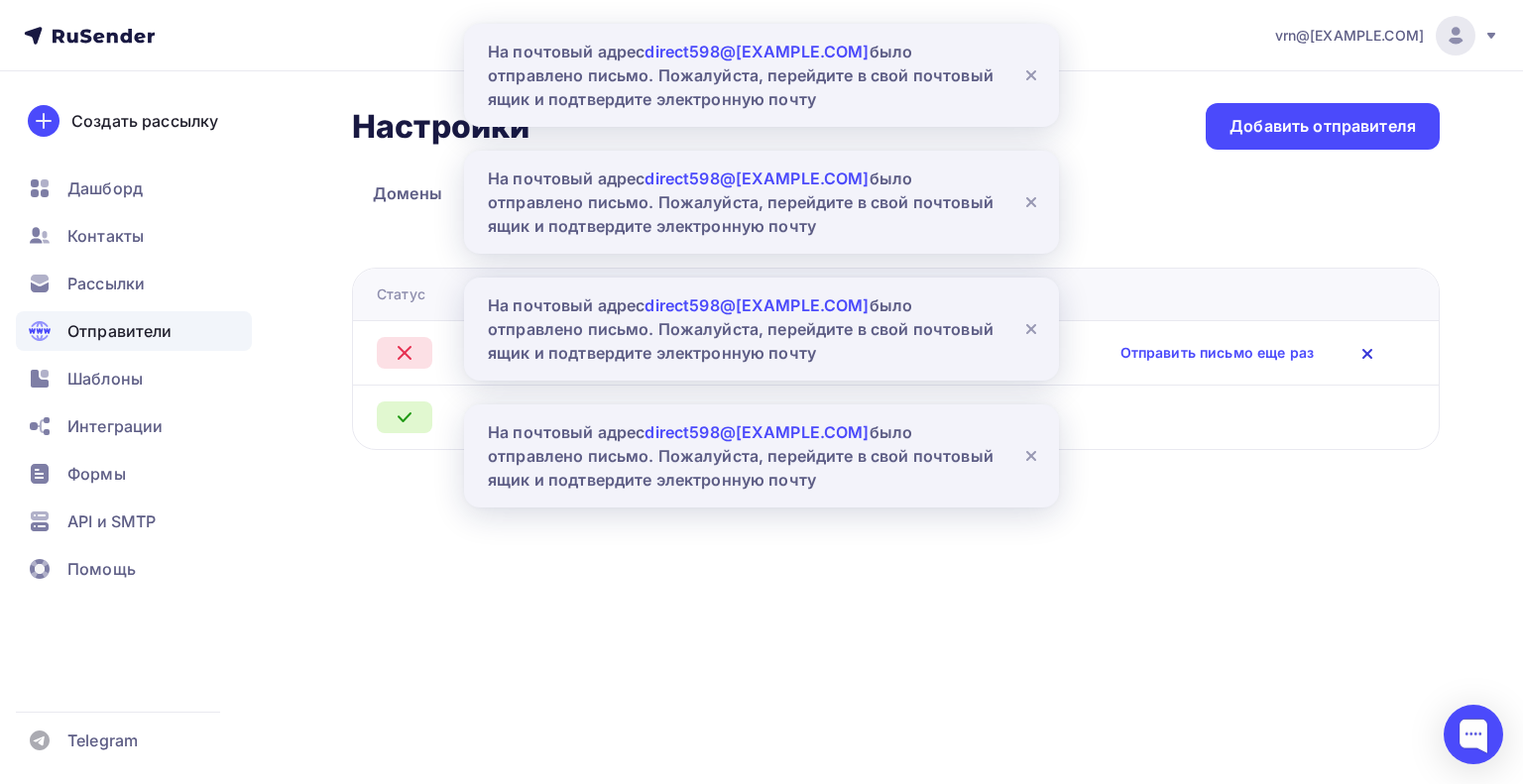 click 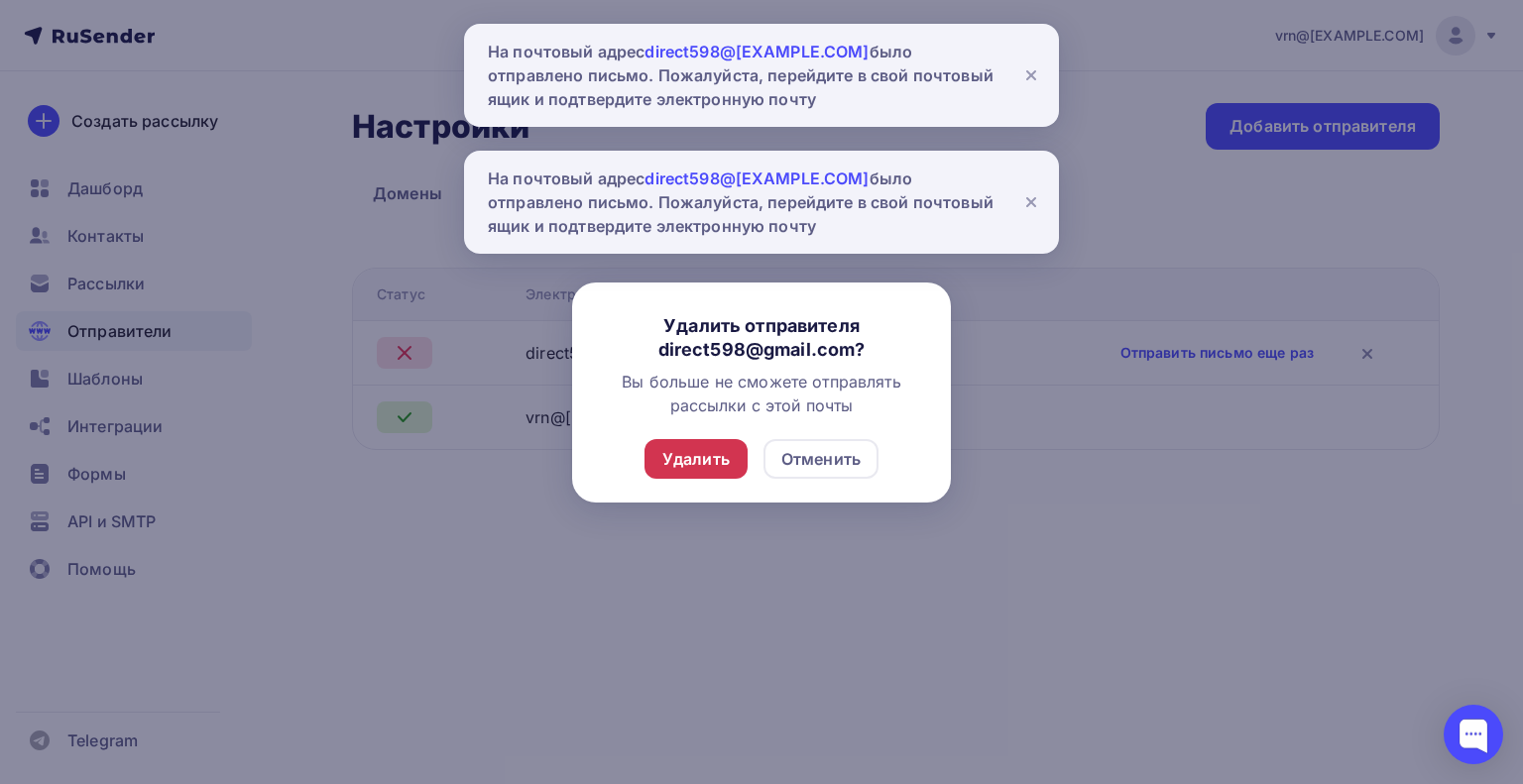 click on "Удалить" at bounding box center [696, 459] 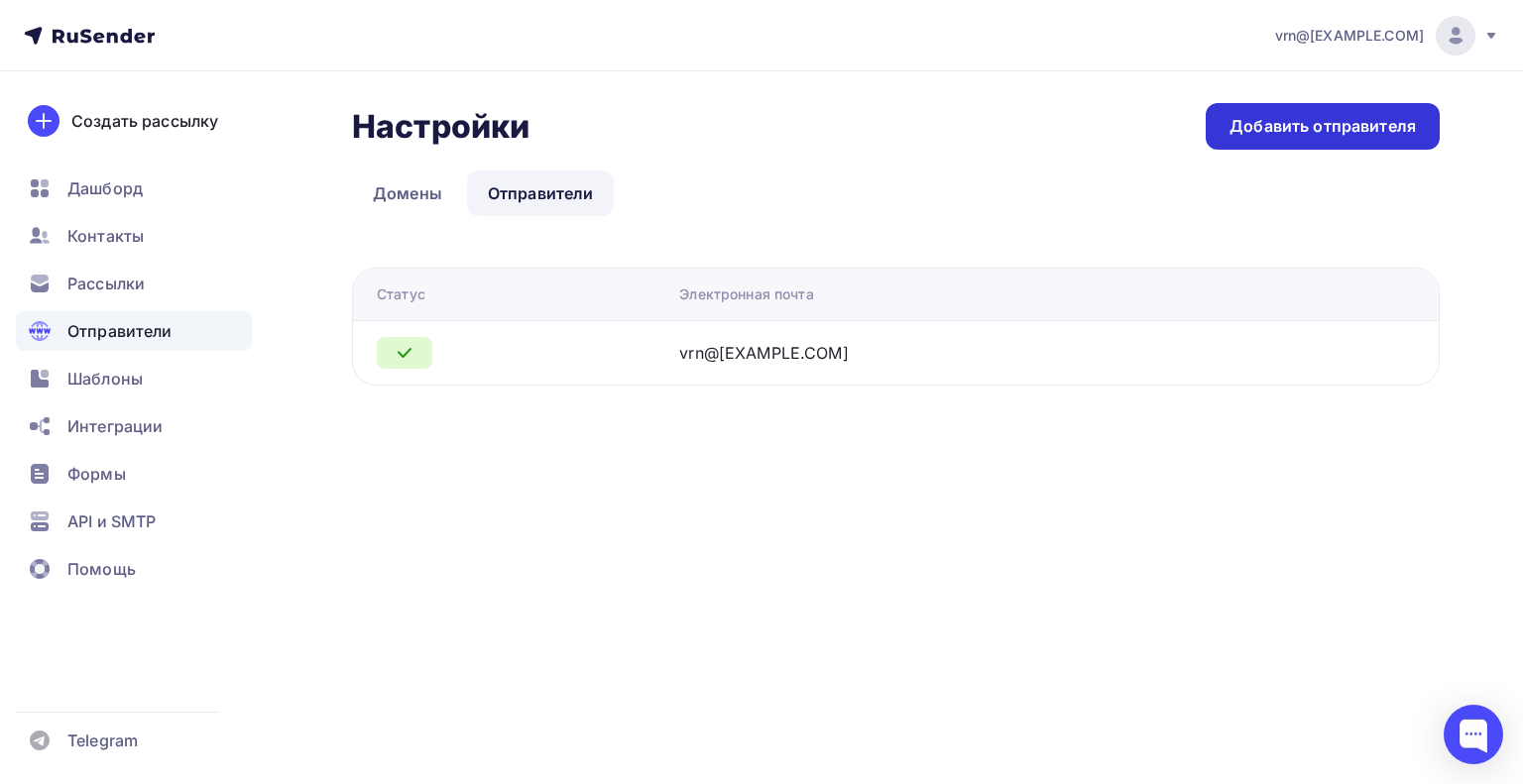 click on "Добавить отправителя" at bounding box center [1323, 126] 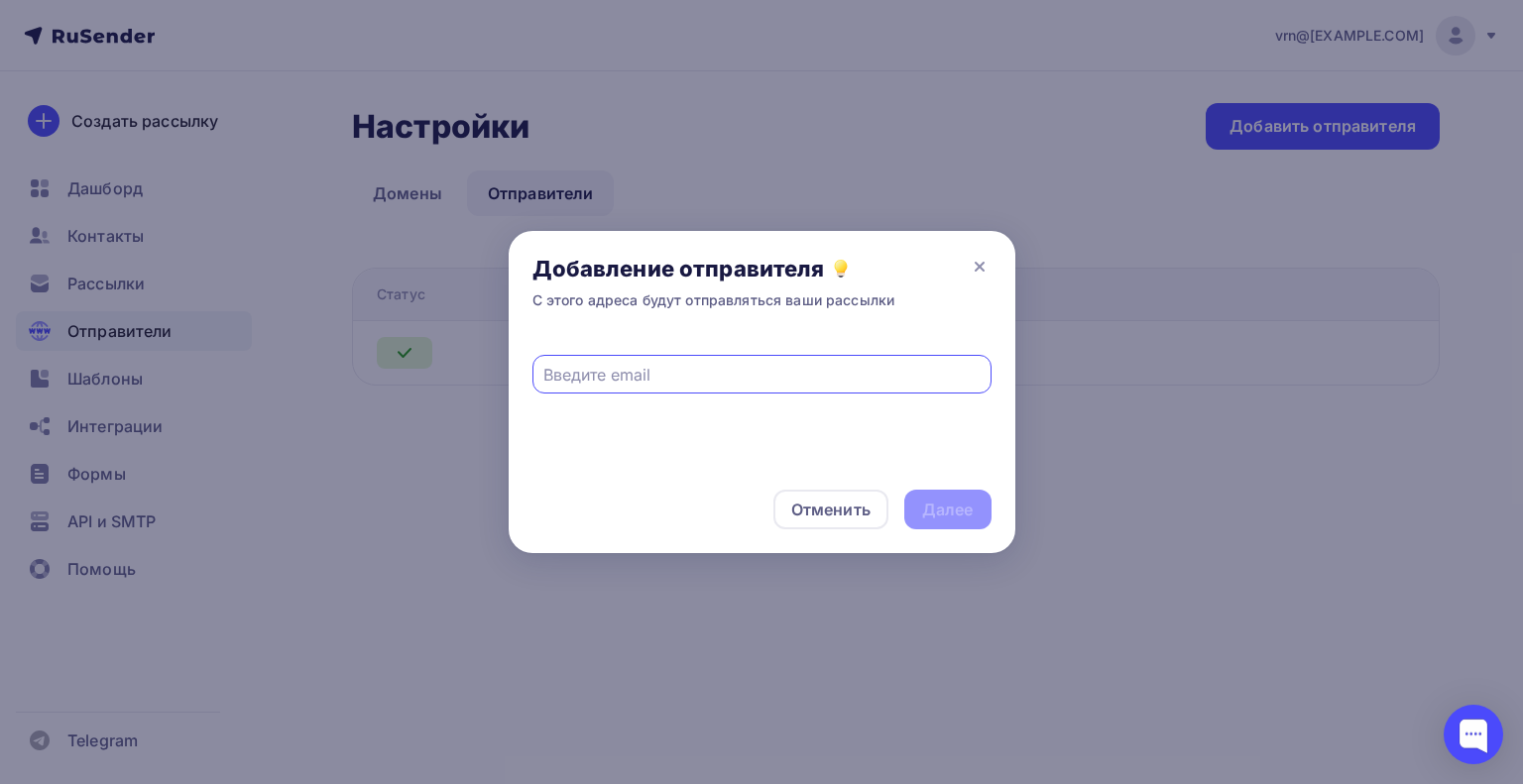 type on "в" 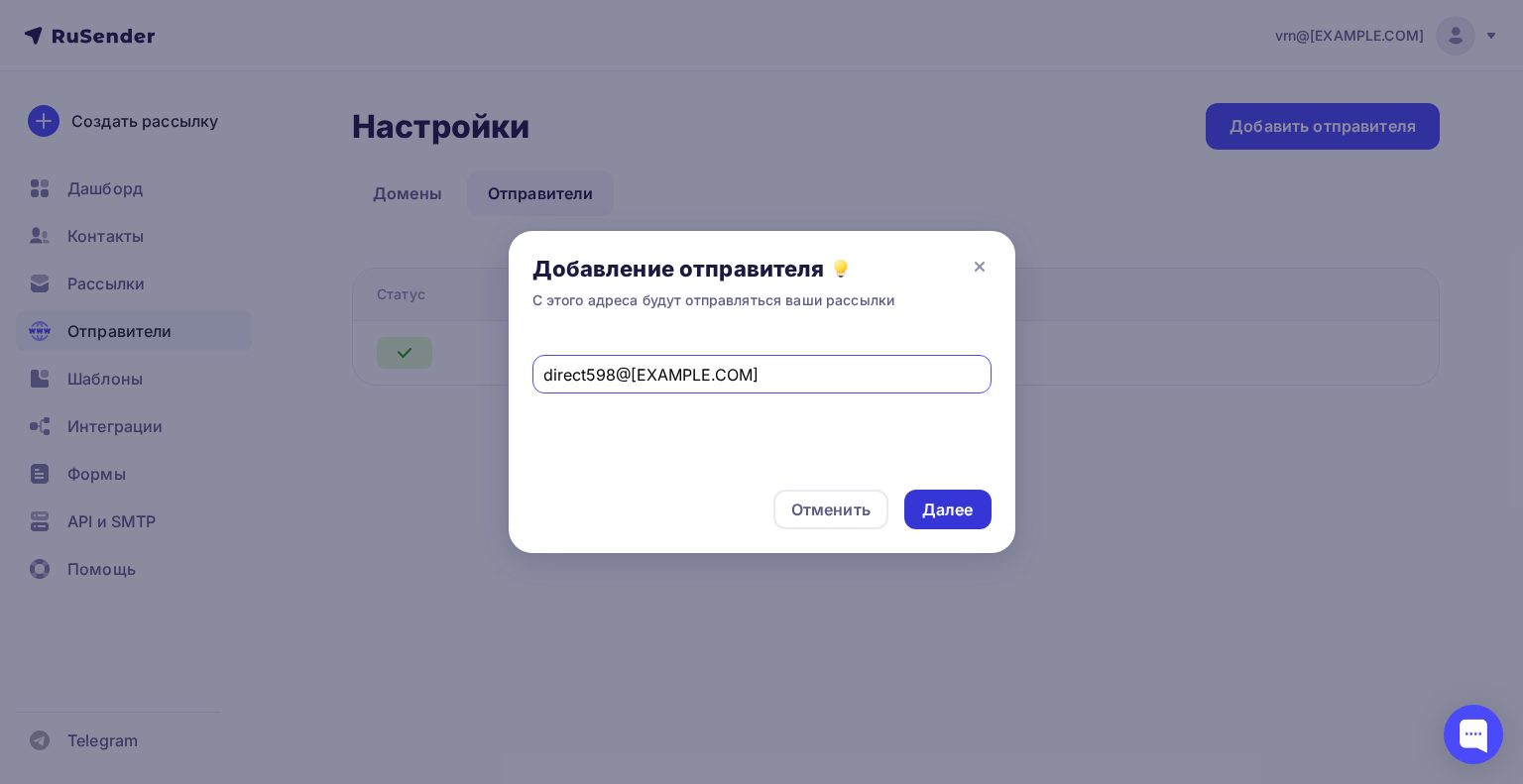type on "direct598@gmail.com" 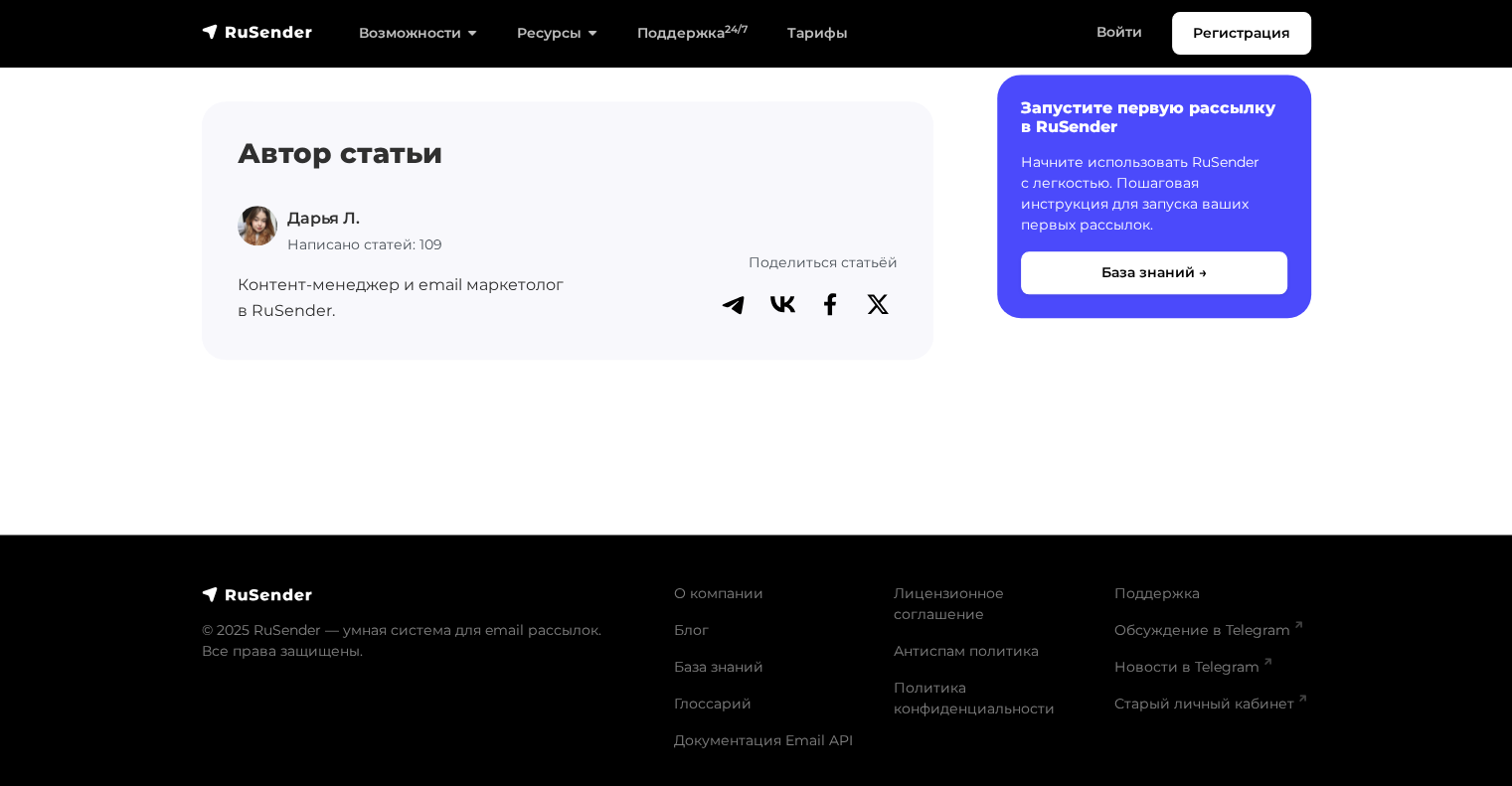 scroll, scrollTop: 2039, scrollLeft: 0, axis: vertical 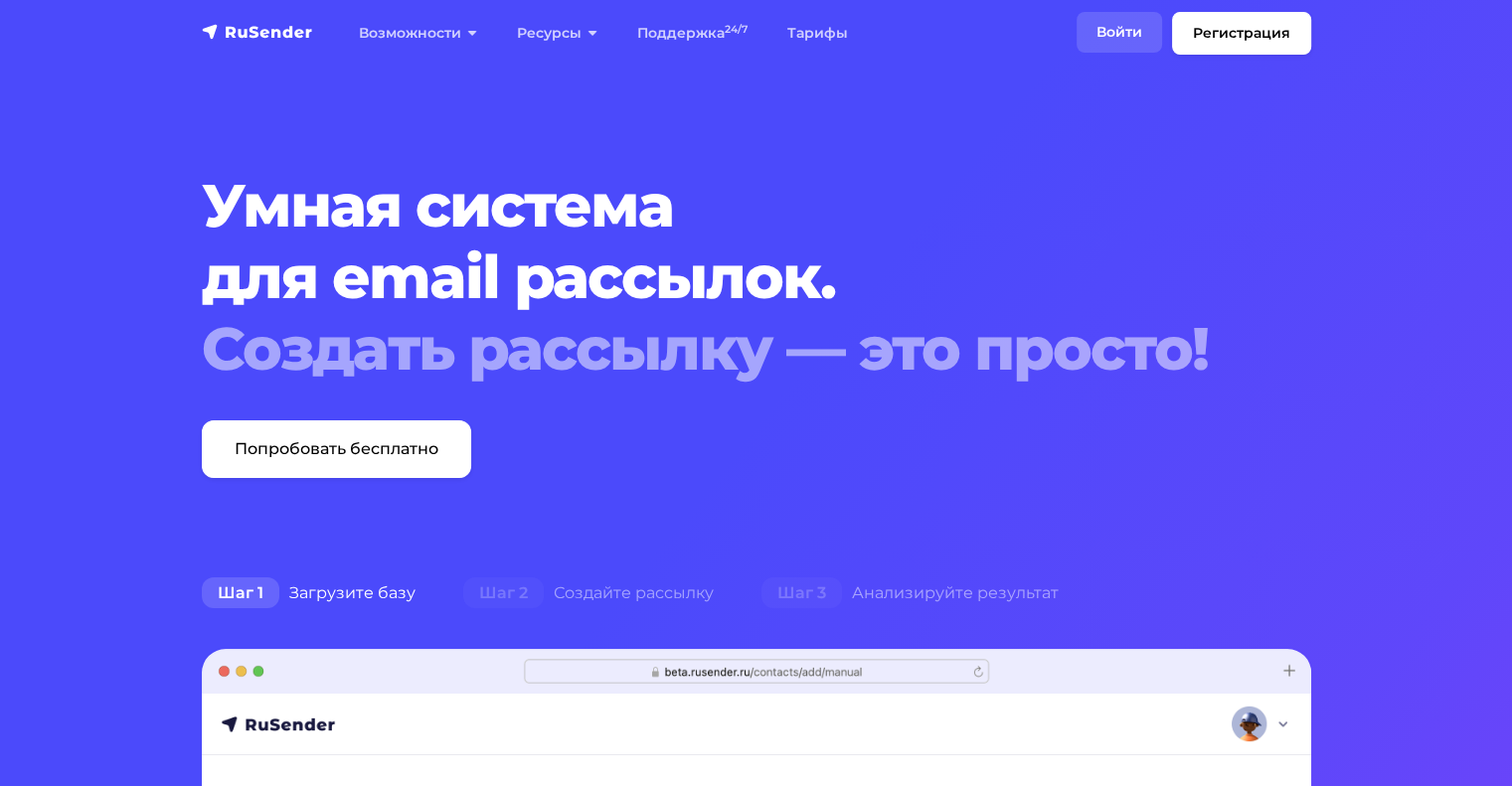 click on "Войти" at bounding box center (1119, 32) 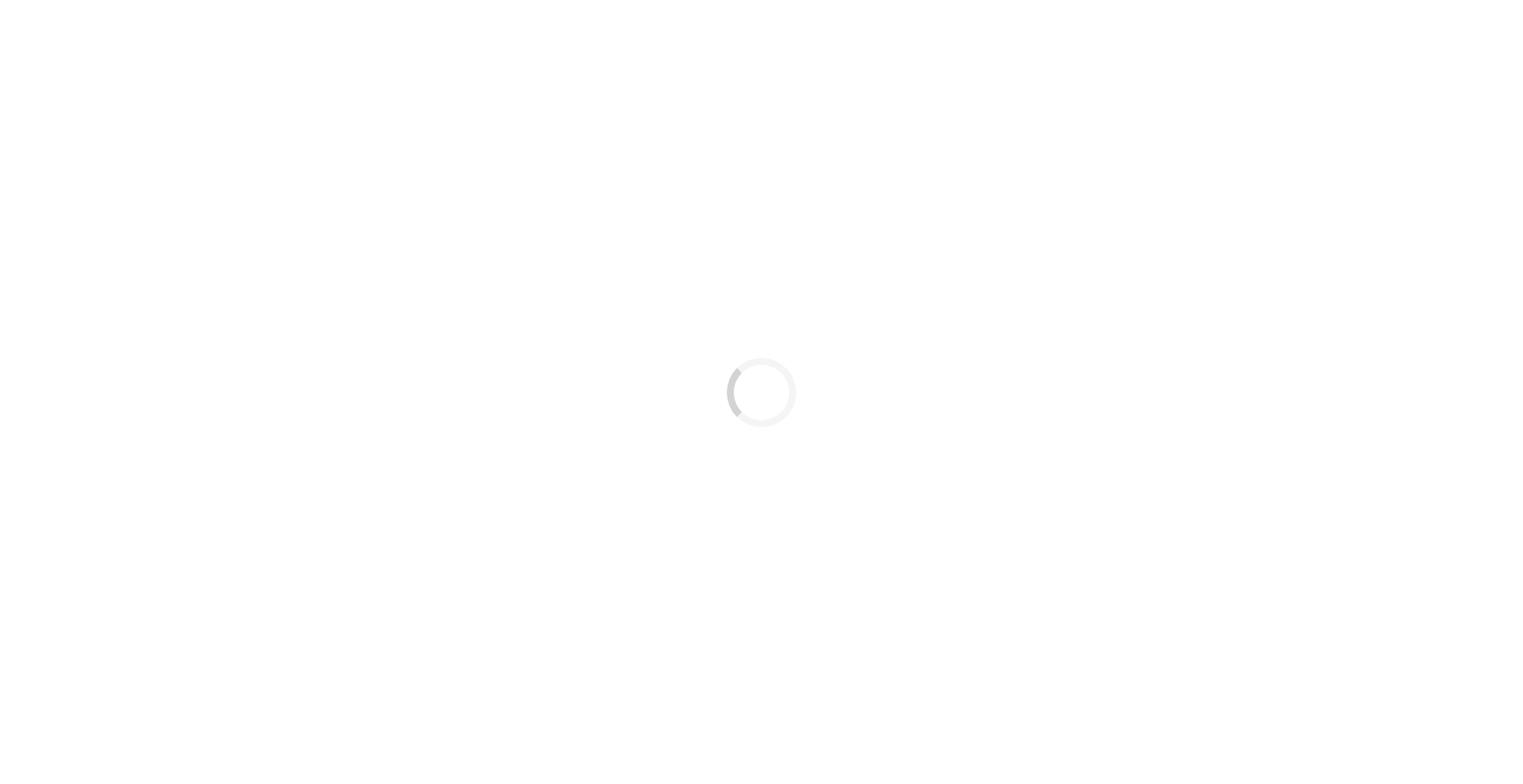 scroll, scrollTop: 0, scrollLeft: 0, axis: both 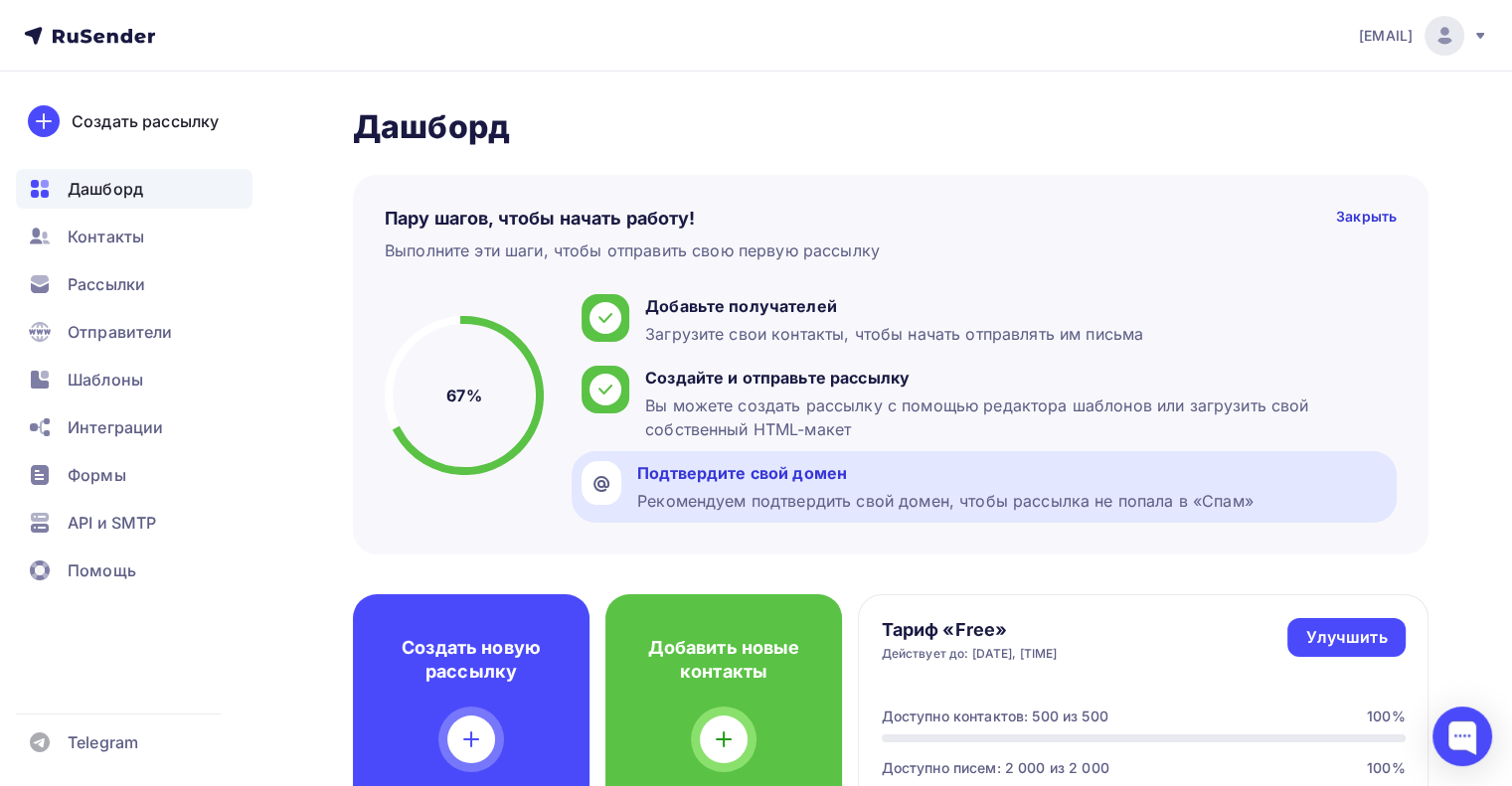 click on "Рекомендуем подтвердить свой домен, чтобы рассылка не попала в «Спам»" at bounding box center (945, 501) 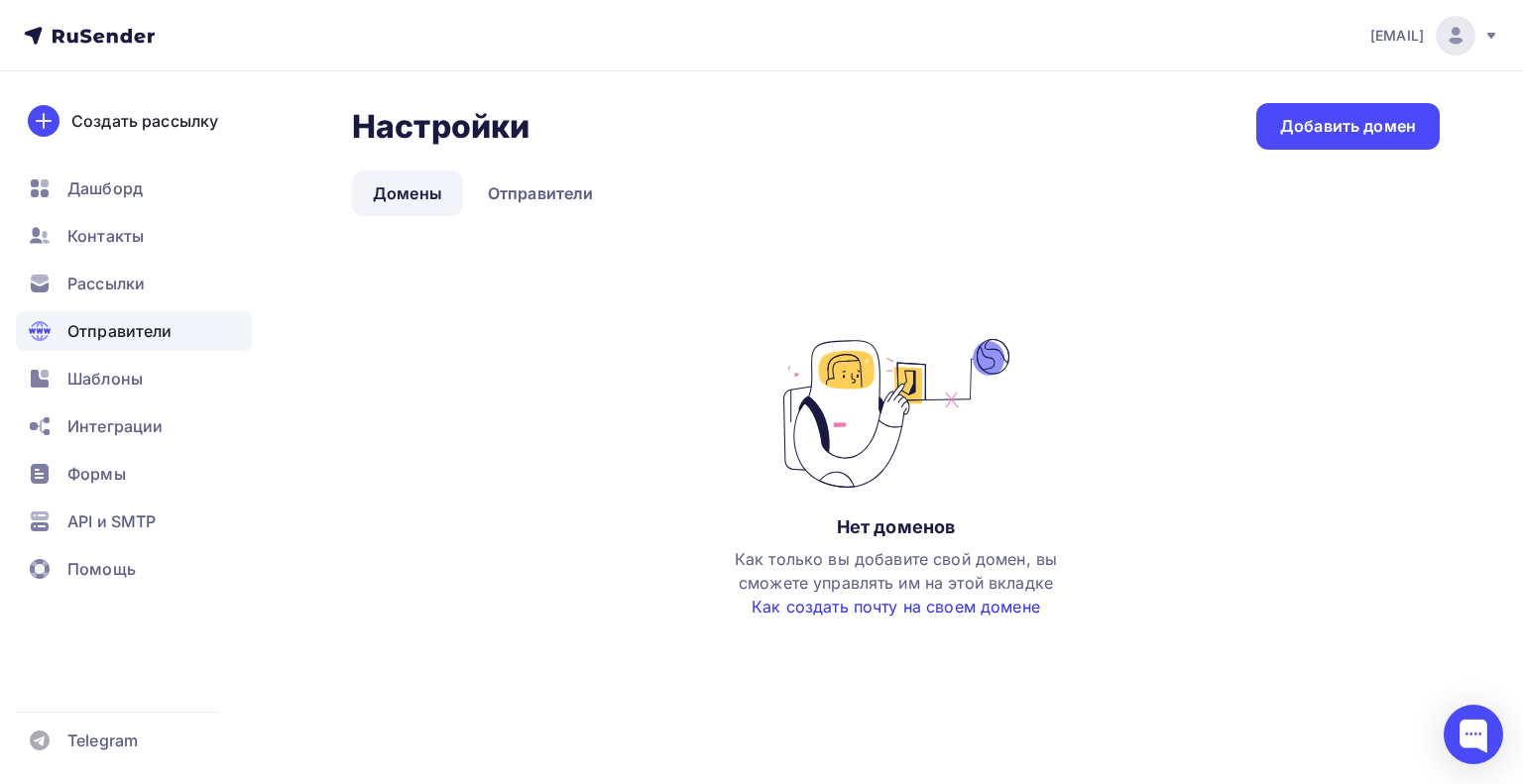 click on "Как создать почту на своем домене" at bounding box center (895, 607) 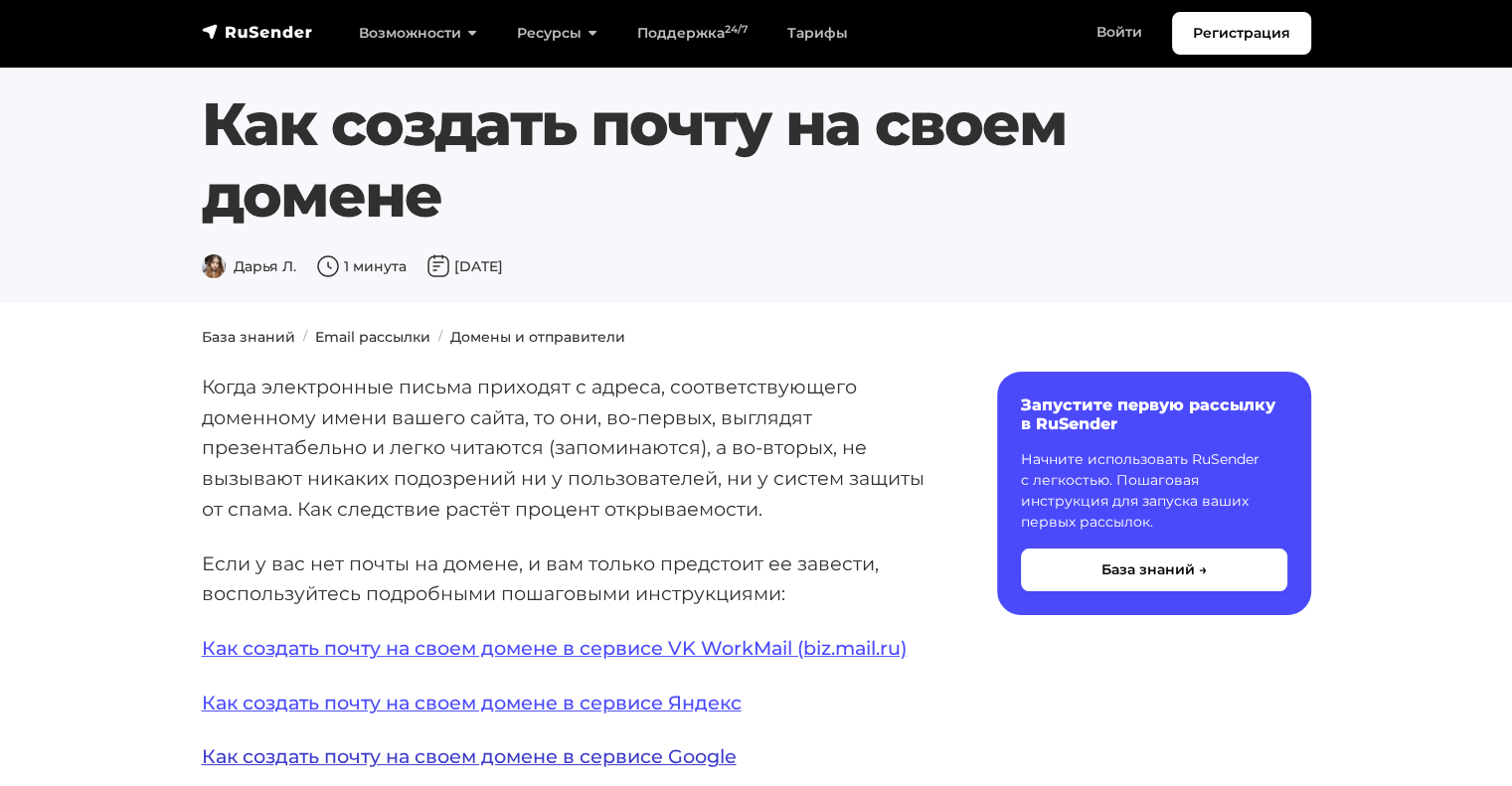 scroll, scrollTop: 0, scrollLeft: 0, axis: both 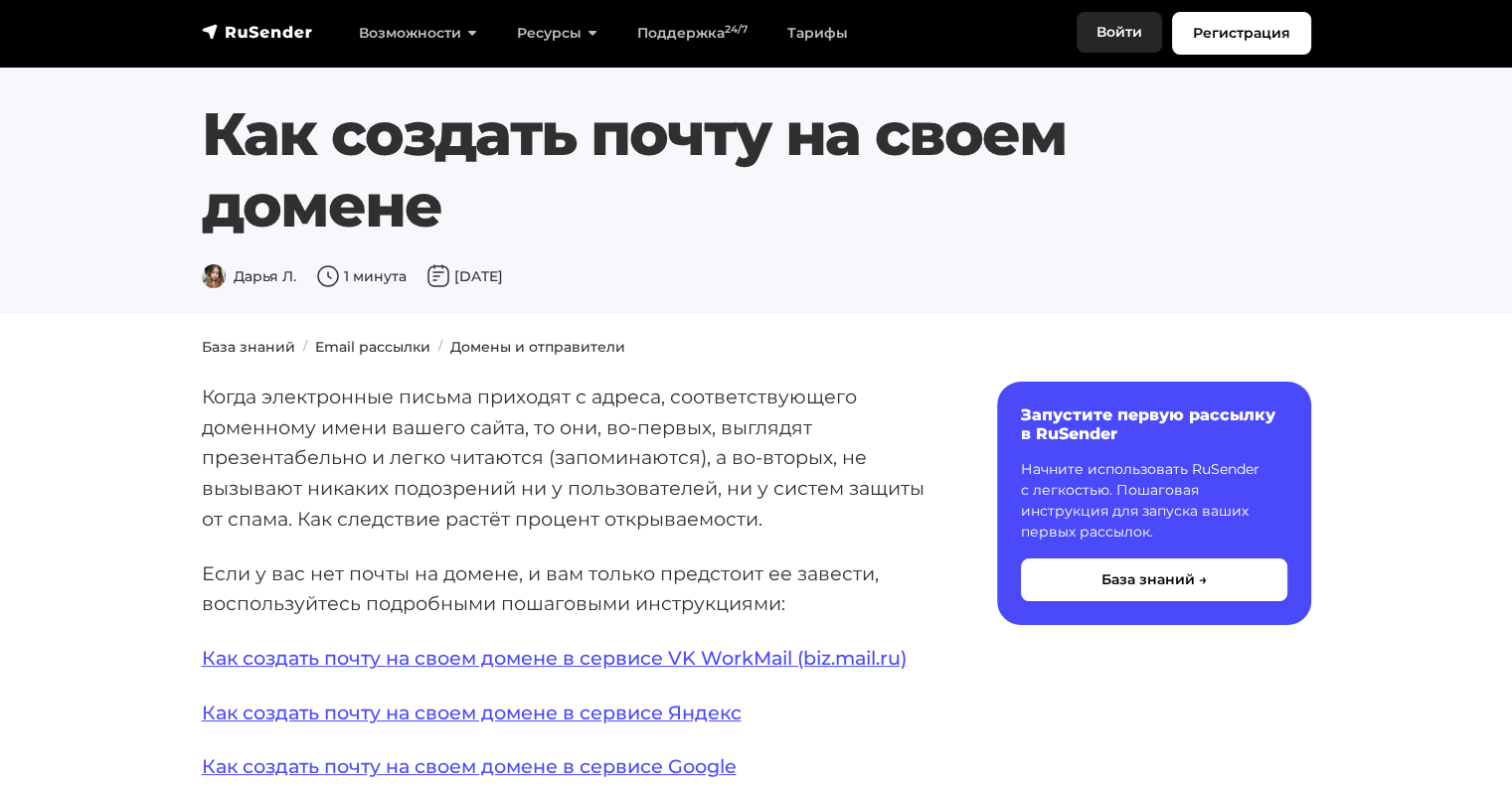 click on "Войти" at bounding box center (1119, 32) 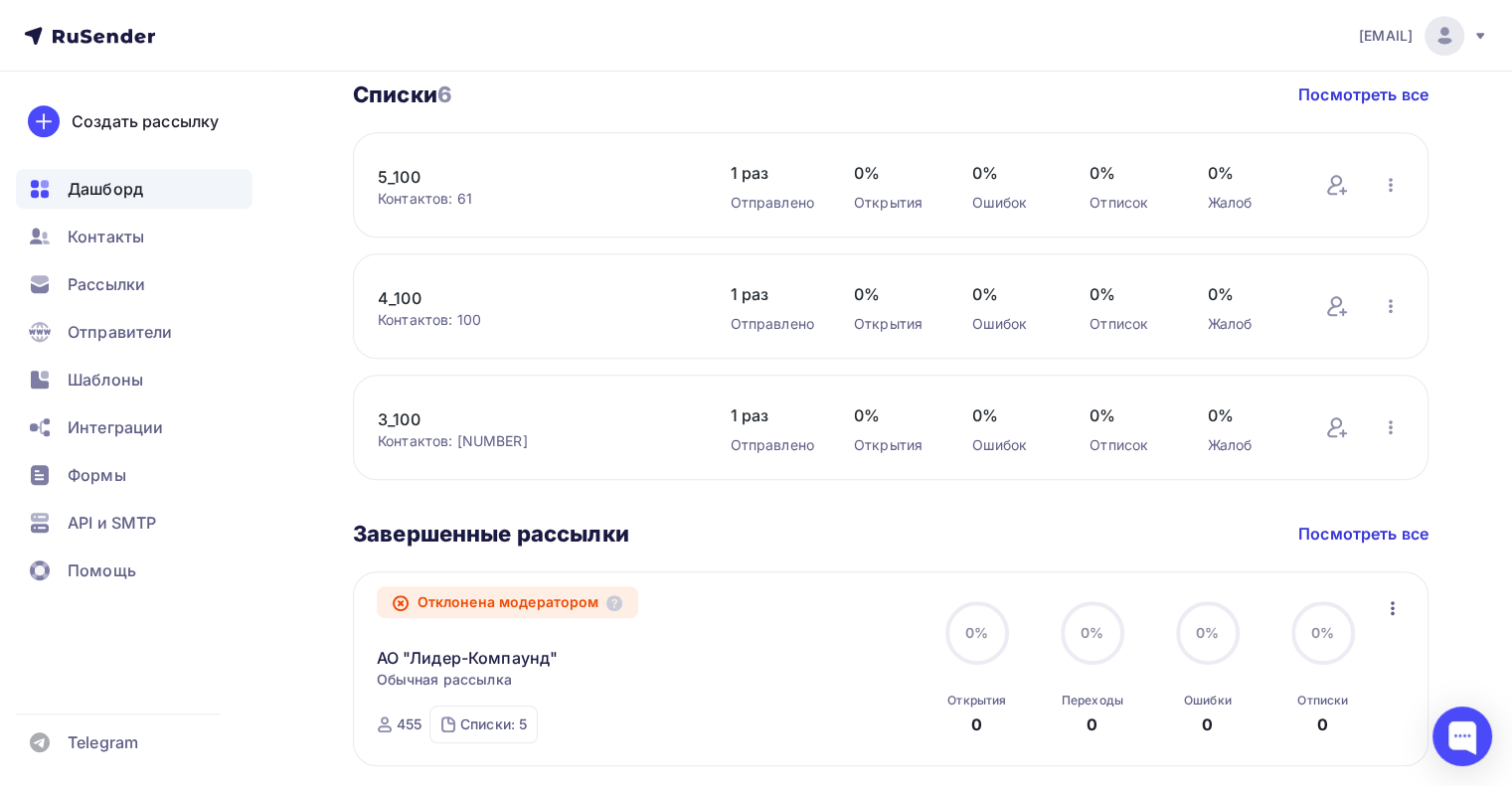 scroll, scrollTop: 1066, scrollLeft: 0, axis: vertical 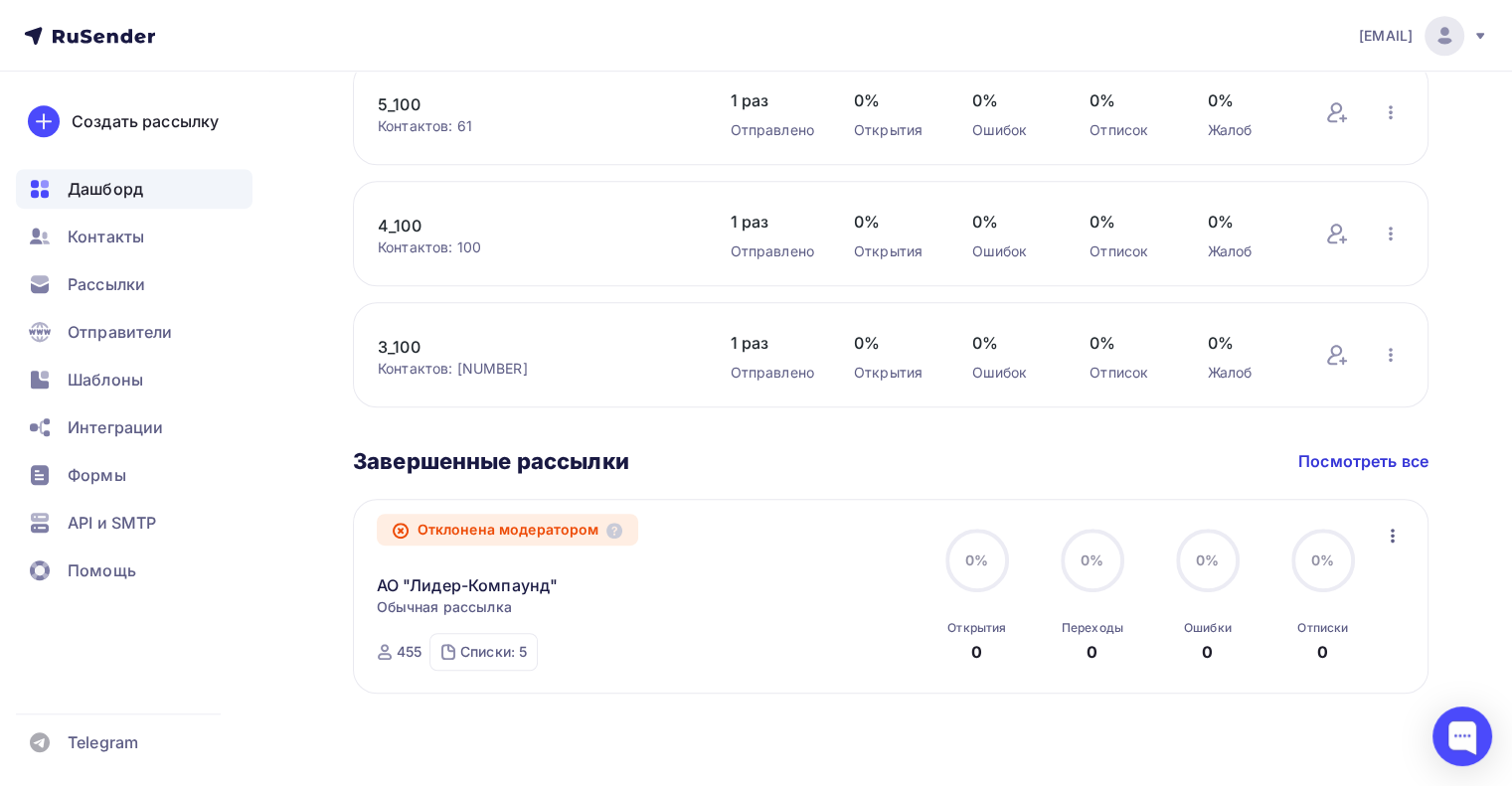 click 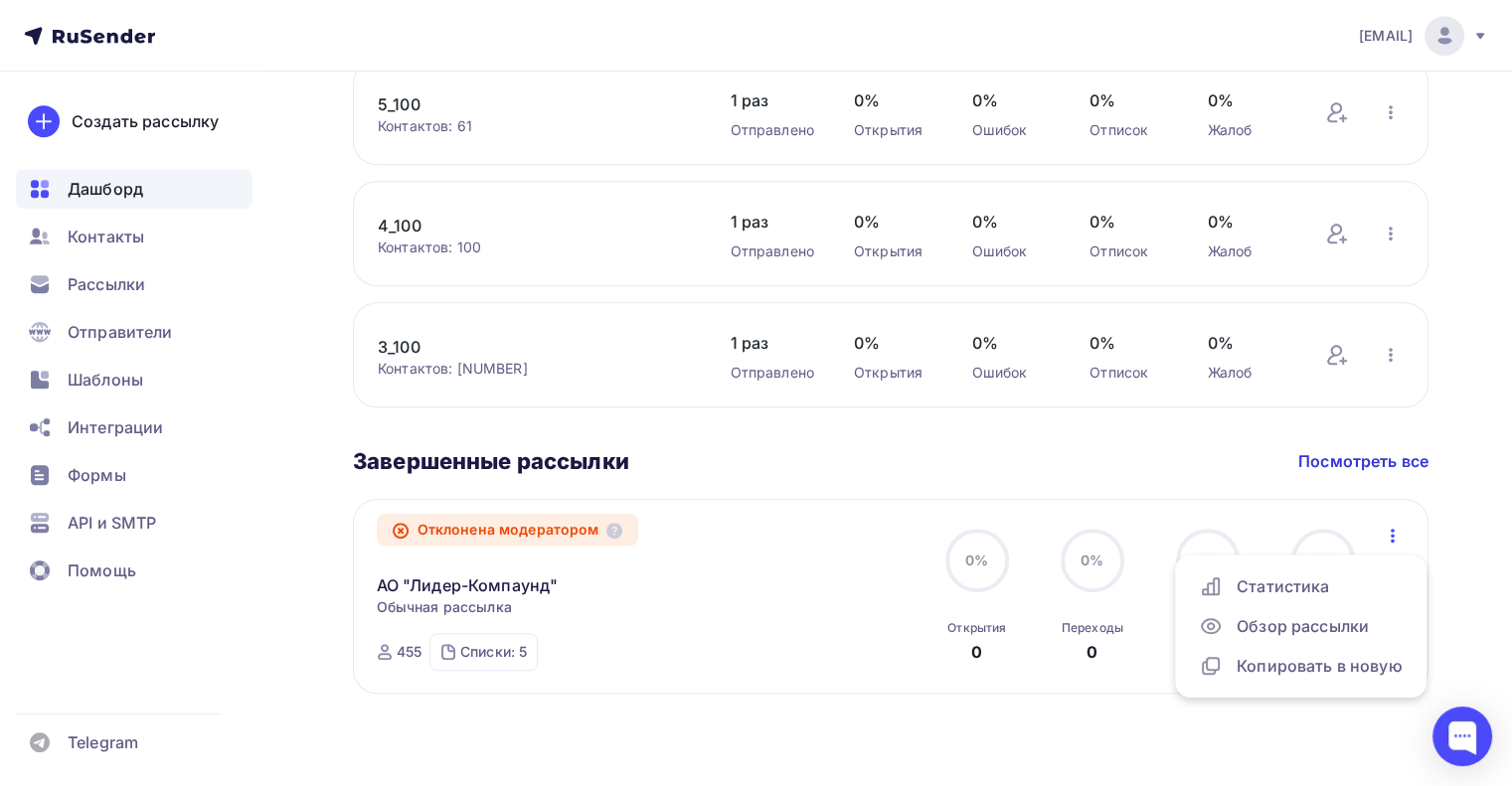 click on "Отклонена модератором
АО "[COMPANY]"
Статистика
Обзор рассылки
Копировать в новую
Обычная рассылка
Завершена
ID   [NUMBER]
Отклонена модератором
[NUMBER]
Списки: [NUMBER]   [NUMBER]   ([NUMBER]) [NUMBER]   ([NUMBER]) [NUMBER]   ([NUMBER]) Первые 100   ([NUMBER]) [NUMBER]   ([NUMBER])" at bounding box center [603, 596] 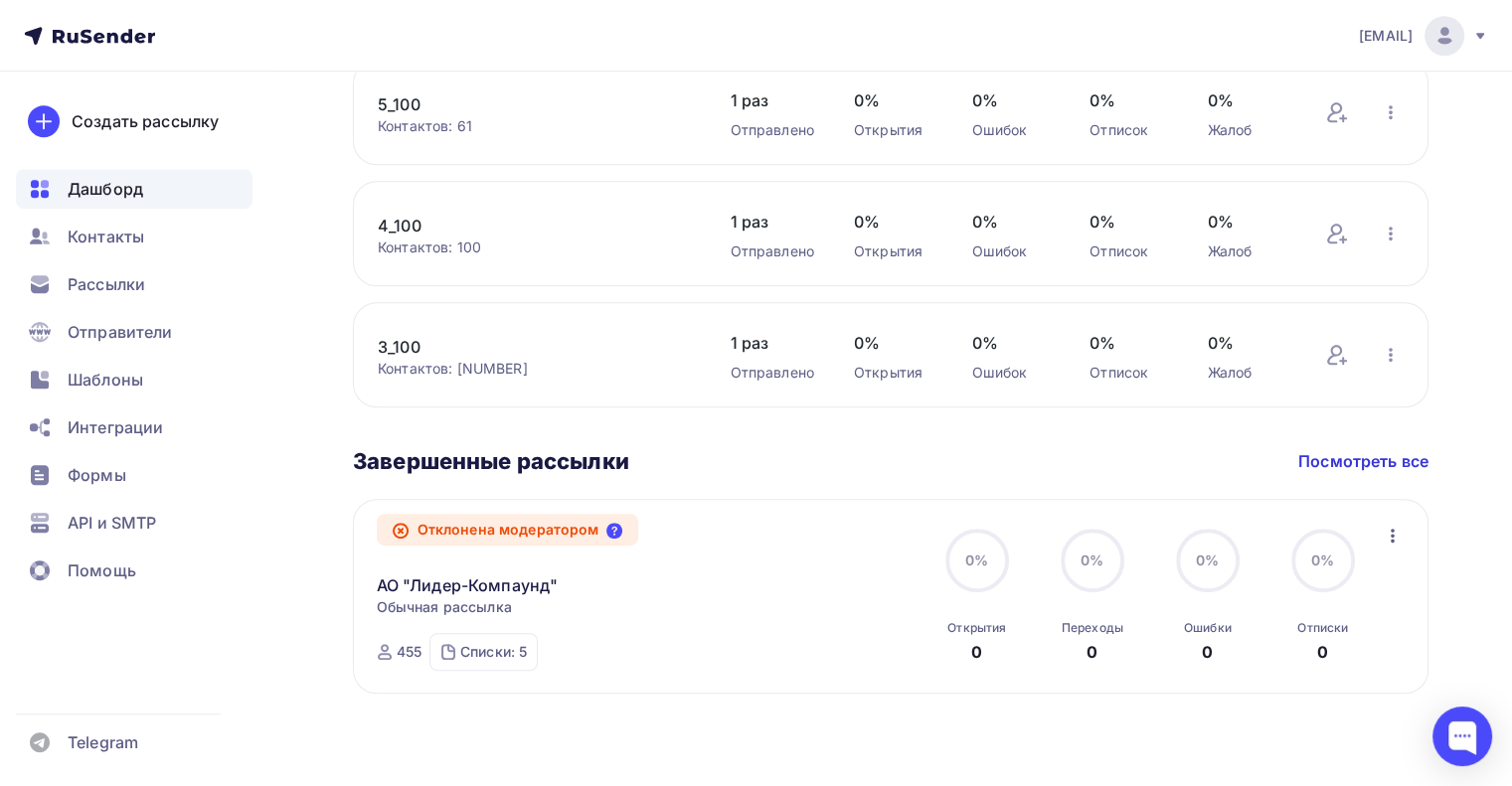 click 